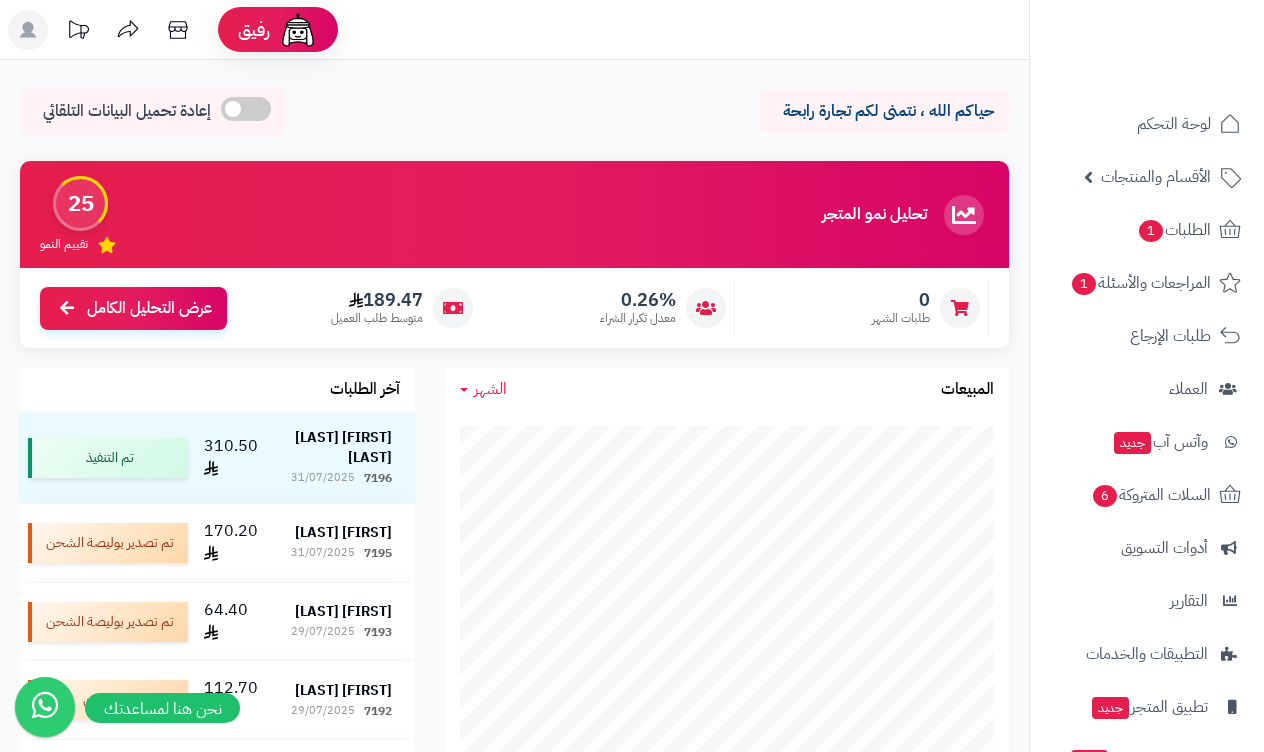 scroll, scrollTop: 0, scrollLeft: 0, axis: both 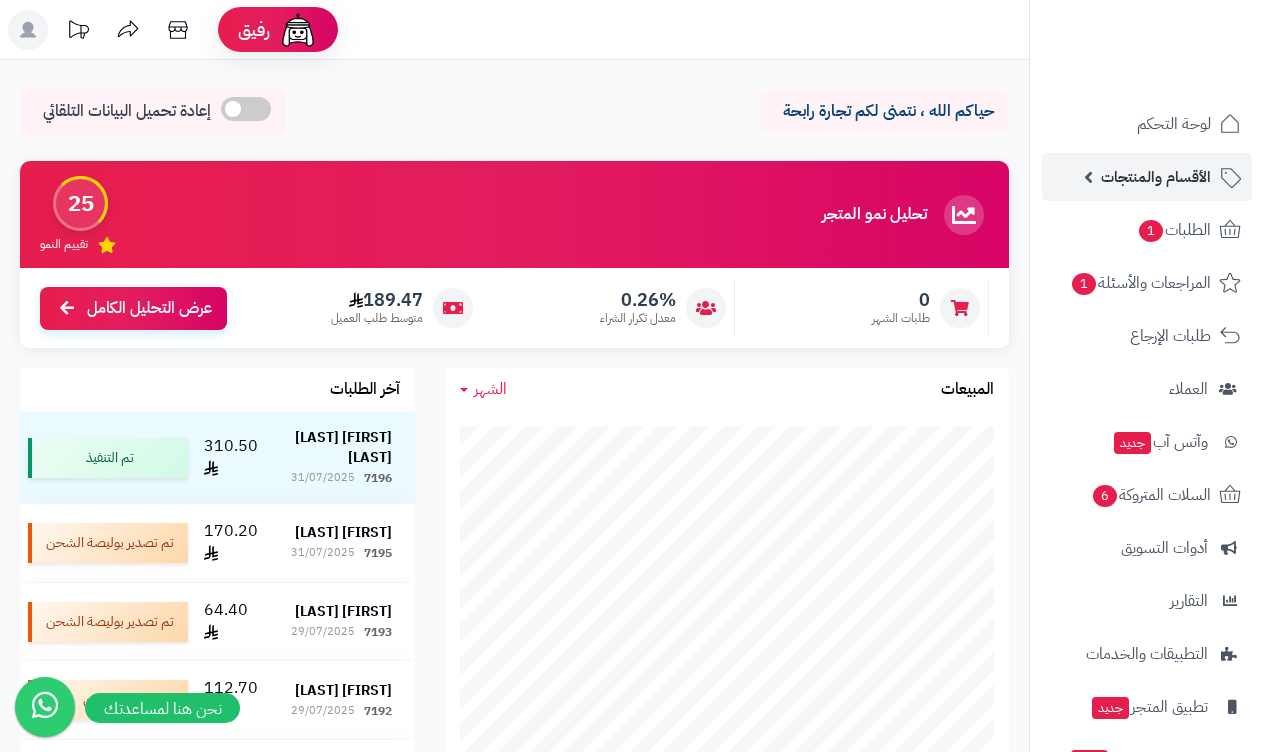 click on "الأقسام والمنتجات" at bounding box center (1156, 177) 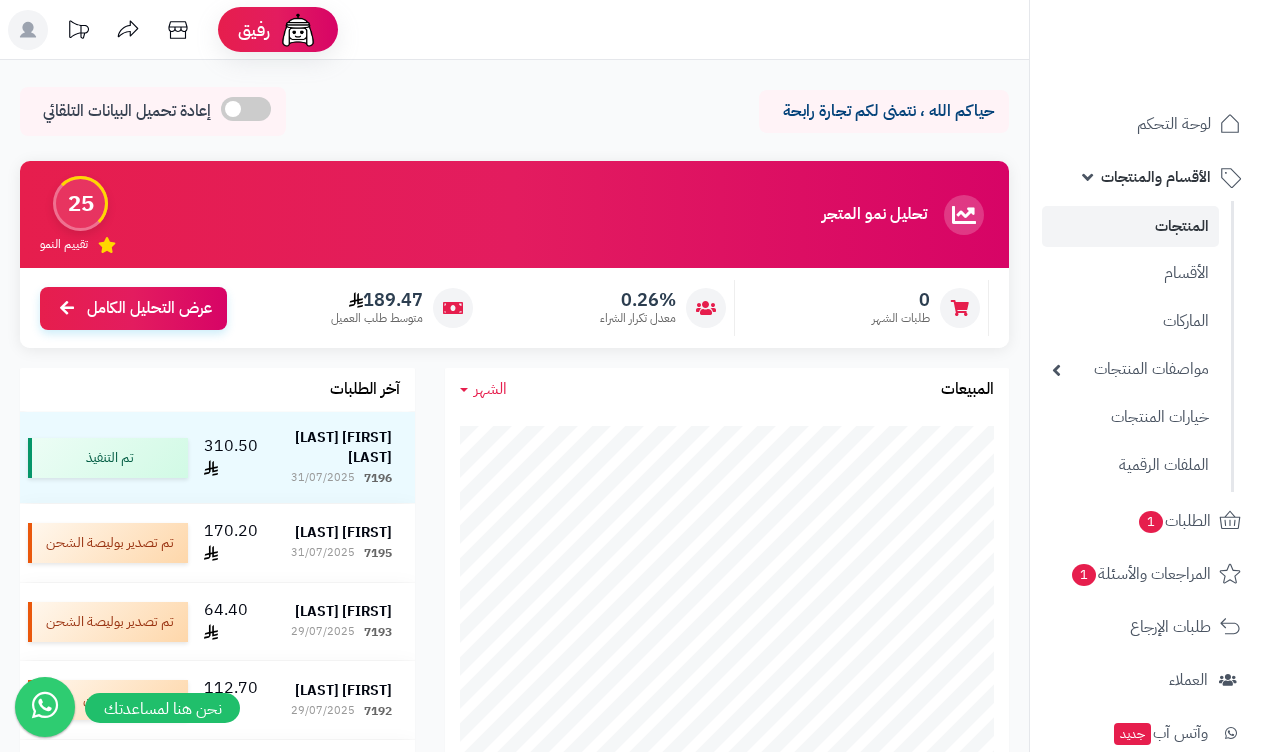 click on "المنتجات" at bounding box center (1130, 226) 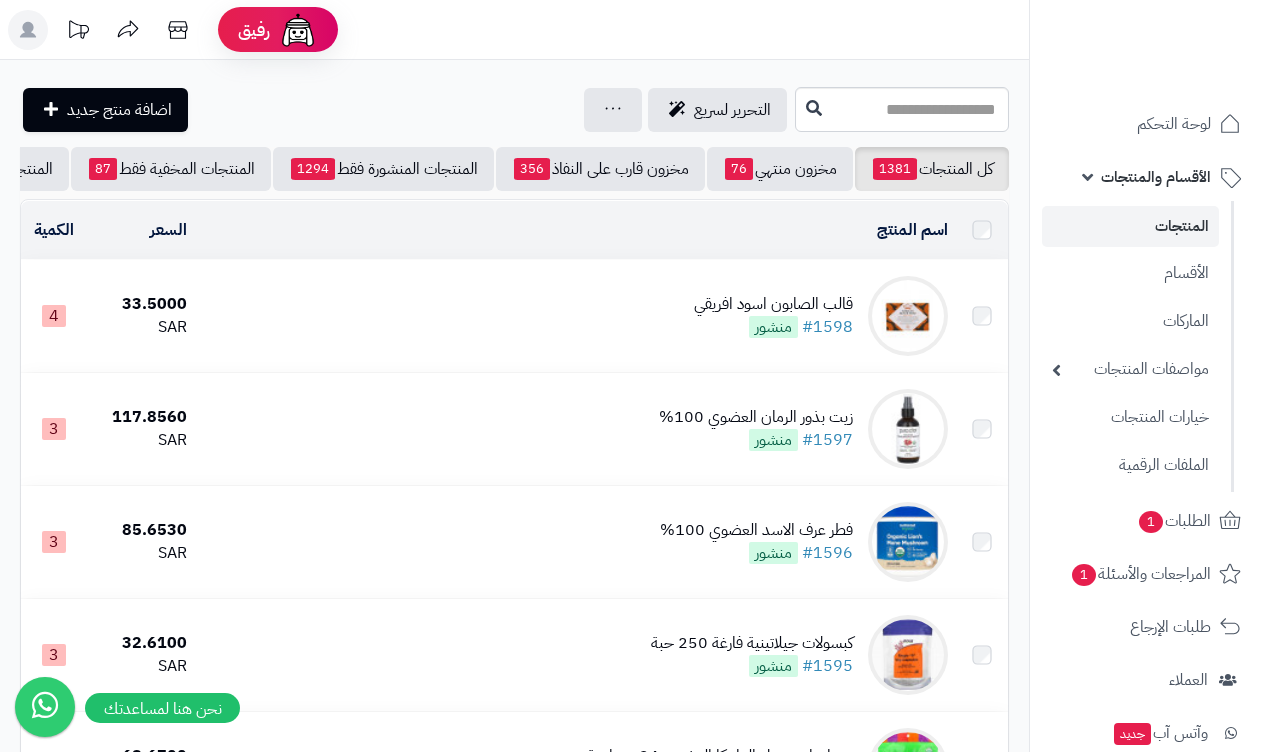 scroll, scrollTop: 0, scrollLeft: 0, axis: both 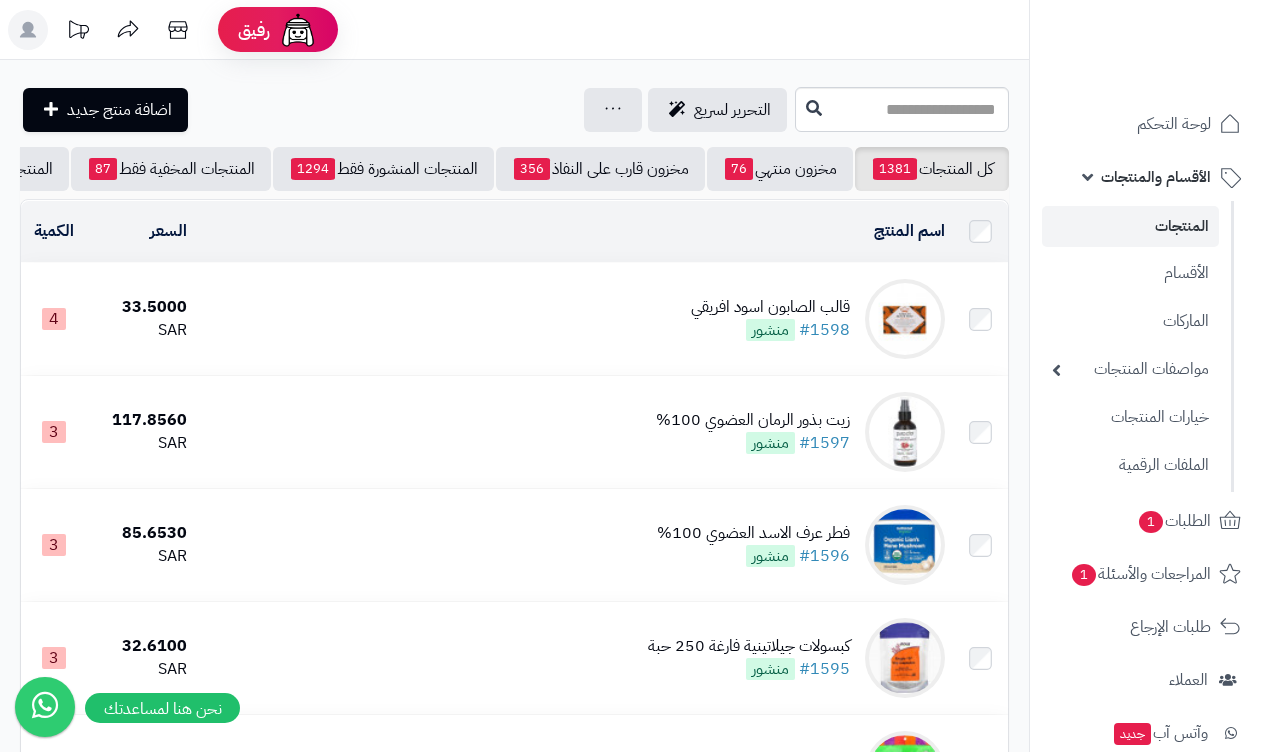 click on "المنتجات" at bounding box center (1130, 226) 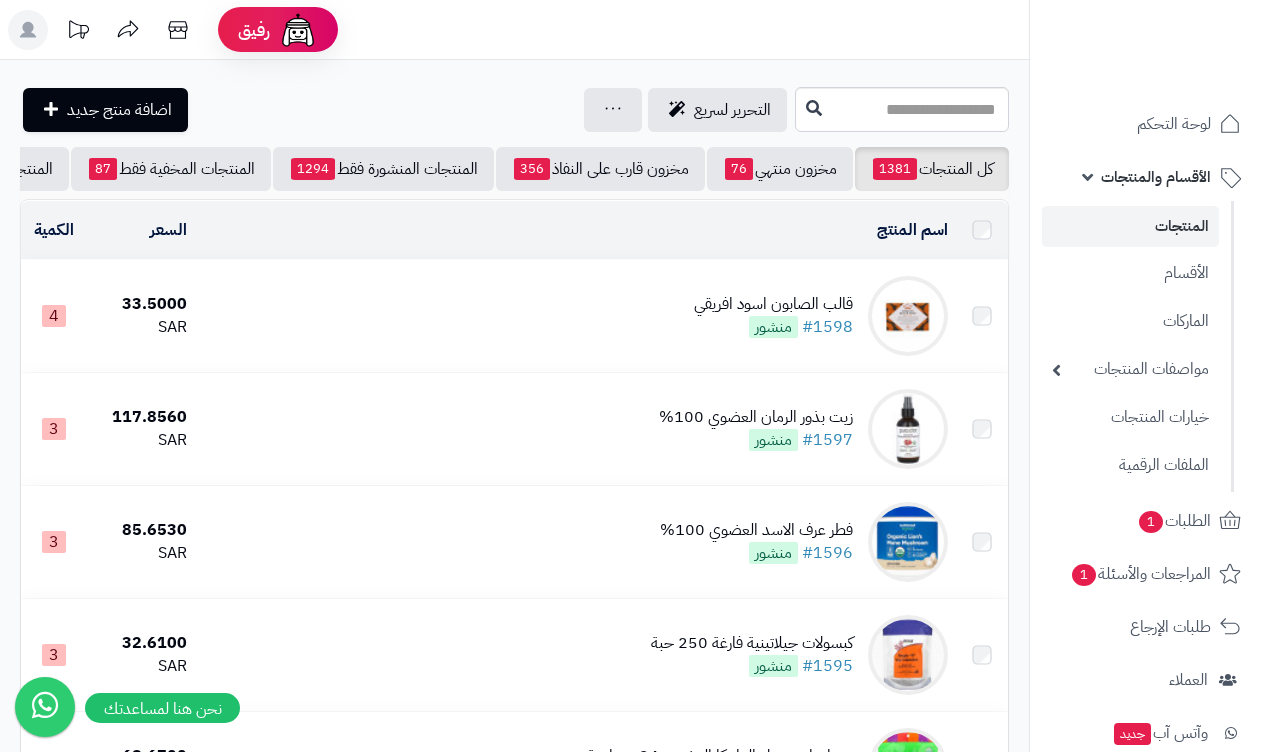 scroll, scrollTop: 0, scrollLeft: 0, axis: both 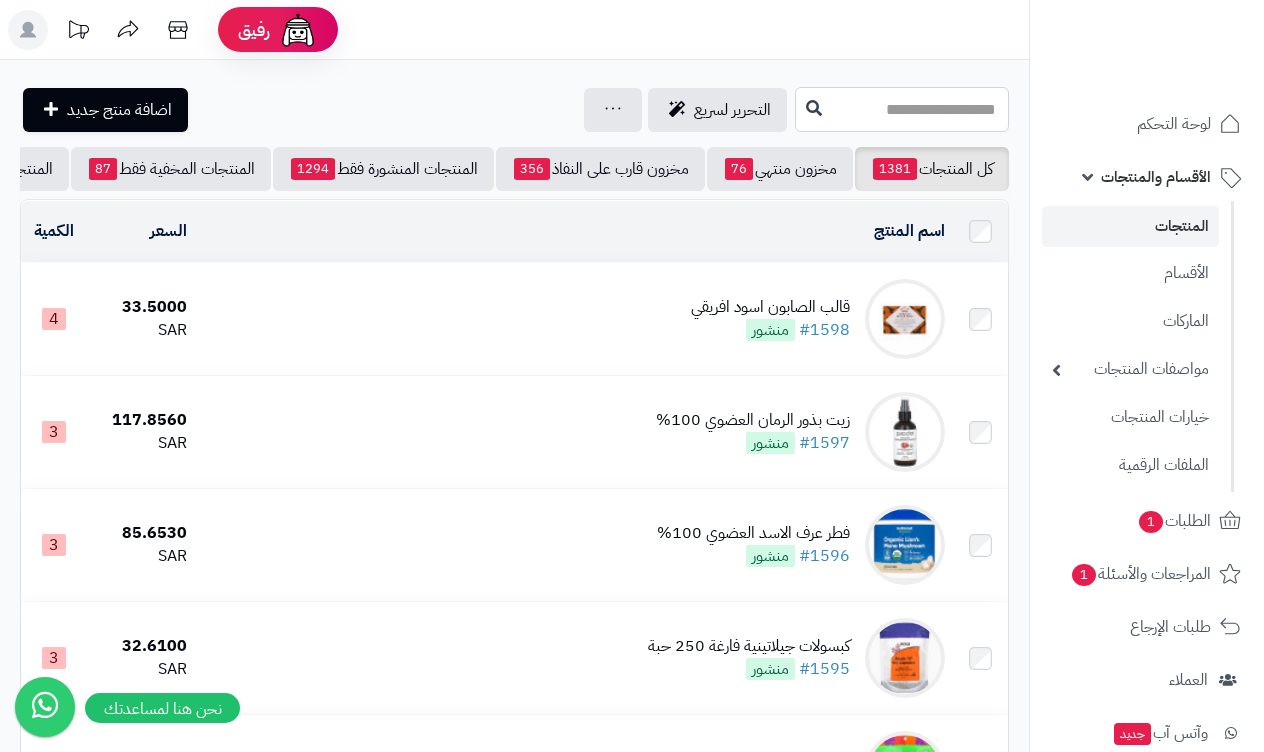 click at bounding box center [902, 109] 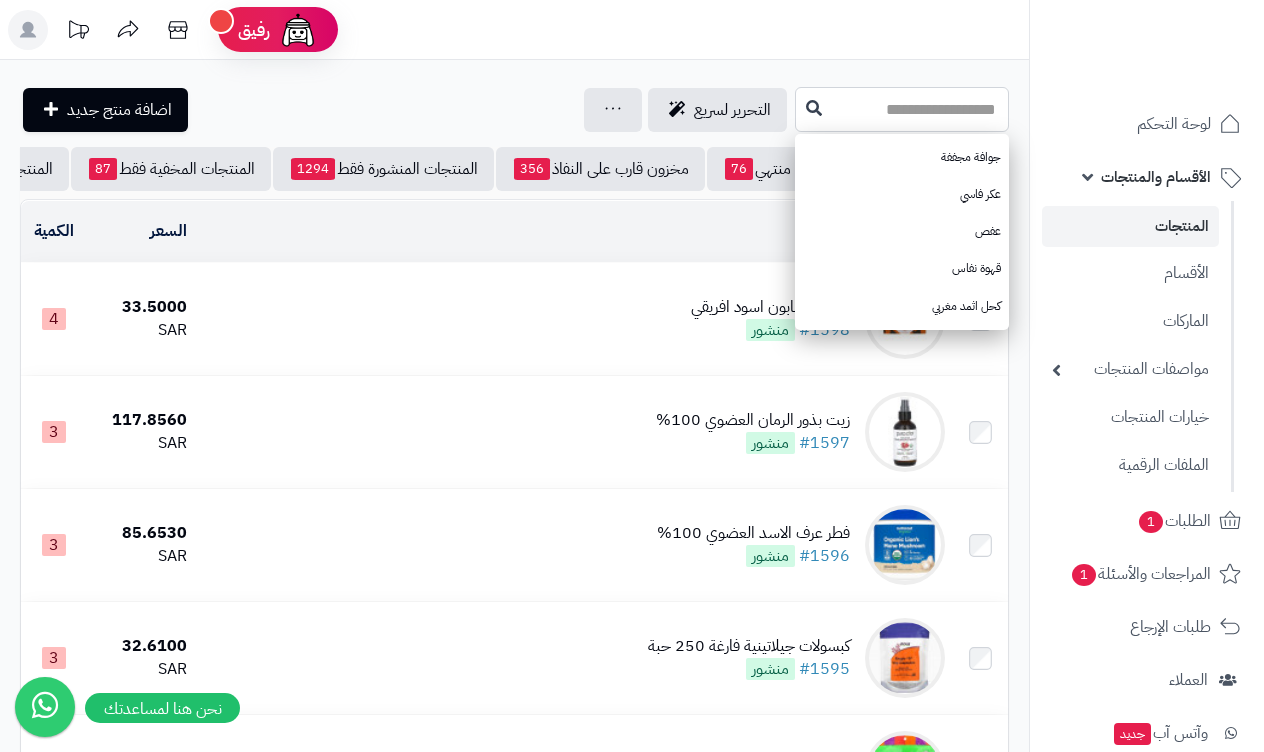 type on "*" 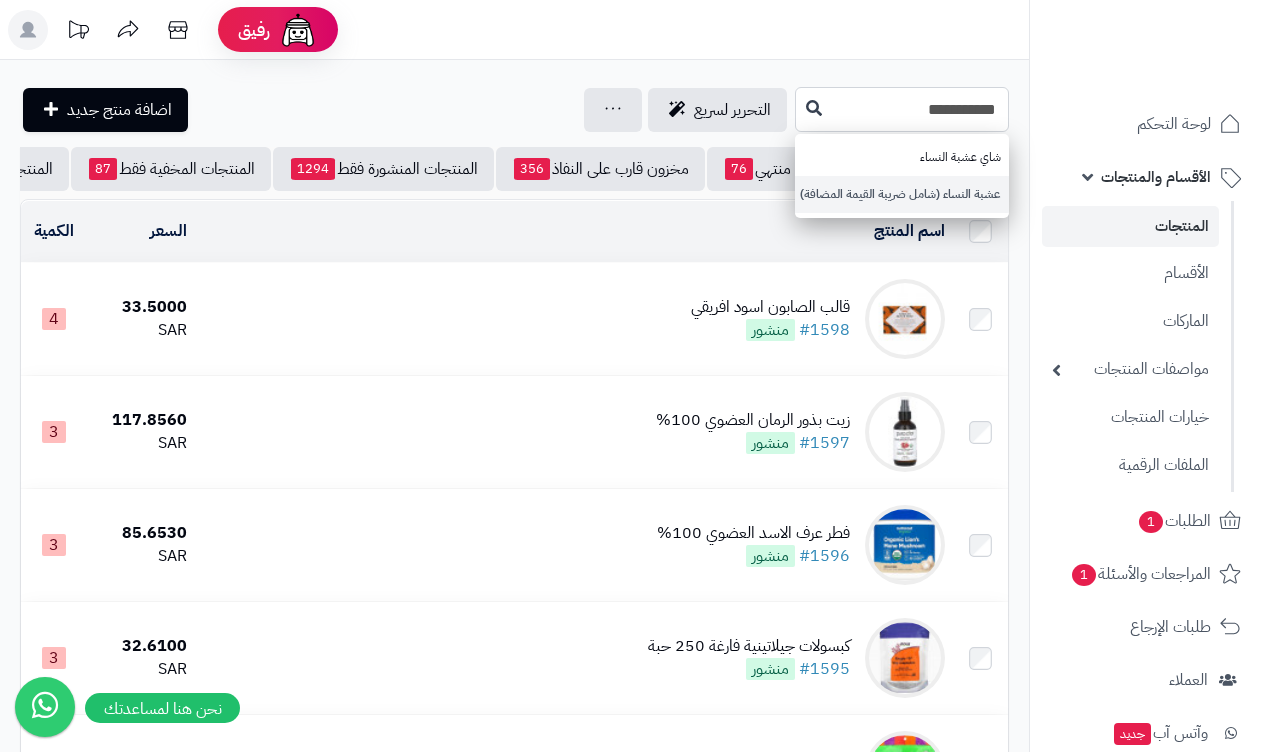 type on "**********" 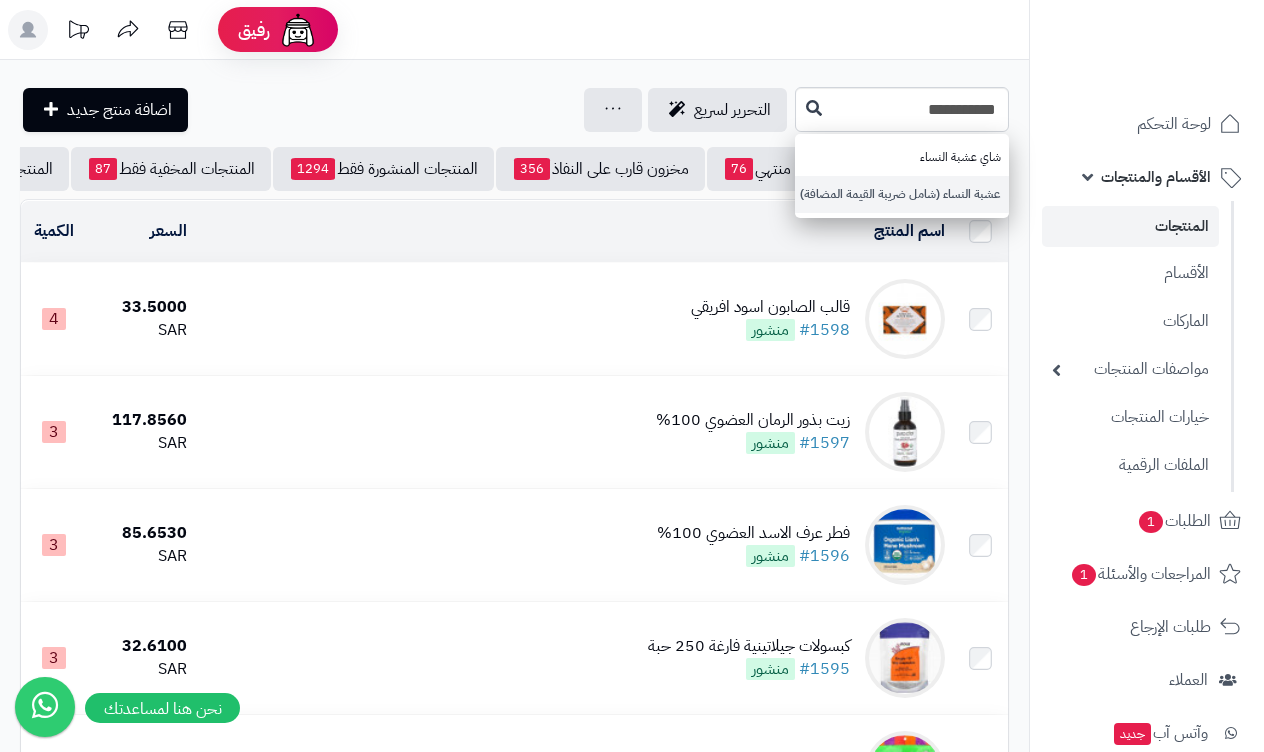 click on "عشبة النساء (شامل ضريبة القيمة المضافة)" at bounding box center (902, 194) 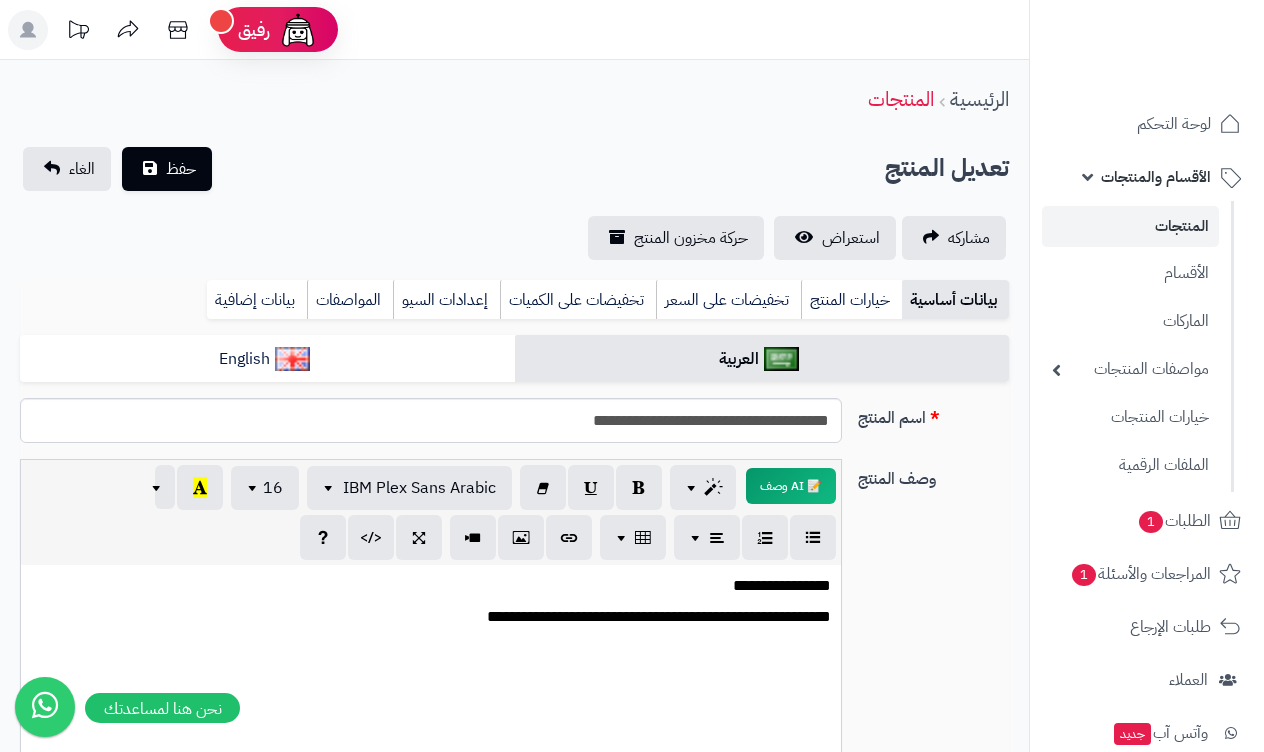 scroll, scrollTop: 0, scrollLeft: -94, axis: horizontal 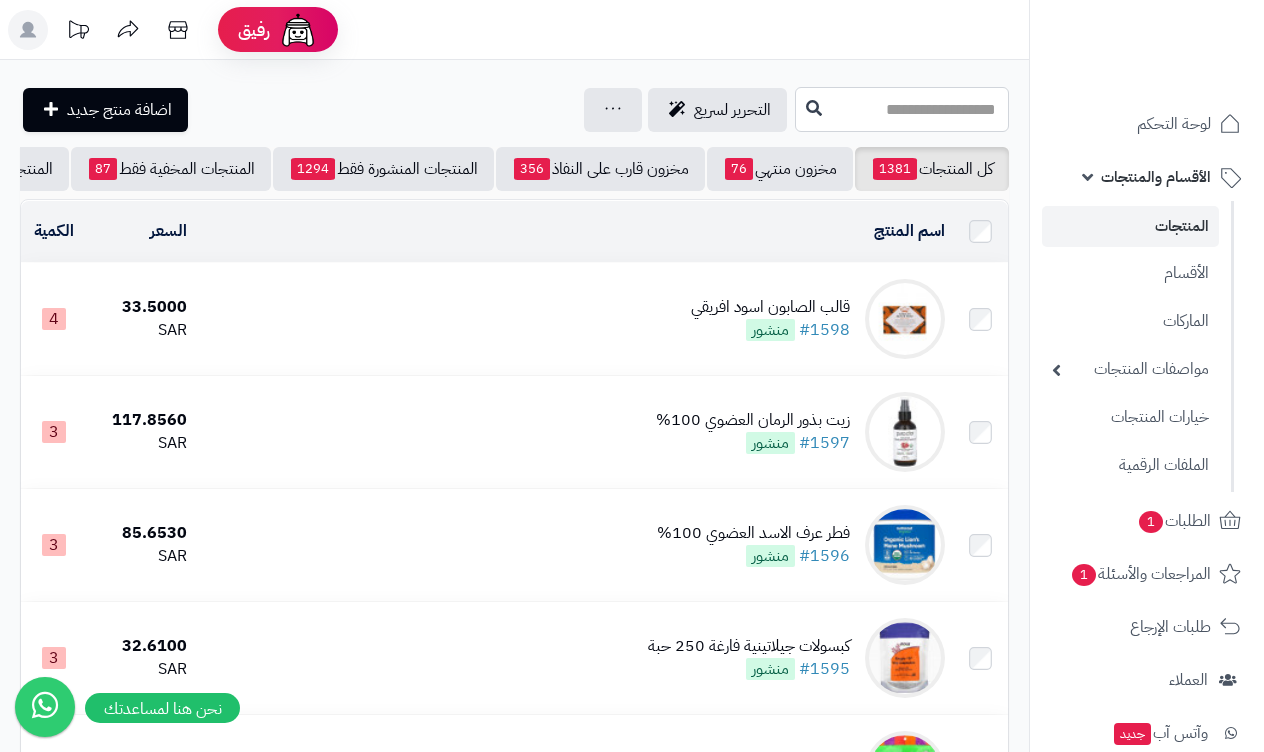 click at bounding box center [902, 109] 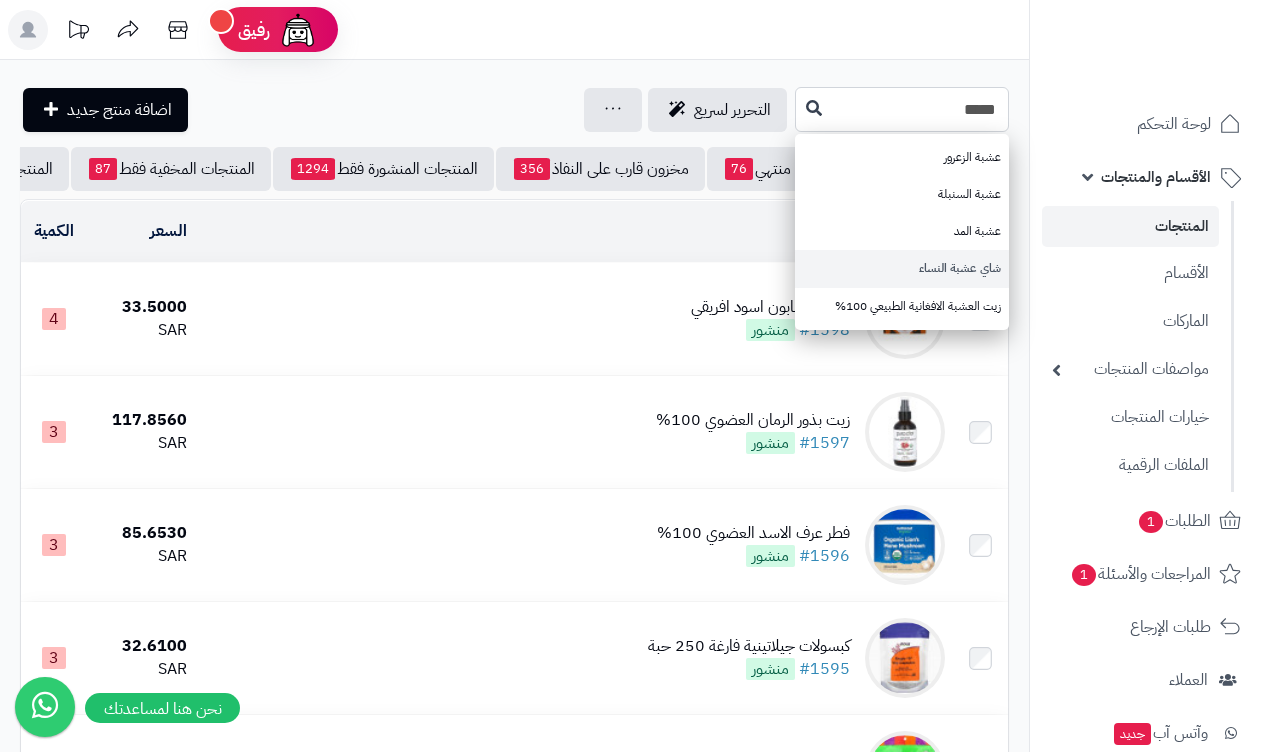 type on "****" 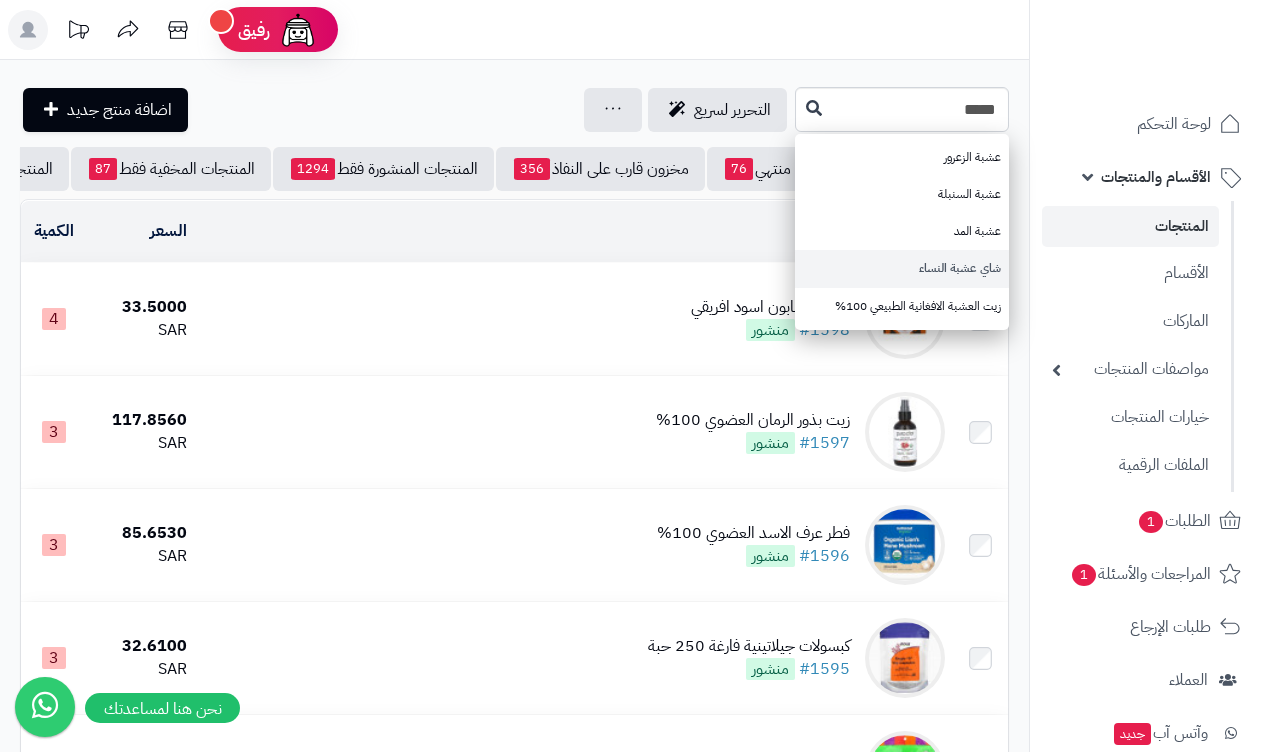 click on "شاي عشبة النساء" at bounding box center [902, 268] 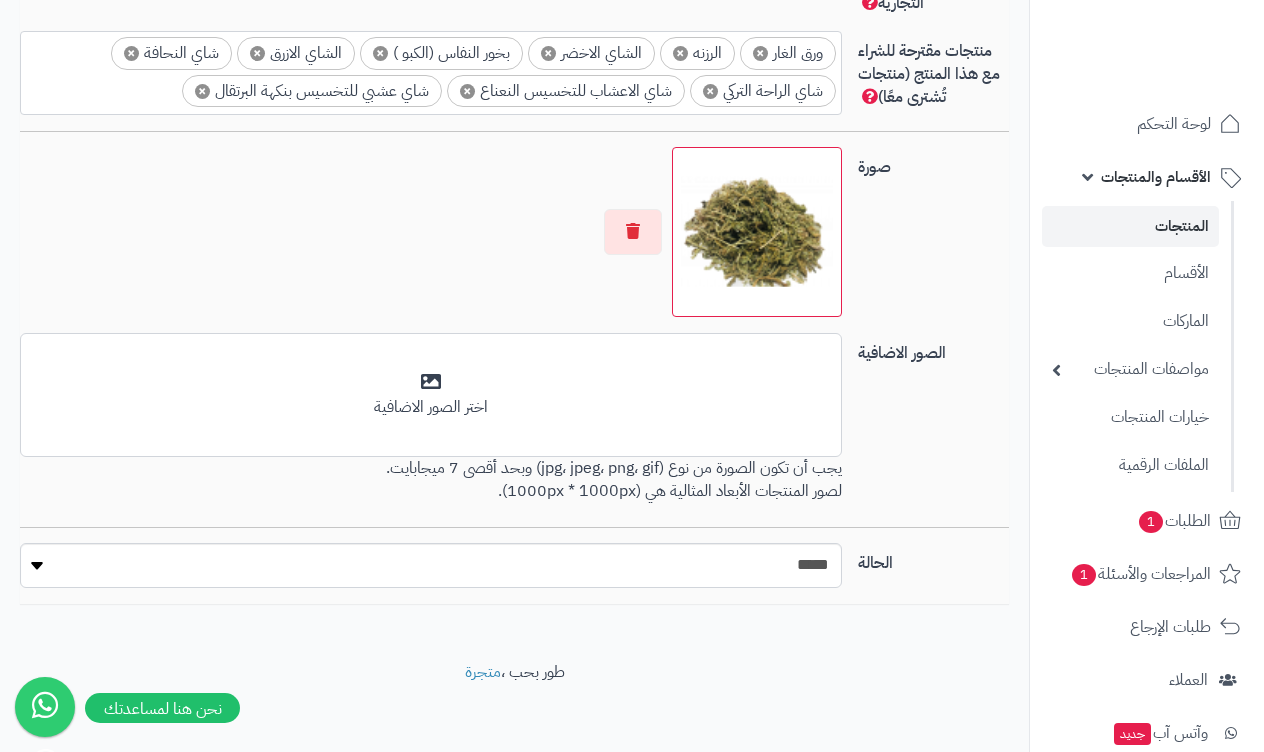 scroll, scrollTop: 1356, scrollLeft: 0, axis: vertical 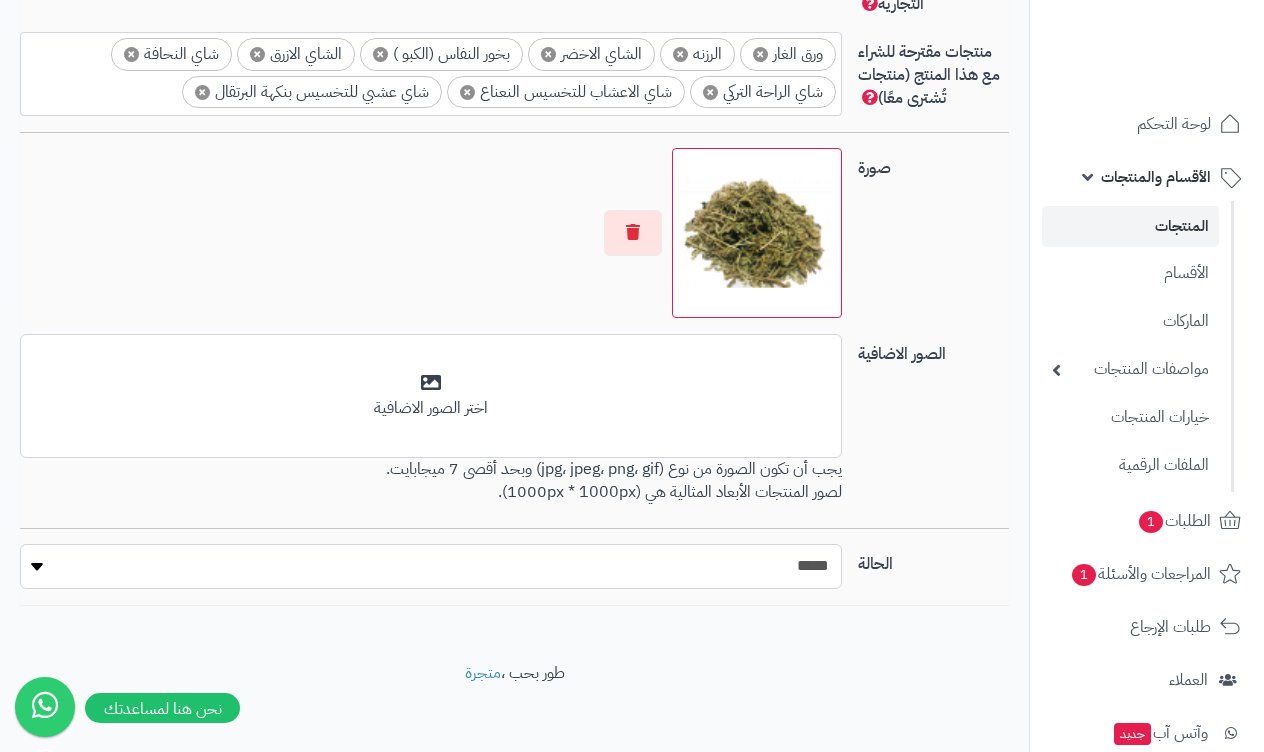 select on "*" 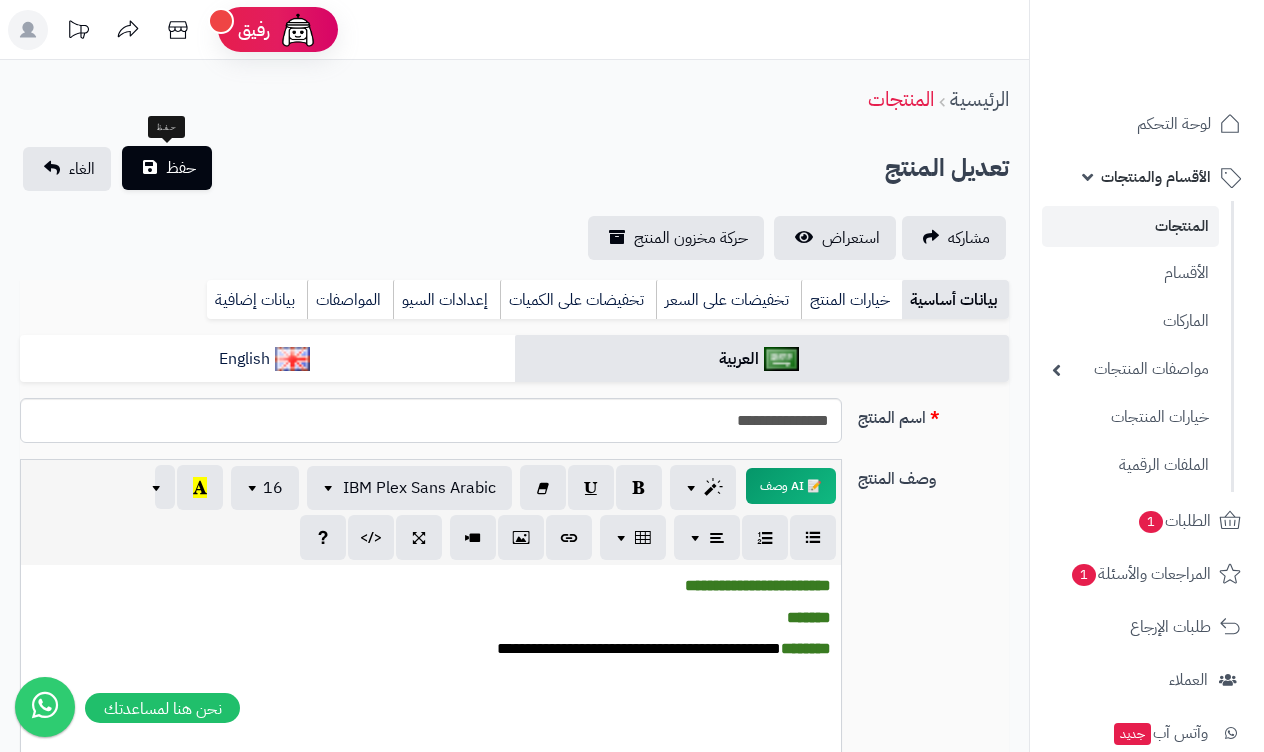 scroll, scrollTop: 0, scrollLeft: 0, axis: both 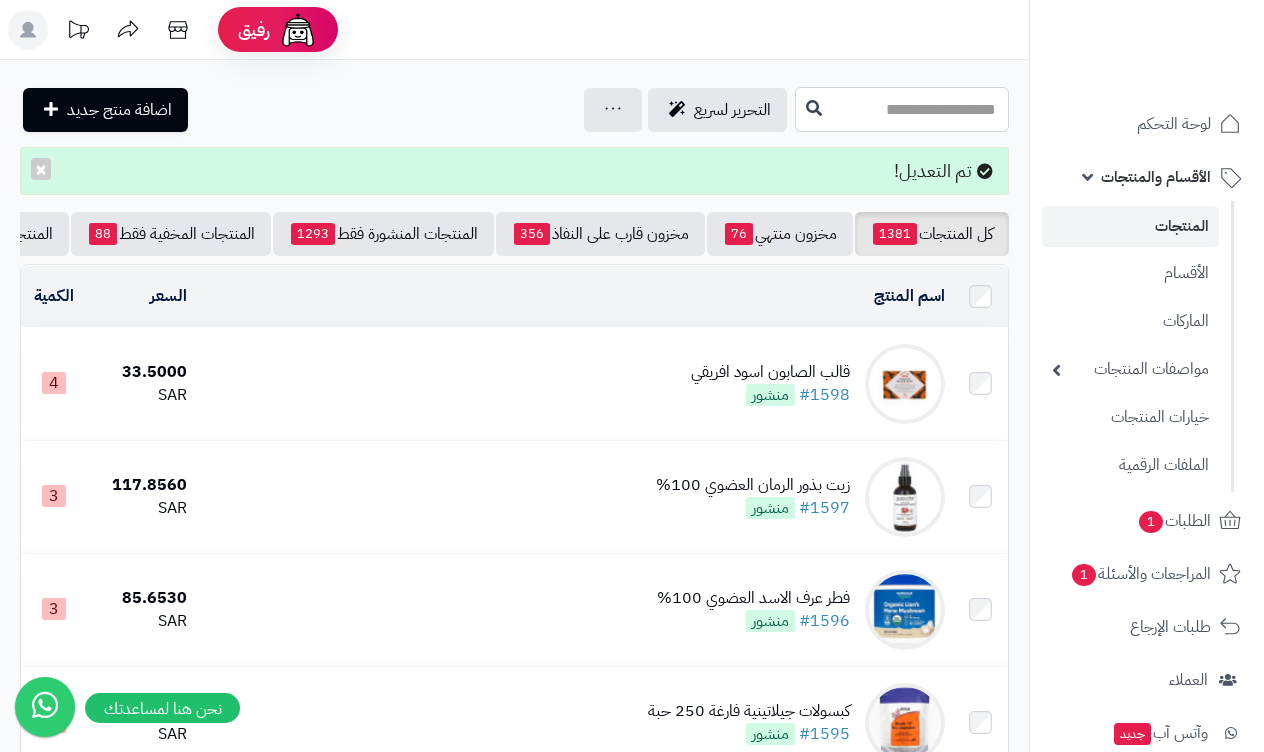 click at bounding box center (902, 109) 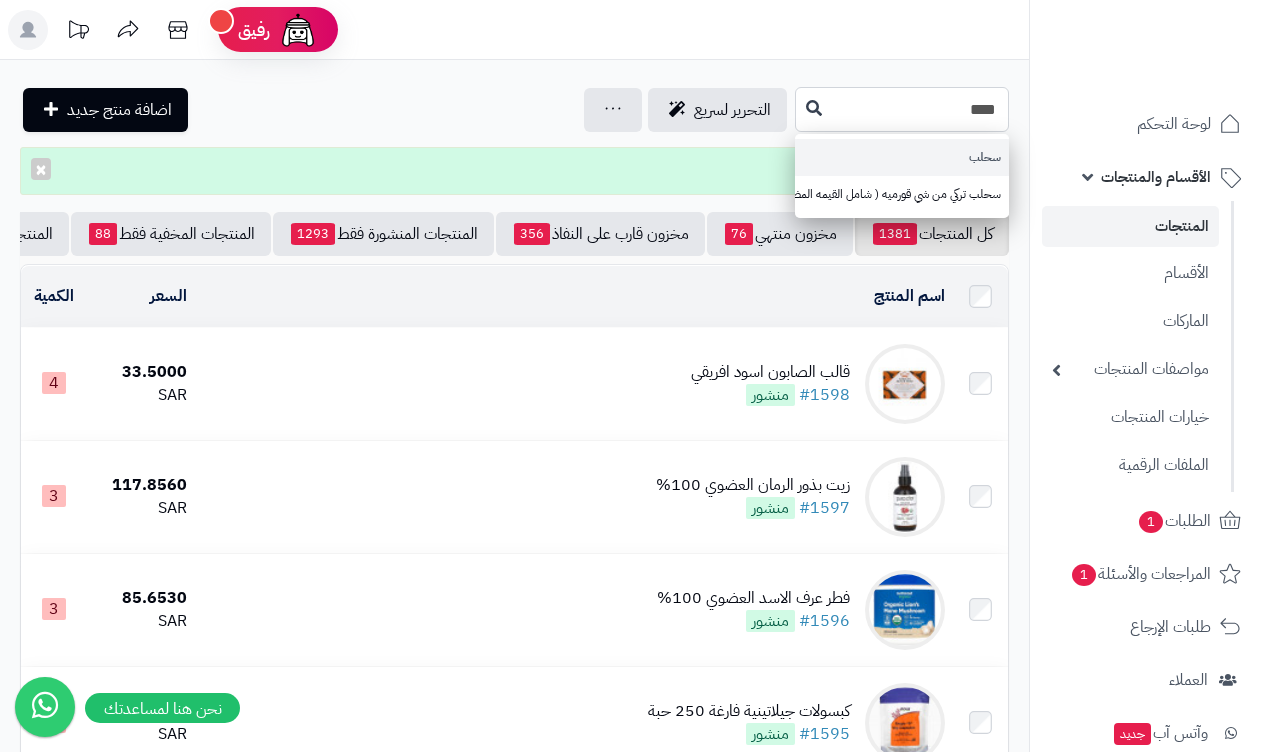 type on "****" 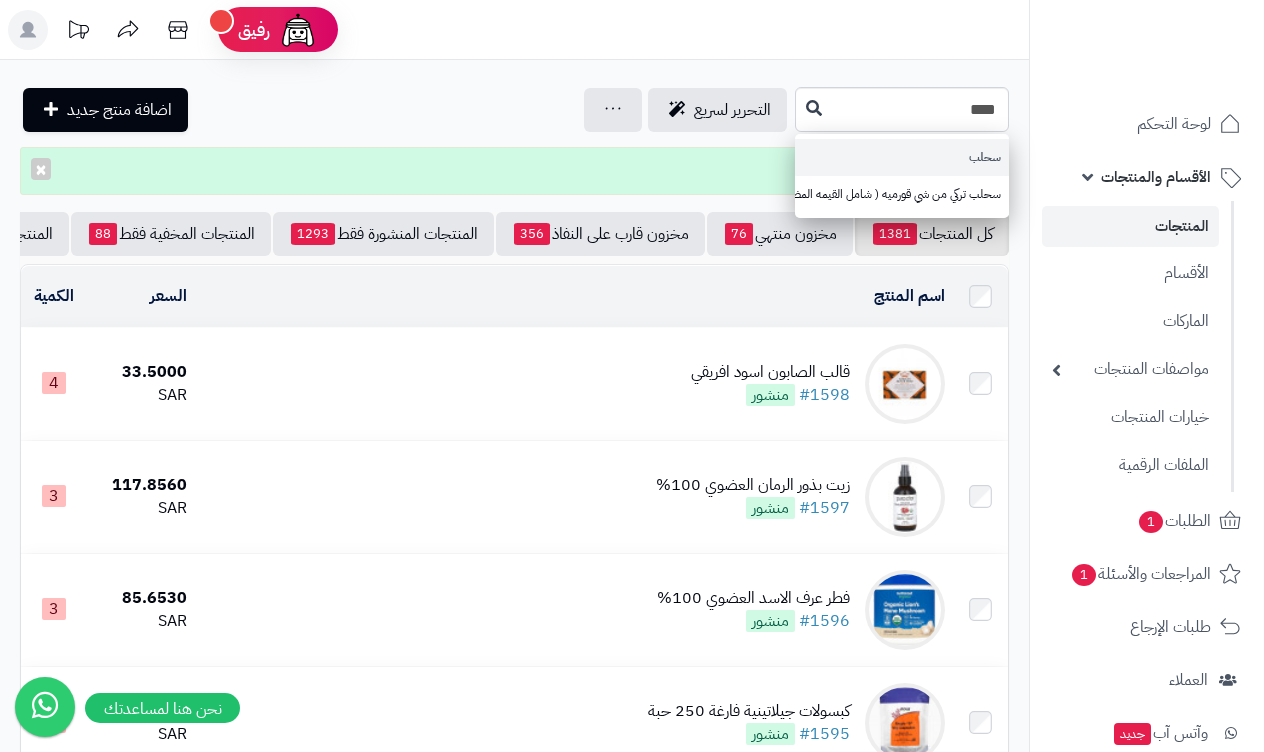 click on "سحلب" at bounding box center [902, 157] 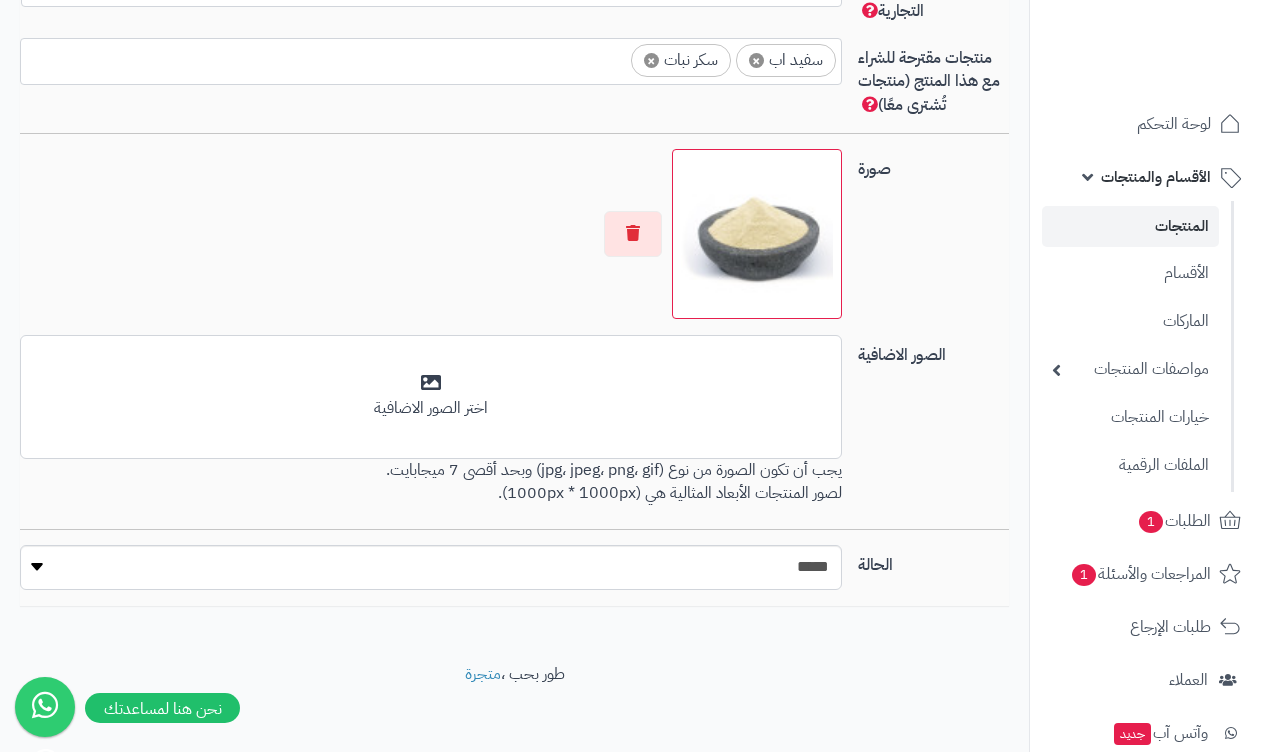 scroll, scrollTop: 1394, scrollLeft: 0, axis: vertical 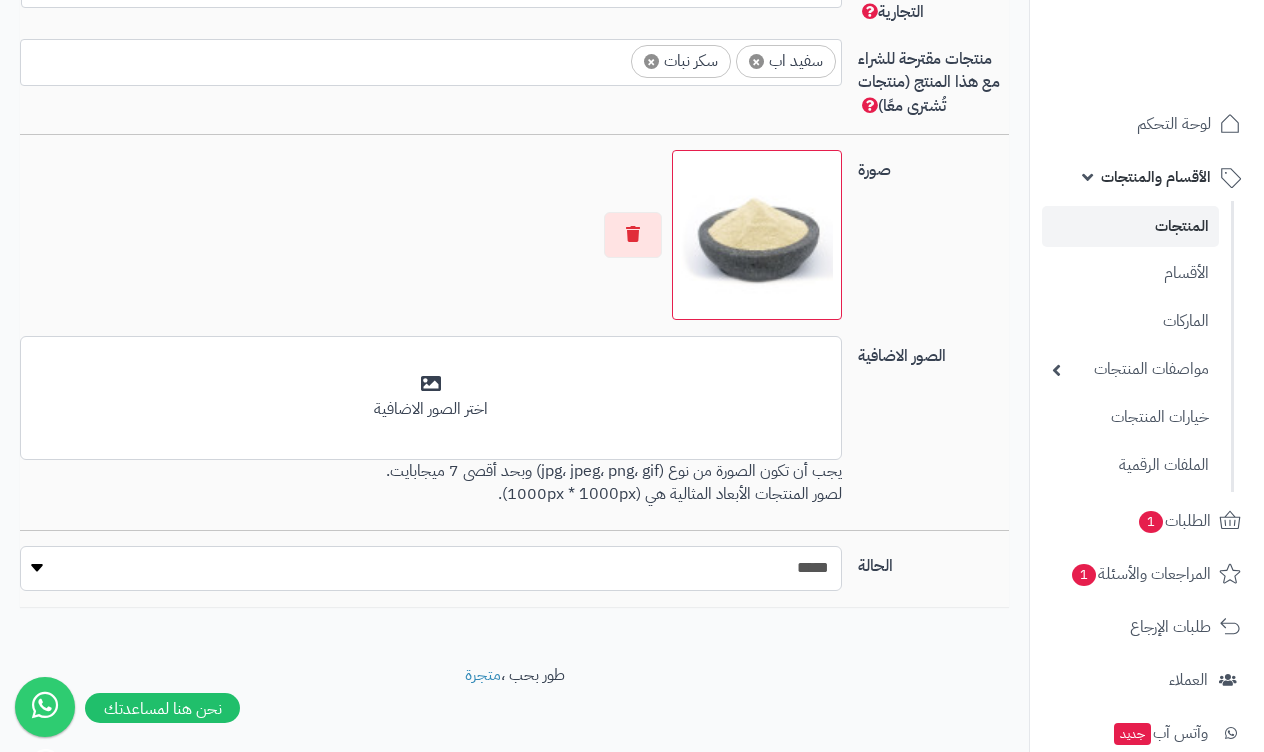 select on "*" 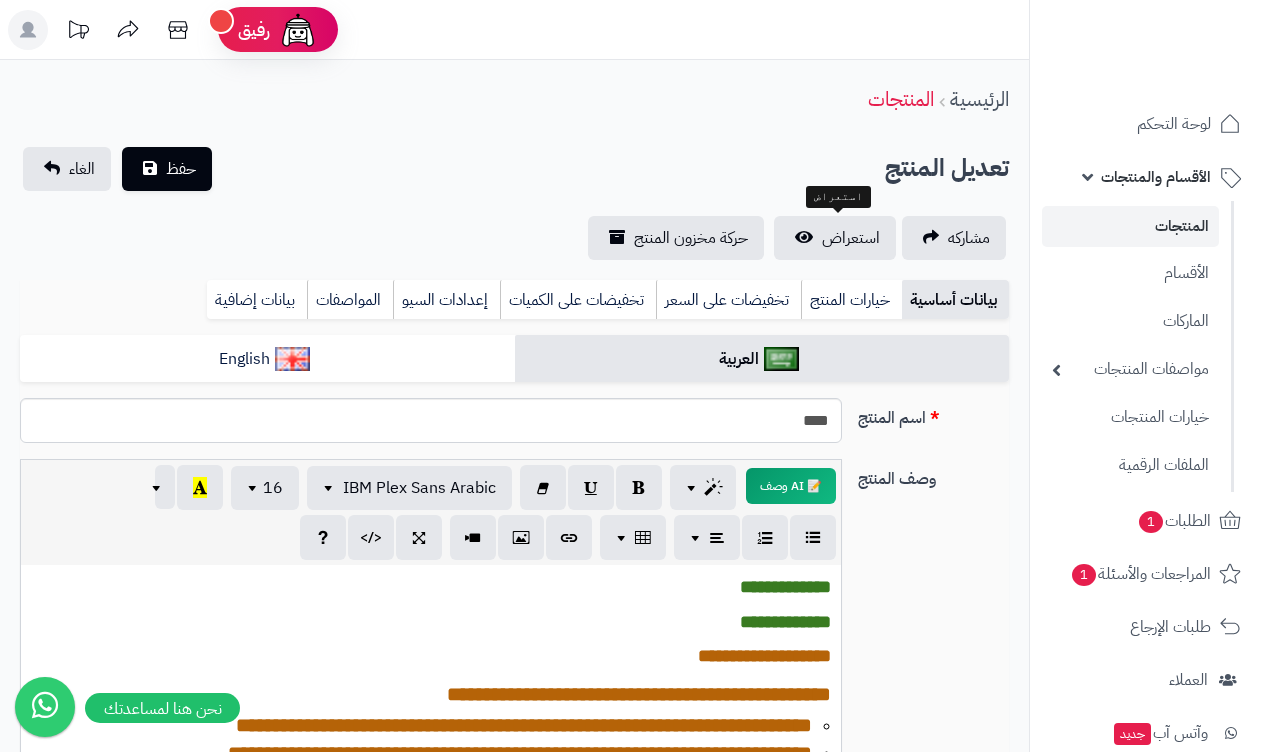 scroll, scrollTop: 0, scrollLeft: 0, axis: both 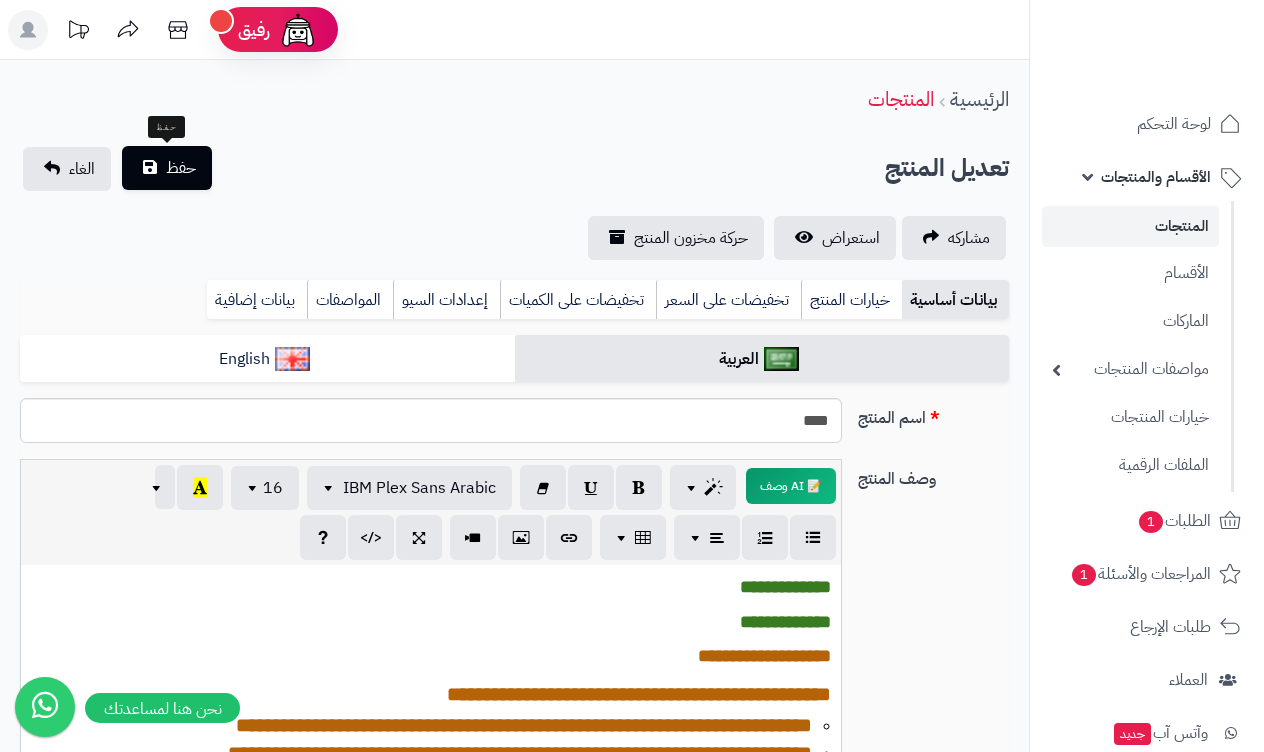 click on "حفظ" at bounding box center [167, 168] 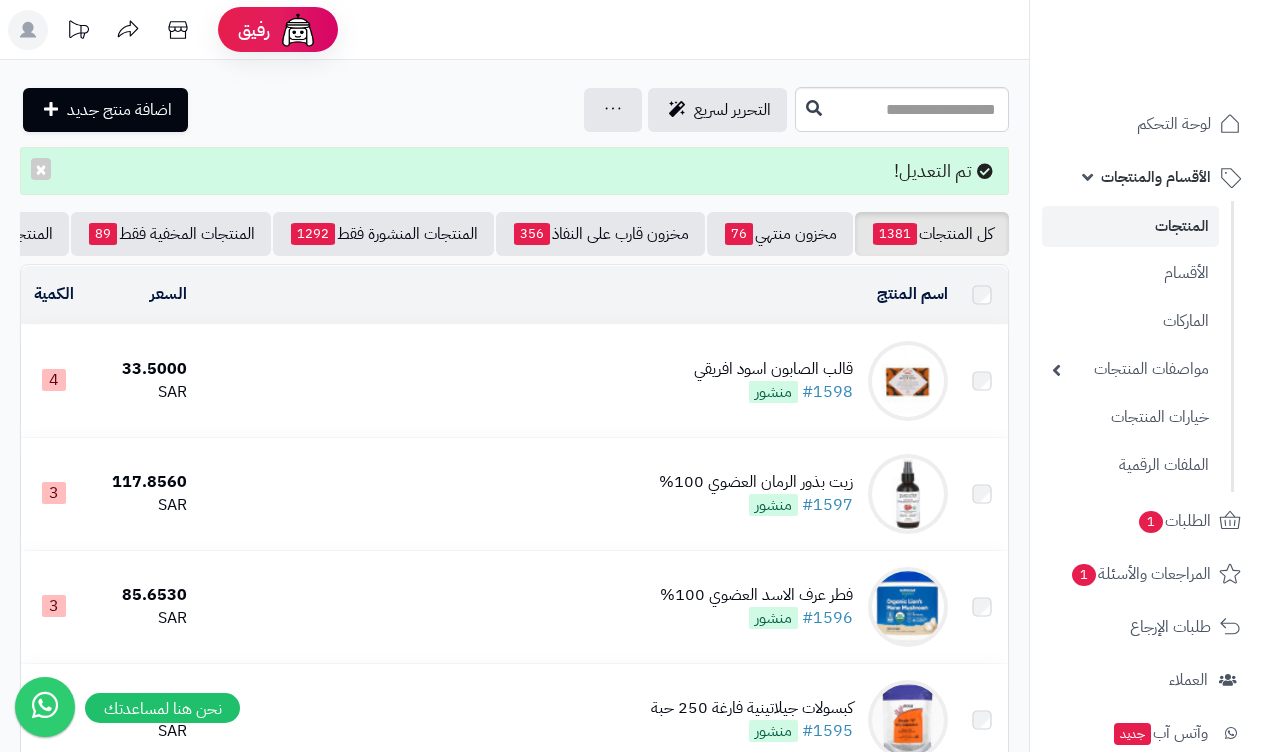 scroll, scrollTop: 0, scrollLeft: 0, axis: both 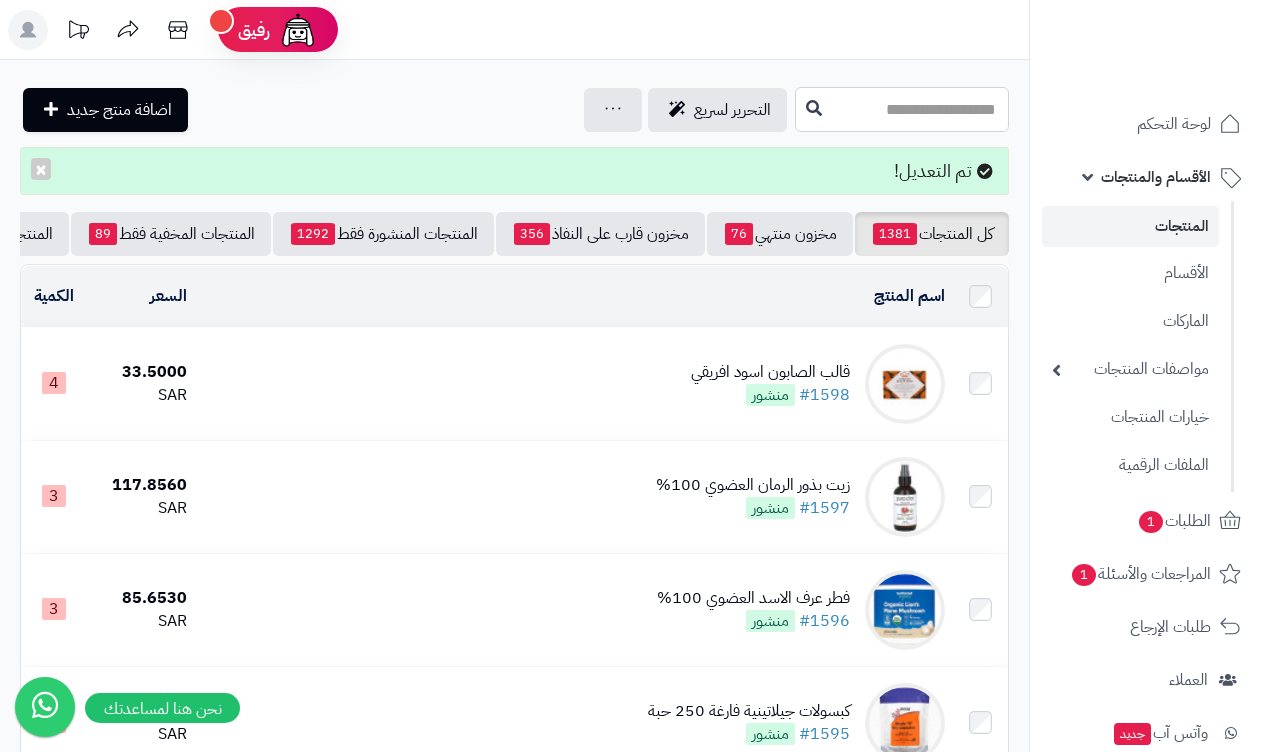 click at bounding box center [902, 109] 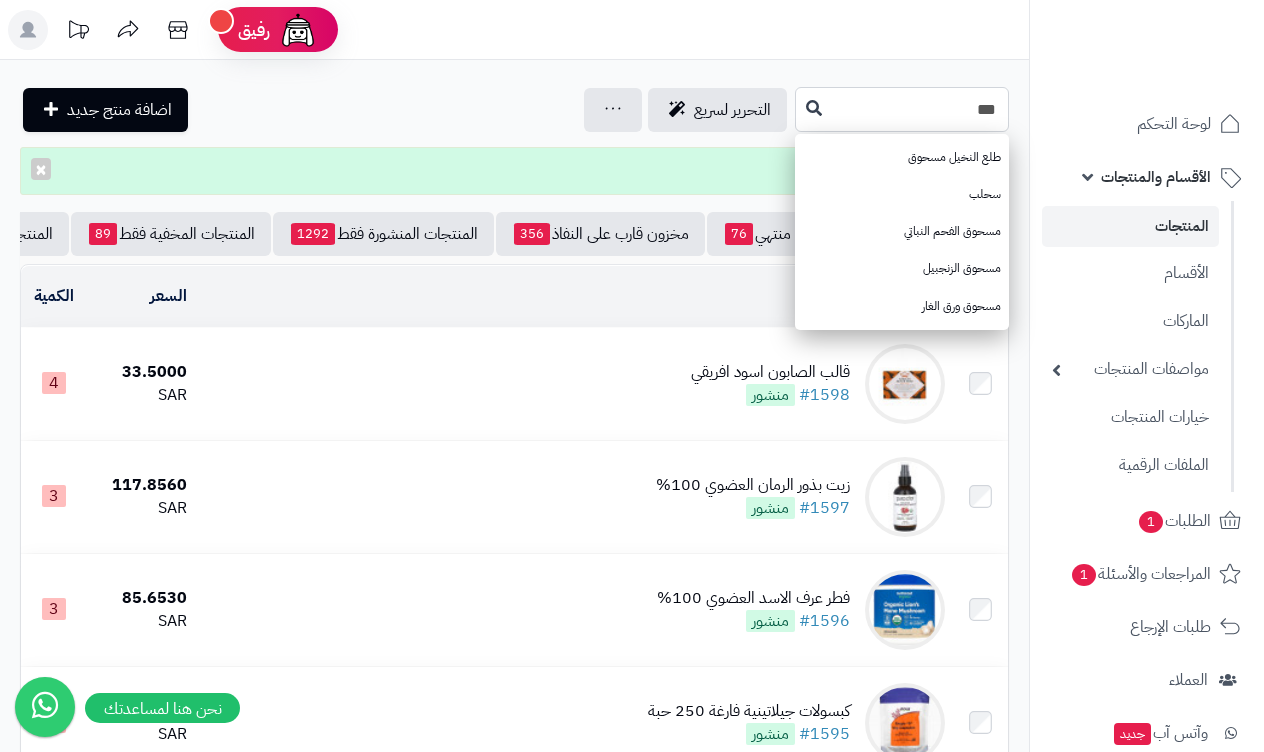 click on "***" at bounding box center (902, 109) 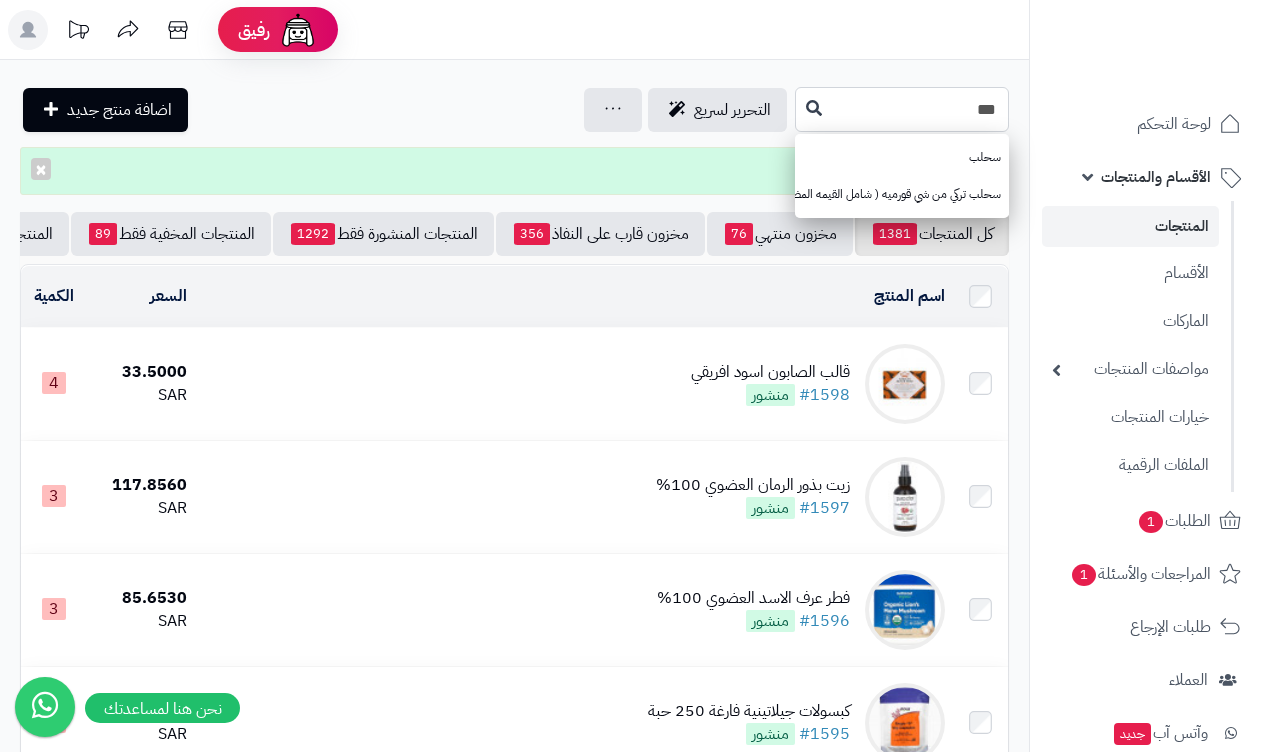 click on "***" at bounding box center [902, 109] 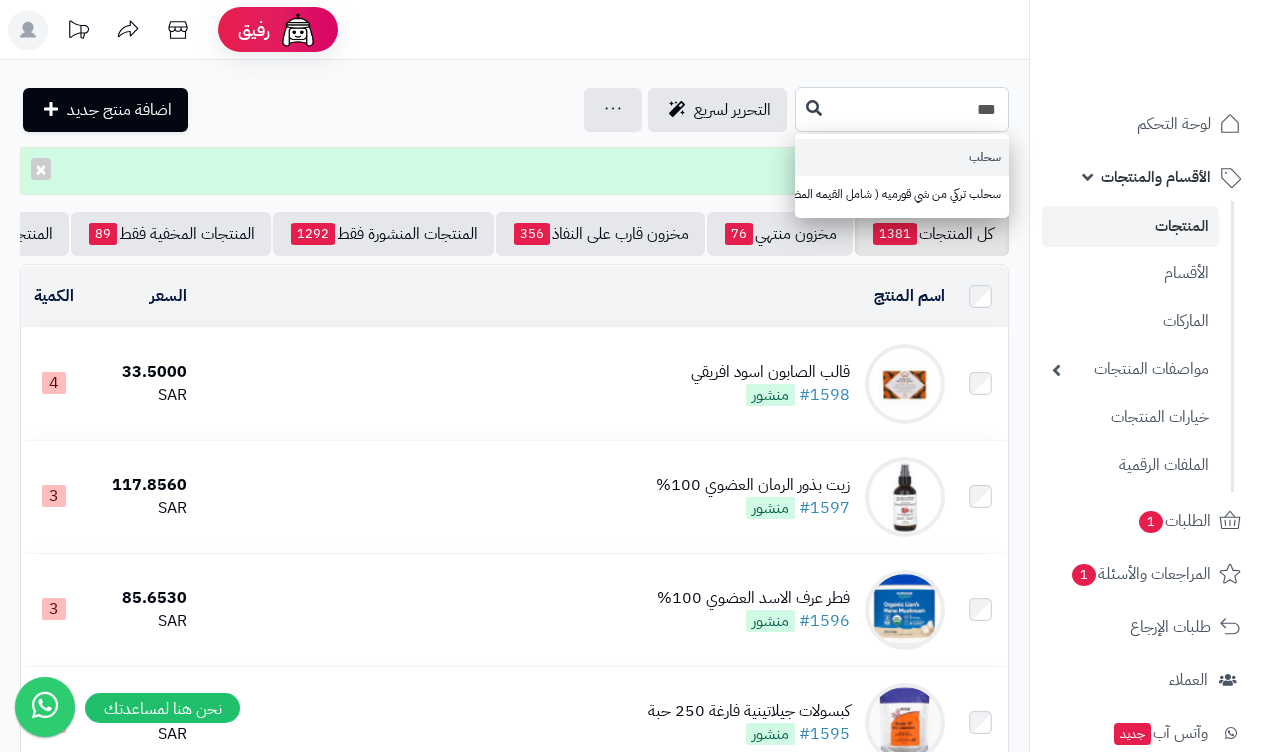 type on "***" 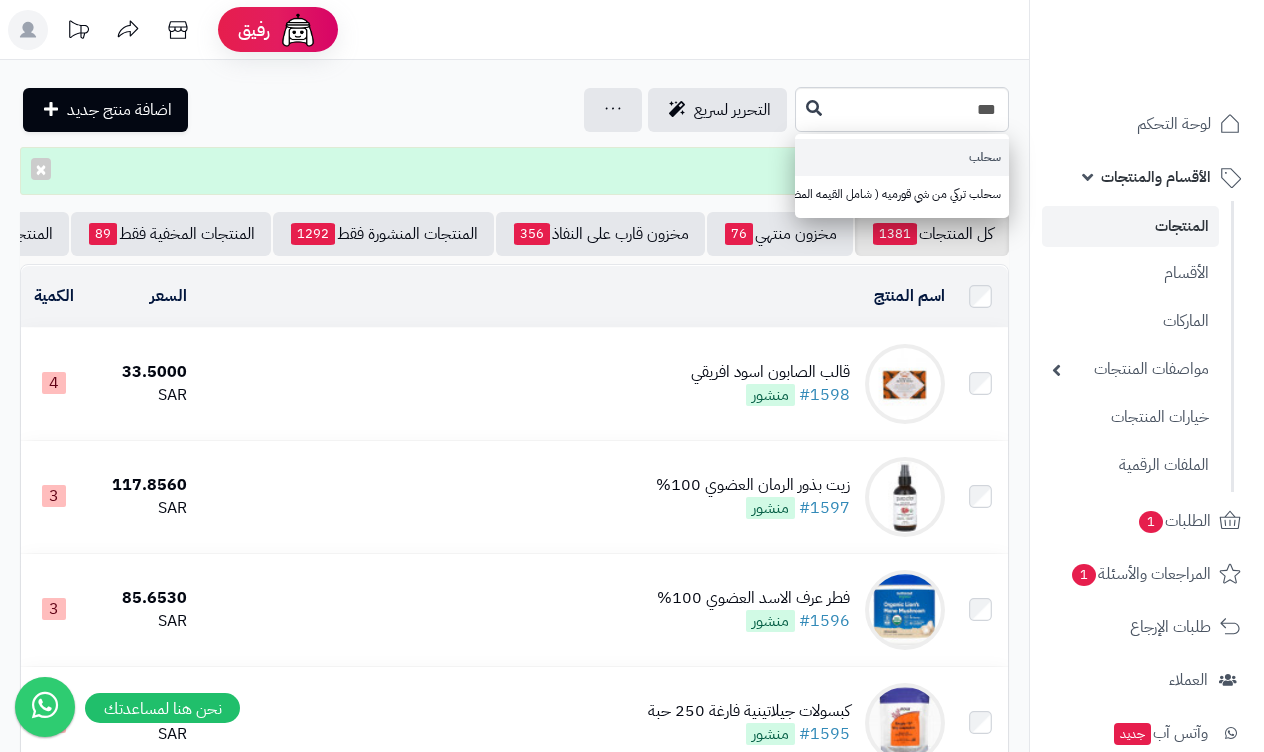 click on "سحلب" at bounding box center (902, 157) 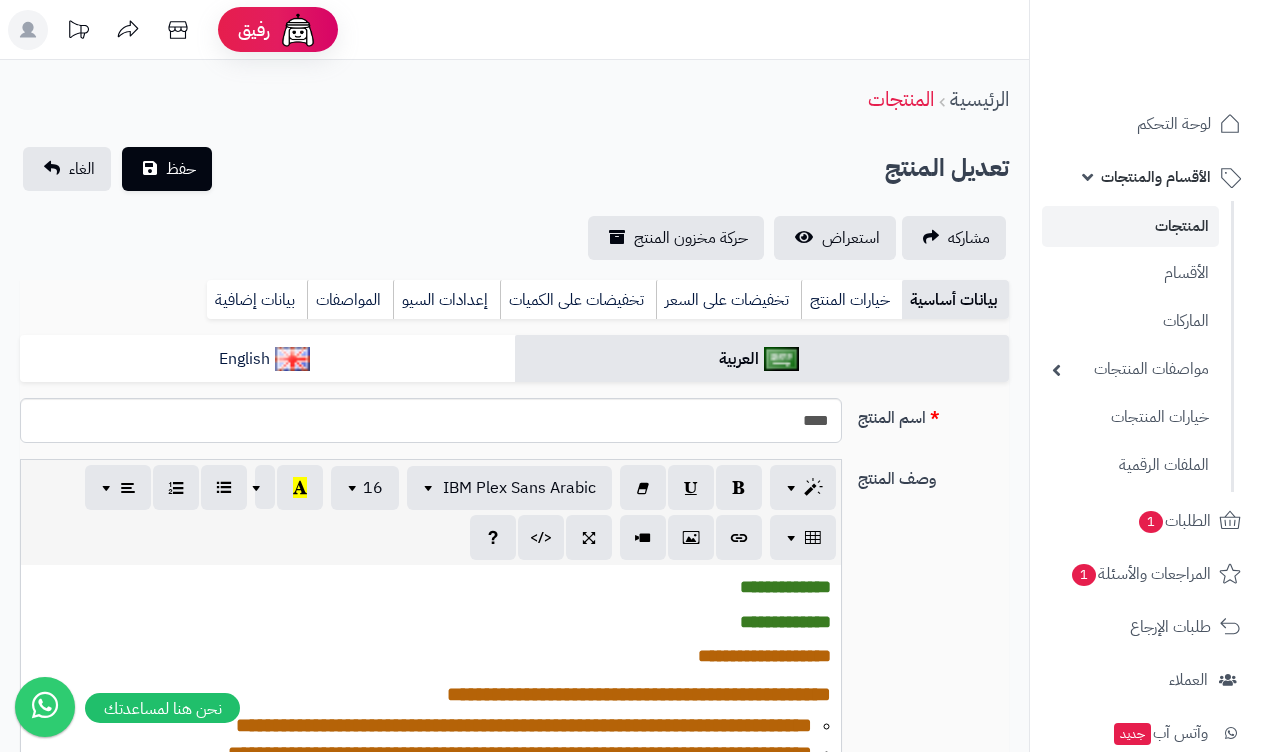 scroll, scrollTop: 0, scrollLeft: 0, axis: both 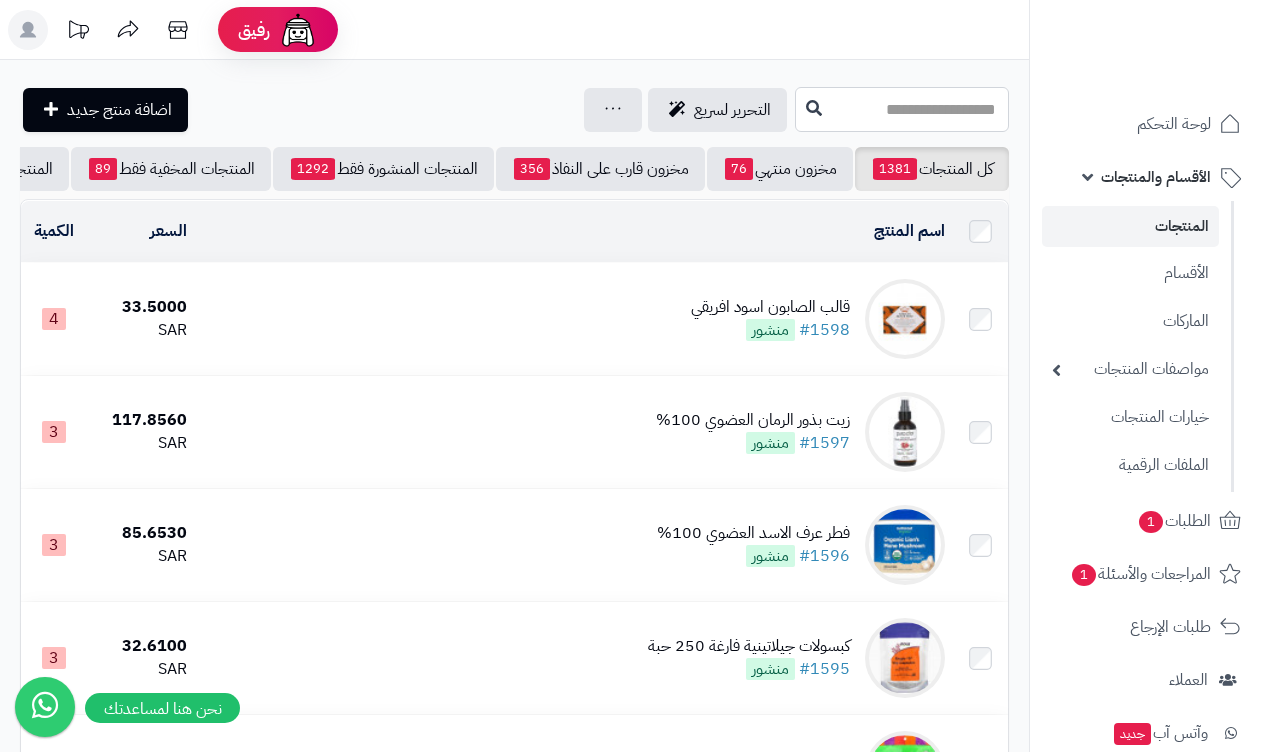 click at bounding box center [902, 109] 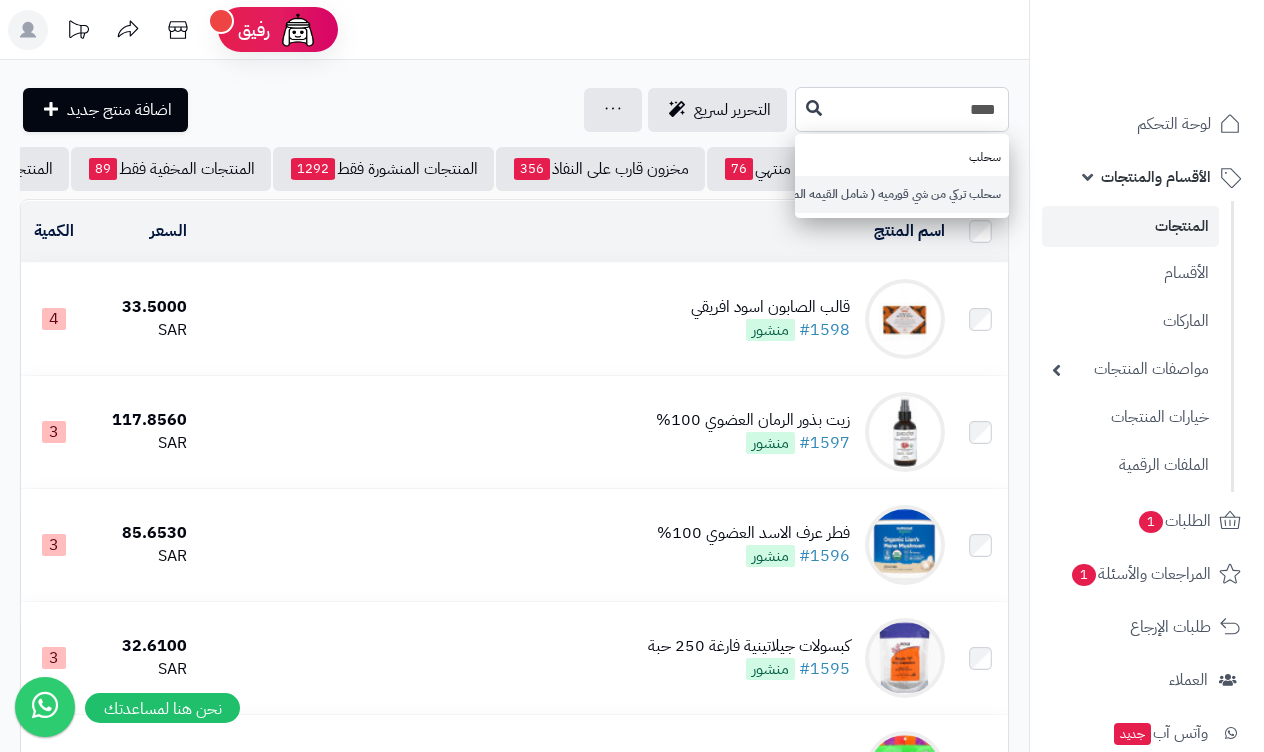 type on "****" 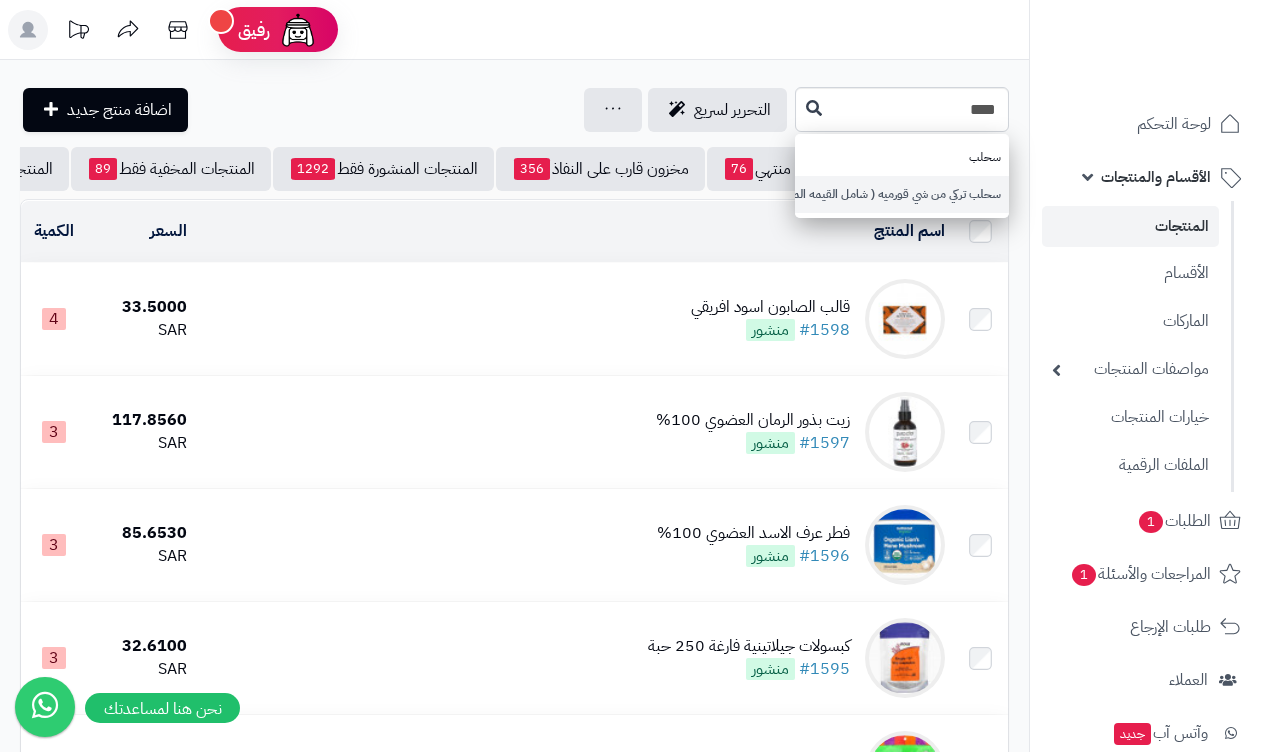 click on "سحلب تركي من شي قورميه ( شامل القيمه المضافه )" at bounding box center [902, 194] 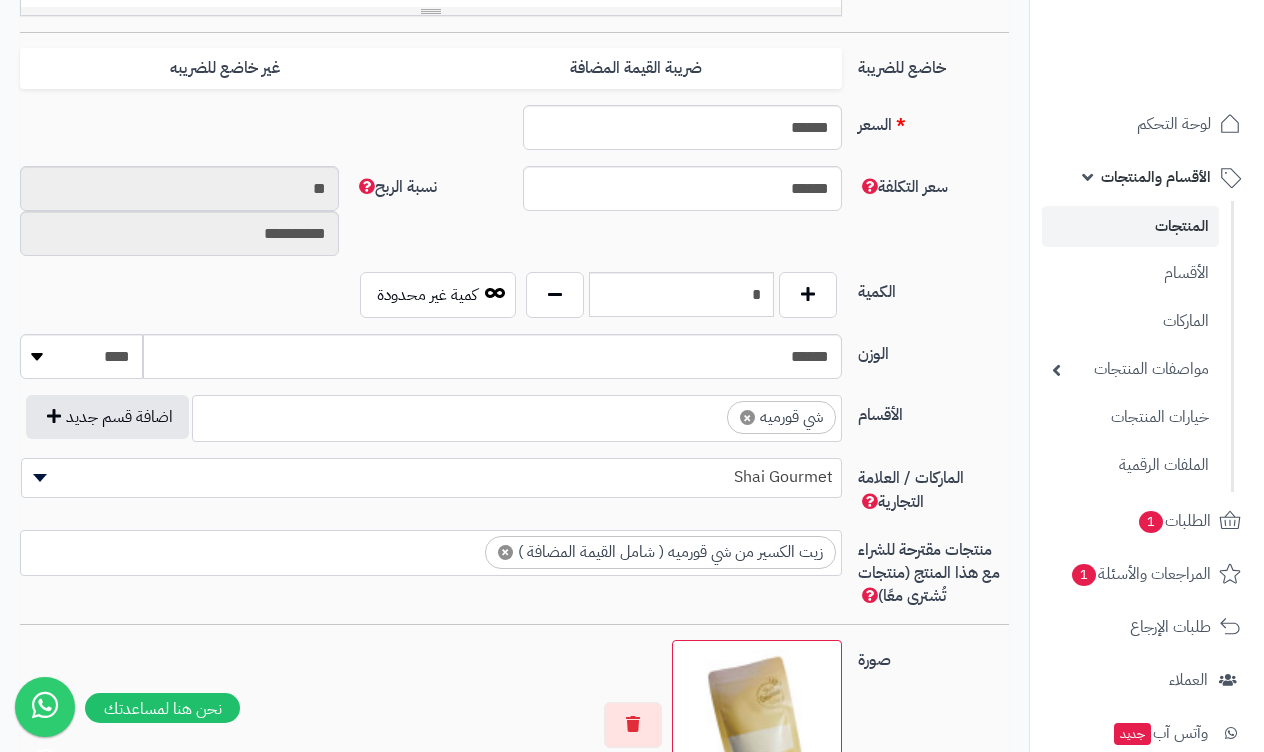 scroll, scrollTop: 870, scrollLeft: 0, axis: vertical 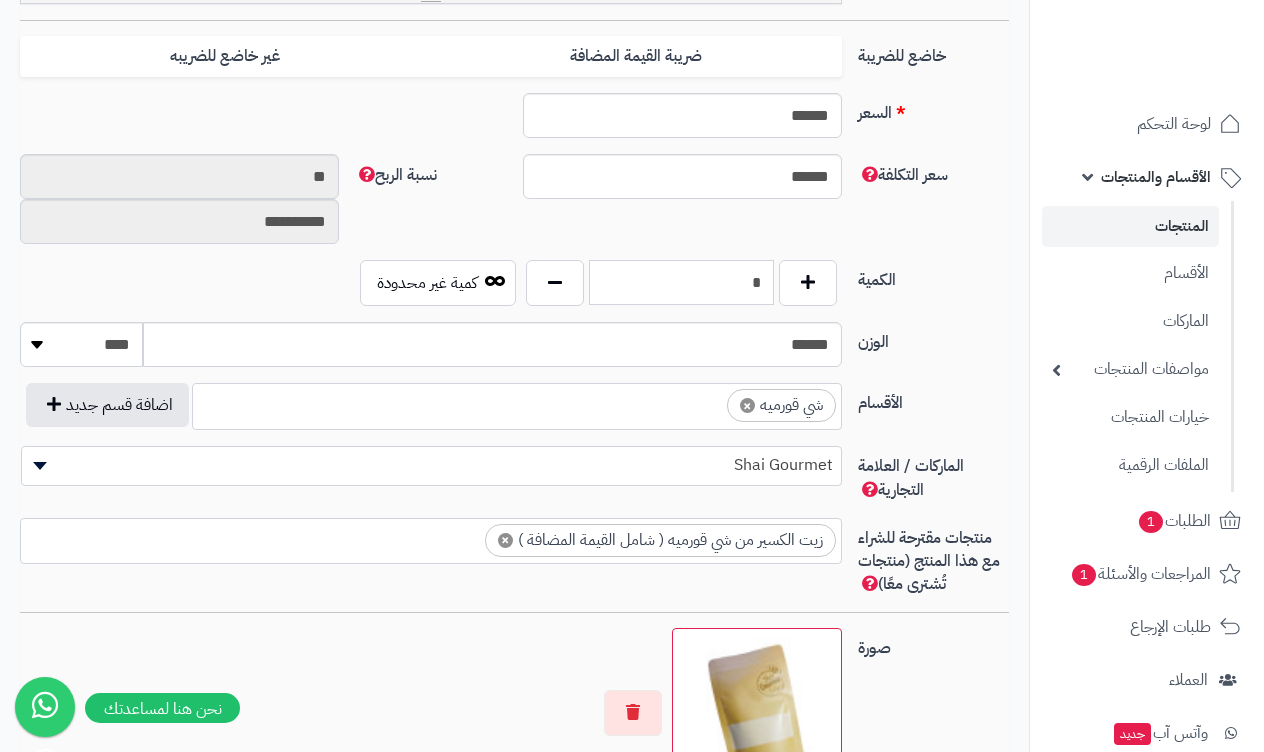 click on "*" at bounding box center [681, 282] 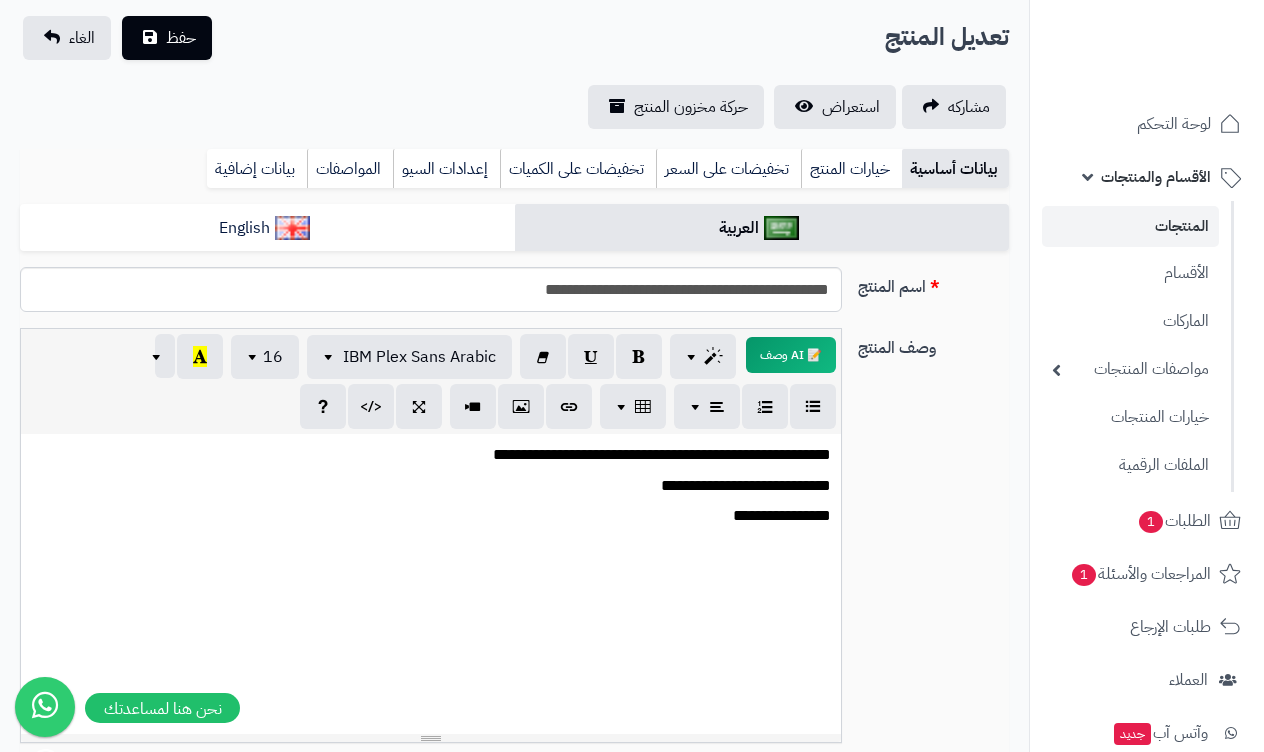 scroll, scrollTop: 130, scrollLeft: -5, axis: both 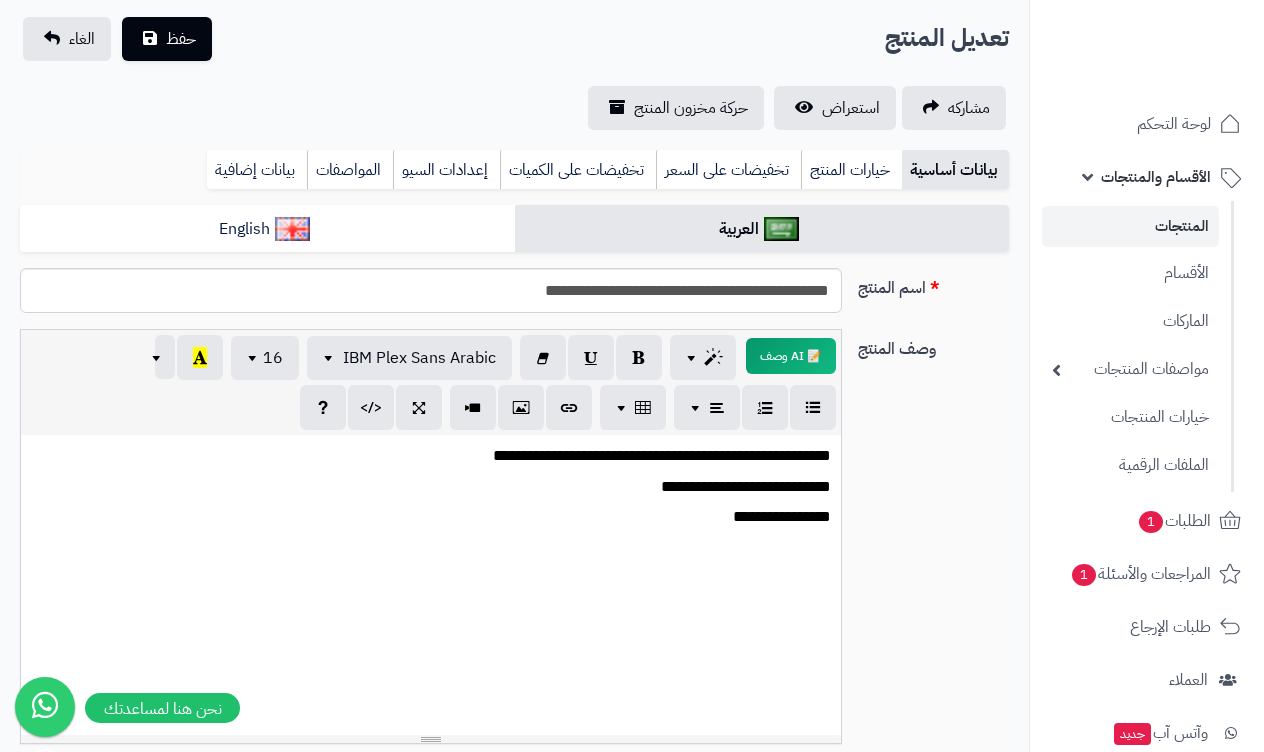 type on "***" 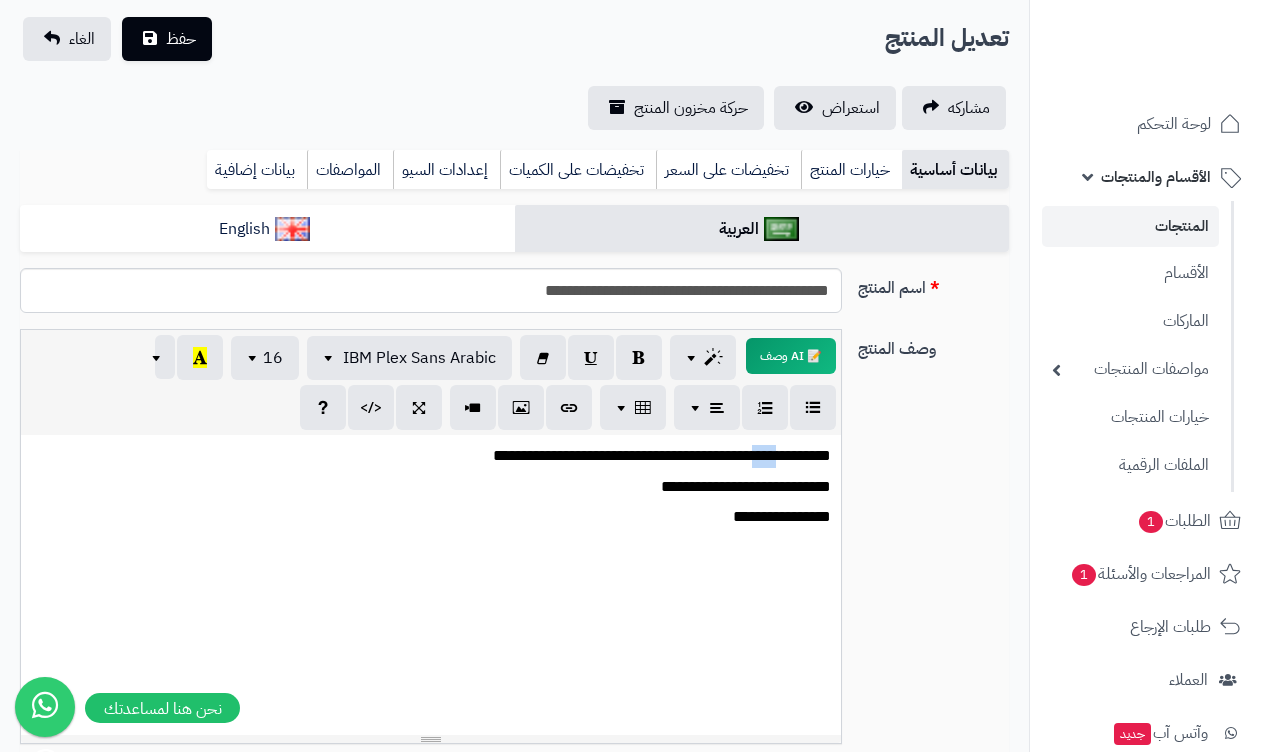 click on "**********" at bounding box center [430, 456] 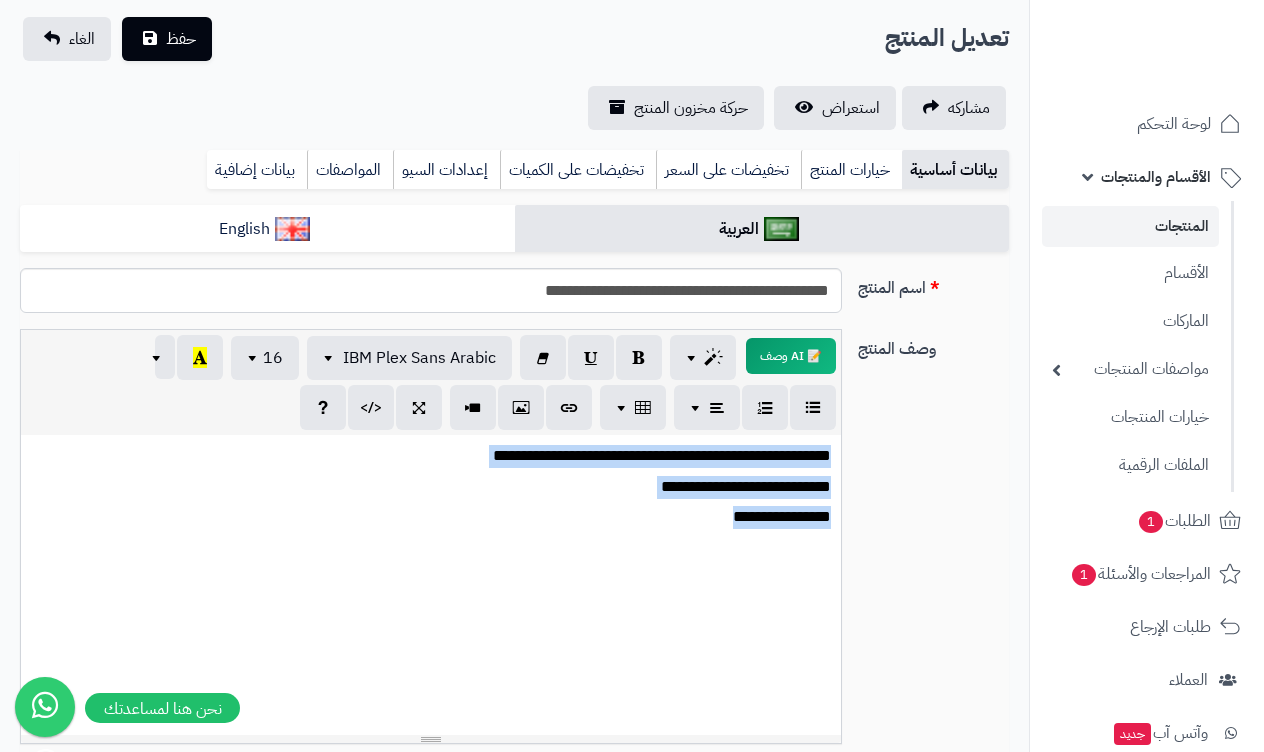drag, startPoint x: 784, startPoint y: 461, endPoint x: 798, endPoint y: 551, distance: 91.08238 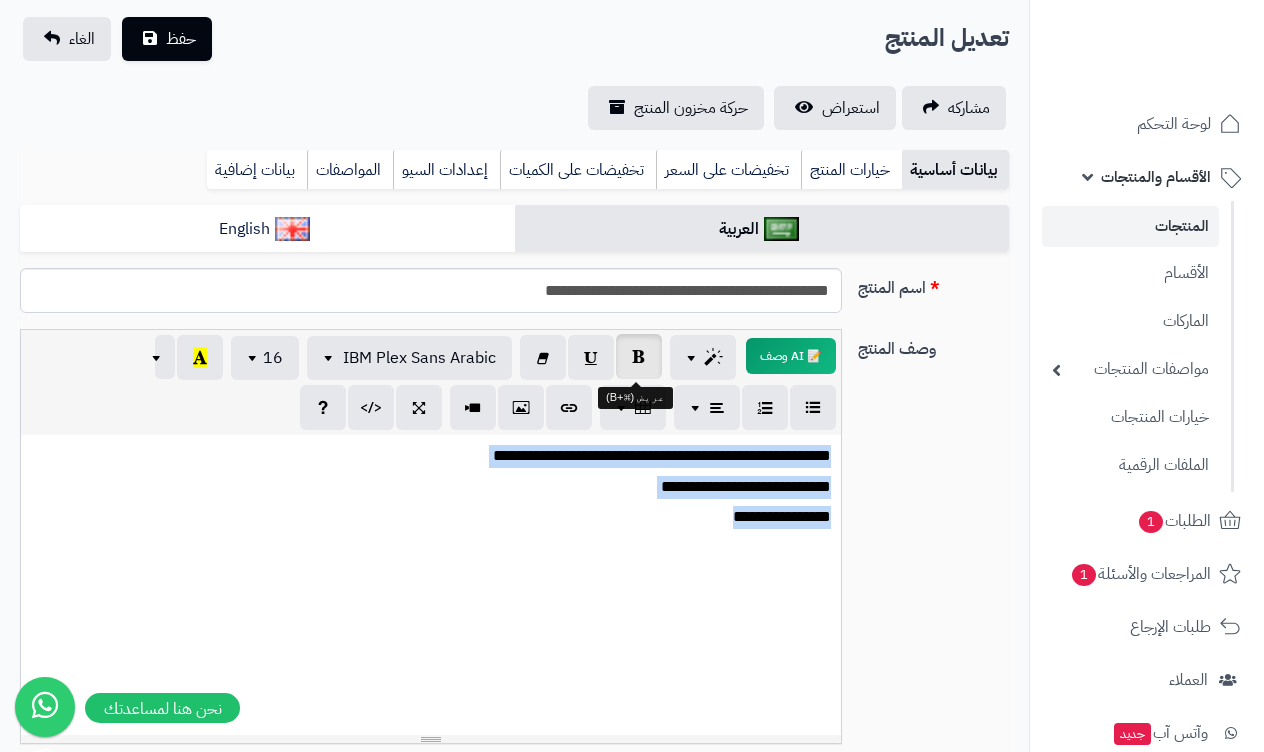 click at bounding box center (639, 356) 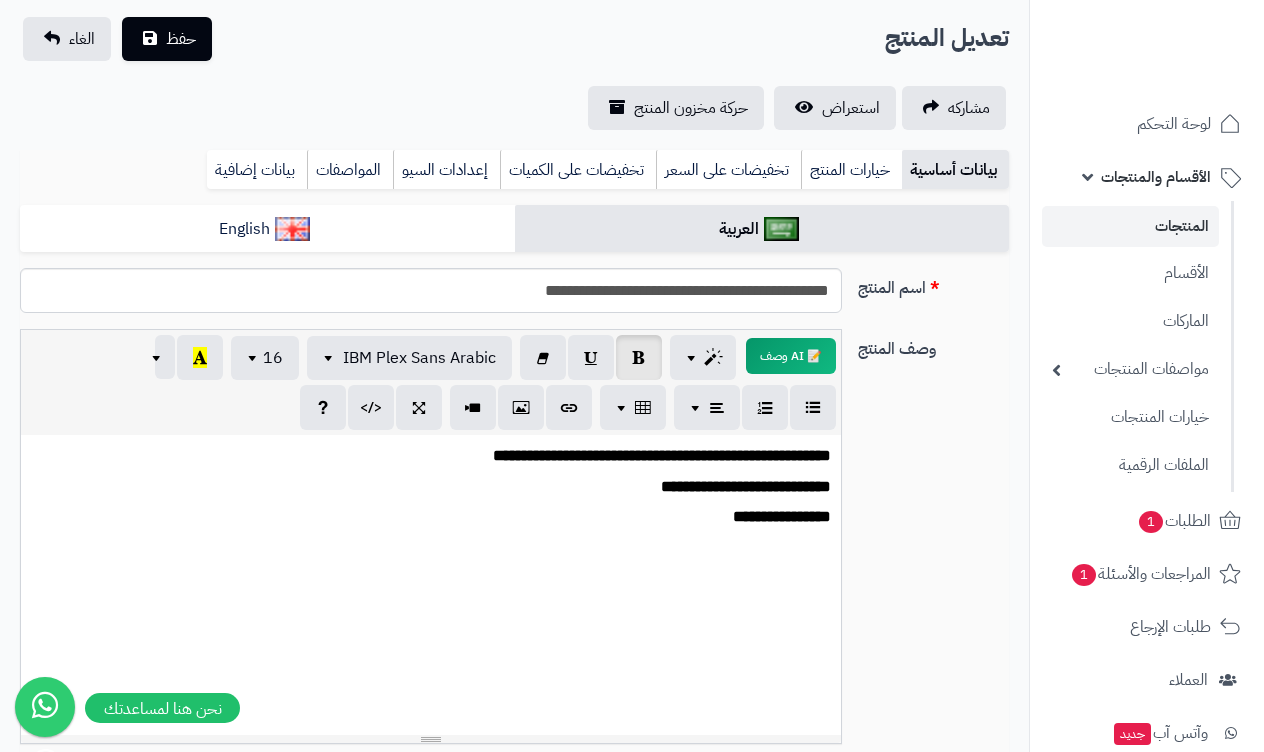 click on "**********" at bounding box center (514, 544) 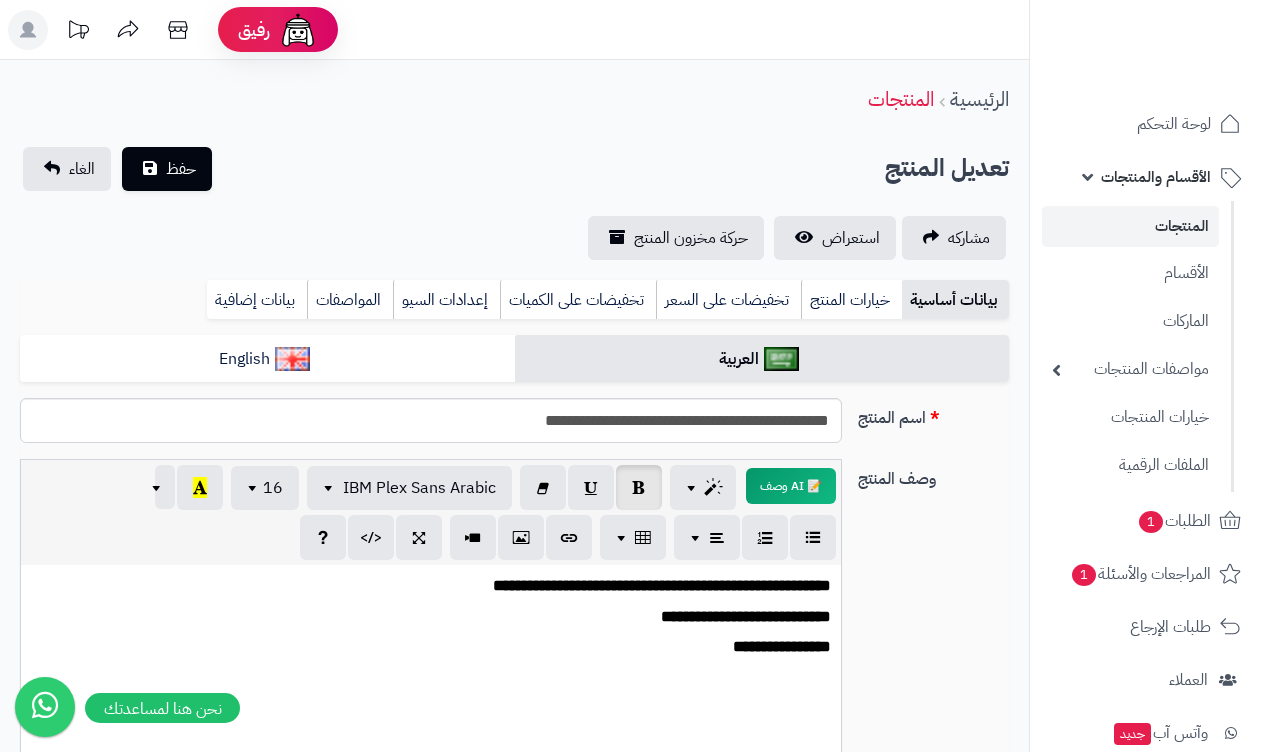 scroll, scrollTop: 0, scrollLeft: -6, axis: horizontal 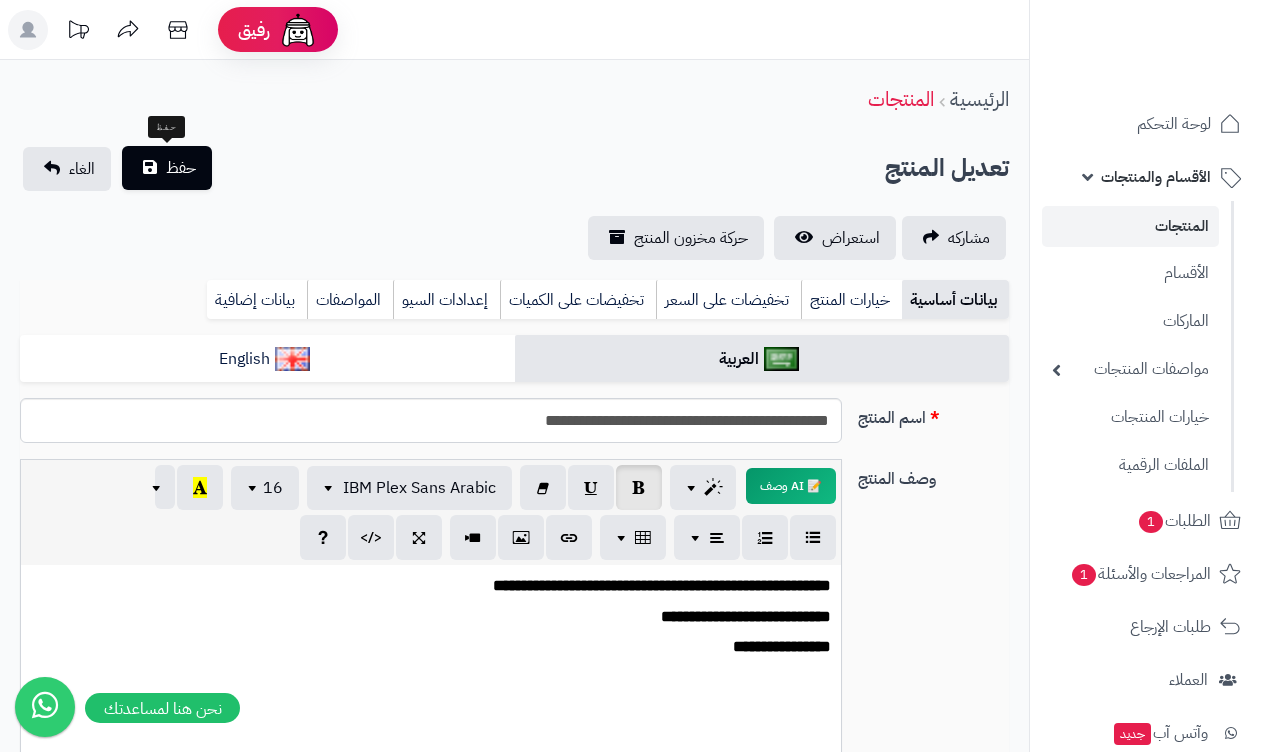 click on "حفظ" at bounding box center (181, 168) 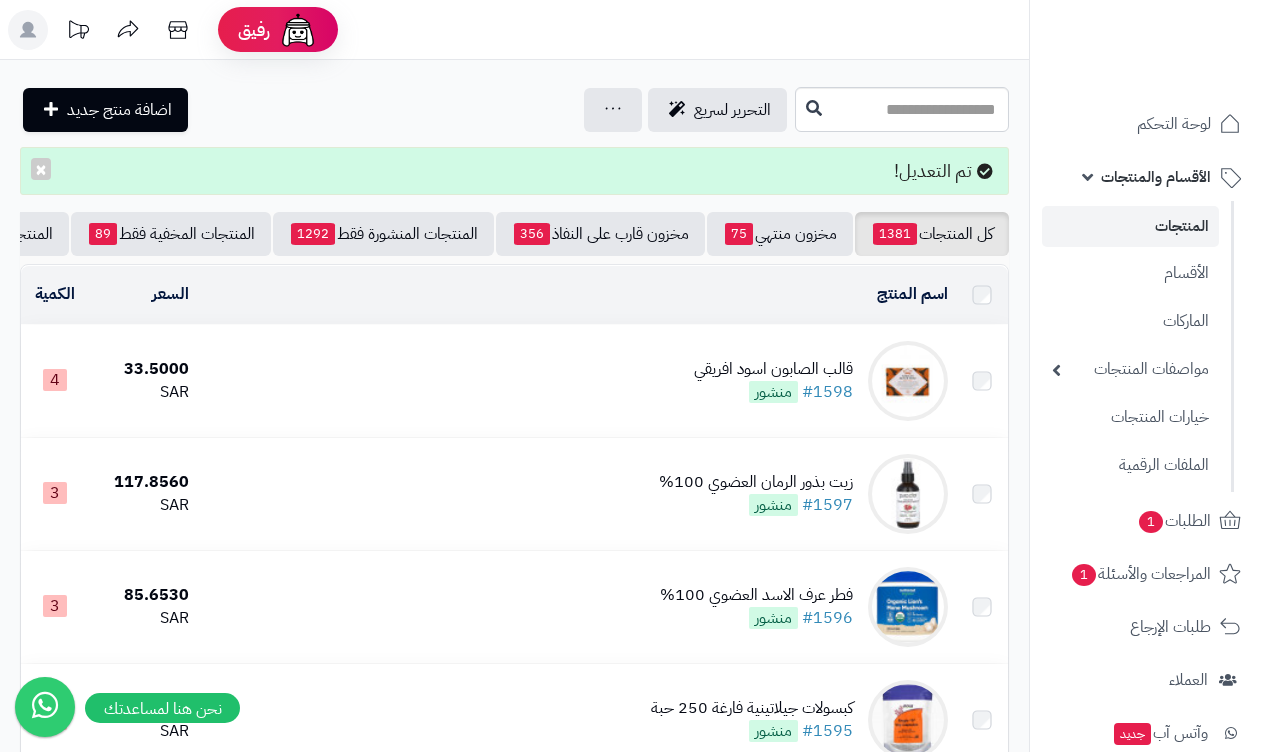 scroll, scrollTop: 0, scrollLeft: 0, axis: both 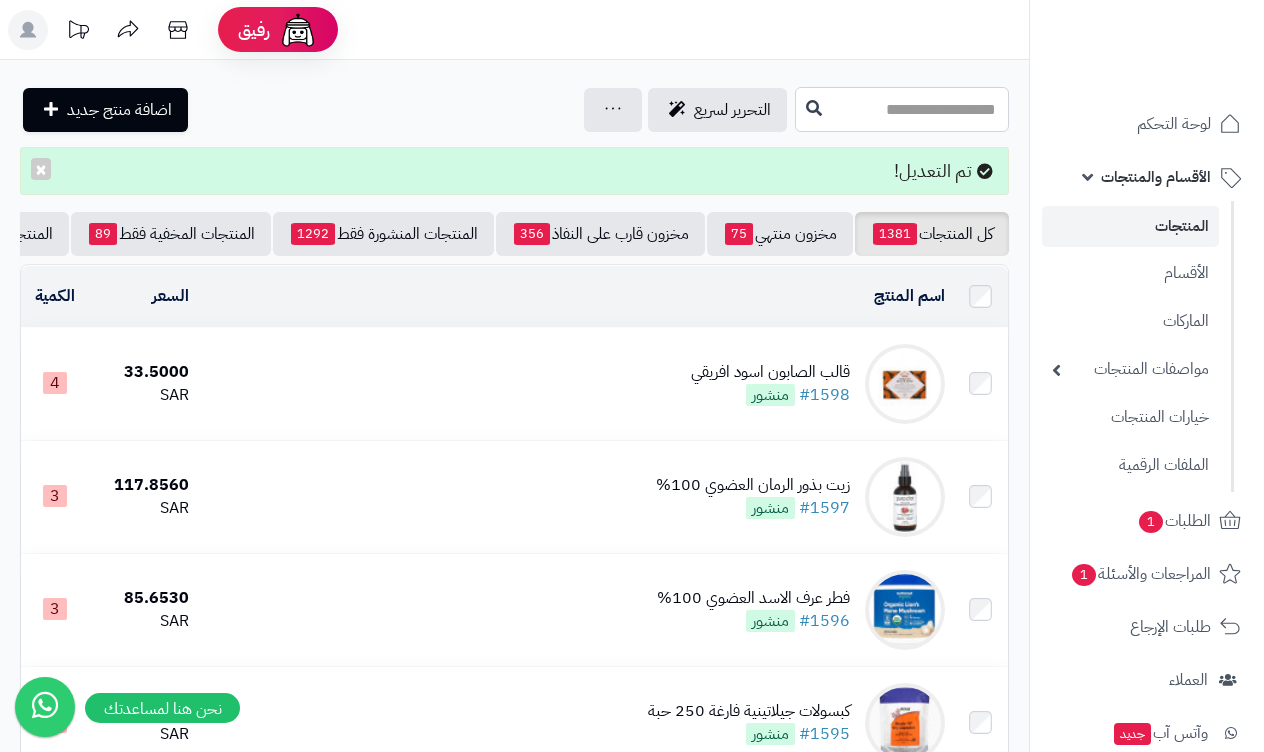 click at bounding box center (902, 109) 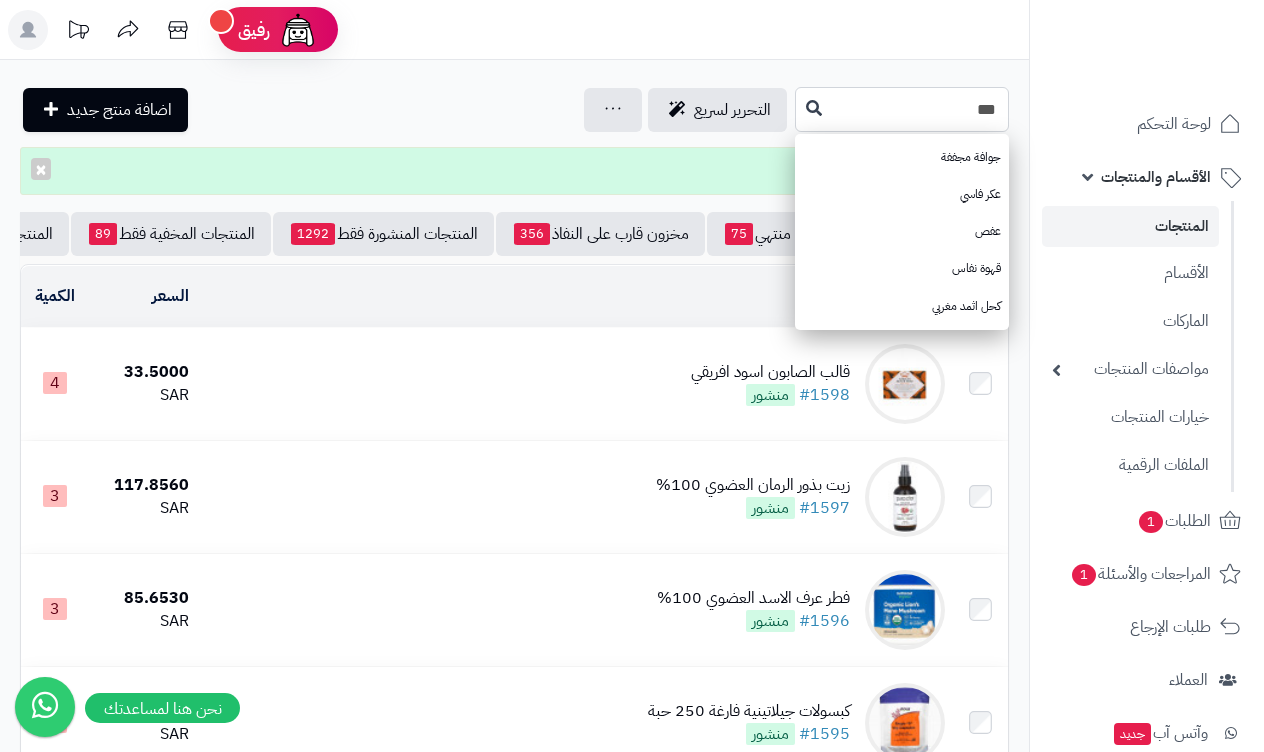 click on "***" at bounding box center (902, 109) 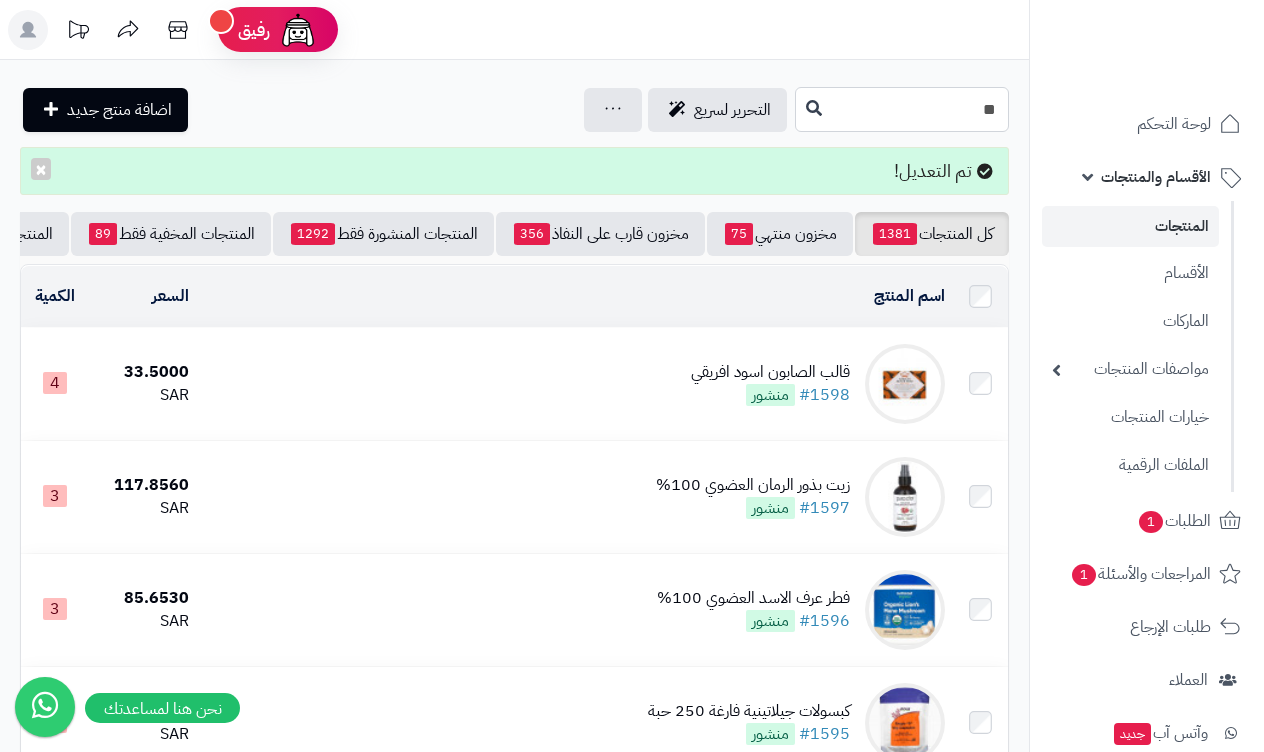 type on "*" 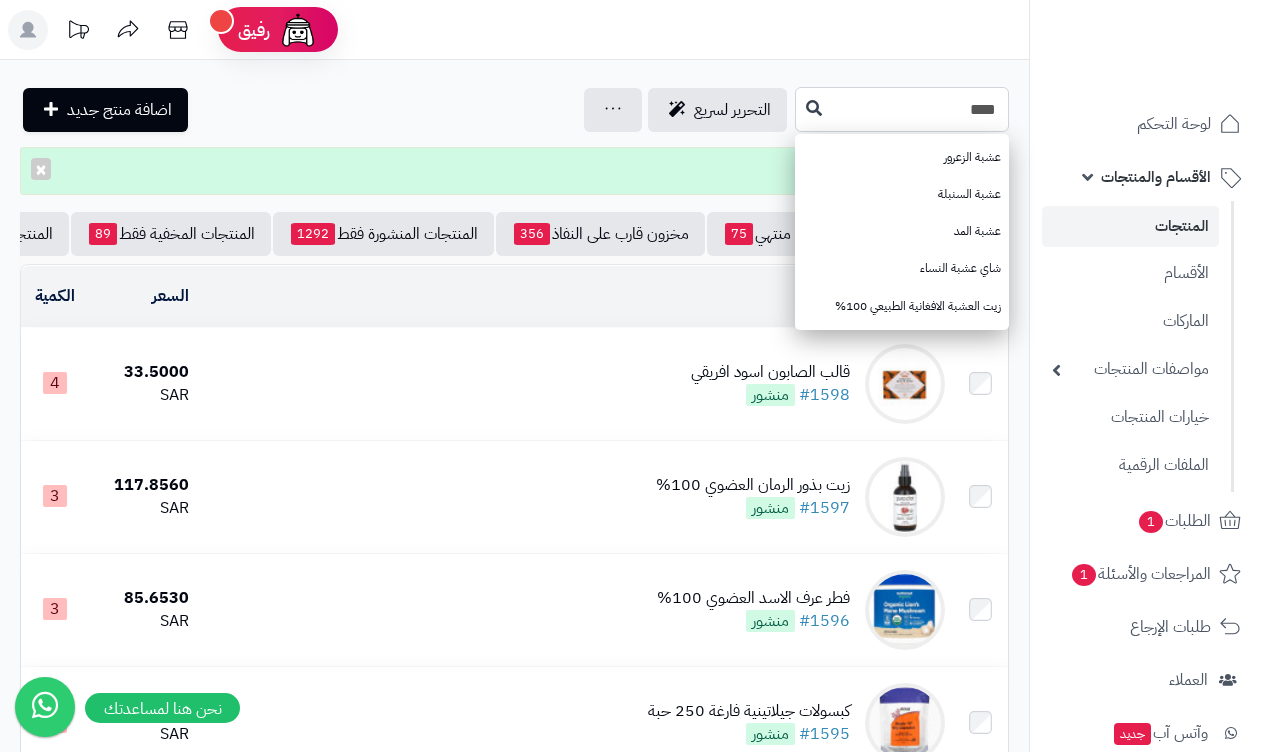 click on "****" at bounding box center [902, 109] 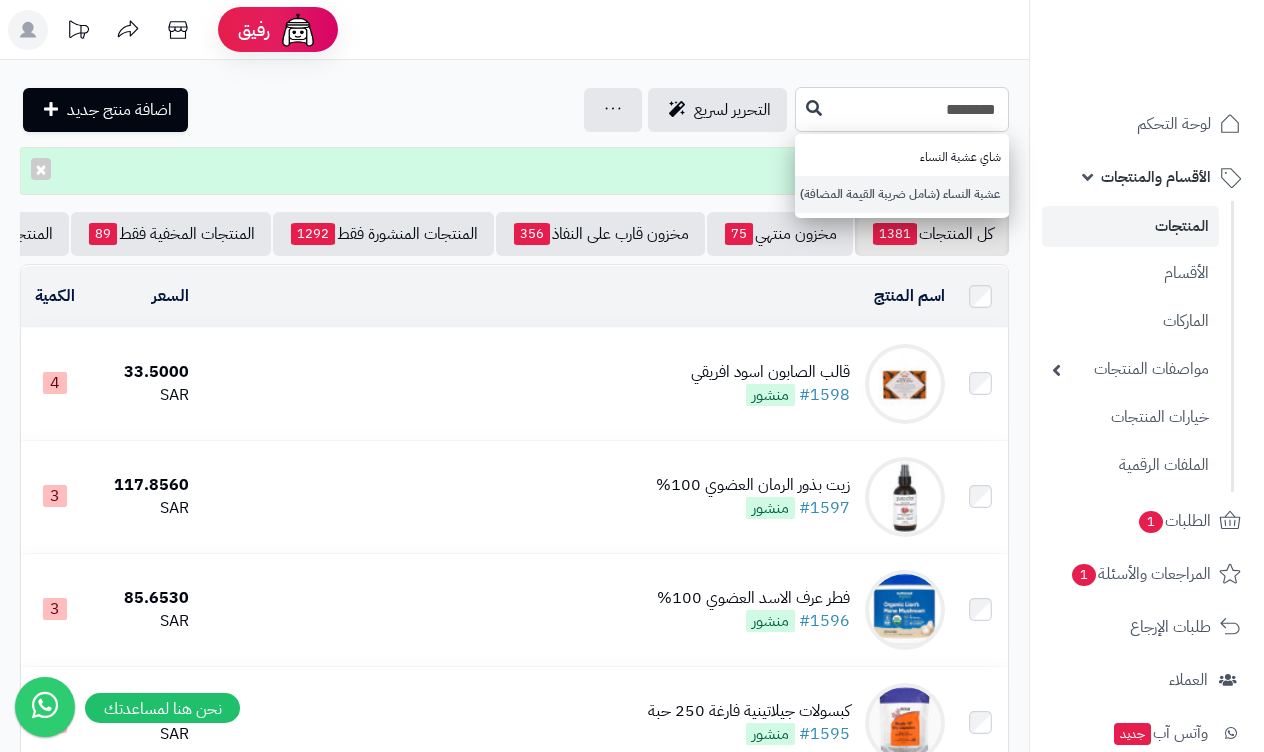 type on "********" 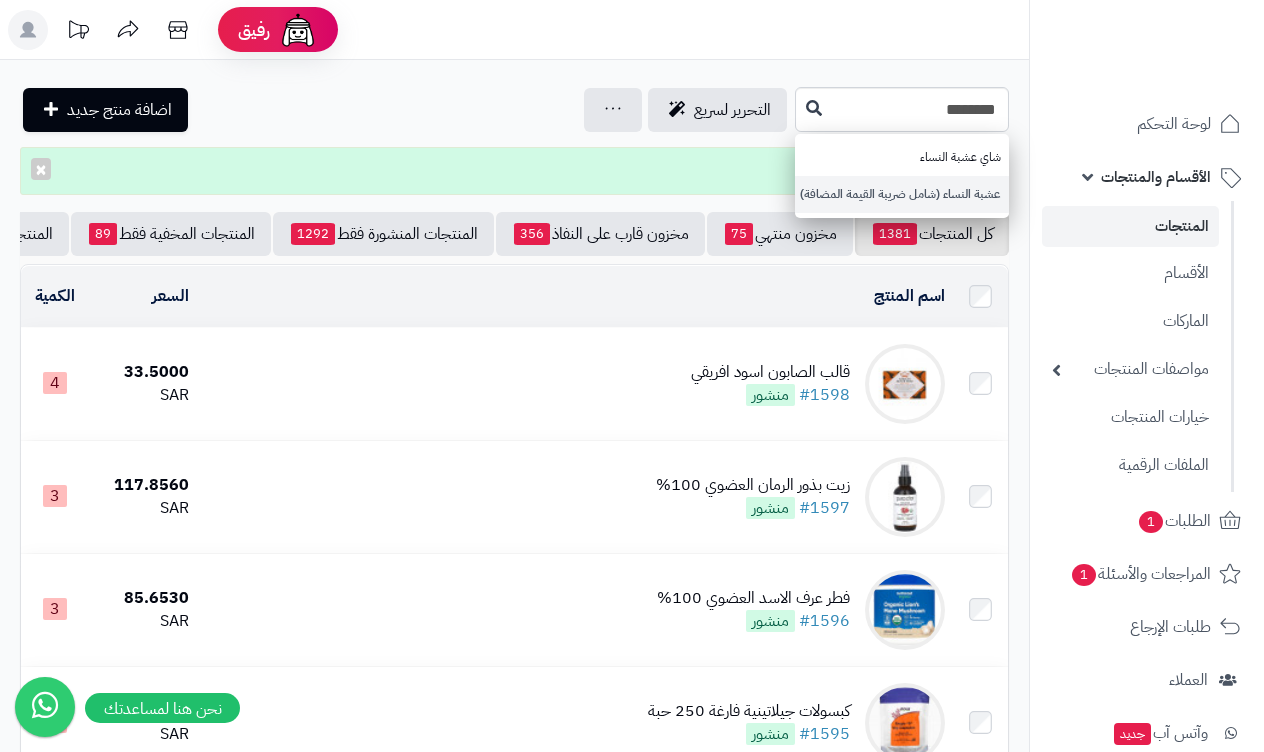 click on "عشبة النساء (شامل ضريبة القيمة المضافة)" at bounding box center (902, 194) 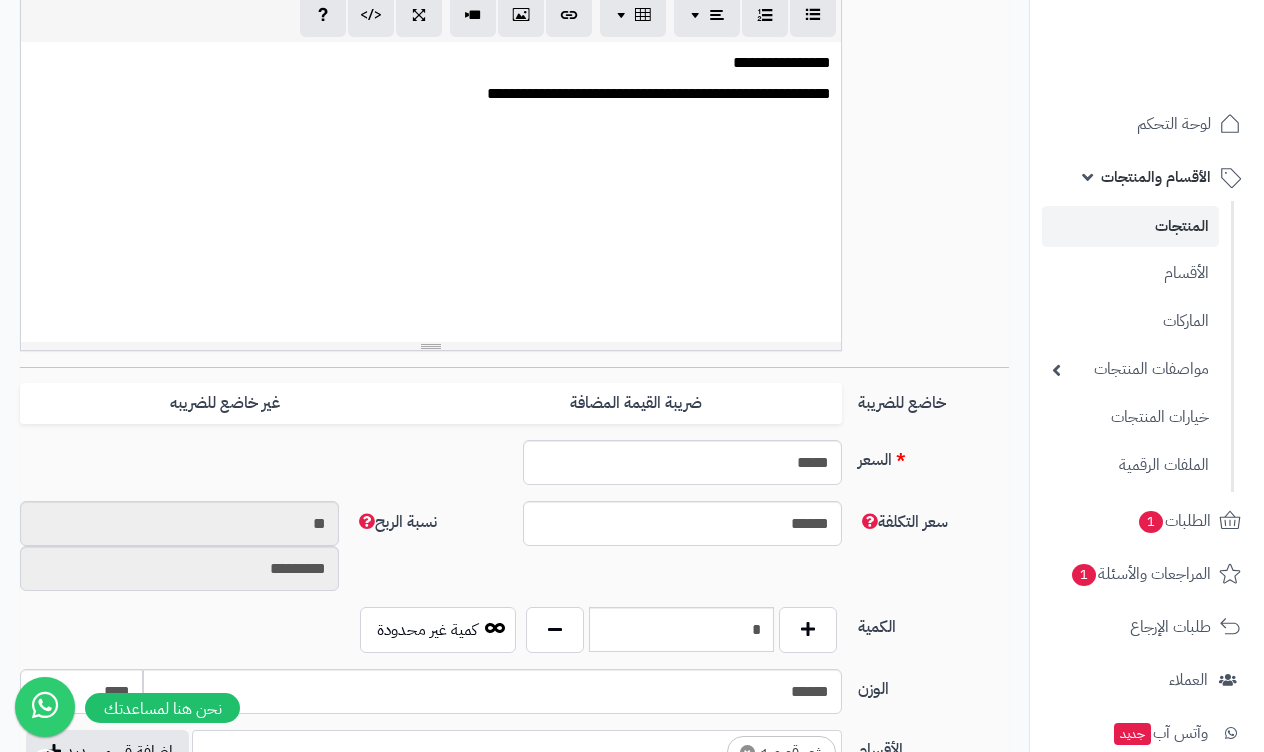 scroll, scrollTop: 527, scrollLeft: 0, axis: vertical 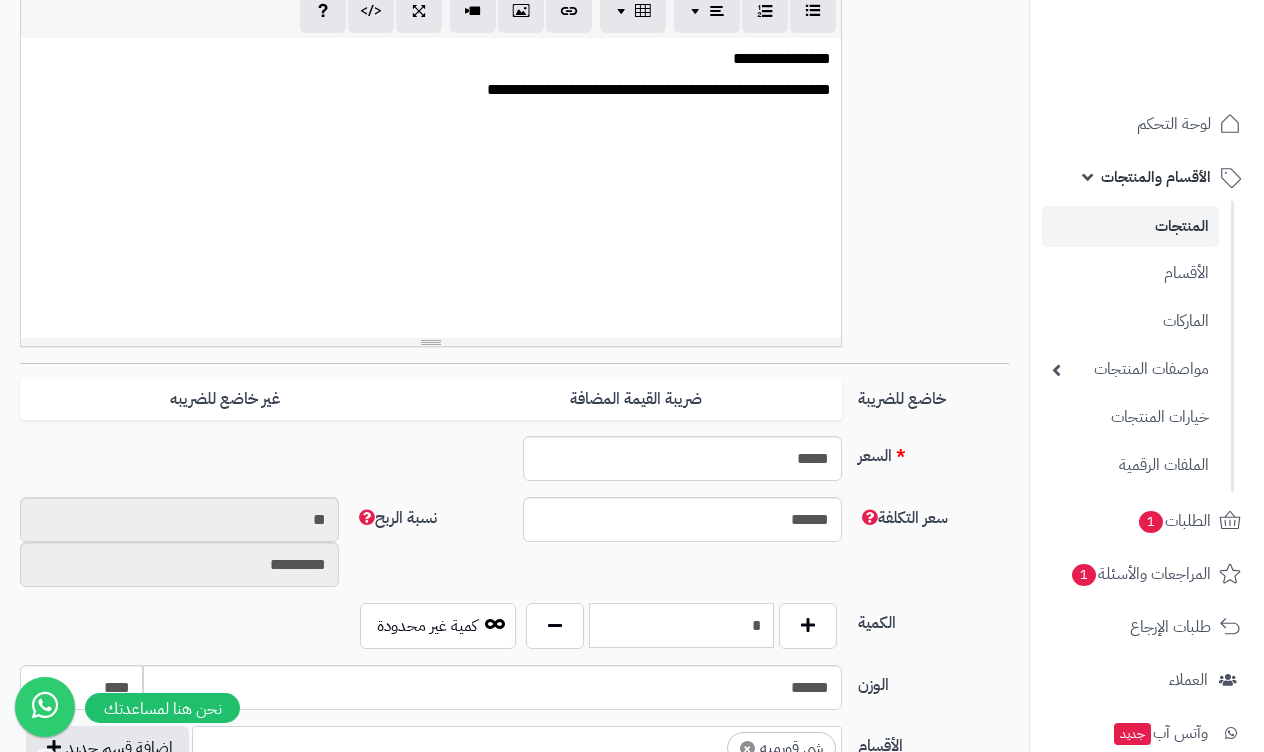 click on "*" at bounding box center [681, 625] 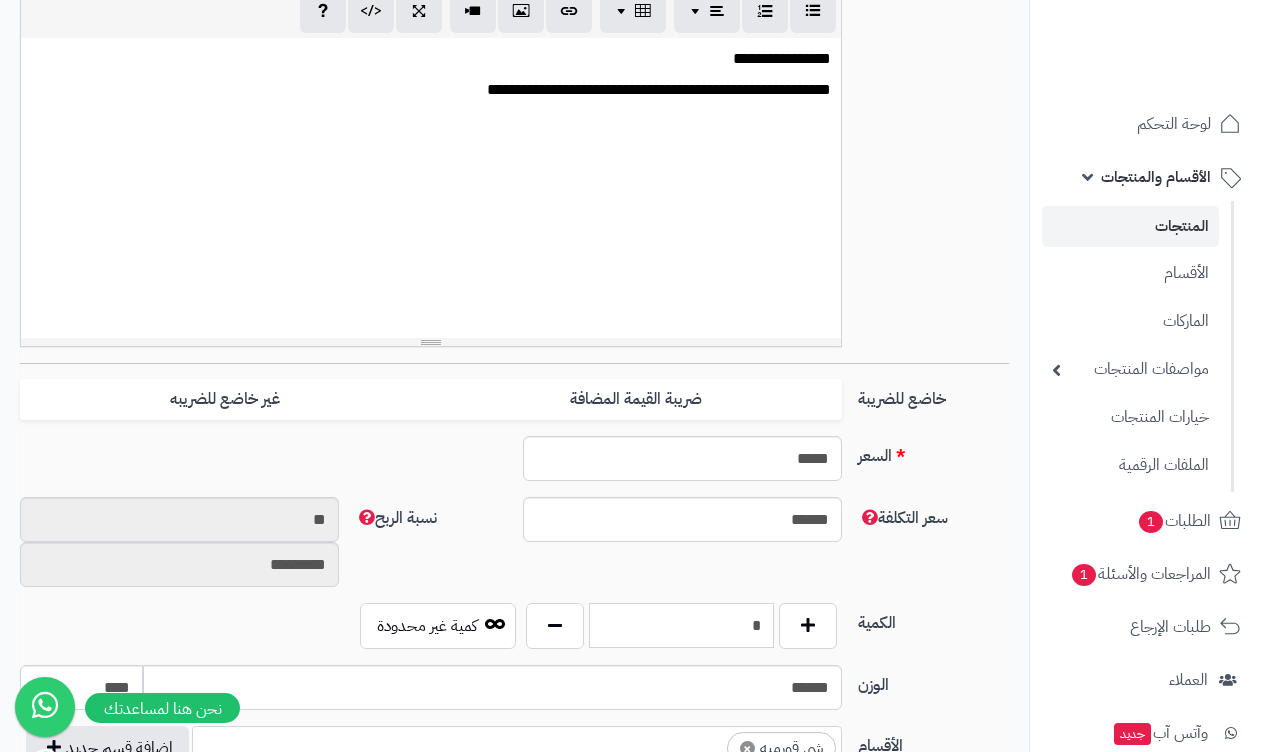 type on "*" 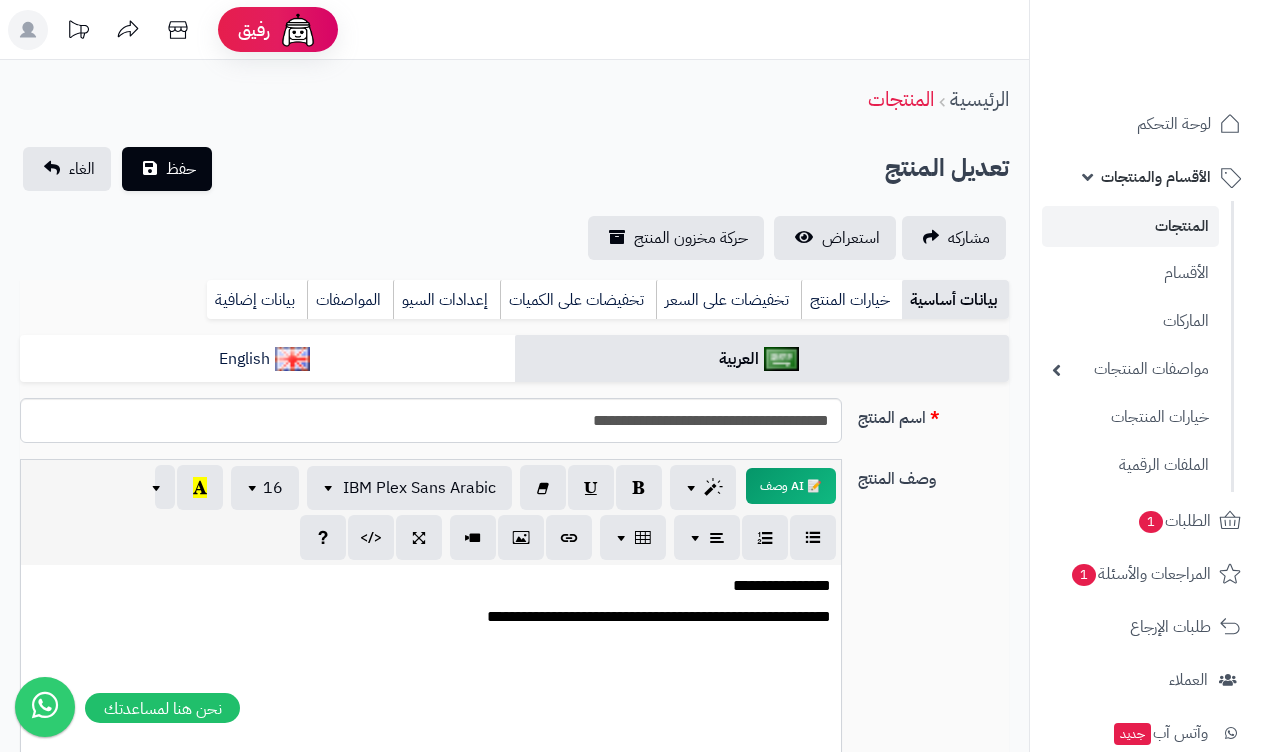scroll, scrollTop: 0, scrollLeft: 0, axis: both 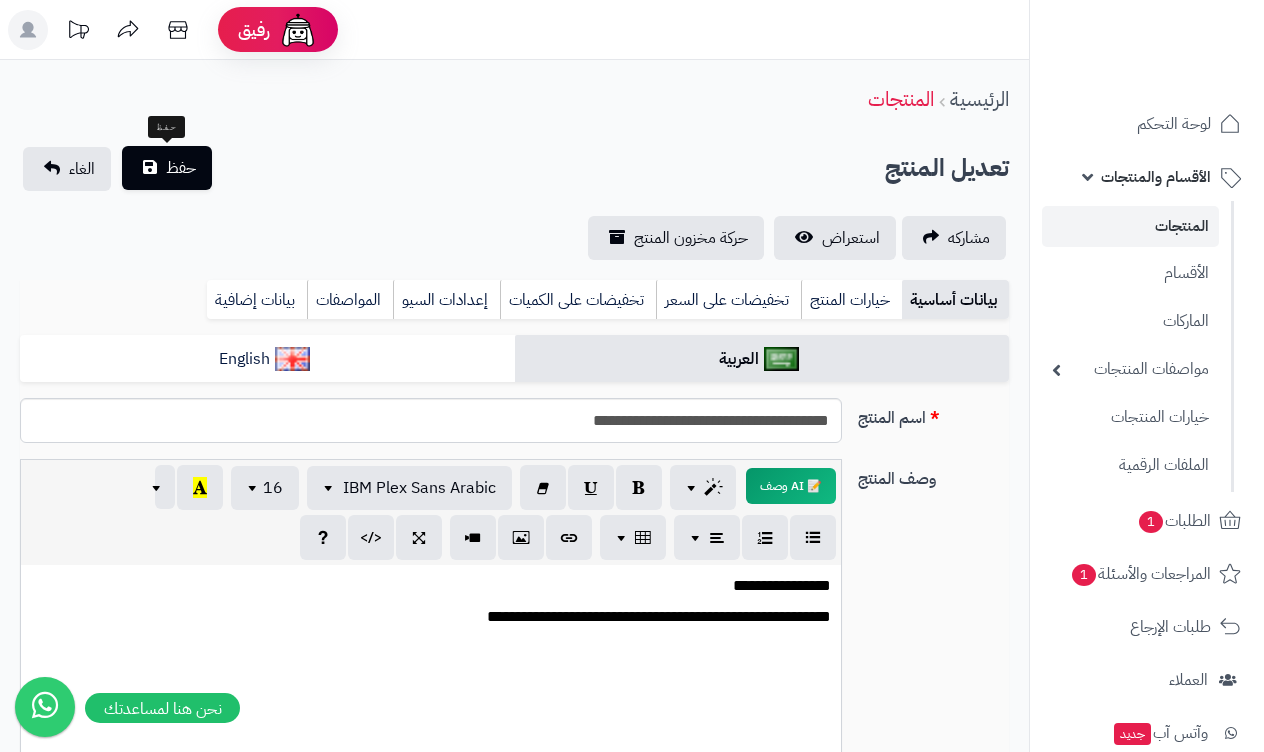 type on "***" 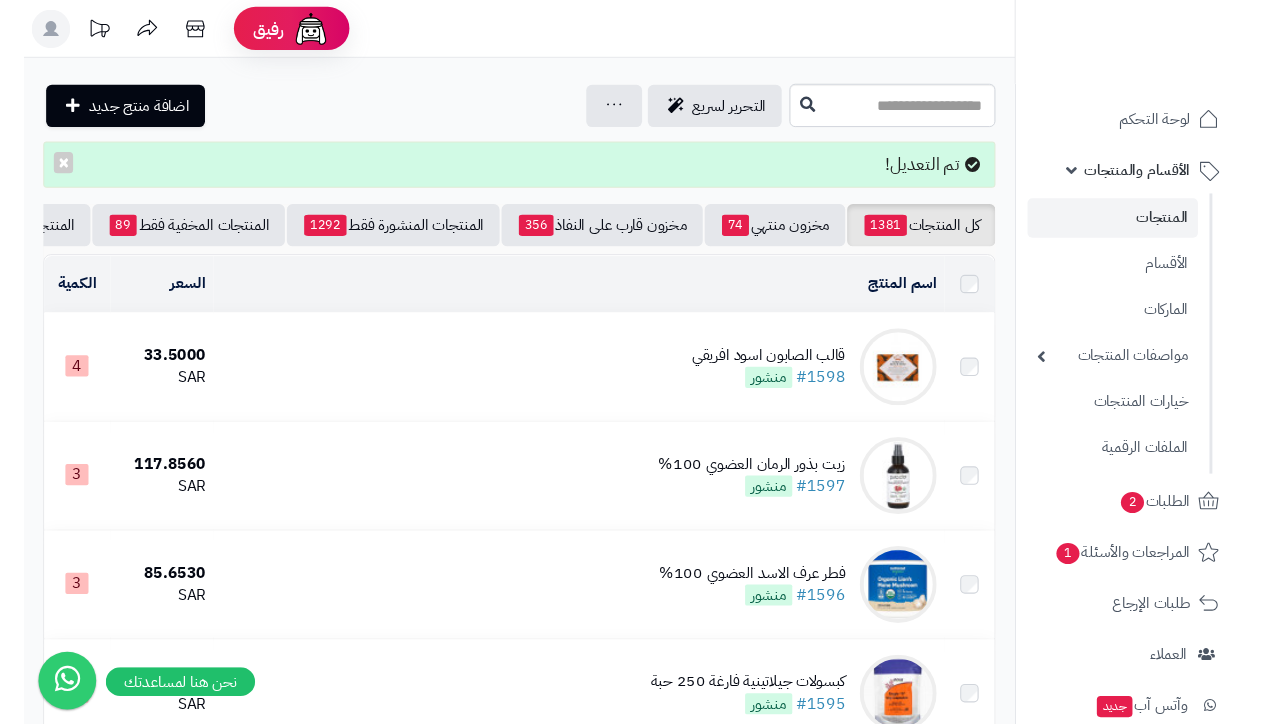 scroll, scrollTop: 0, scrollLeft: 0, axis: both 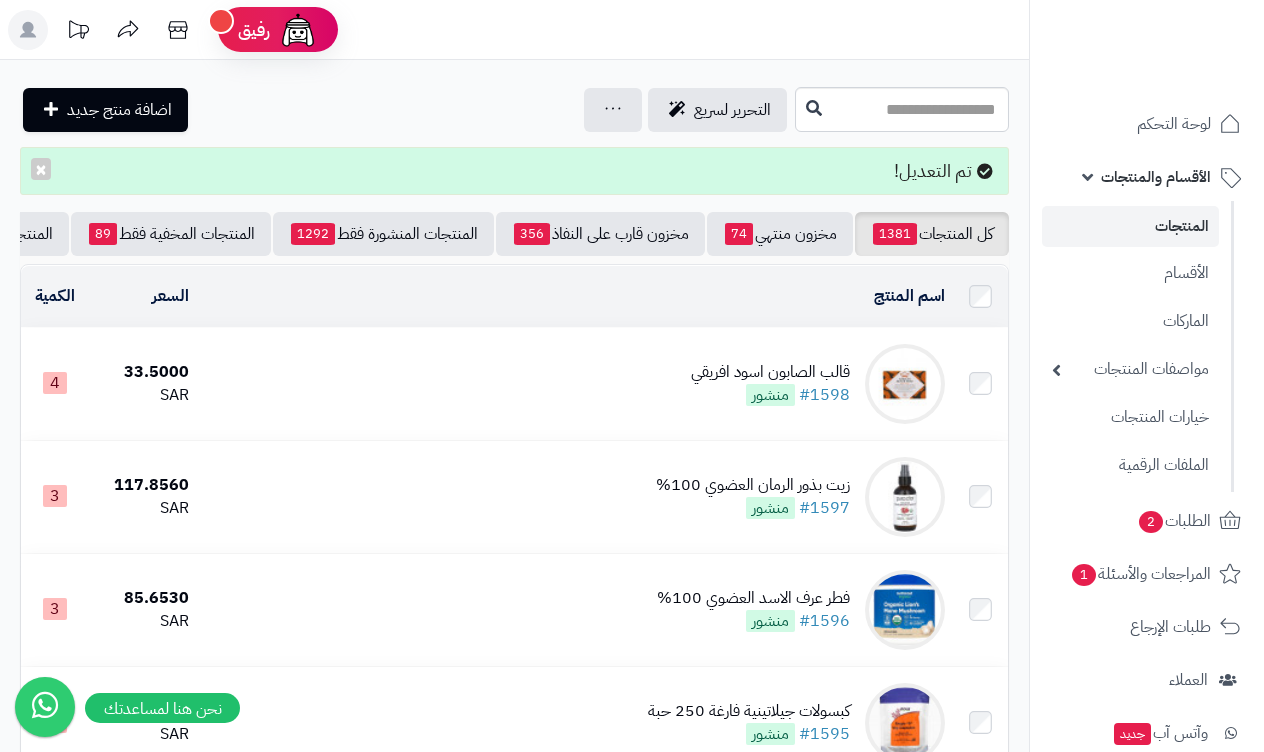 click 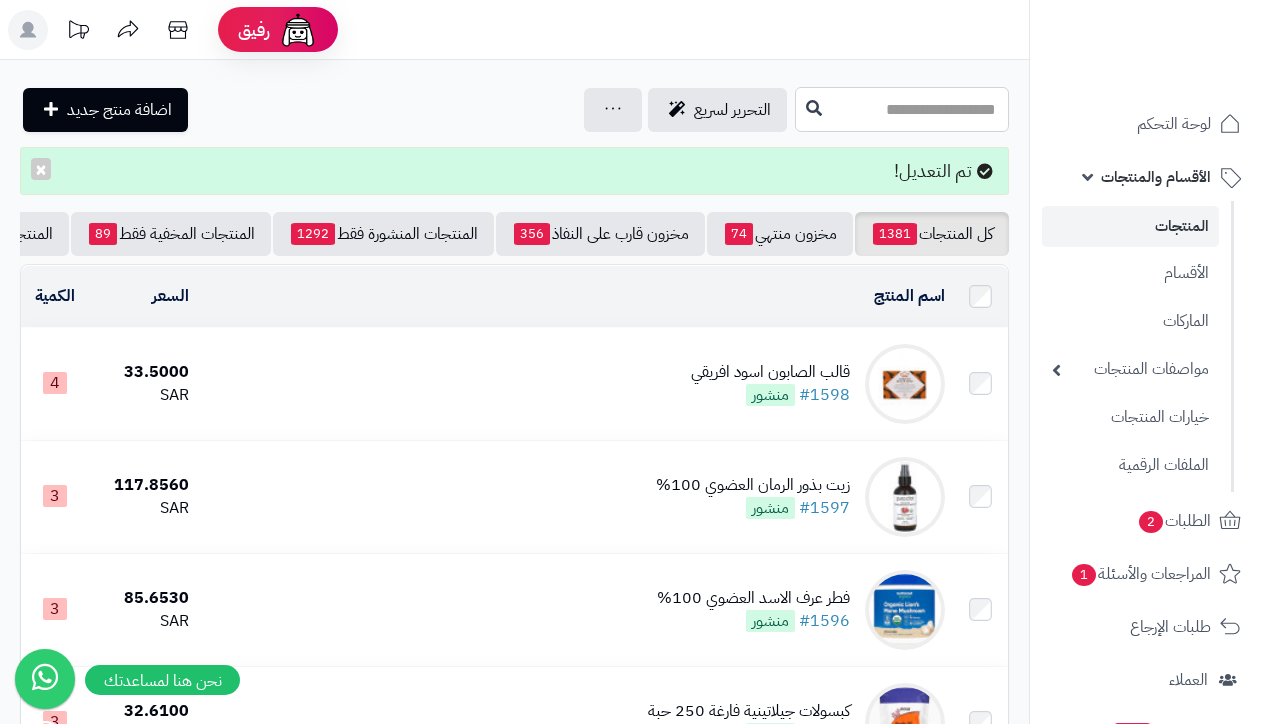 click at bounding box center [902, 109] 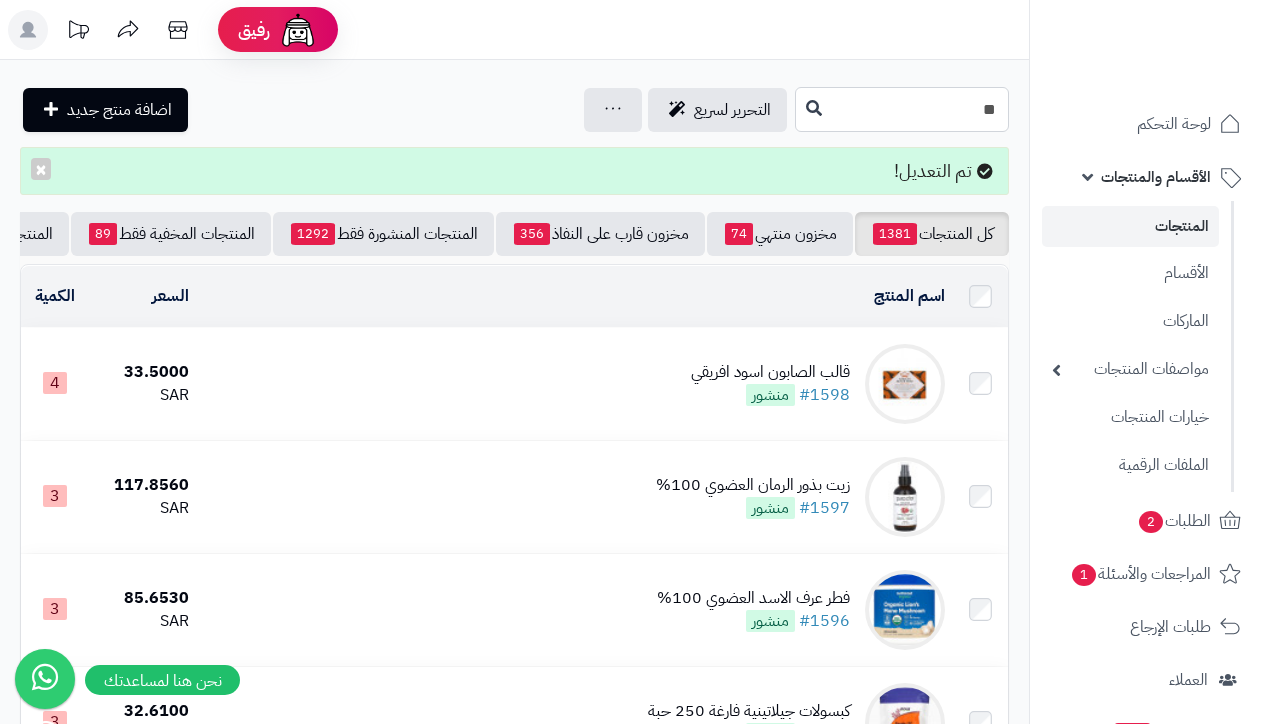 type on "*" 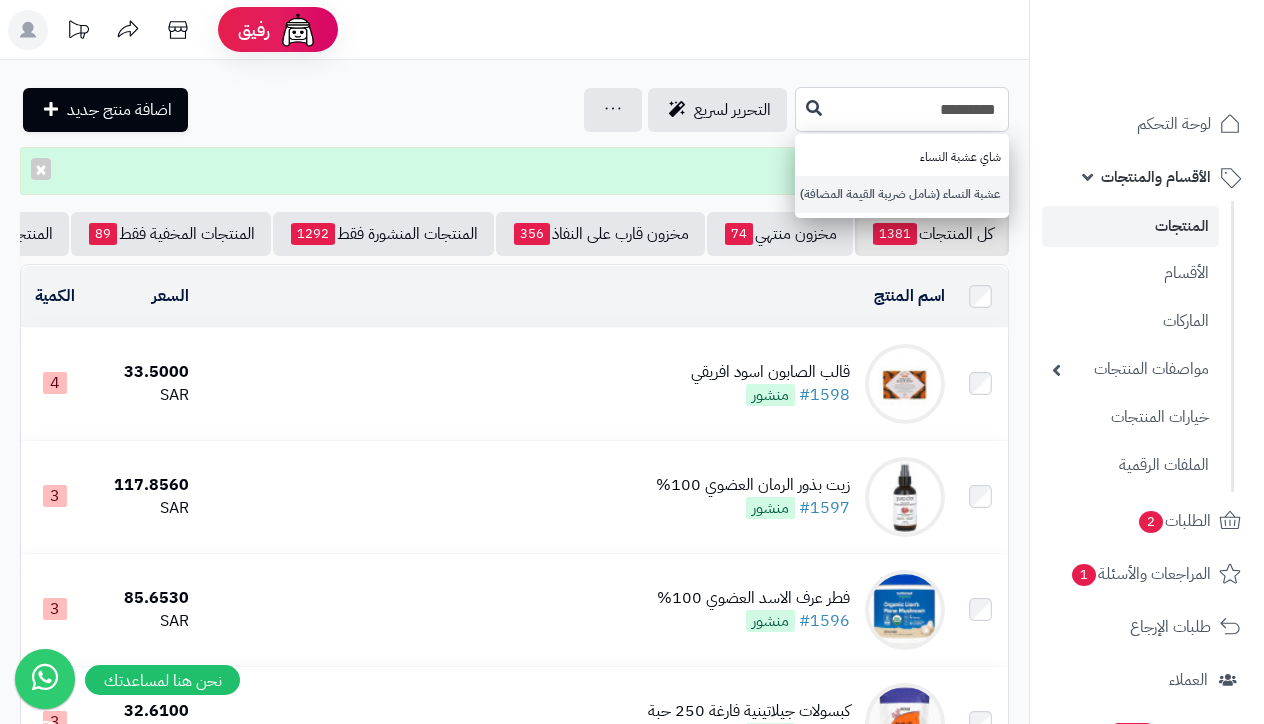 type on "*********" 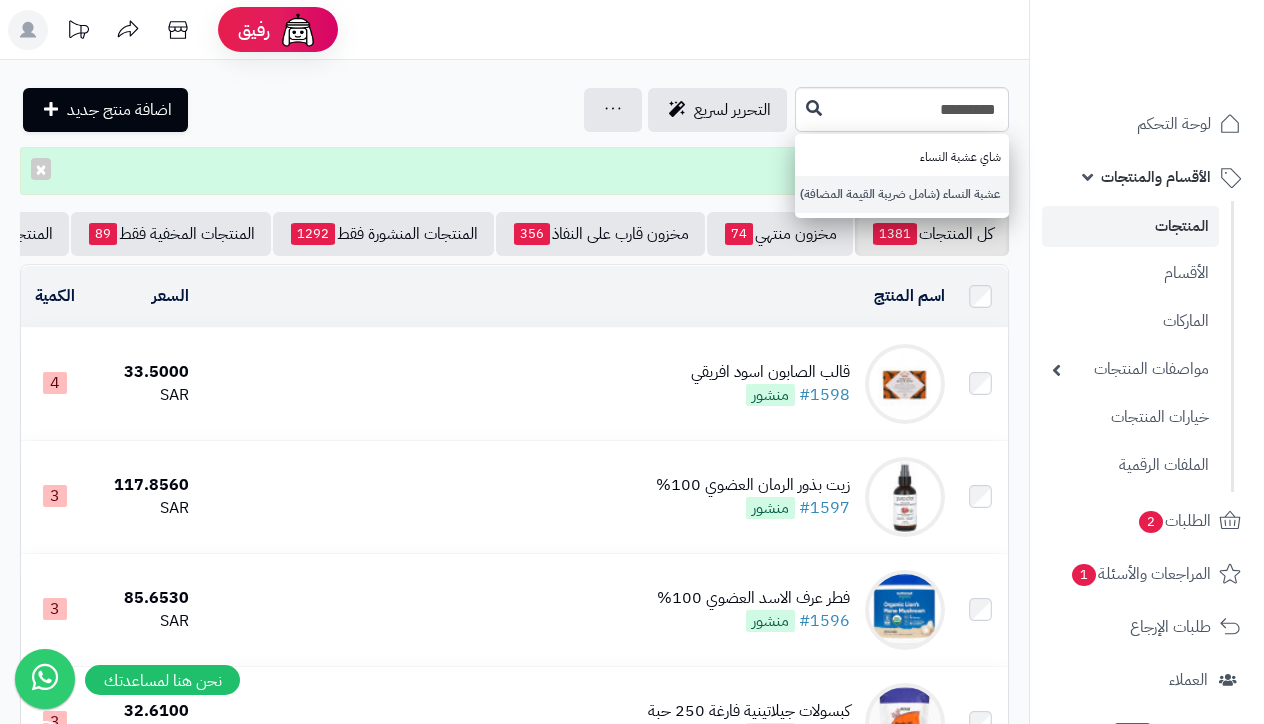 click on "عشبة النساء (شامل ضريبة القيمة المضافة)" at bounding box center (902, 194) 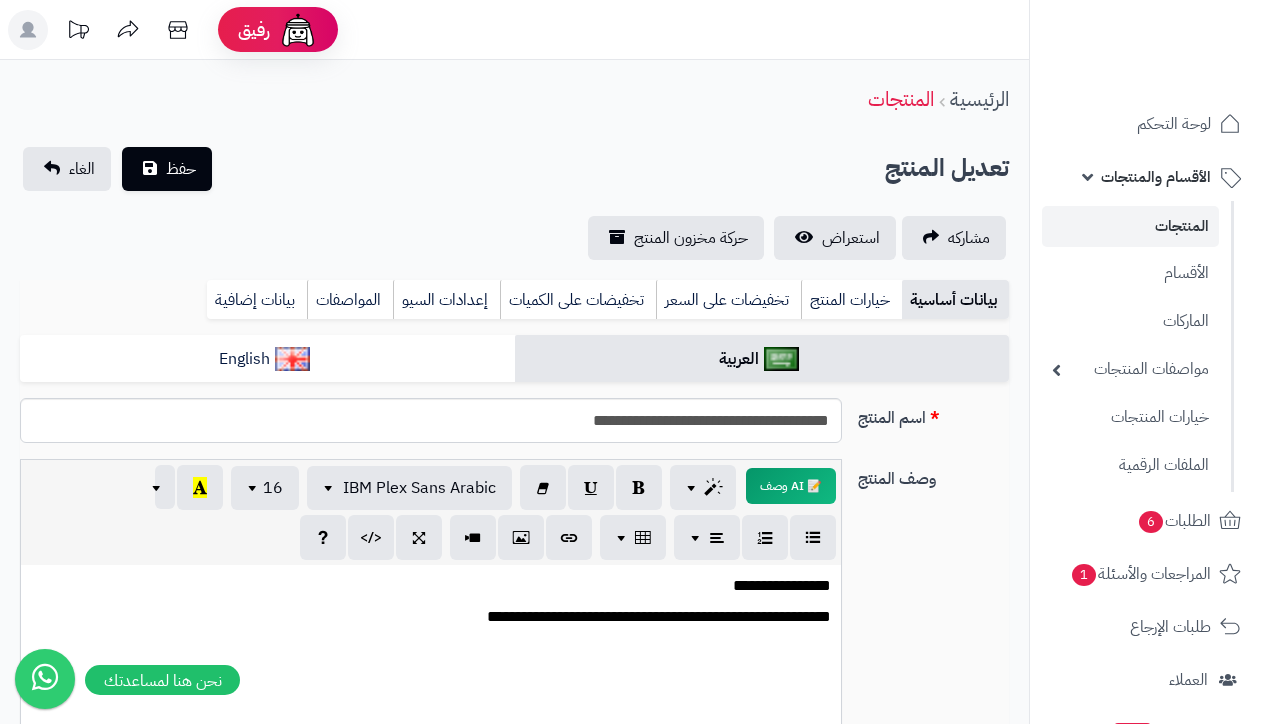 scroll, scrollTop: 0, scrollLeft: 0, axis: both 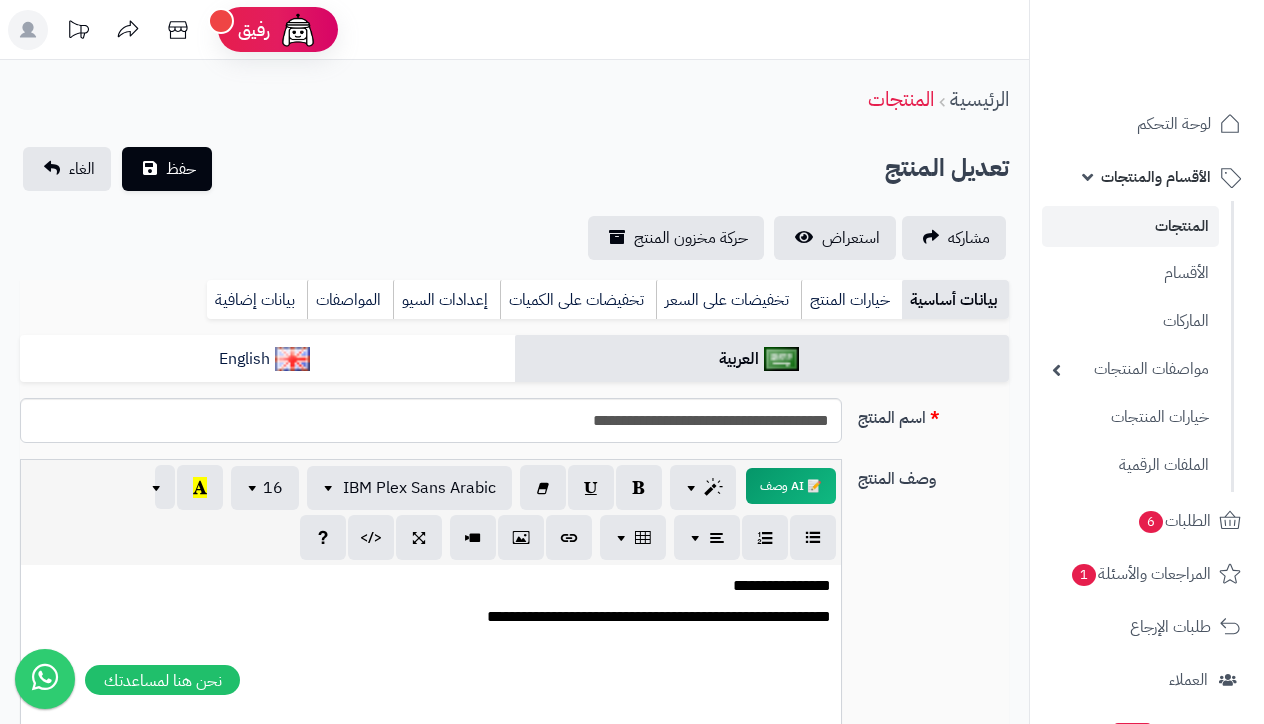 click on "المنتجات" at bounding box center (1130, 226) 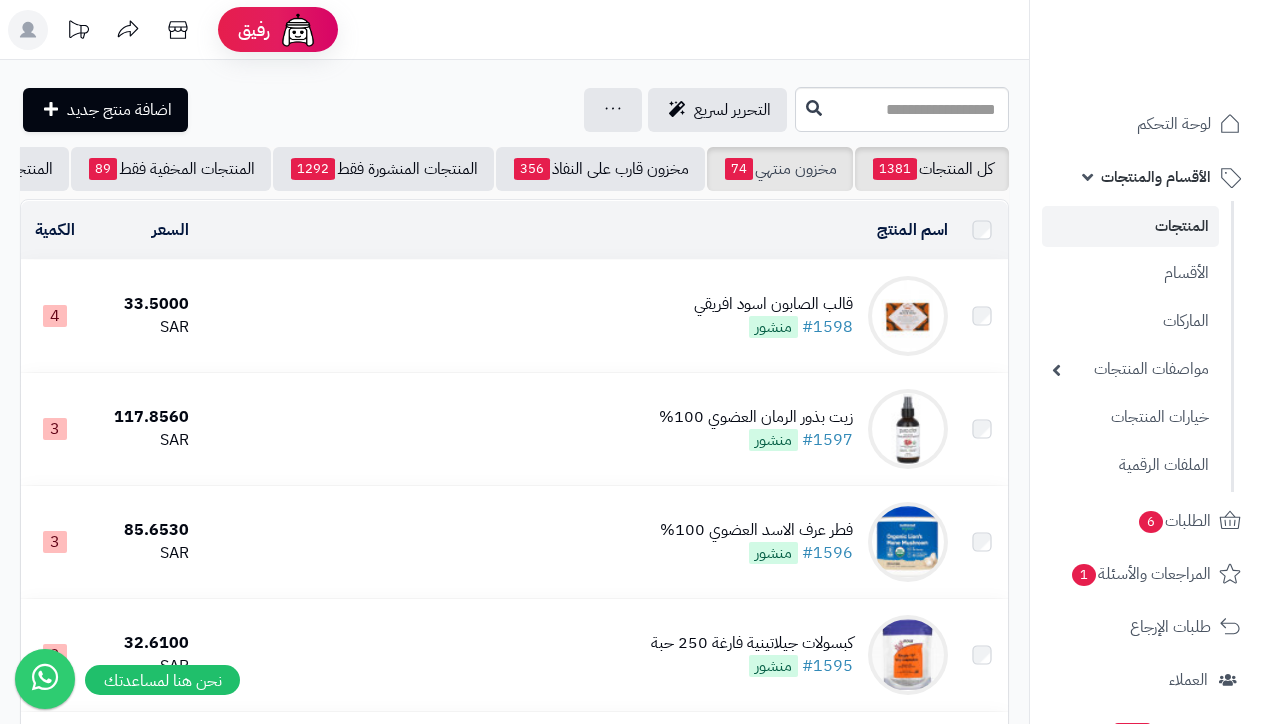 scroll, scrollTop: 0, scrollLeft: 0, axis: both 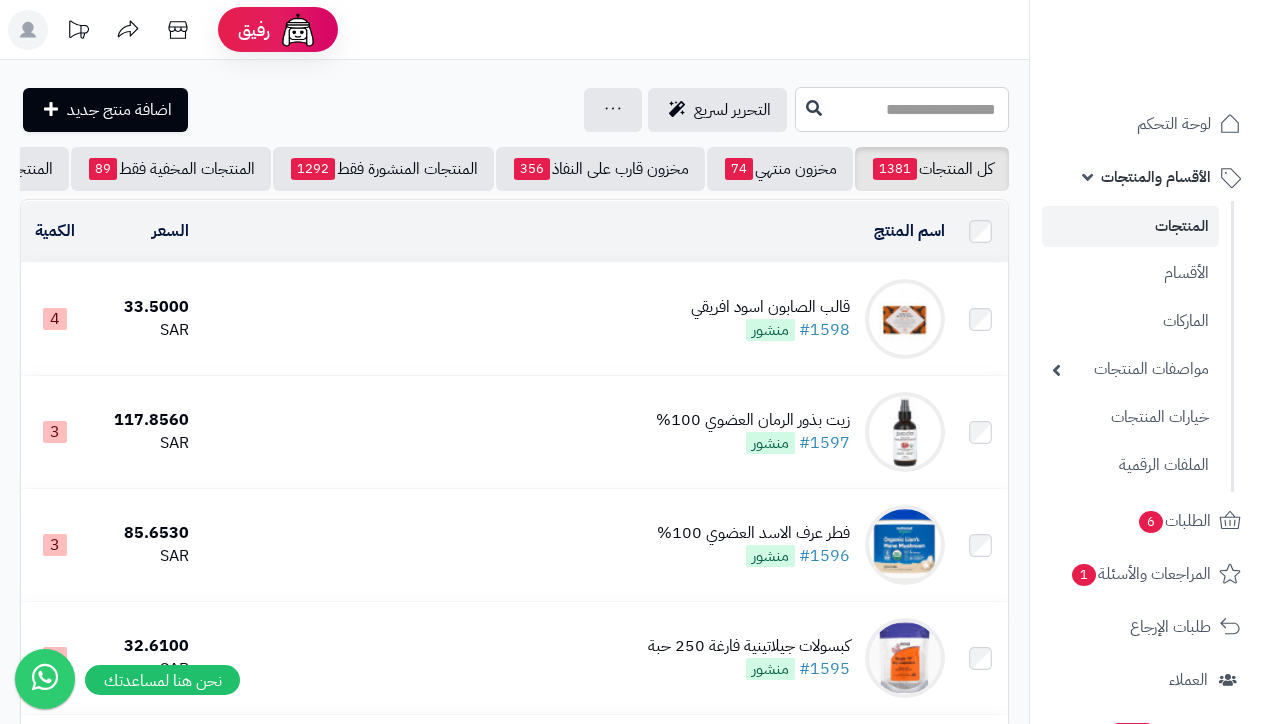 click at bounding box center (902, 109) 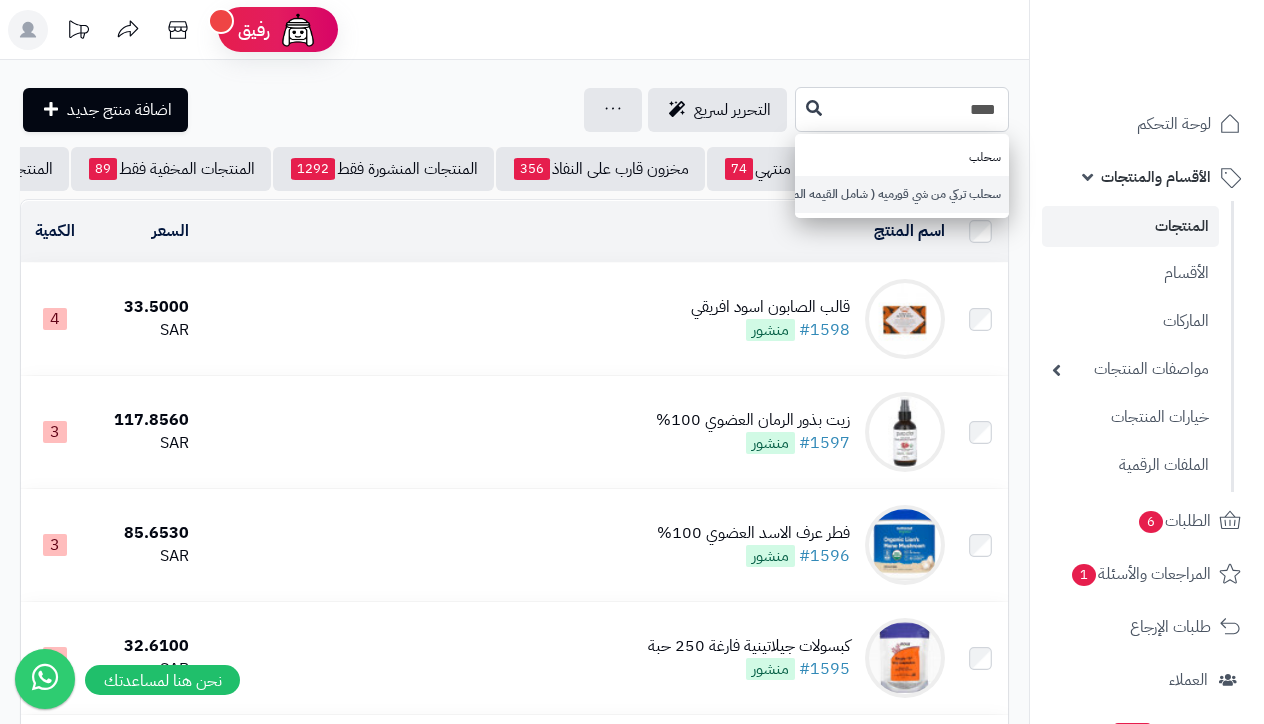 type on "****" 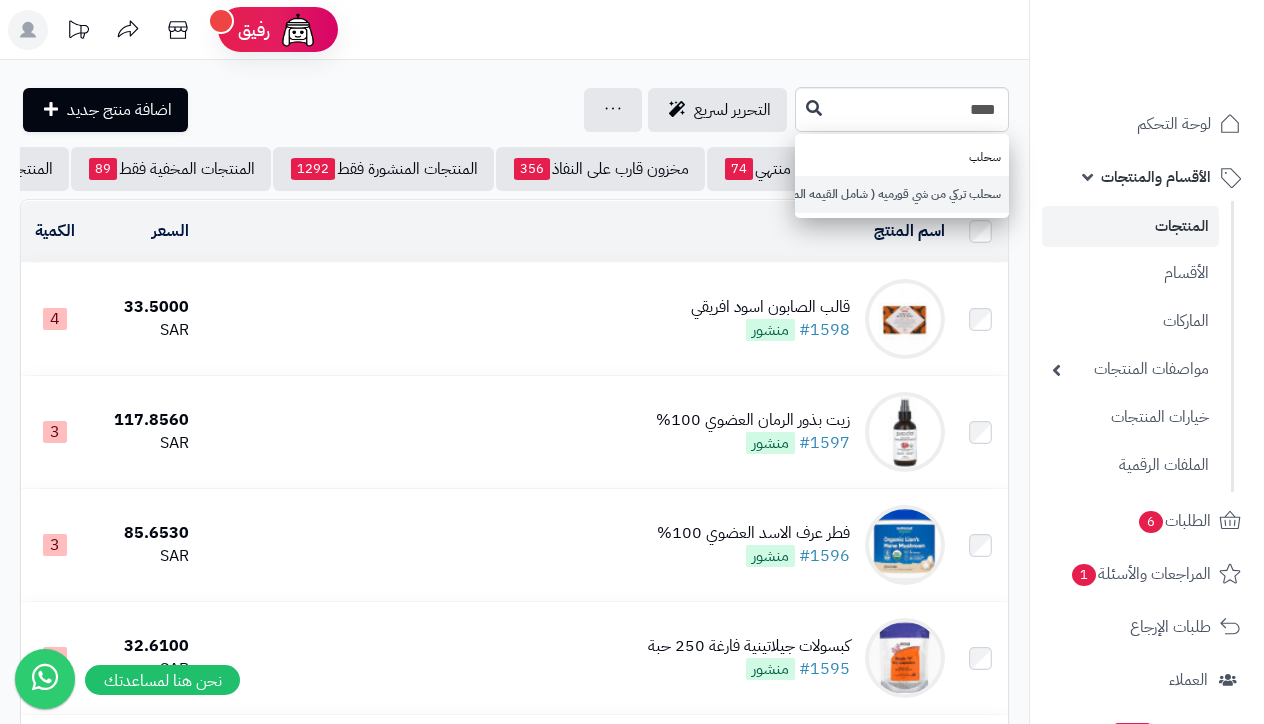 click on "سحلب تركي من شي قورميه ( شامل القيمه المضافه )" at bounding box center [902, 194] 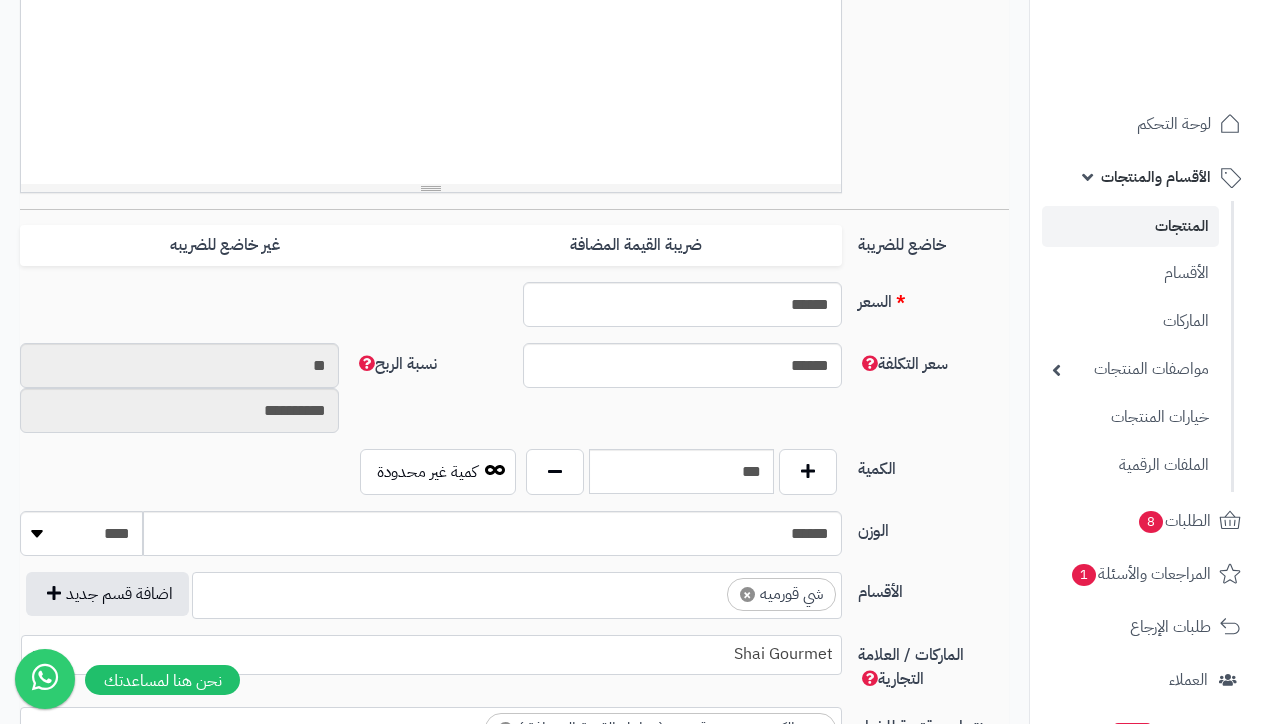 scroll, scrollTop: 702, scrollLeft: 0, axis: vertical 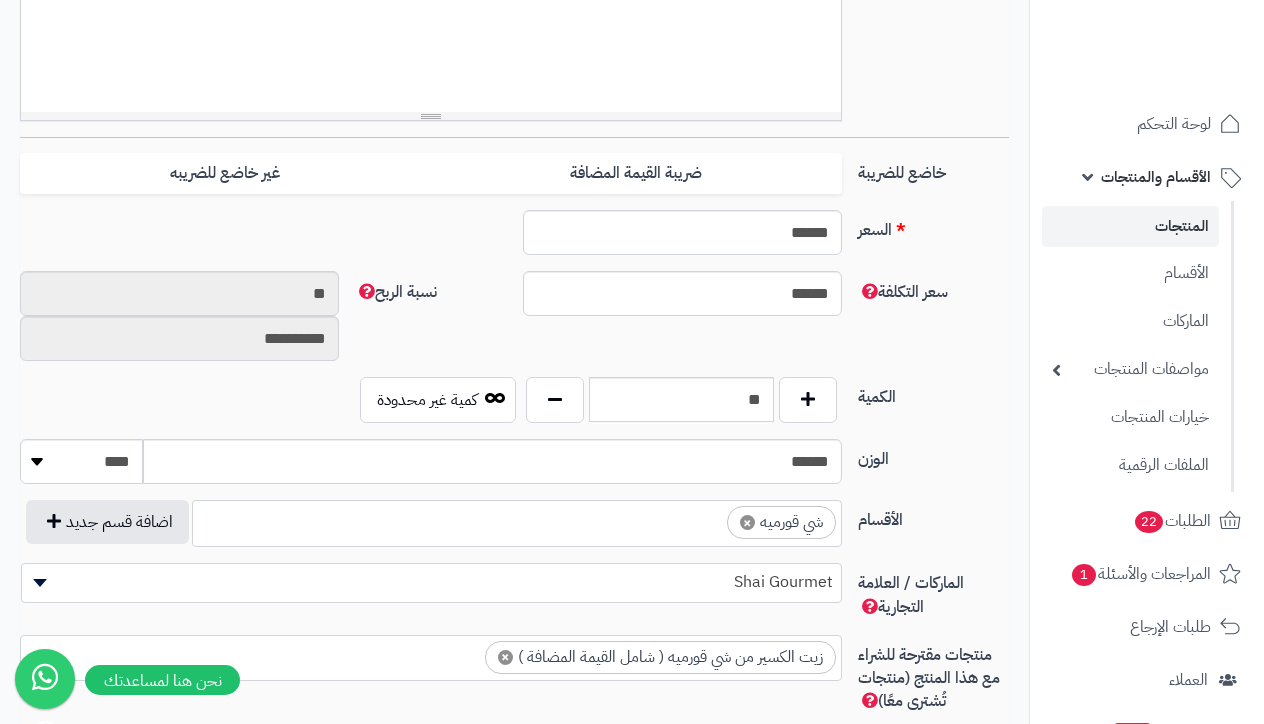 click on "الأقسام والمنتجات" at bounding box center [1156, 177] 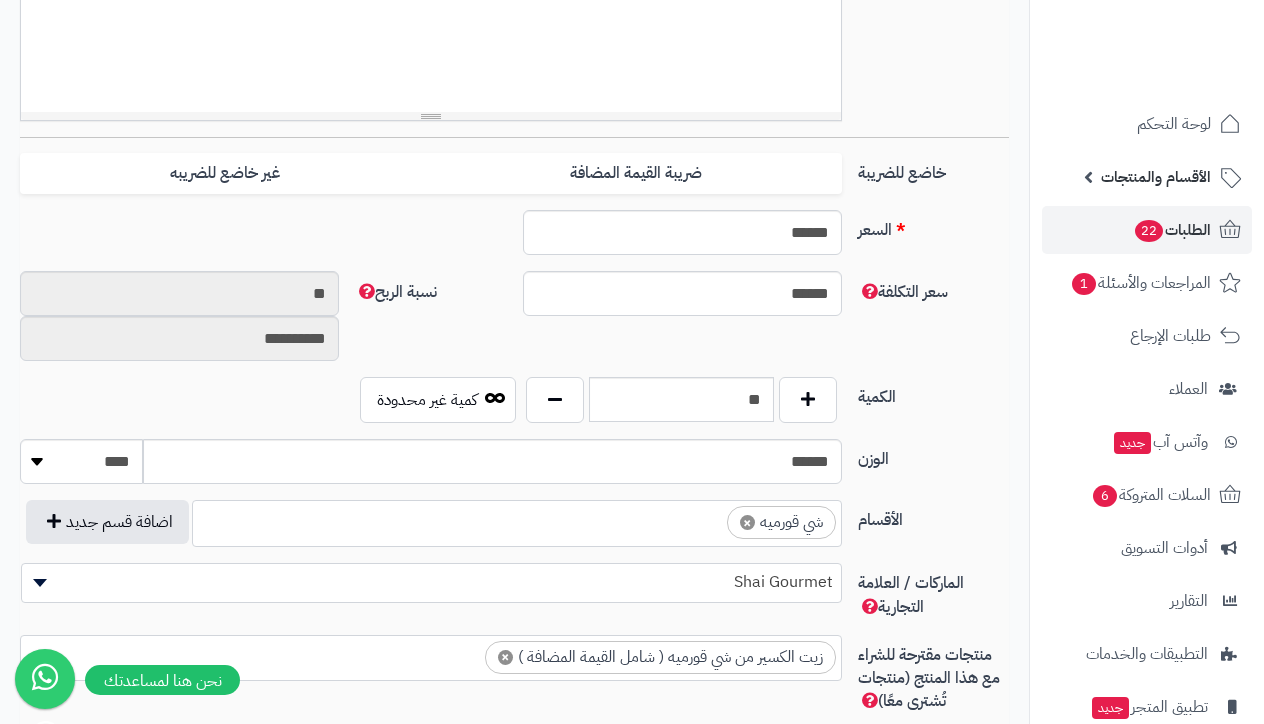 click on "الطلبات  22" at bounding box center [1172, 230] 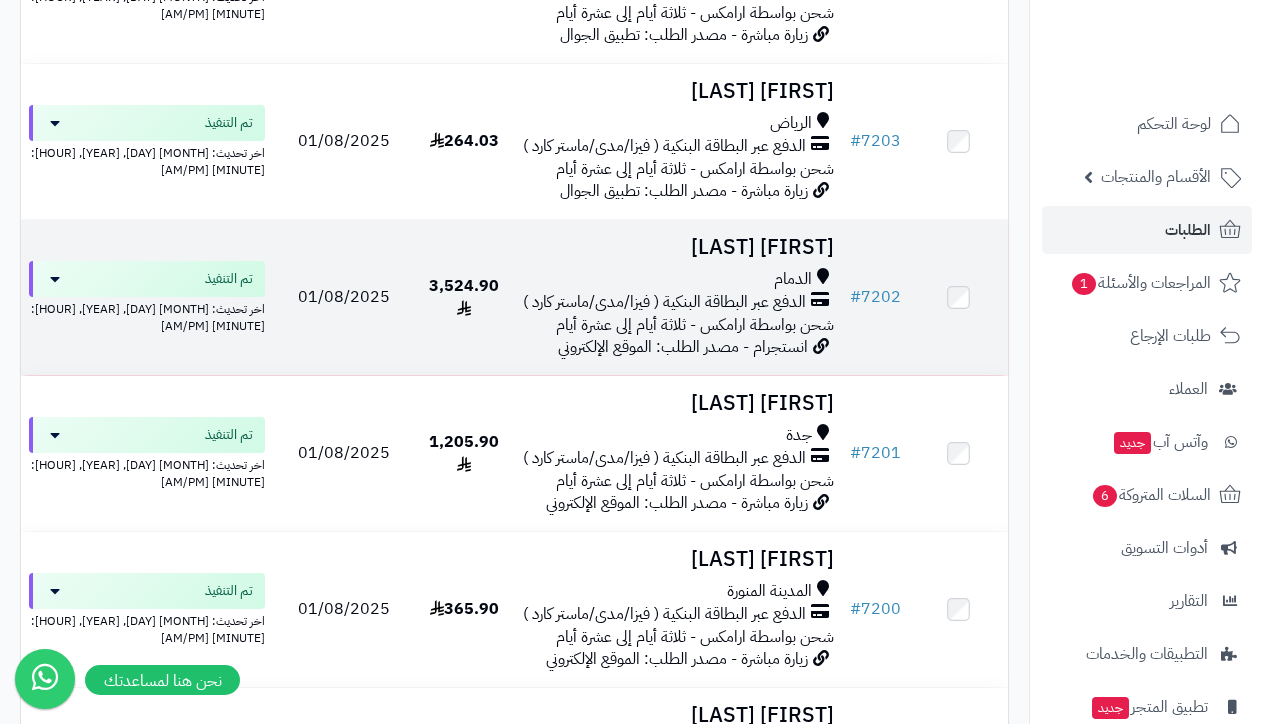 scroll, scrollTop: 2983, scrollLeft: 0, axis: vertical 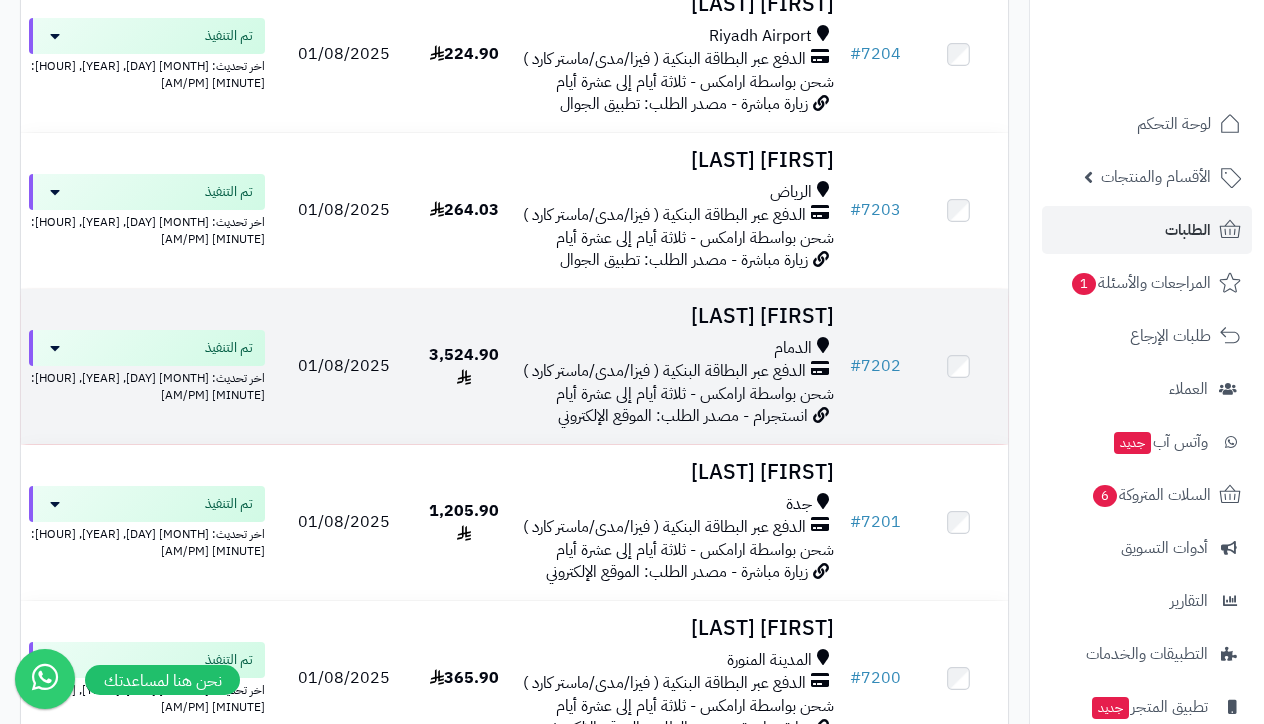 click on "[FIRST] [LAST]" at bounding box center [678, 316] 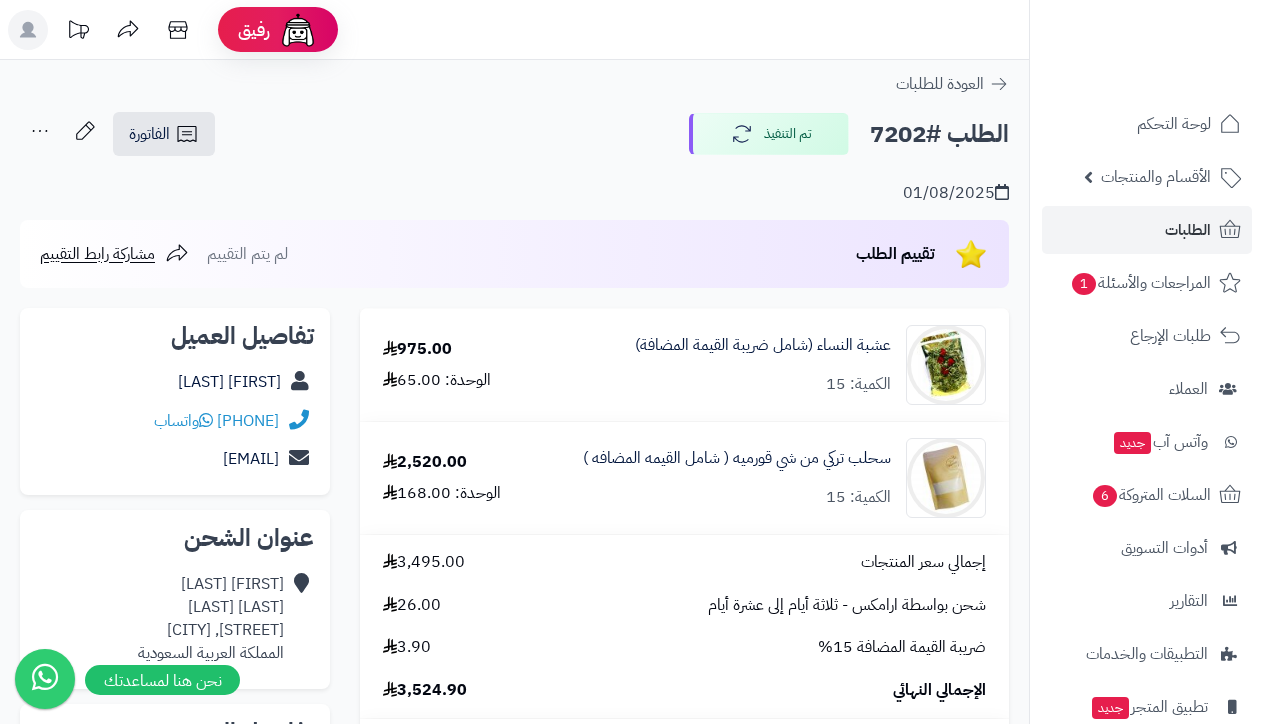 scroll, scrollTop: 0, scrollLeft: 0, axis: both 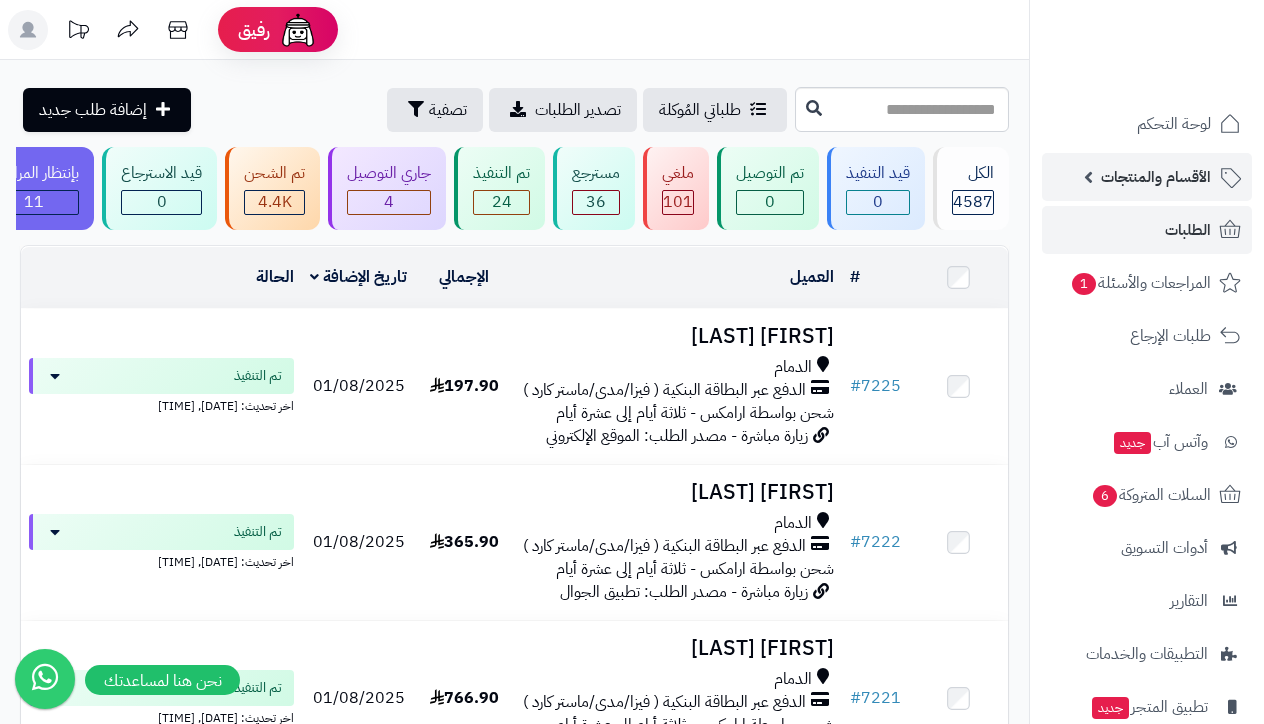 click on "الأقسام والمنتجات" at bounding box center [1156, 177] 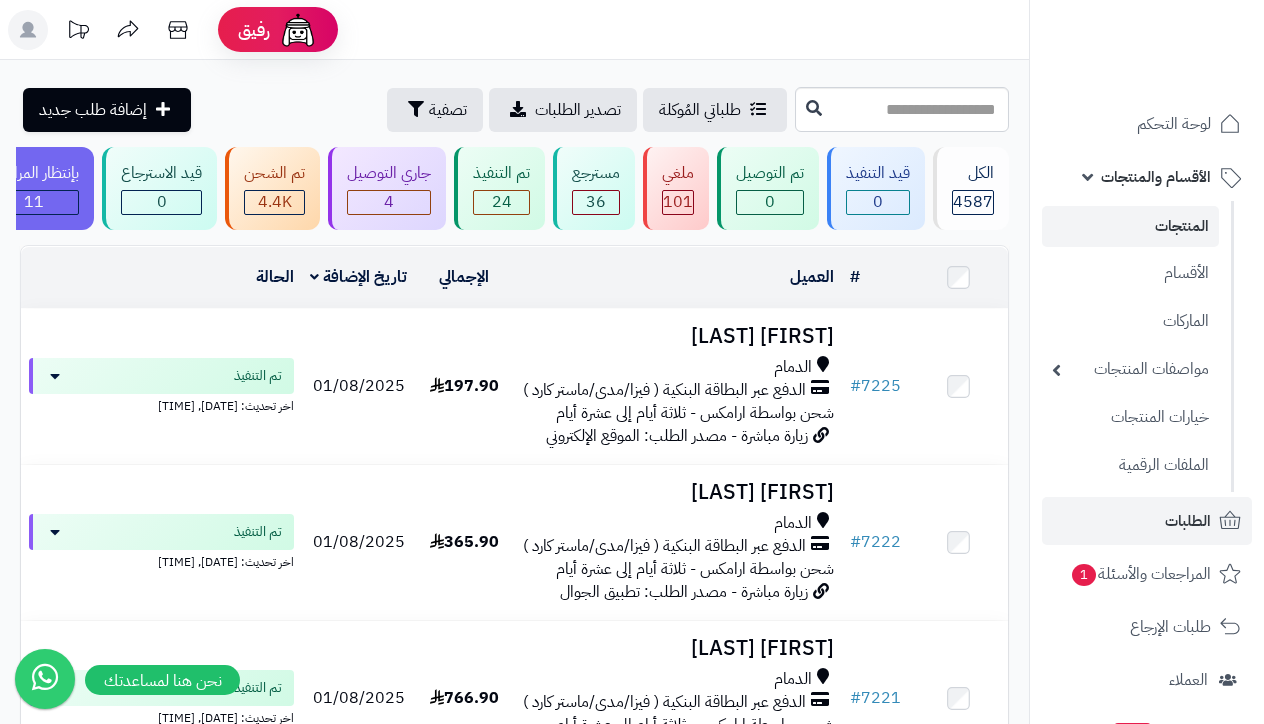 click on "المنتجات" at bounding box center (1130, 226) 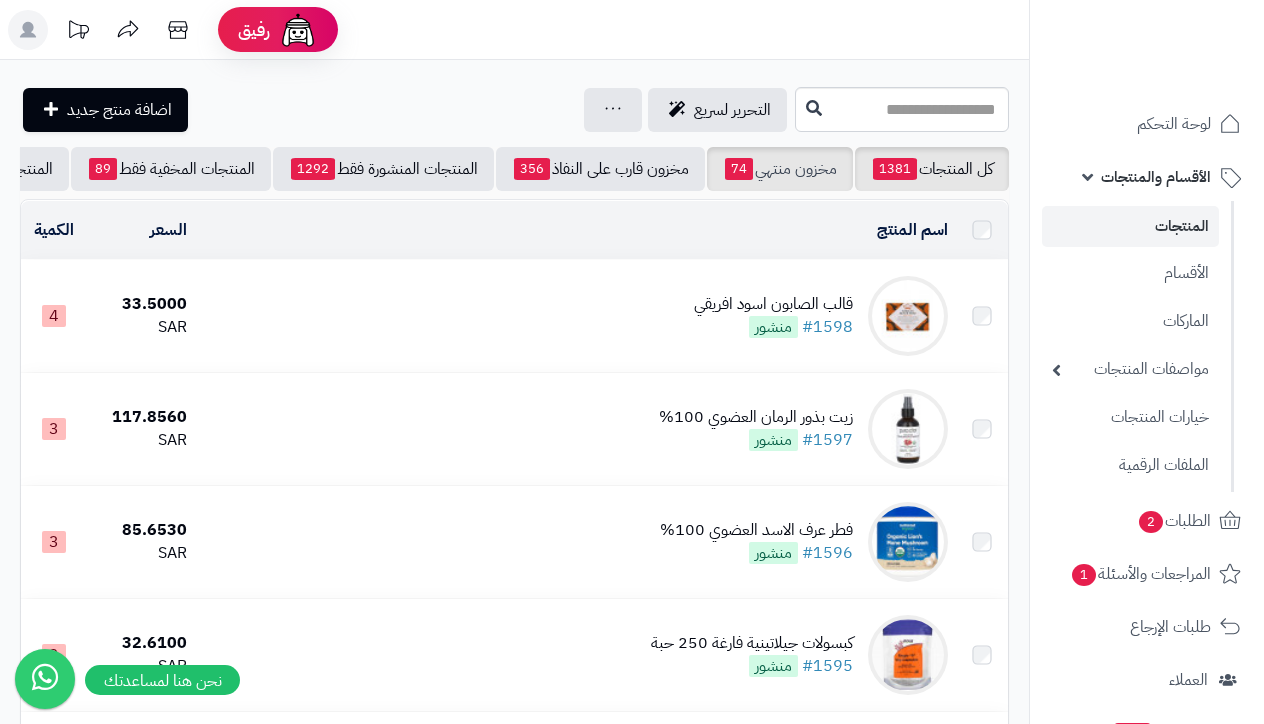 scroll, scrollTop: 0, scrollLeft: 0, axis: both 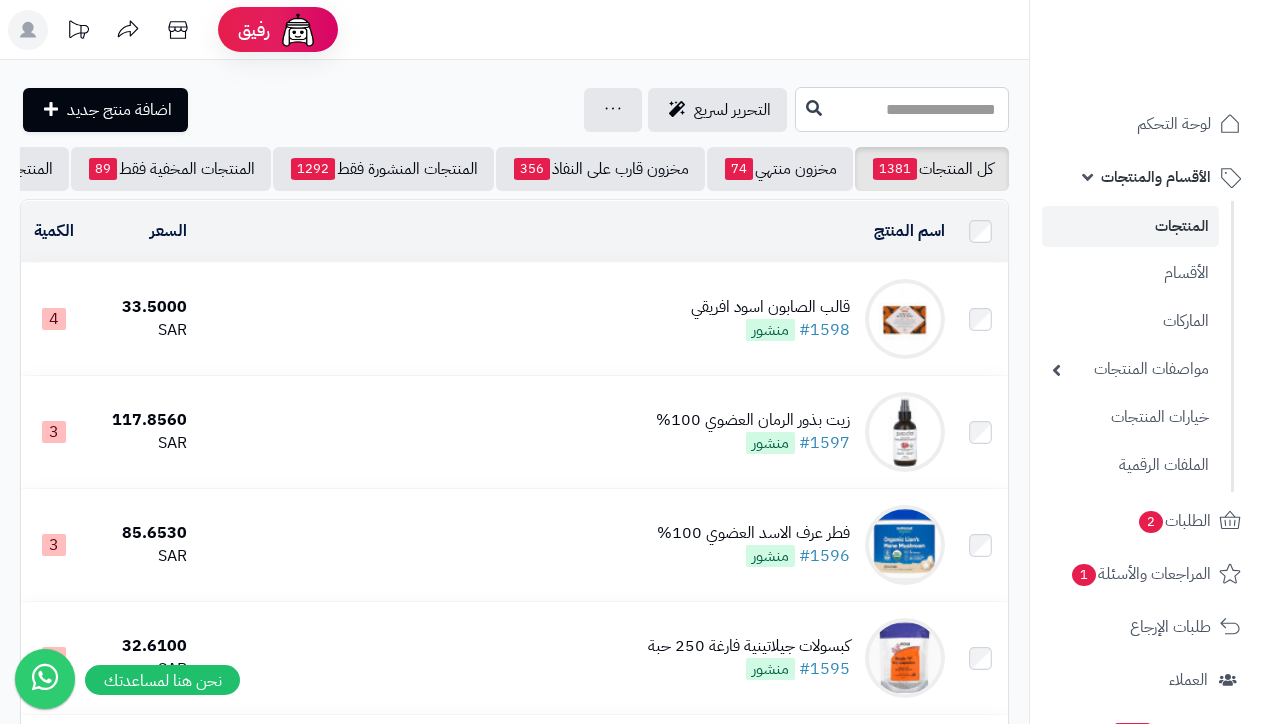 click at bounding box center [902, 109] 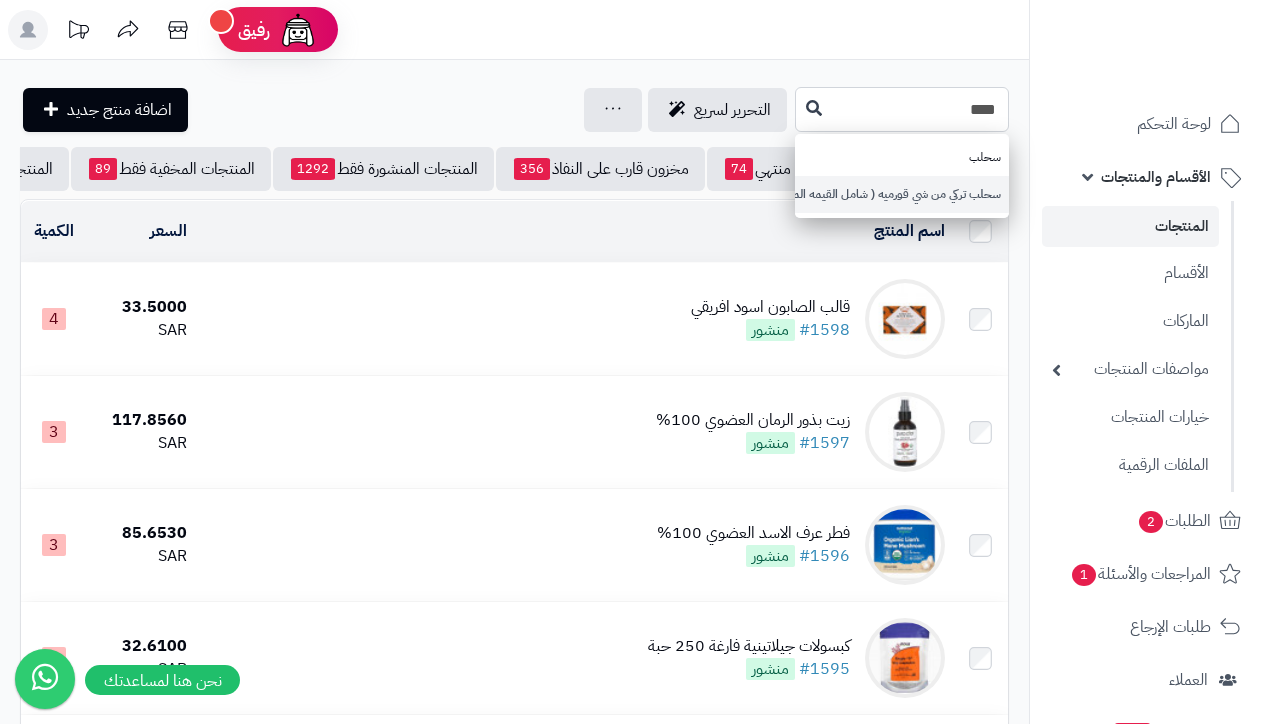 type on "****" 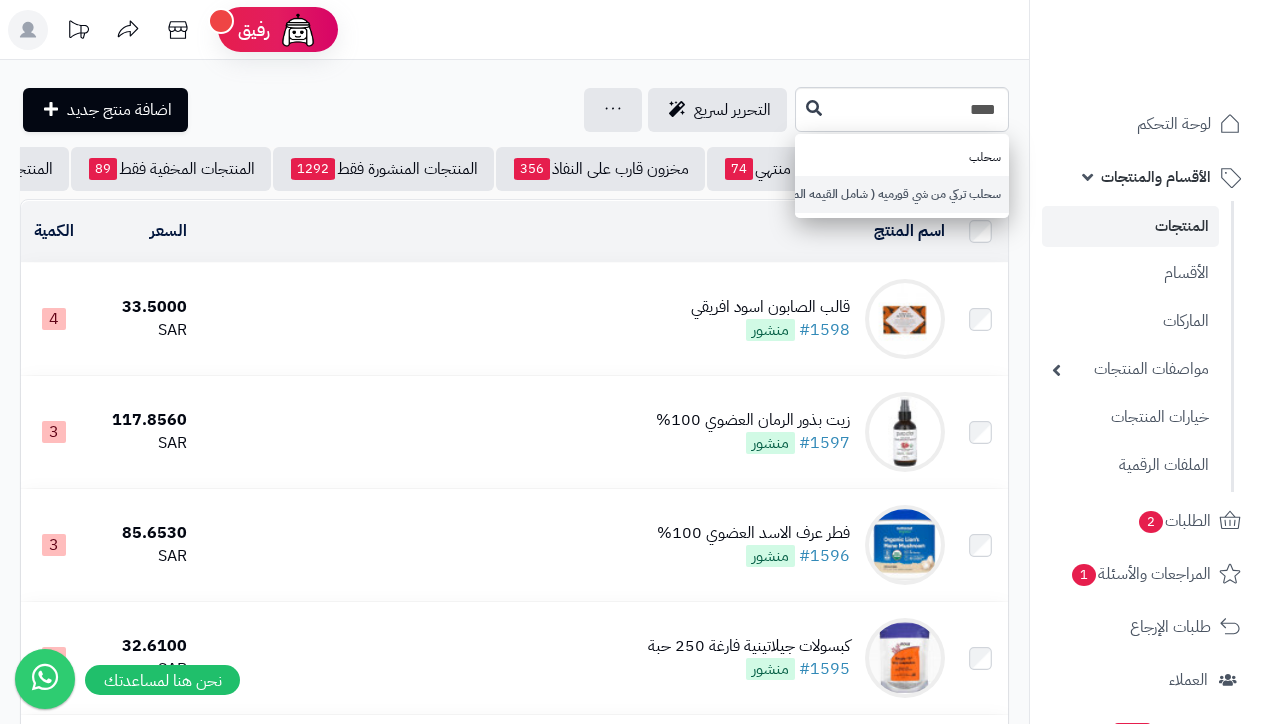 click on "سحلب تركي من شي قورميه ( شامل القيمه المضافه )" at bounding box center (902, 194) 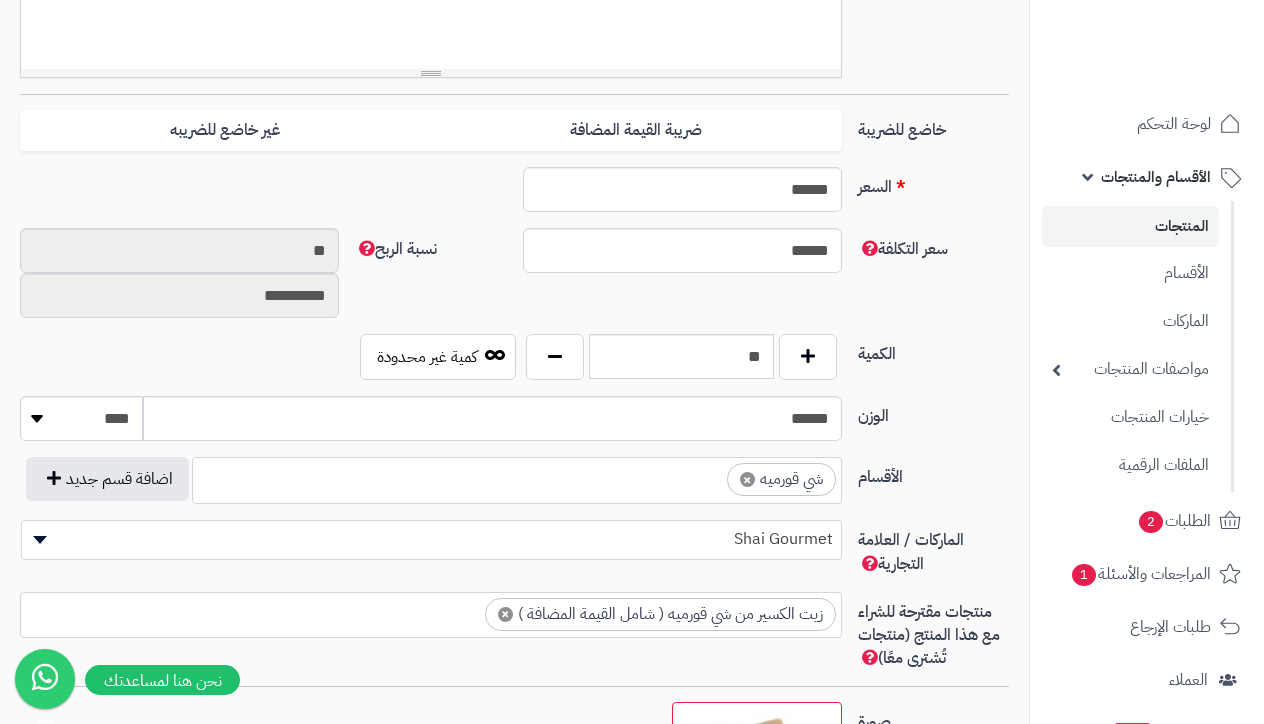 scroll, scrollTop: 797, scrollLeft: 0, axis: vertical 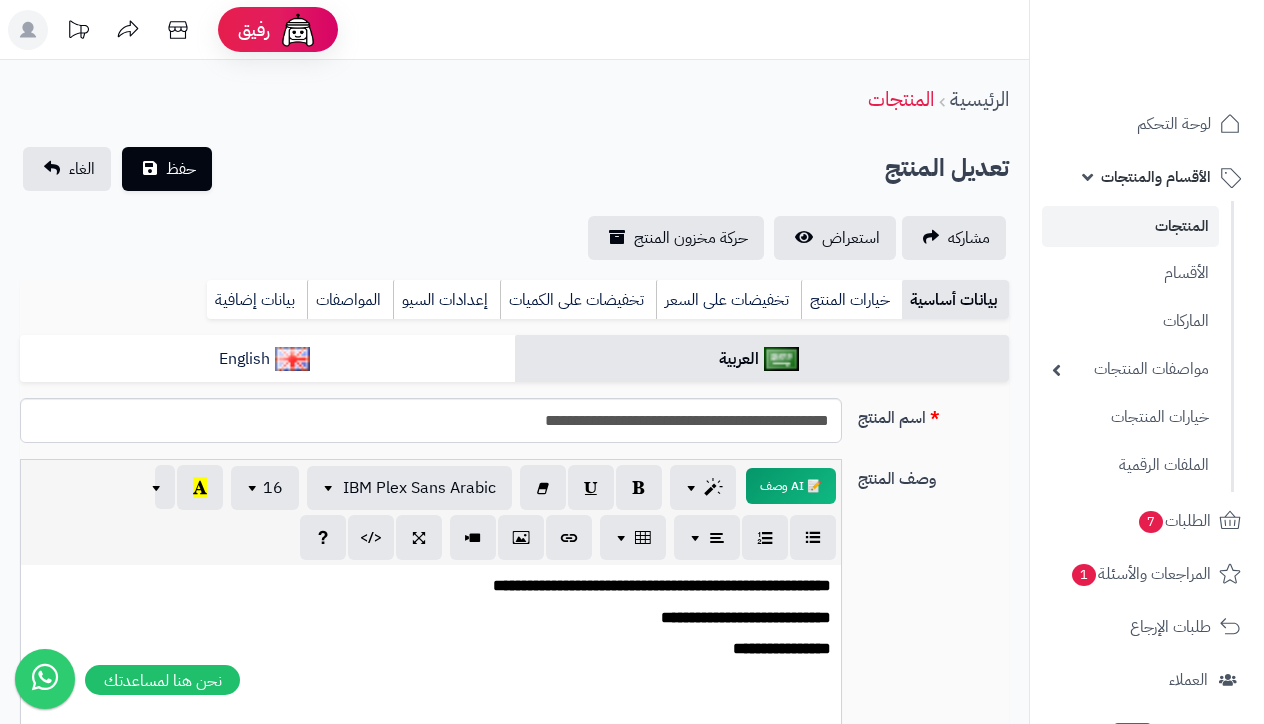click on "المنتجات" at bounding box center (1130, 226) 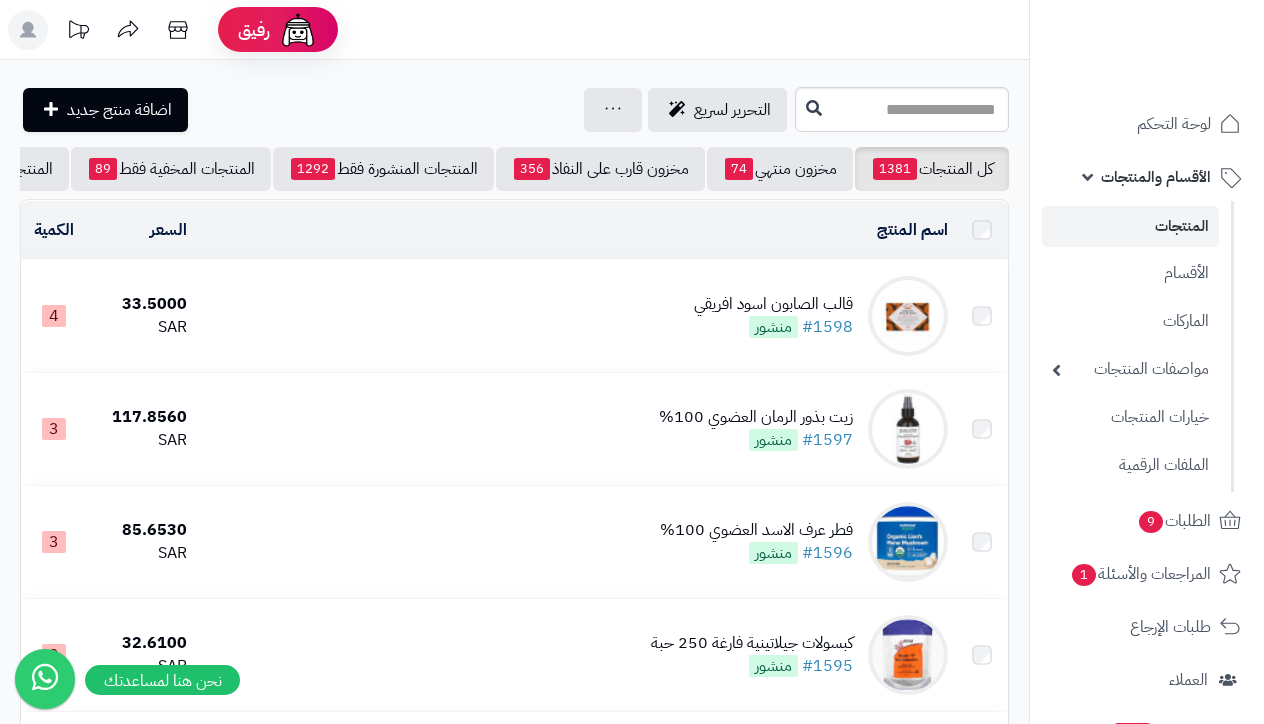scroll, scrollTop: 0, scrollLeft: 0, axis: both 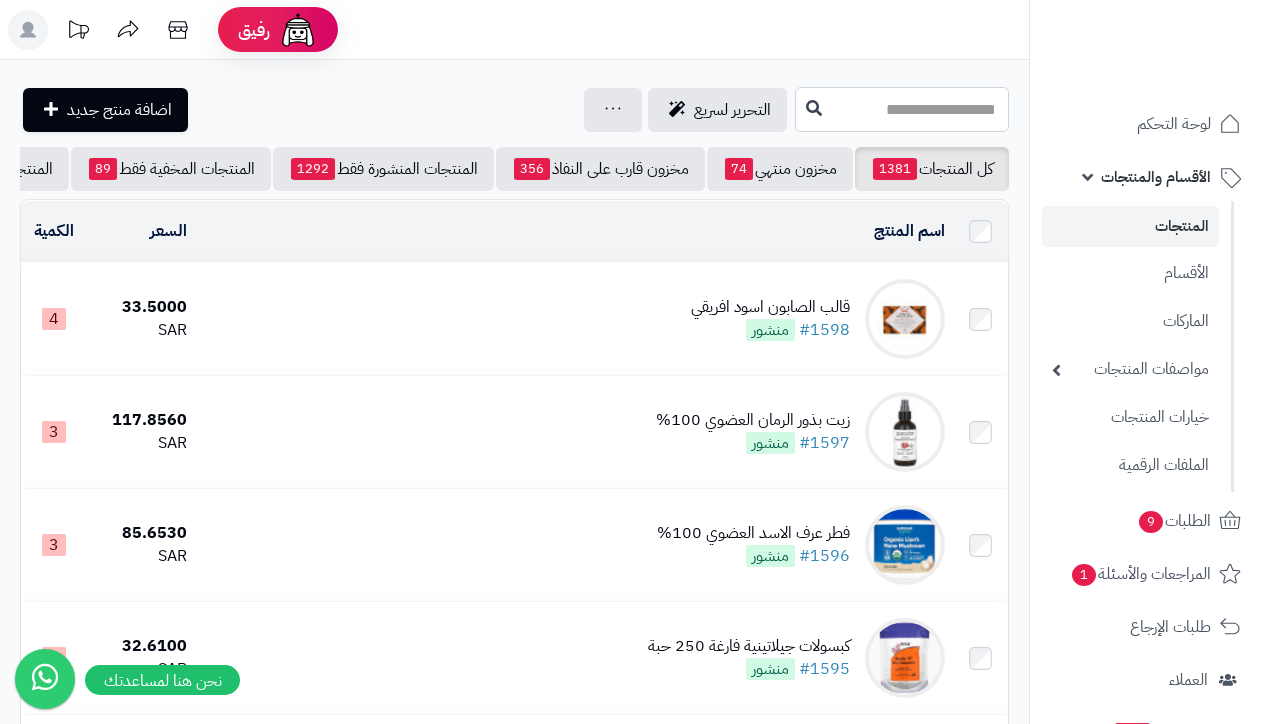 click at bounding box center (902, 109) 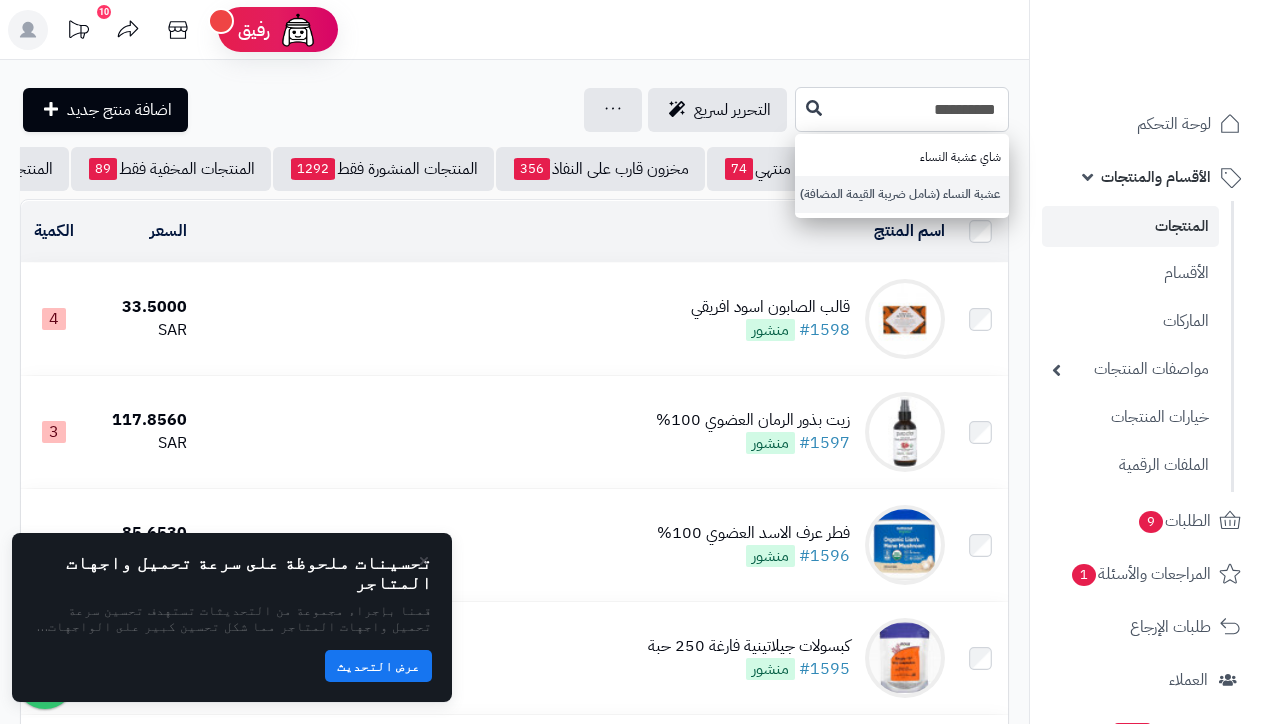 type on "**********" 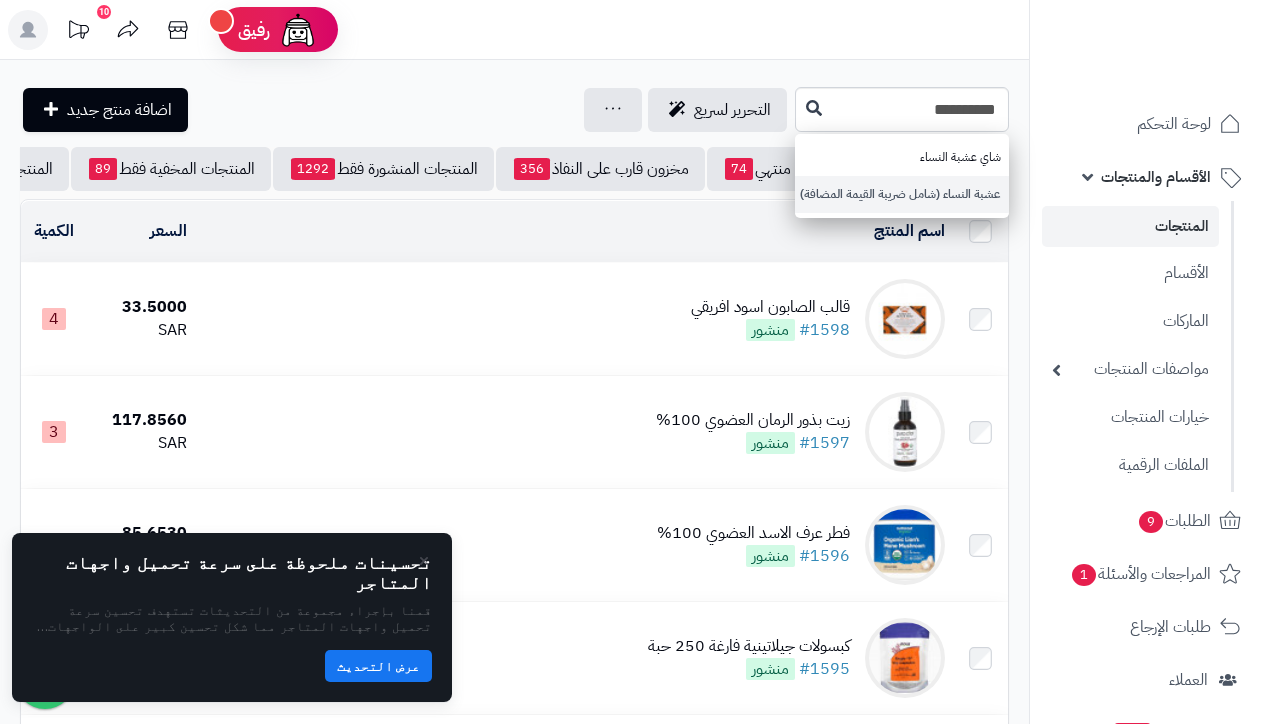 click on "عشبة النساء (شامل ضريبة القيمة المضافة)" at bounding box center [902, 194] 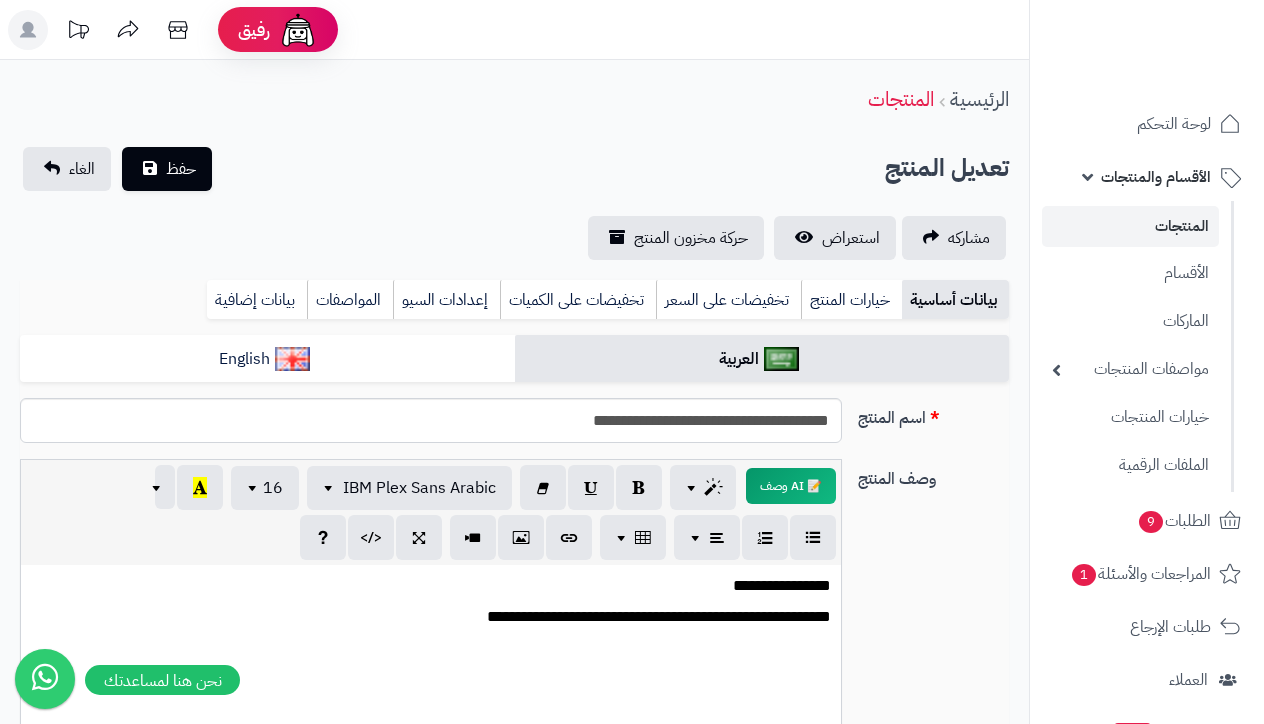 scroll, scrollTop: 0, scrollLeft: 0, axis: both 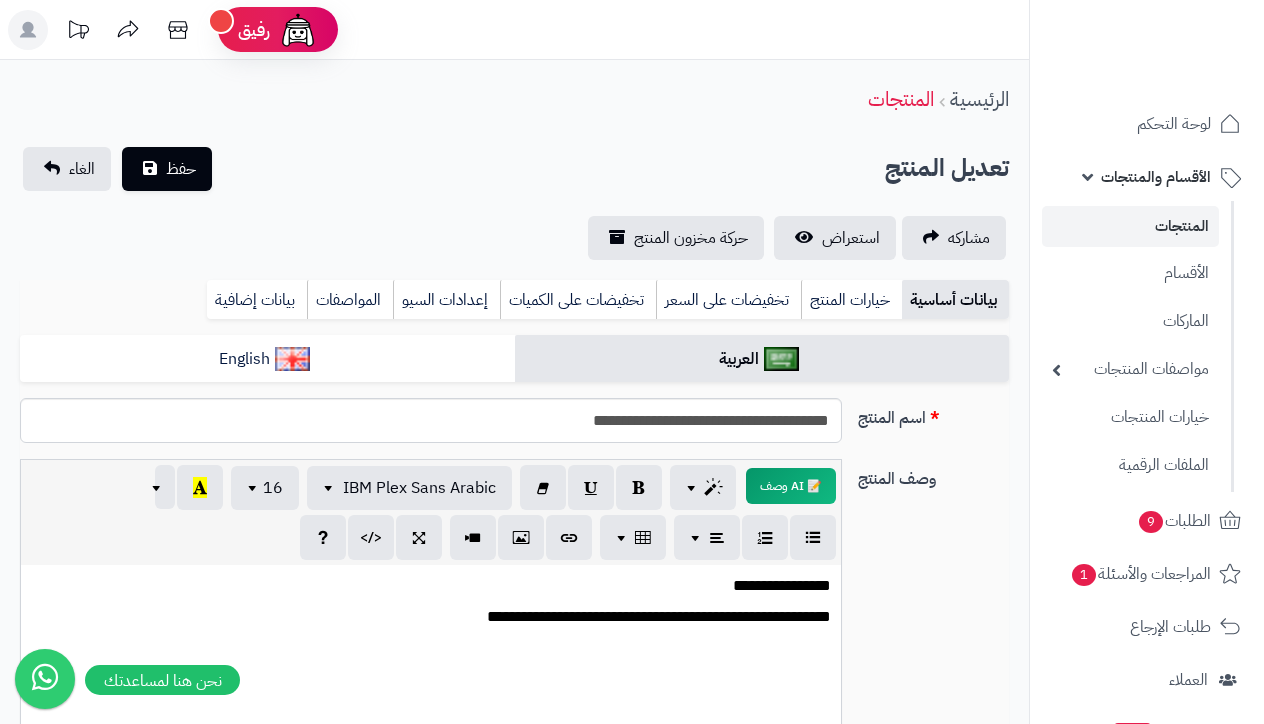 click on "المنتجات" at bounding box center [1130, 226] 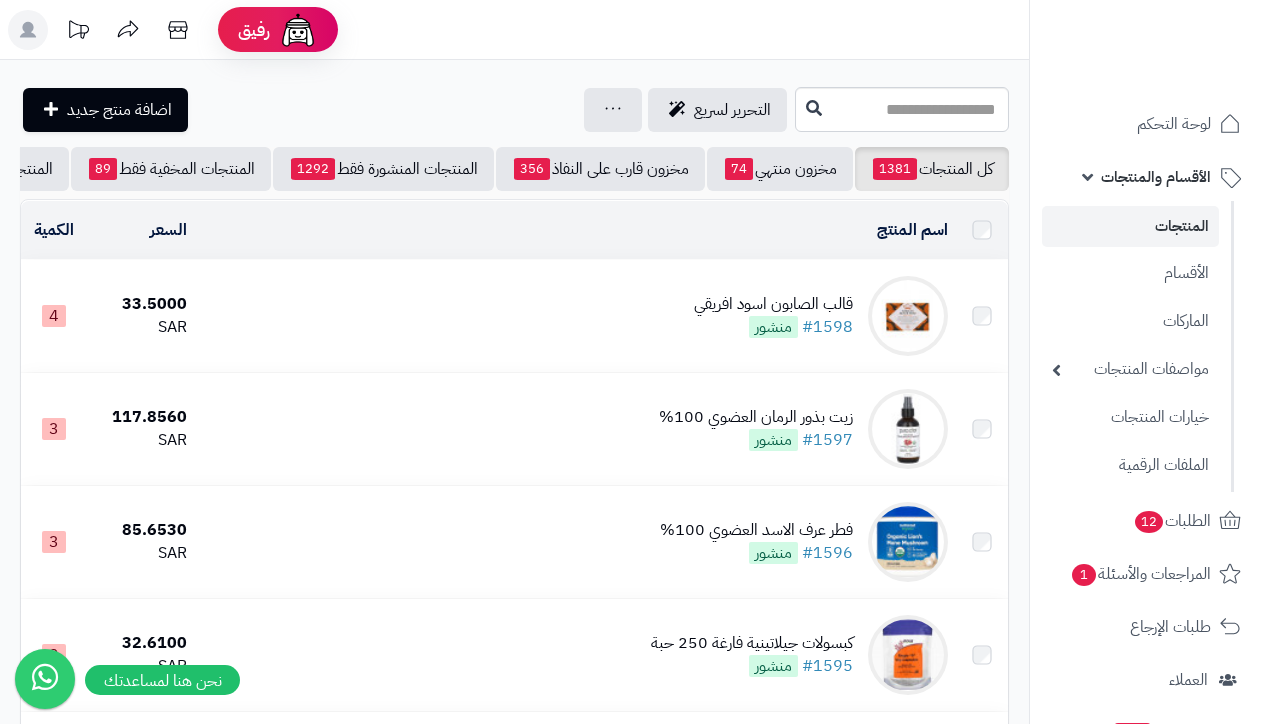 scroll, scrollTop: 0, scrollLeft: 0, axis: both 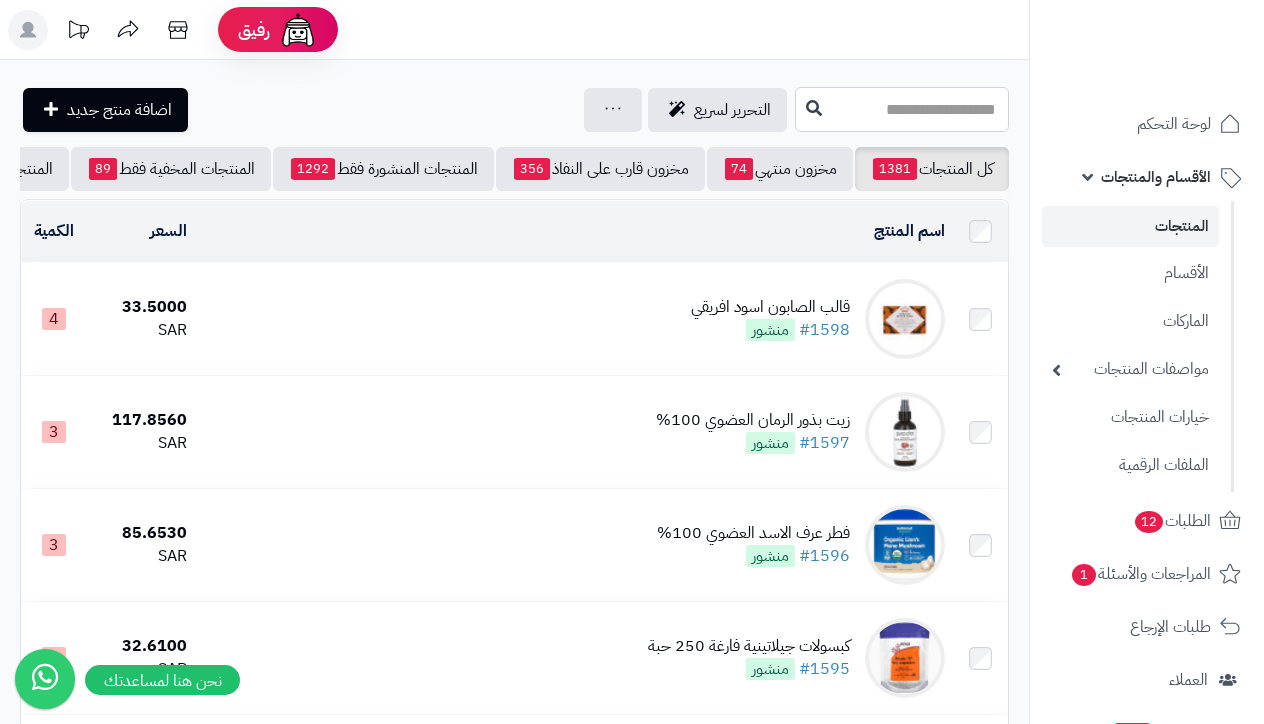 click at bounding box center (902, 109) 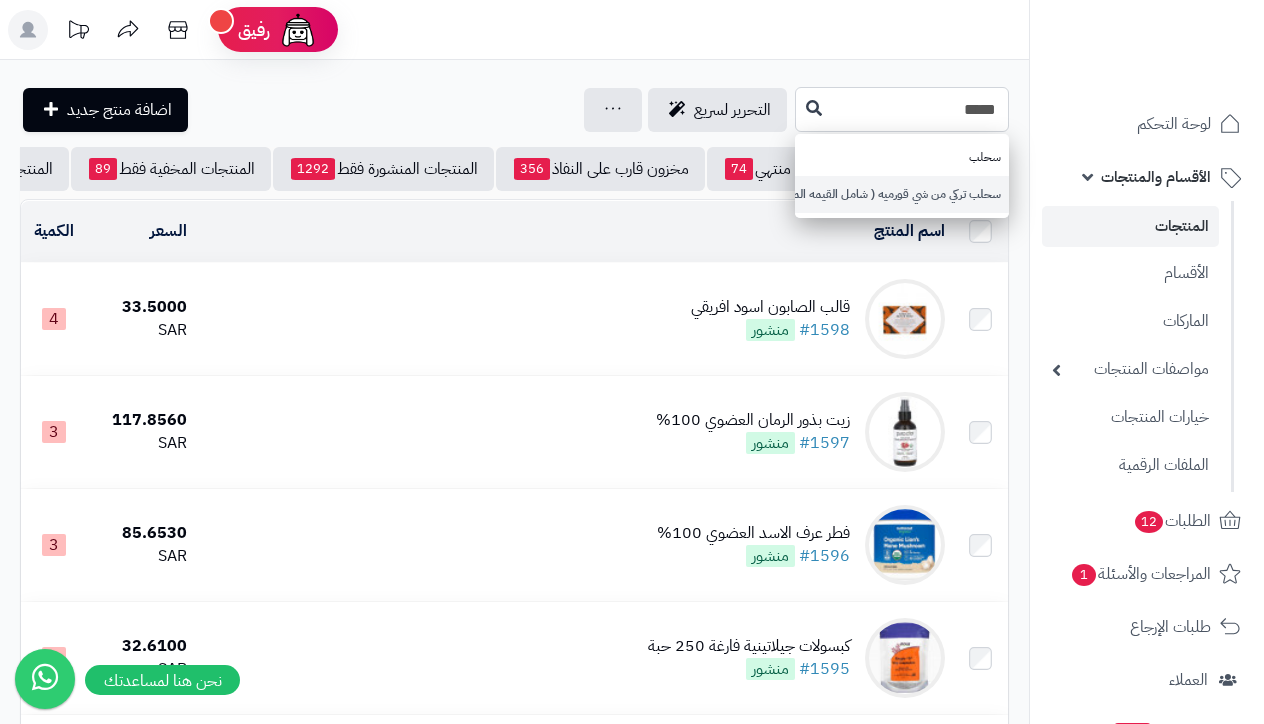 type on "****" 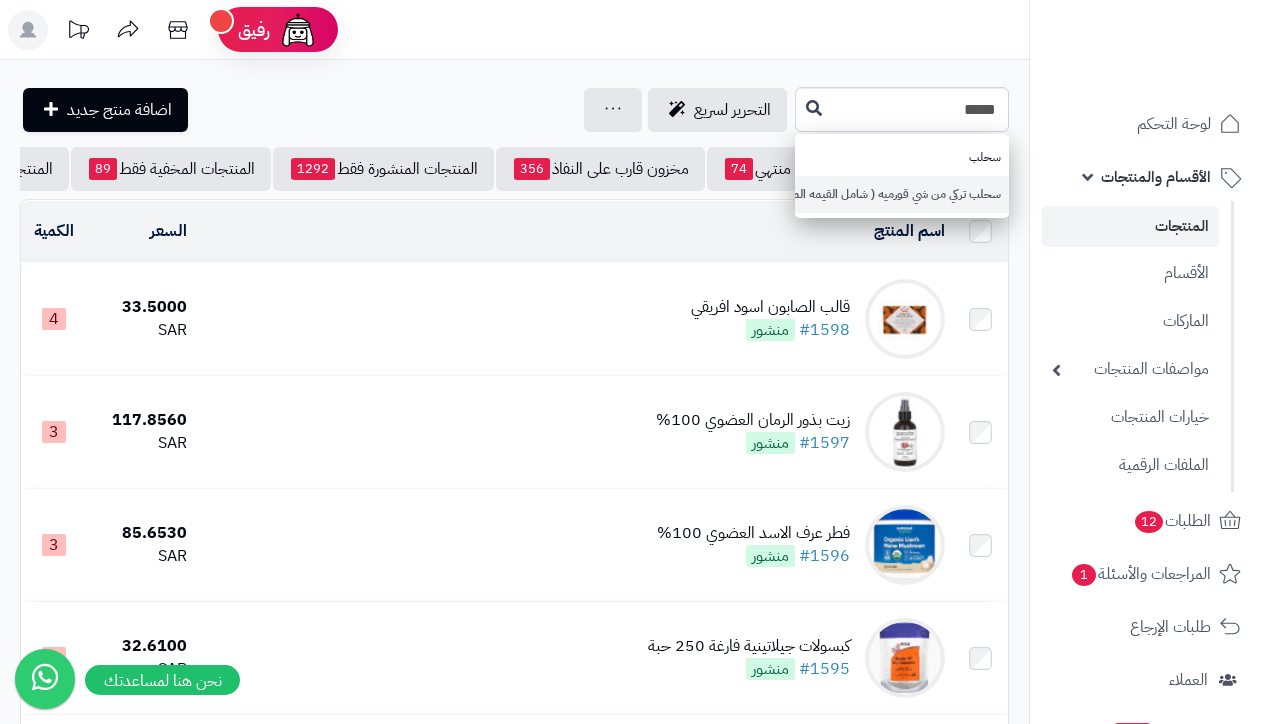 click on "سحلب تركي من شي قورميه ( شامل القيمه المضافه )" at bounding box center (902, 194) 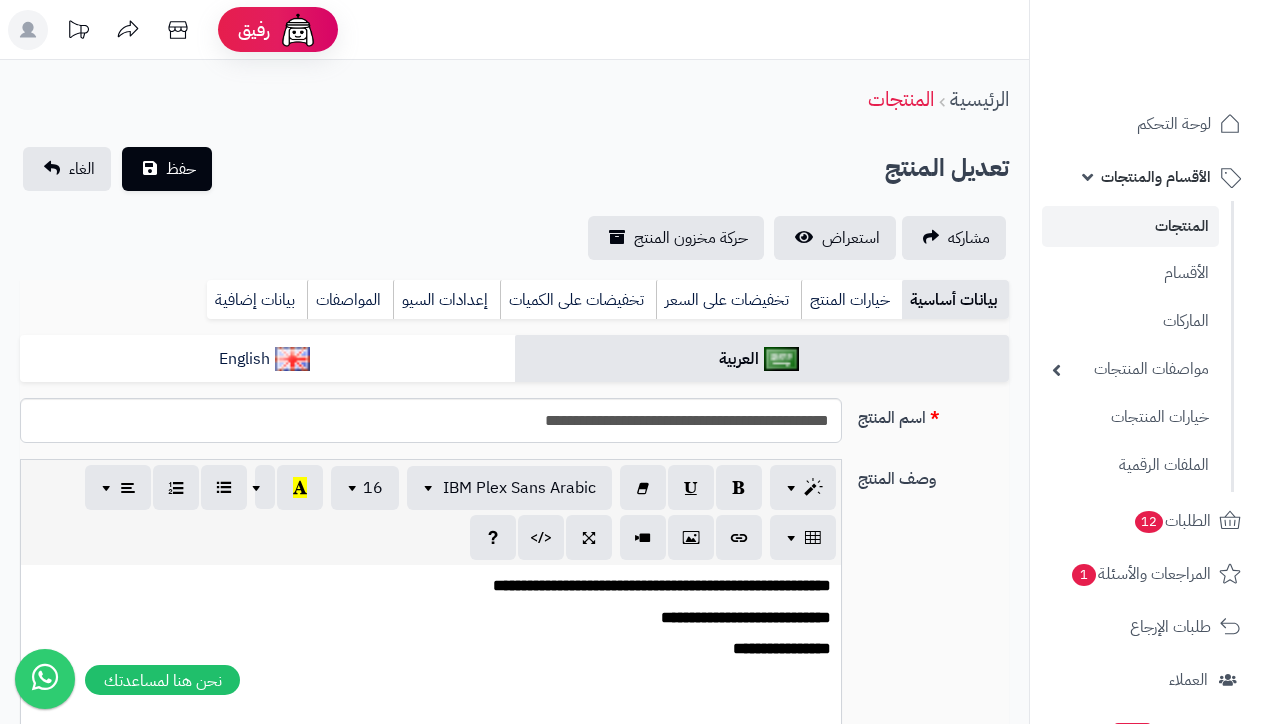 scroll, scrollTop: 0, scrollLeft: 0, axis: both 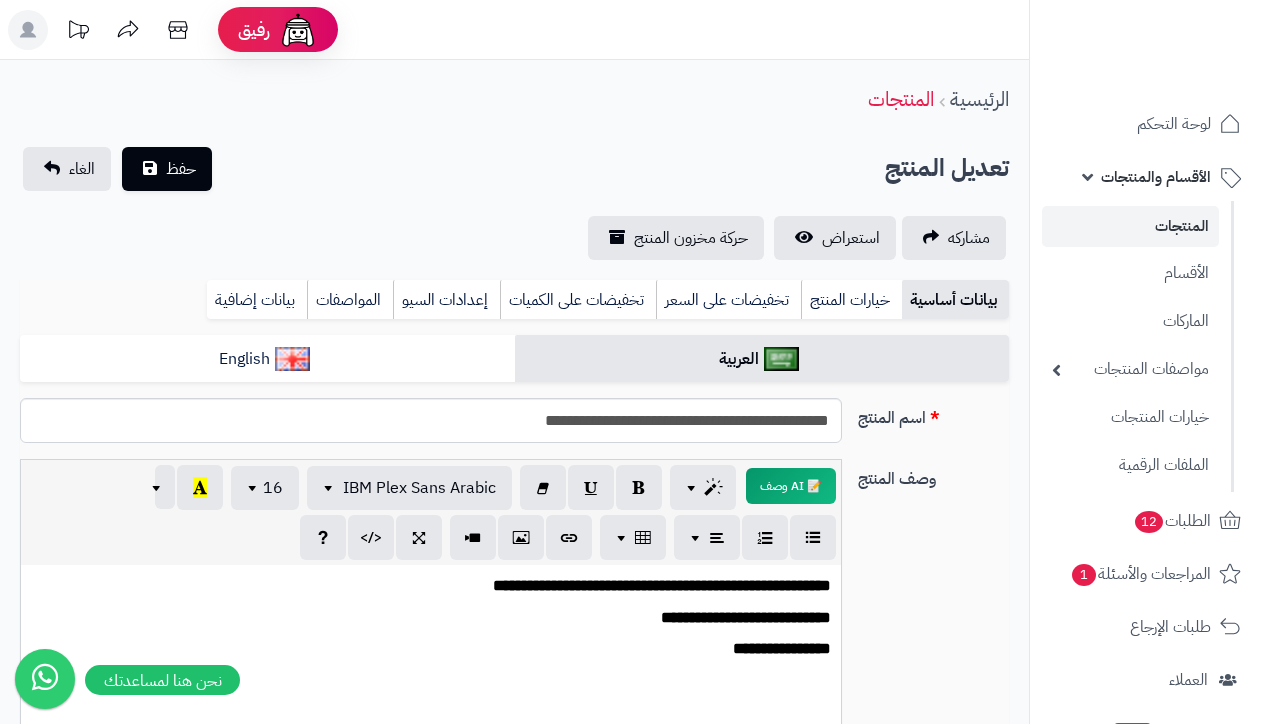 click on "الأقسام والمنتجات" at bounding box center [1156, 177] 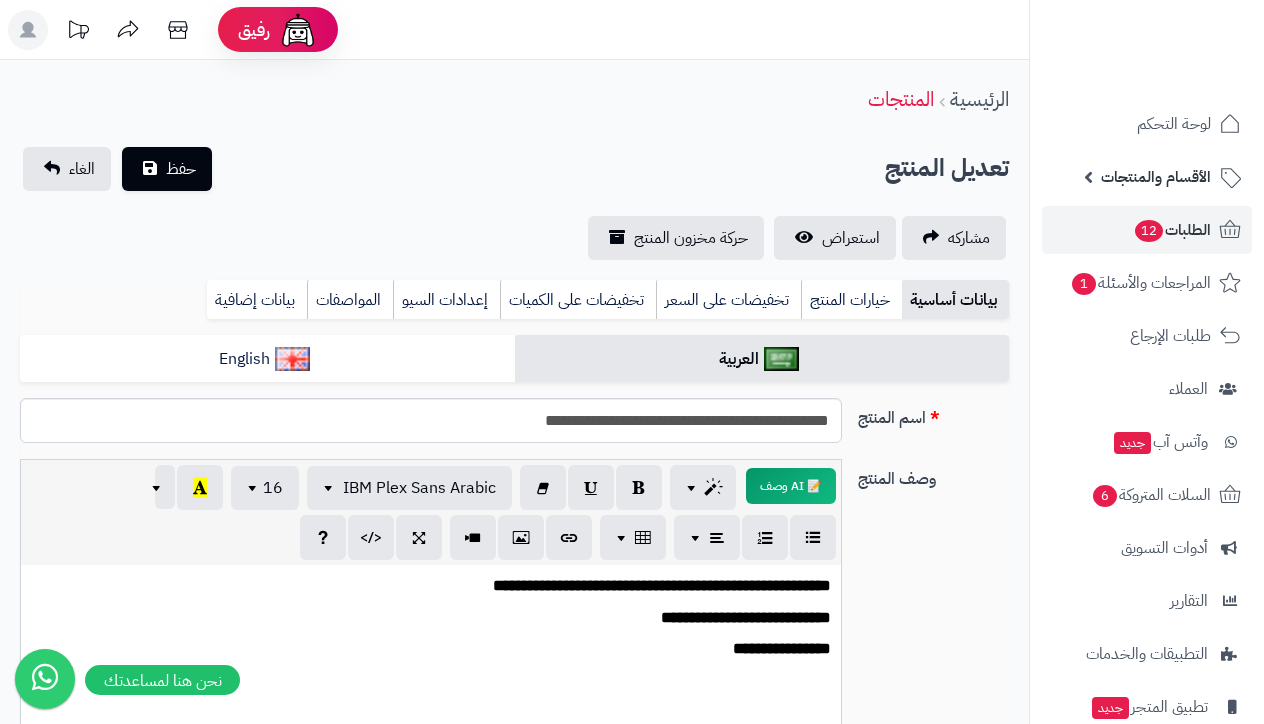 click on "الطلبات  12" at bounding box center (1172, 230) 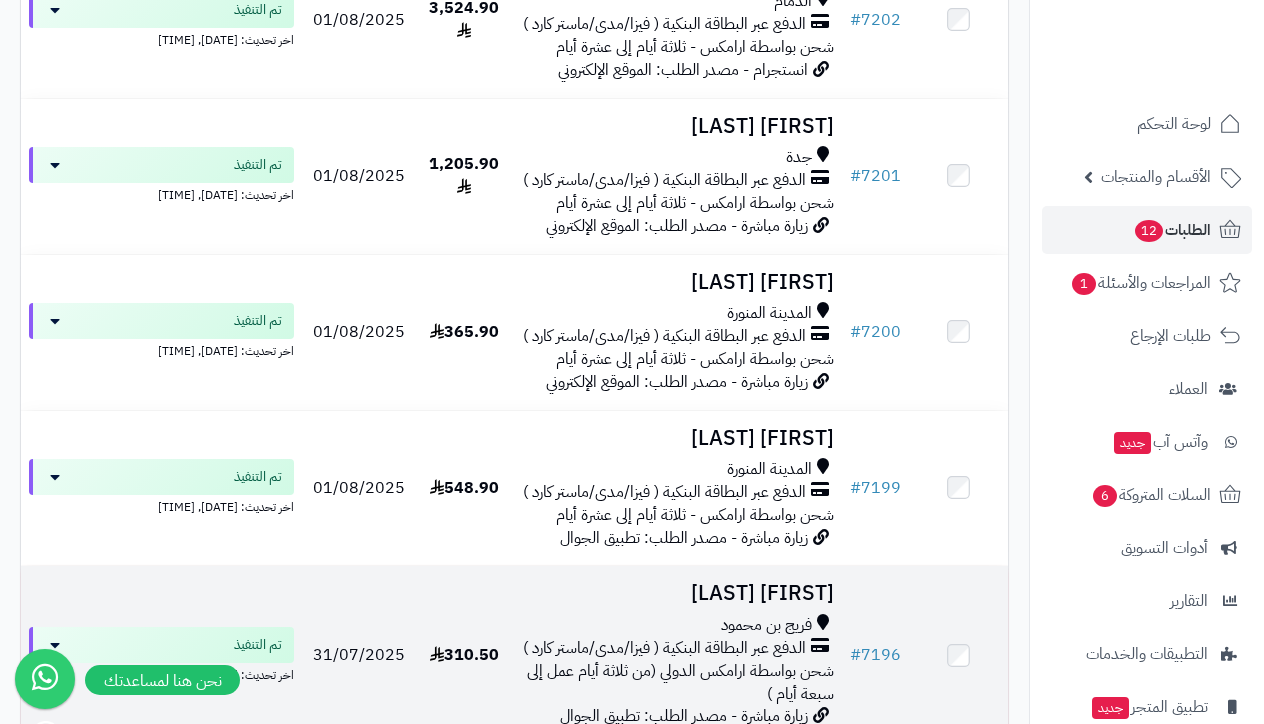 scroll, scrollTop: 5270, scrollLeft: 0, axis: vertical 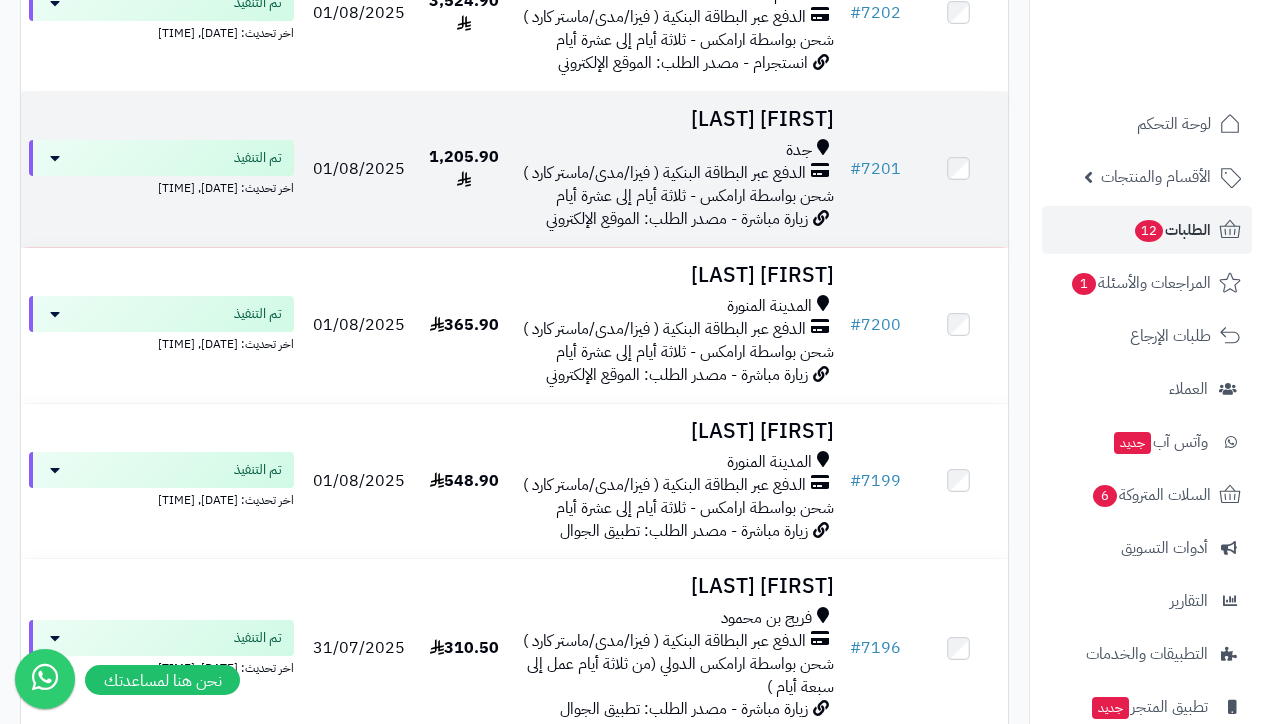 click on "Rania Abdo" at bounding box center [678, 119] 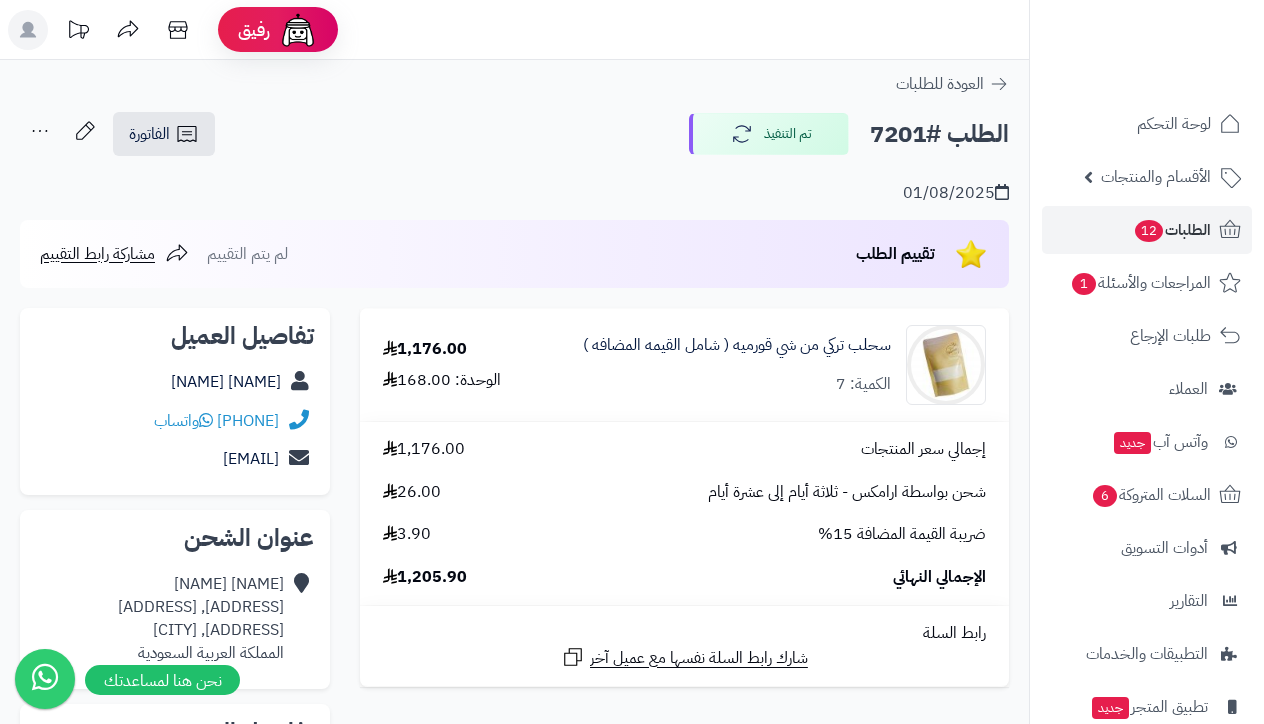 scroll, scrollTop: 0, scrollLeft: 0, axis: both 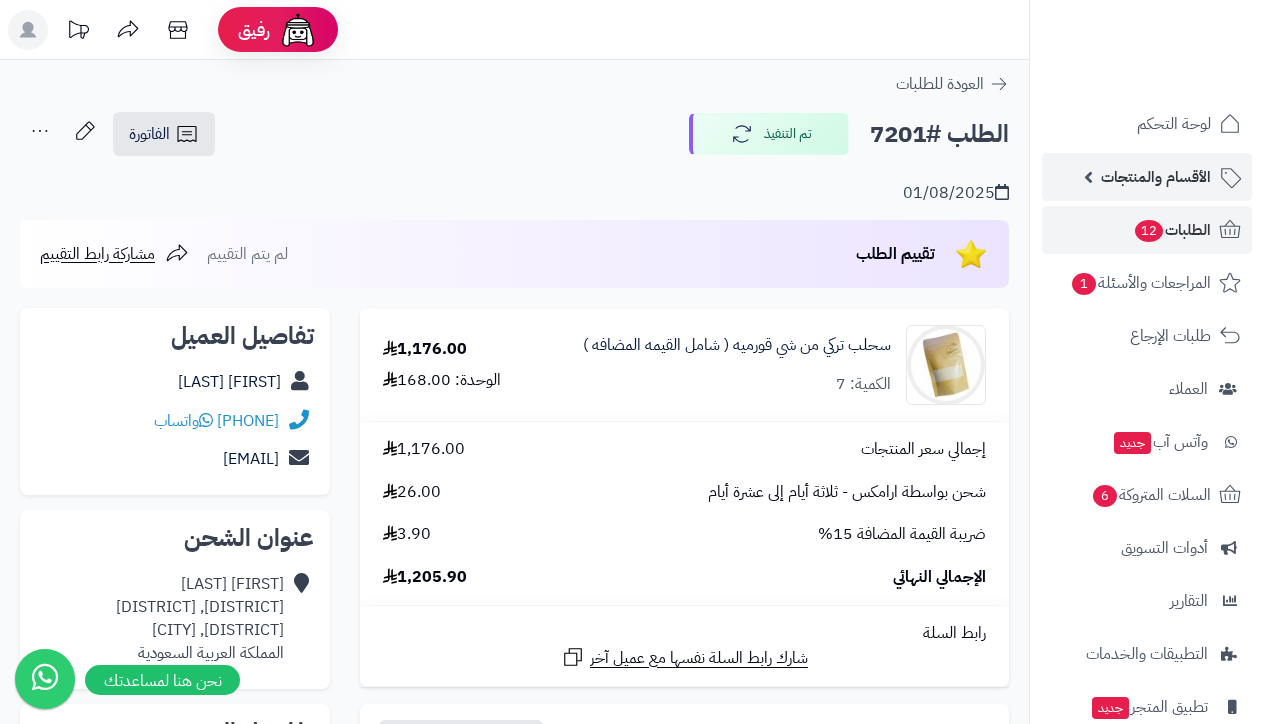click on "الأقسام والمنتجات" at bounding box center (1156, 177) 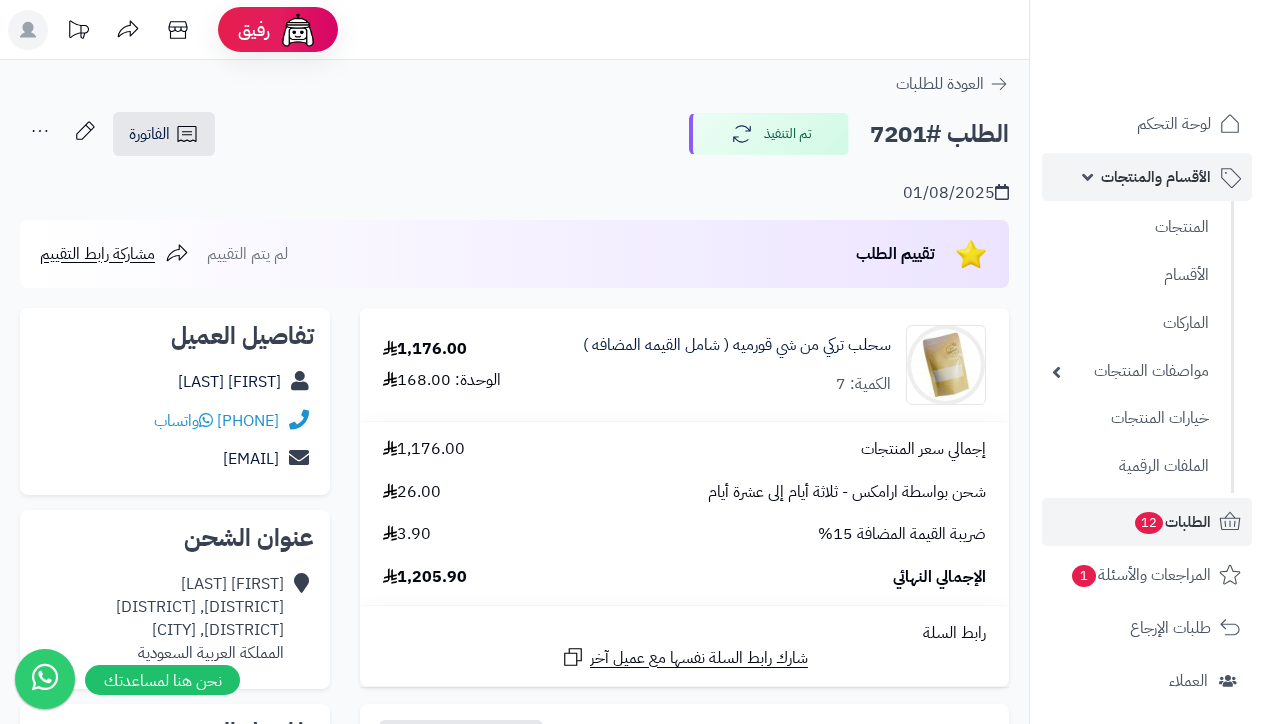click on "الأقسام والمنتجات" at bounding box center (1156, 177) 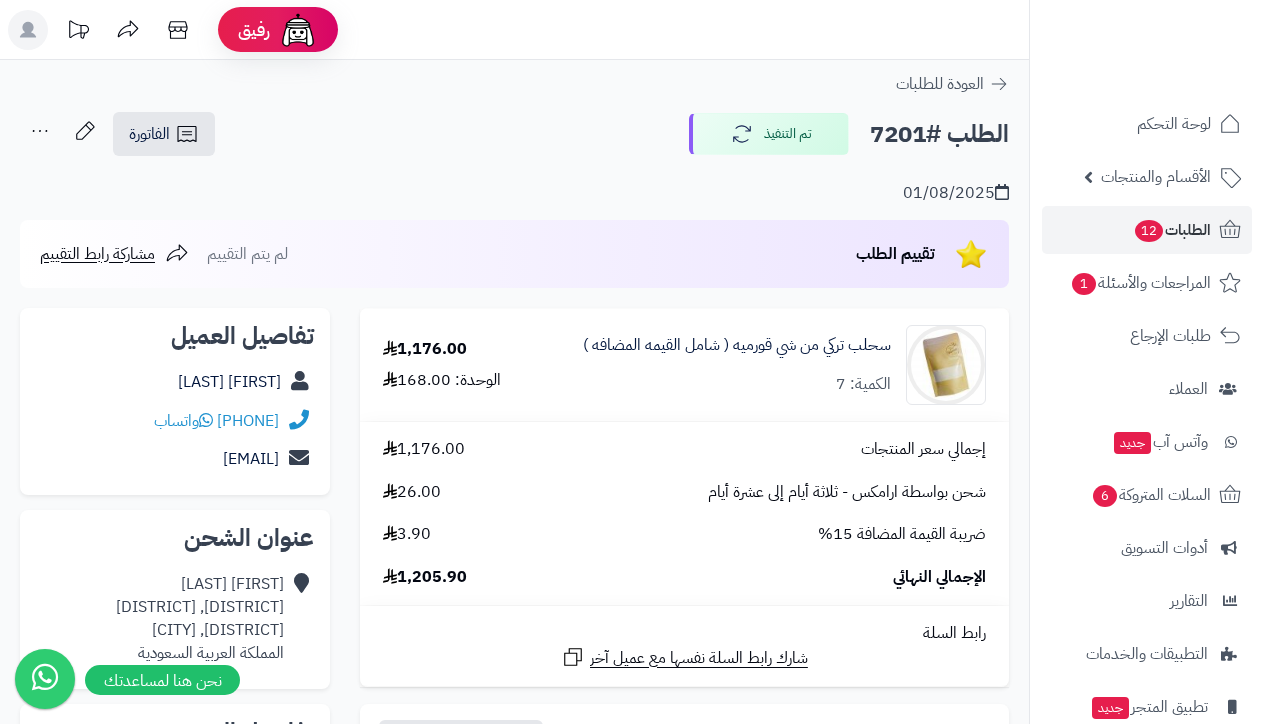 click on "الطلبات  12" at bounding box center [1172, 230] 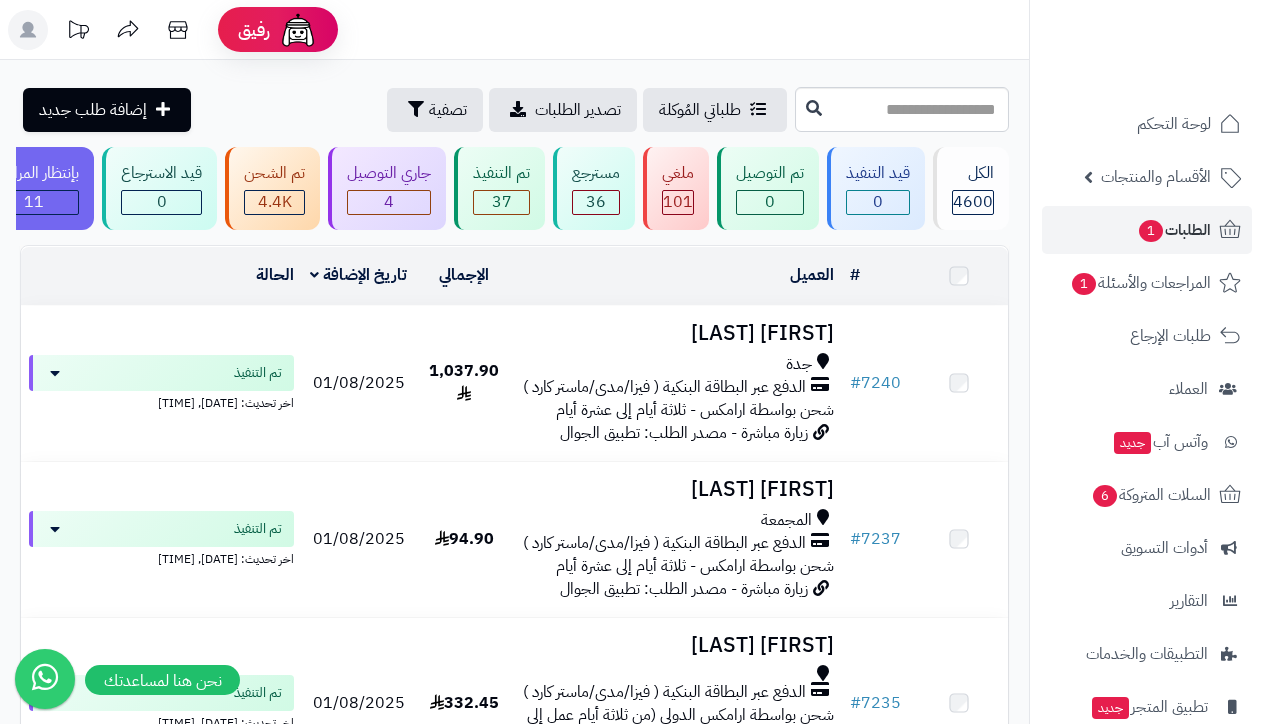 scroll, scrollTop: 0, scrollLeft: 0, axis: both 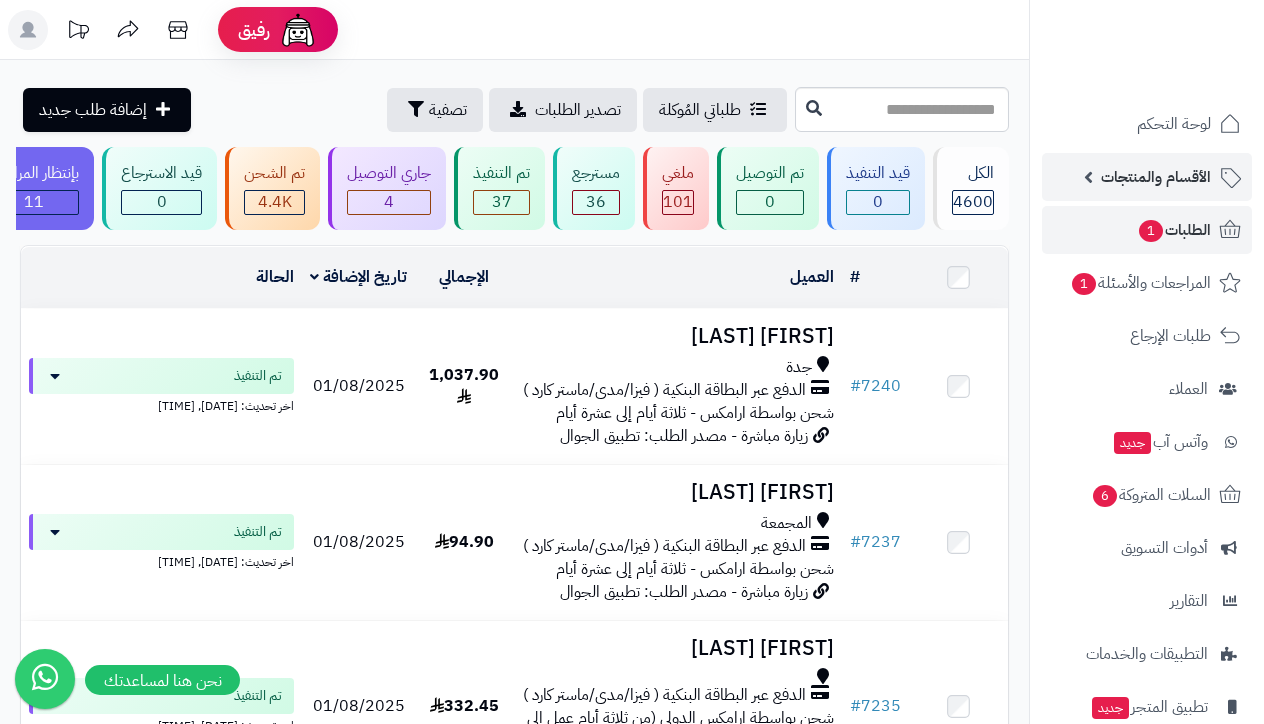 click on "الأقسام والمنتجات" at bounding box center (1156, 177) 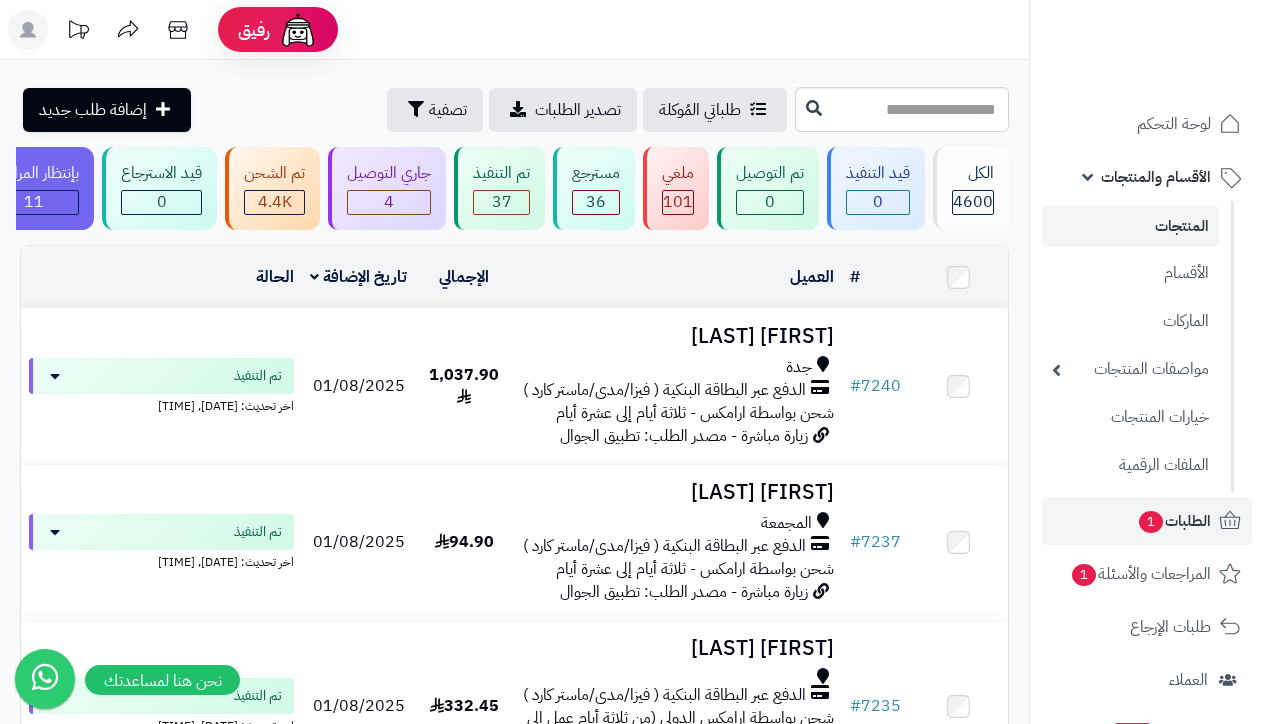 click on "المنتجات" at bounding box center (1130, 226) 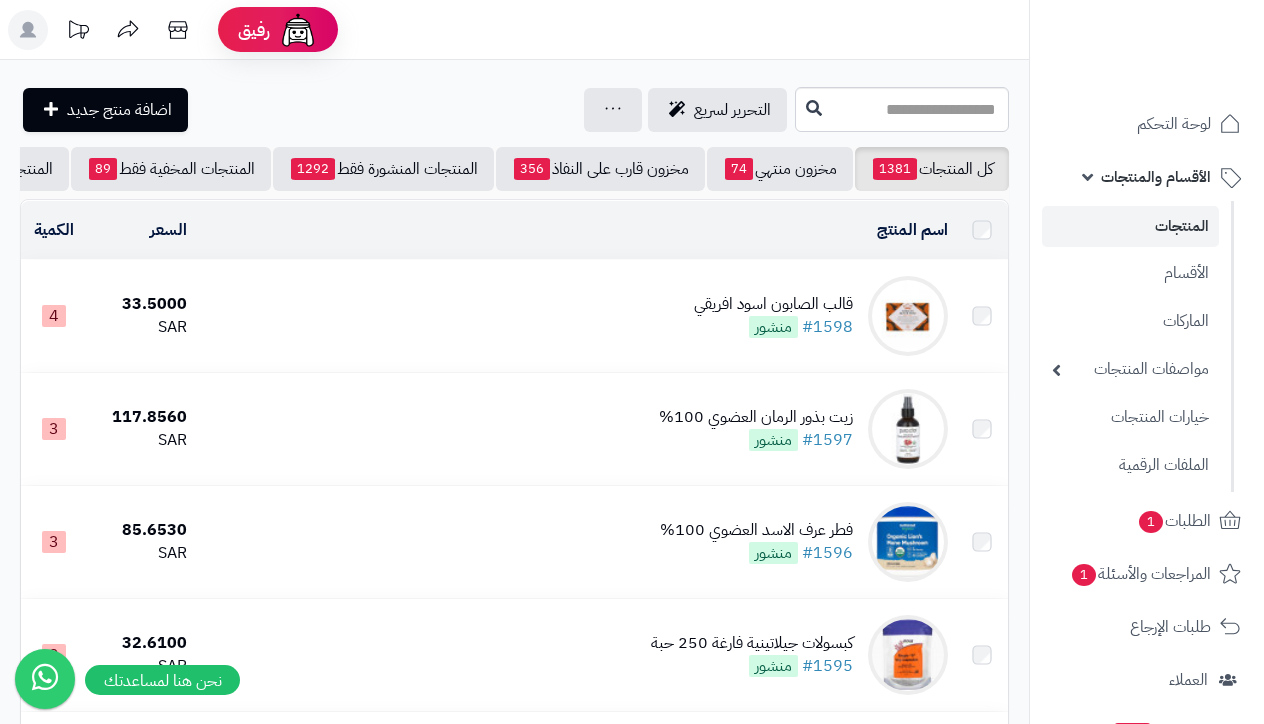 scroll, scrollTop: 0, scrollLeft: 0, axis: both 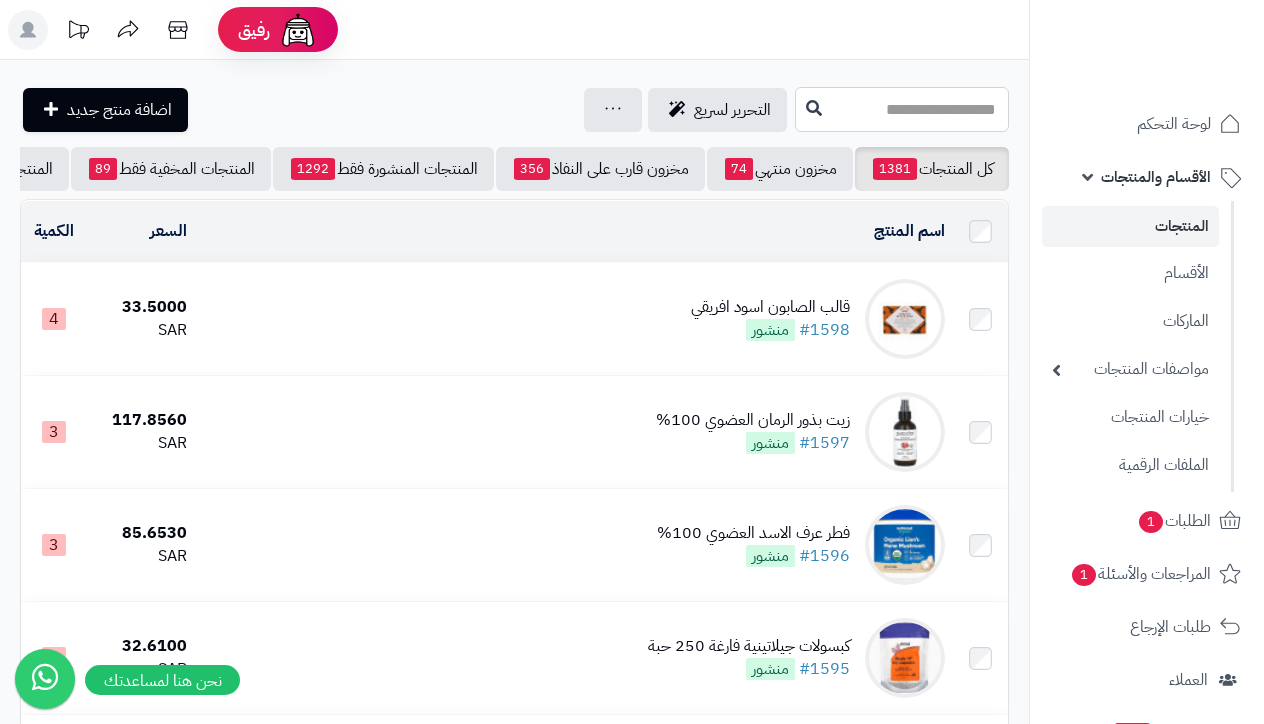 click at bounding box center (902, 109) 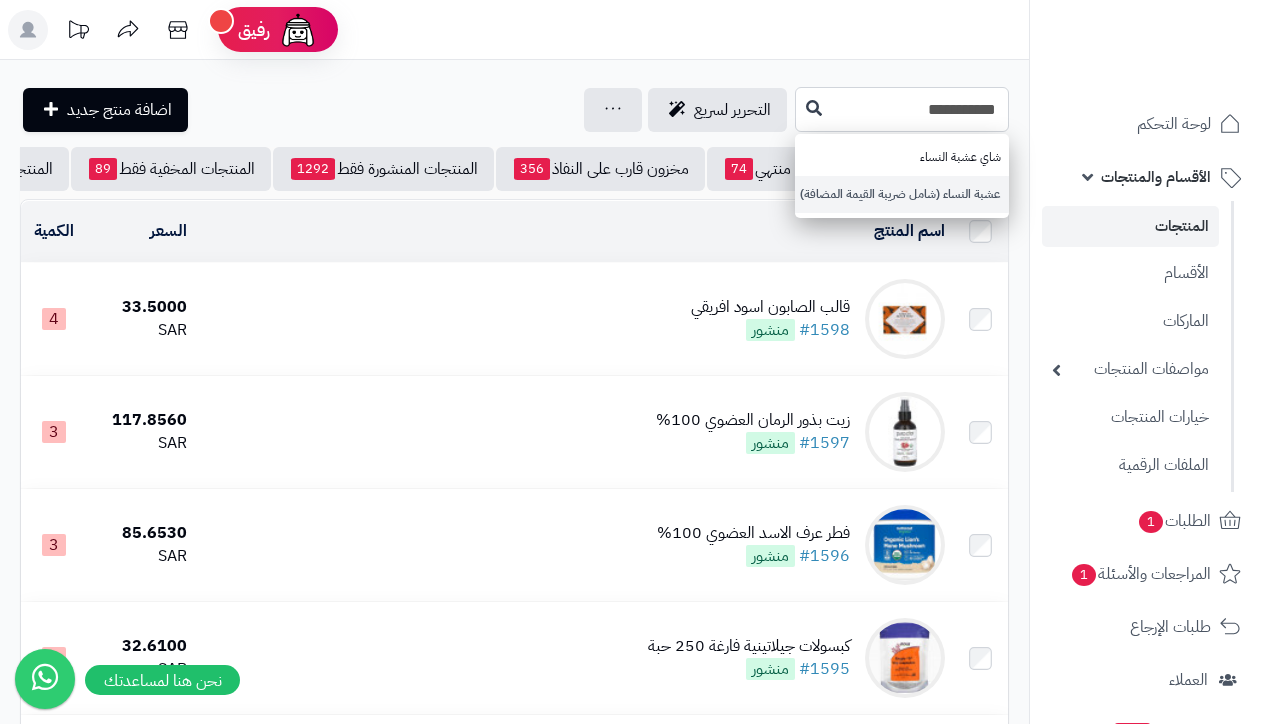 type on "**********" 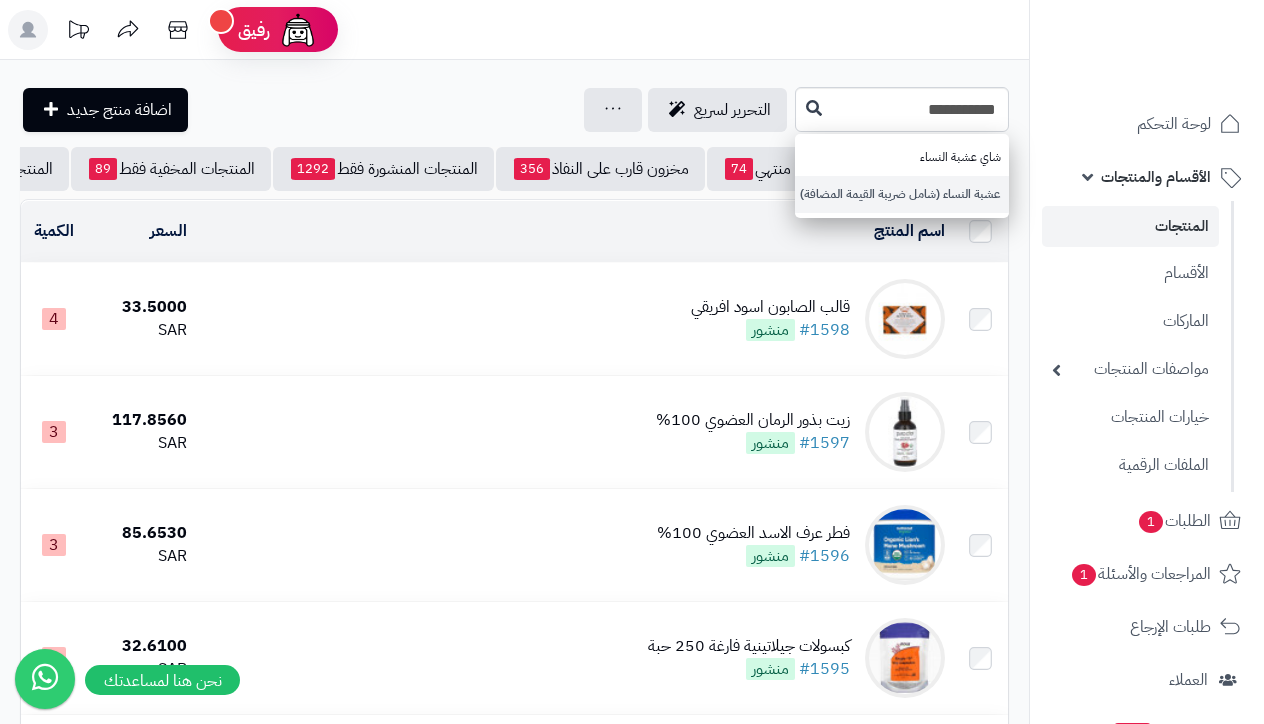 click on "عشبة النساء (شامل ضريبة القيمة المضافة)" at bounding box center [902, 194] 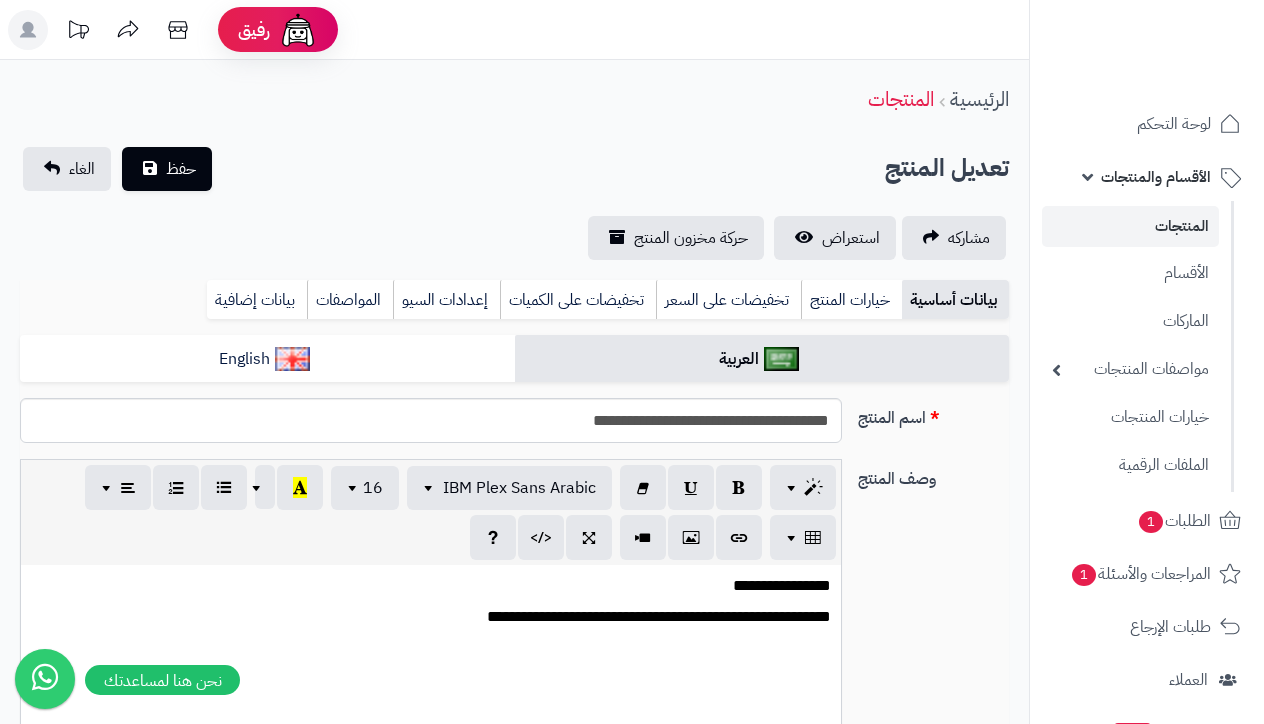 scroll, scrollTop: 0, scrollLeft: 0, axis: both 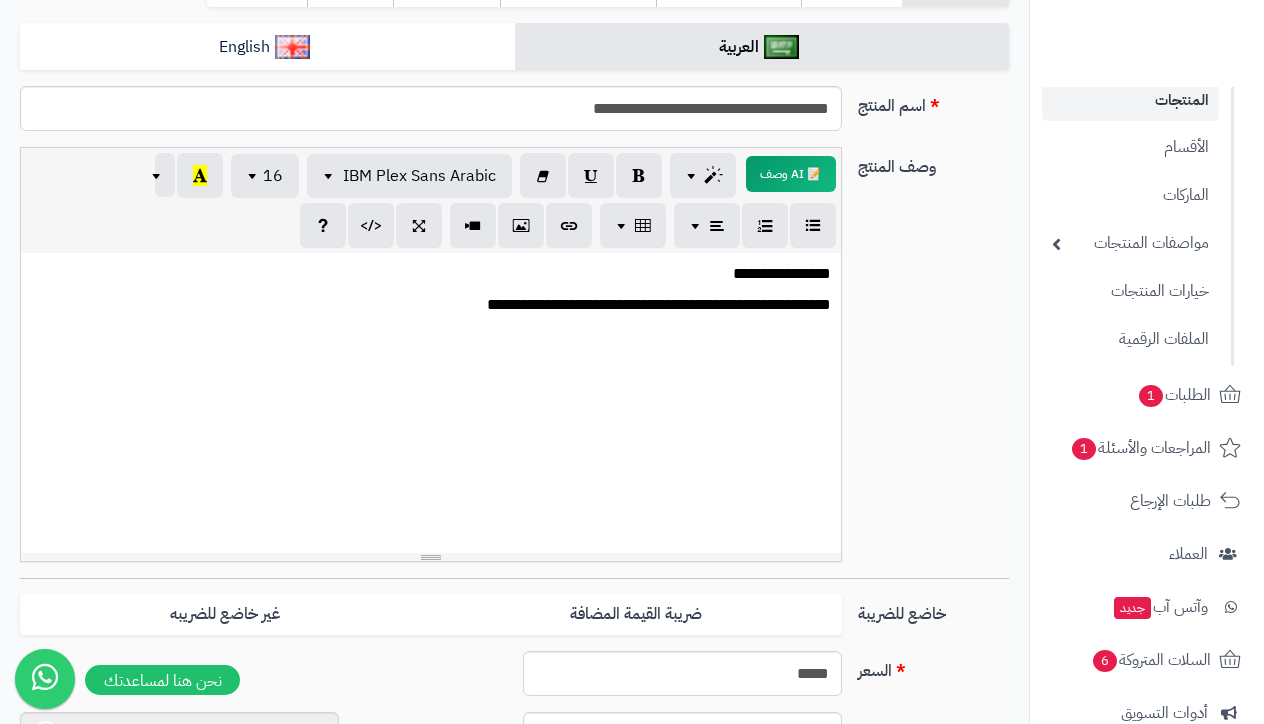 click on "**********" at bounding box center [430, 305] 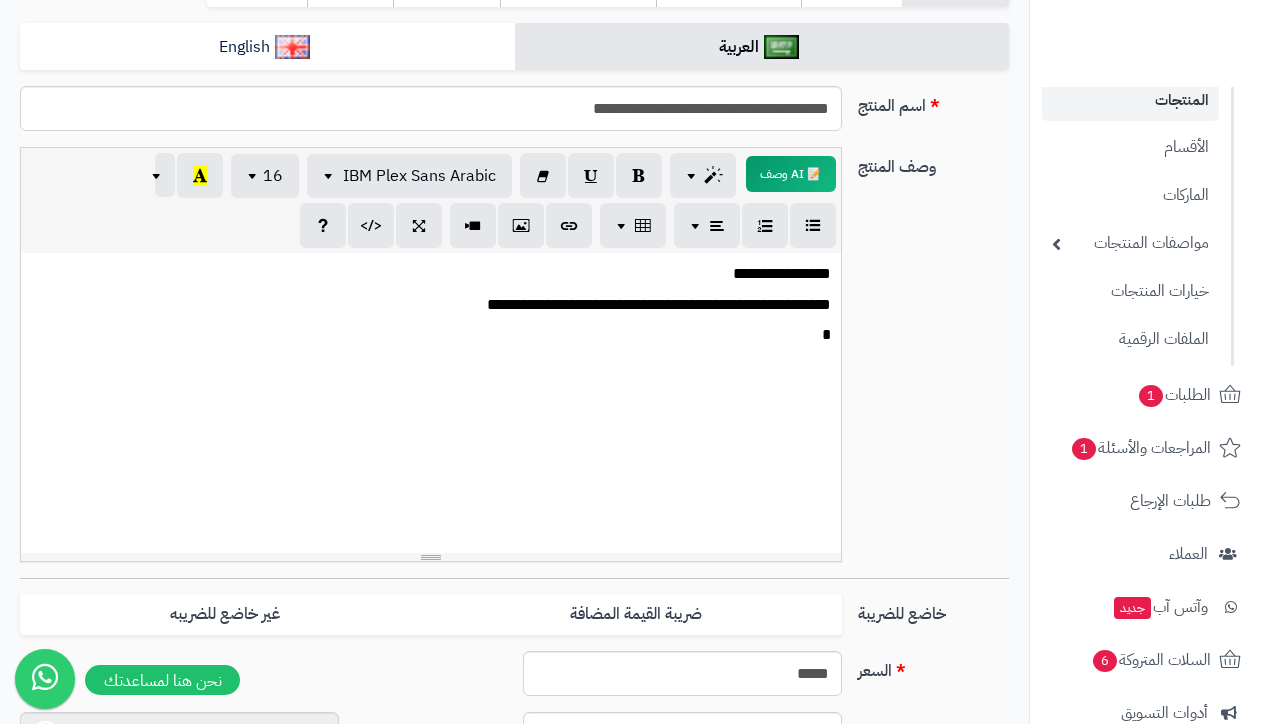 type 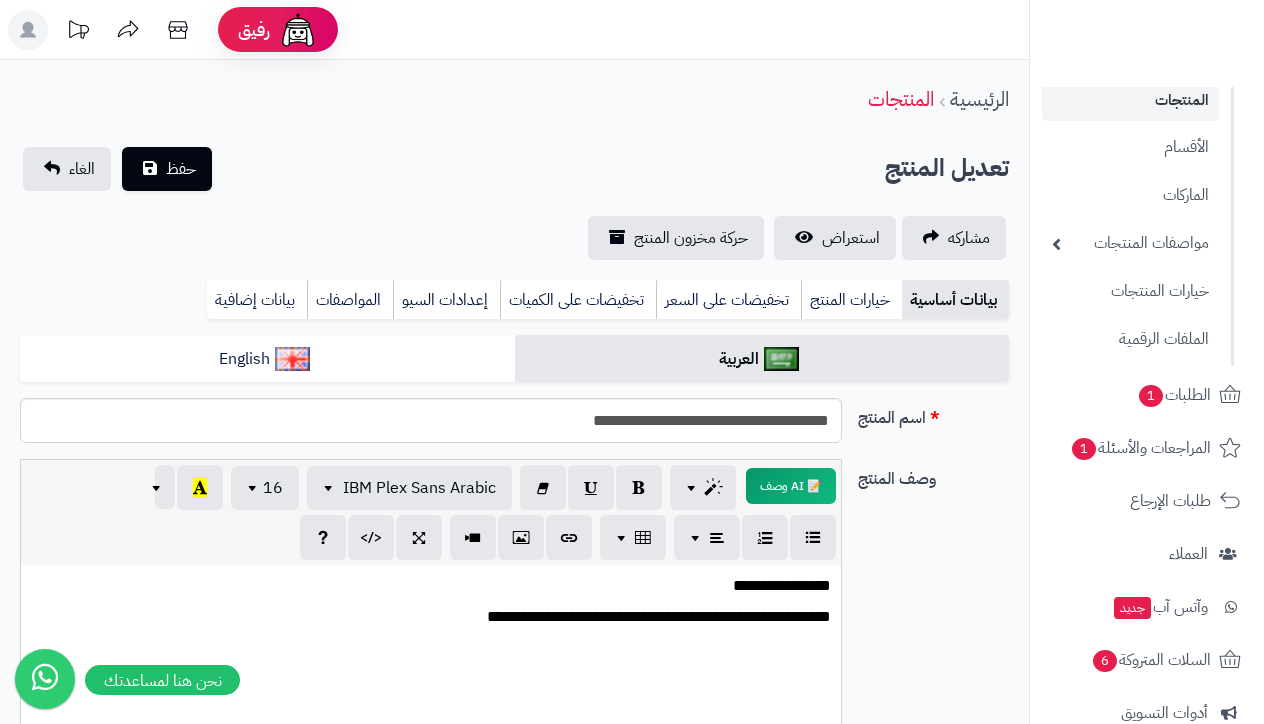 scroll, scrollTop: 0, scrollLeft: 0, axis: both 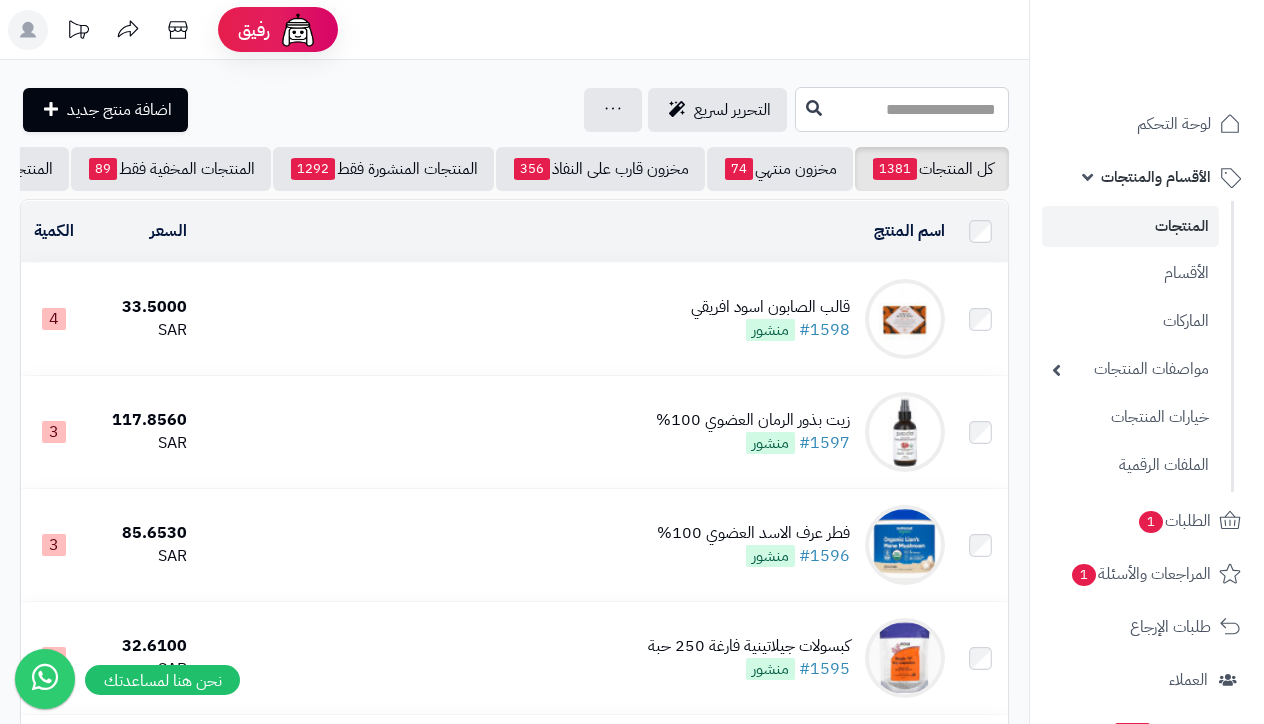click at bounding box center (902, 109) 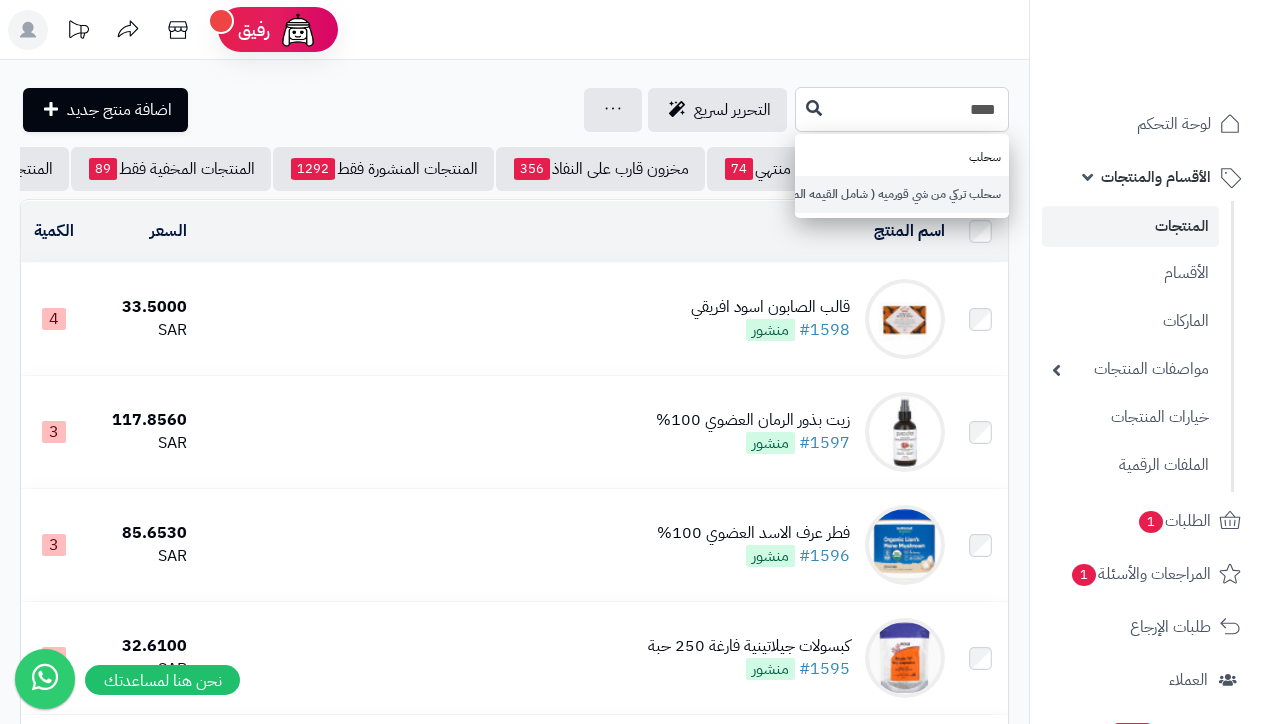 type on "****" 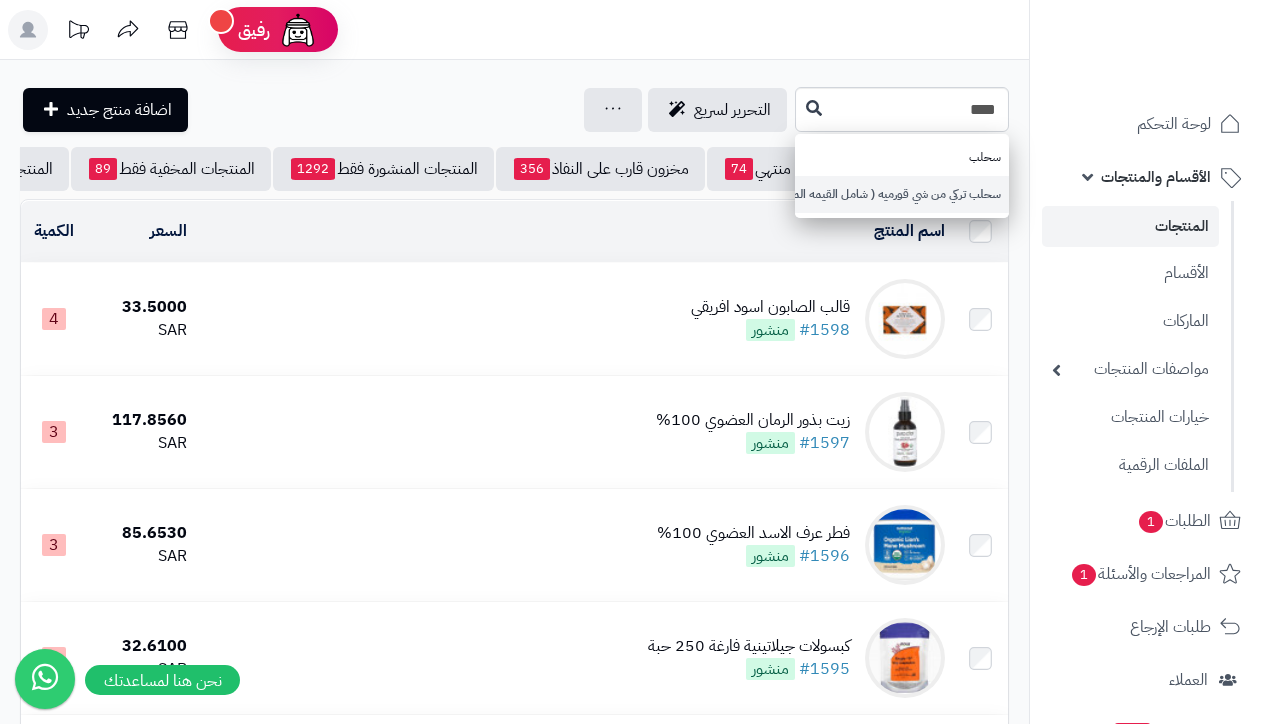 click on "سحلب تركي من شي قورميه ( شامل القيمه المضافه )" at bounding box center (902, 194) 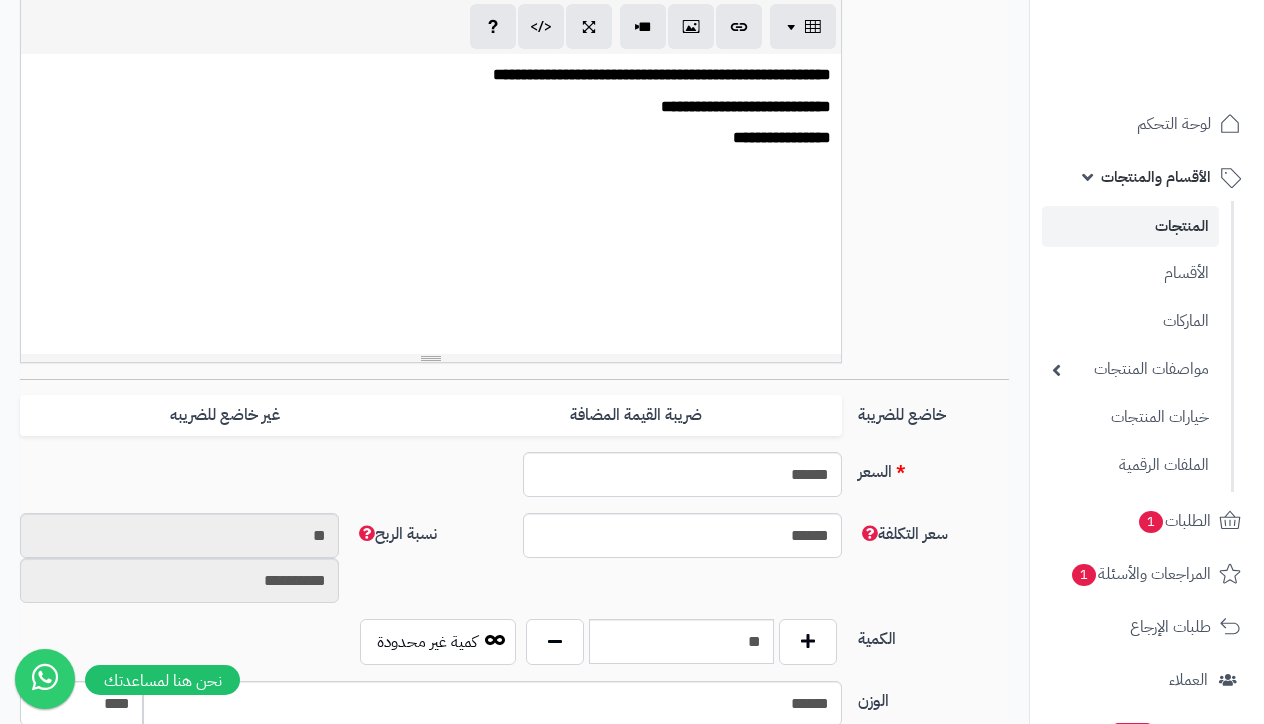 scroll, scrollTop: 844, scrollLeft: 0, axis: vertical 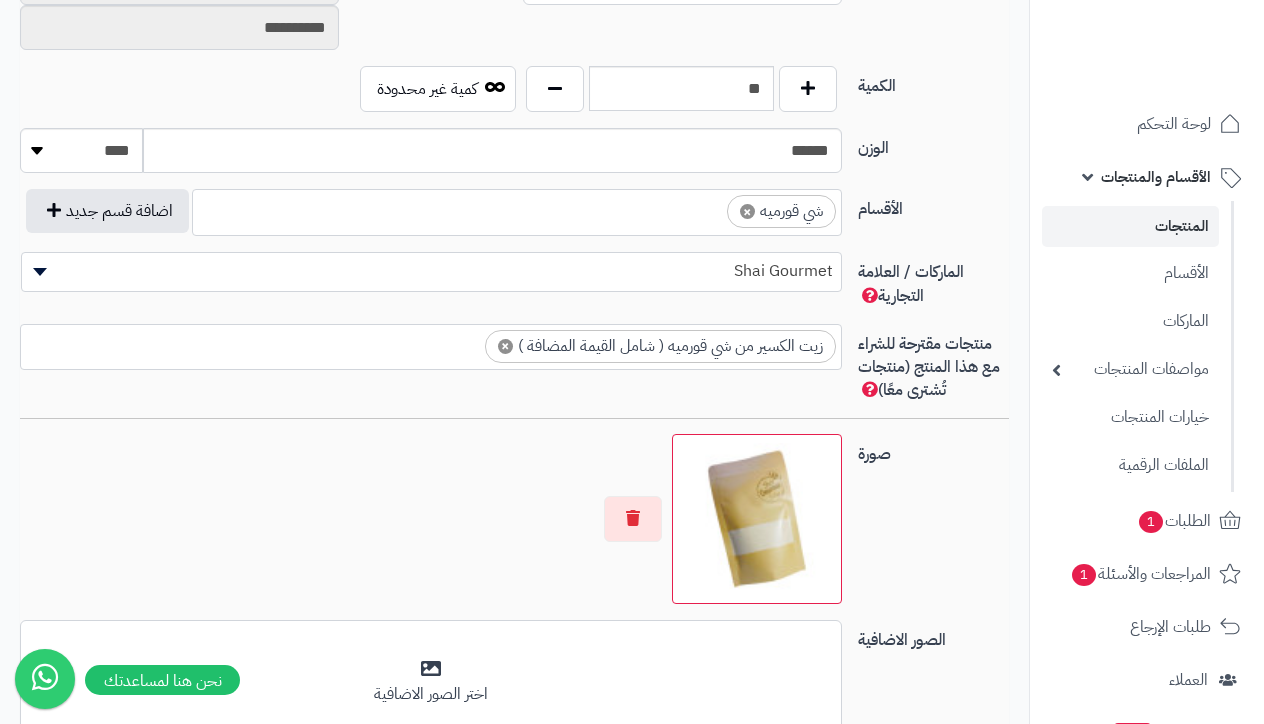click on "المنتجات" at bounding box center [1130, 226] 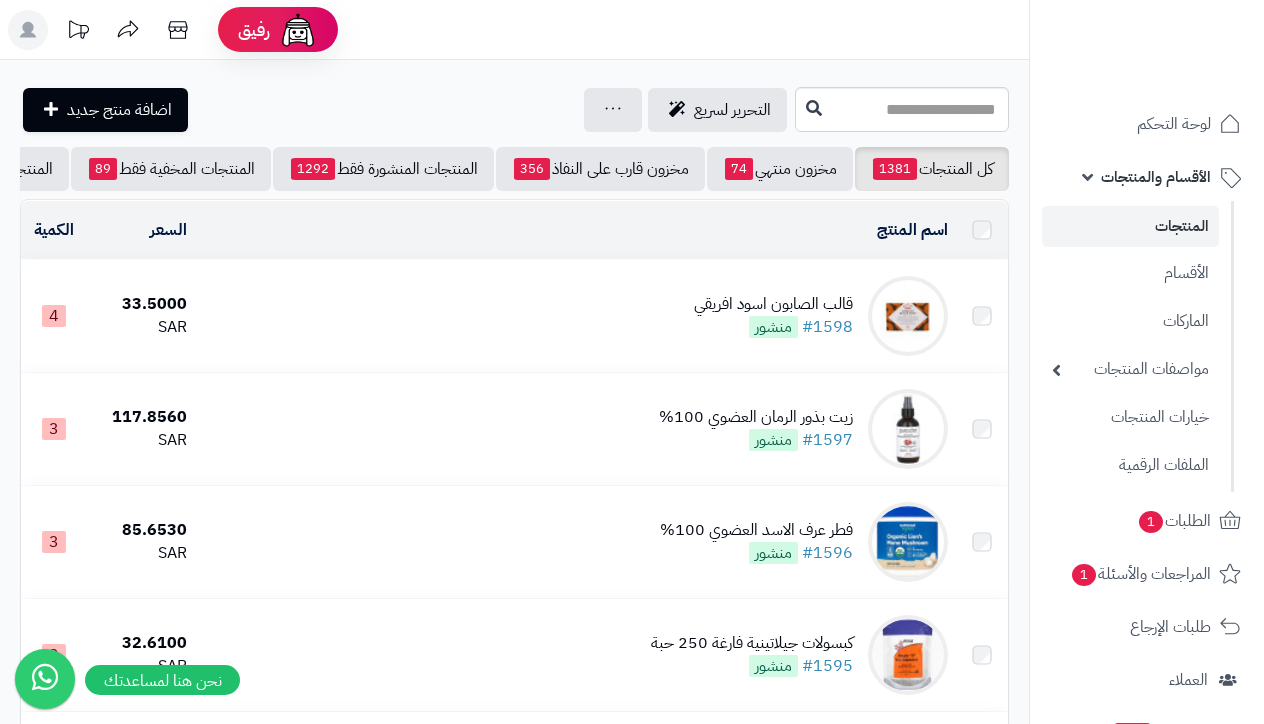 scroll, scrollTop: 0, scrollLeft: 0, axis: both 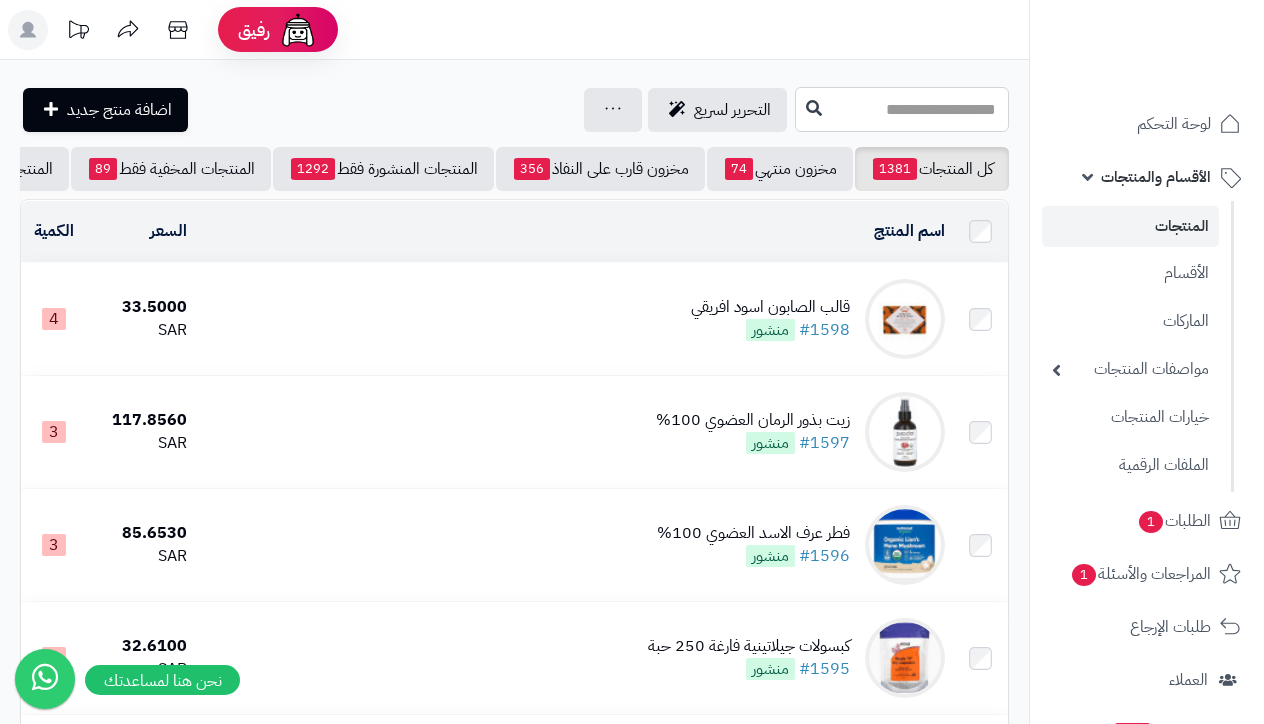 click at bounding box center (902, 109) 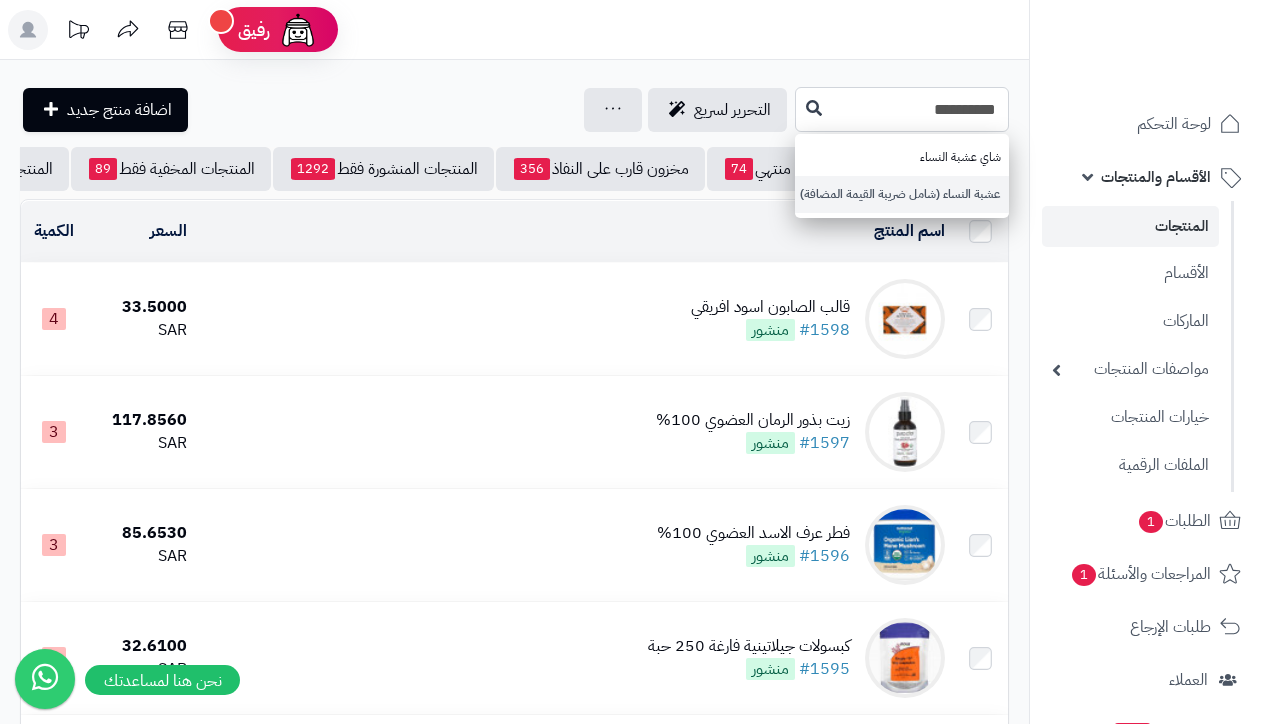 type on "**********" 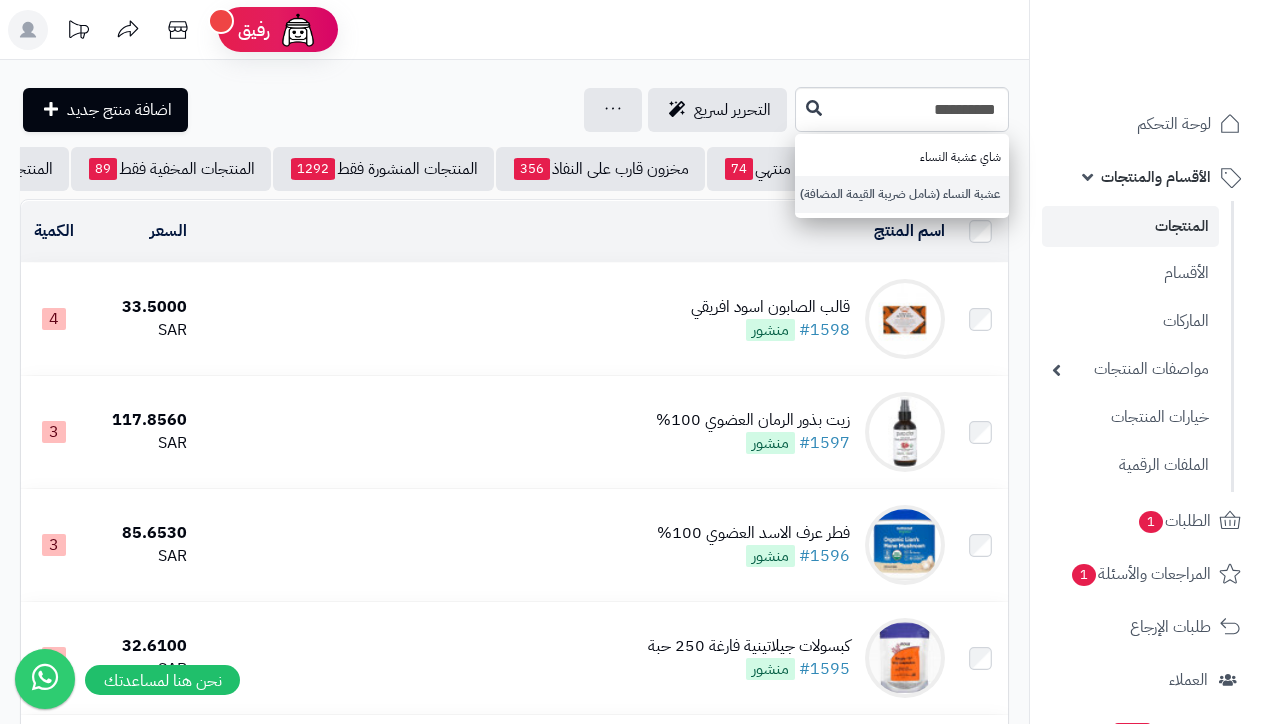 click on "عشبة النساء (شامل ضريبة القيمة المضافة)" at bounding box center [902, 194] 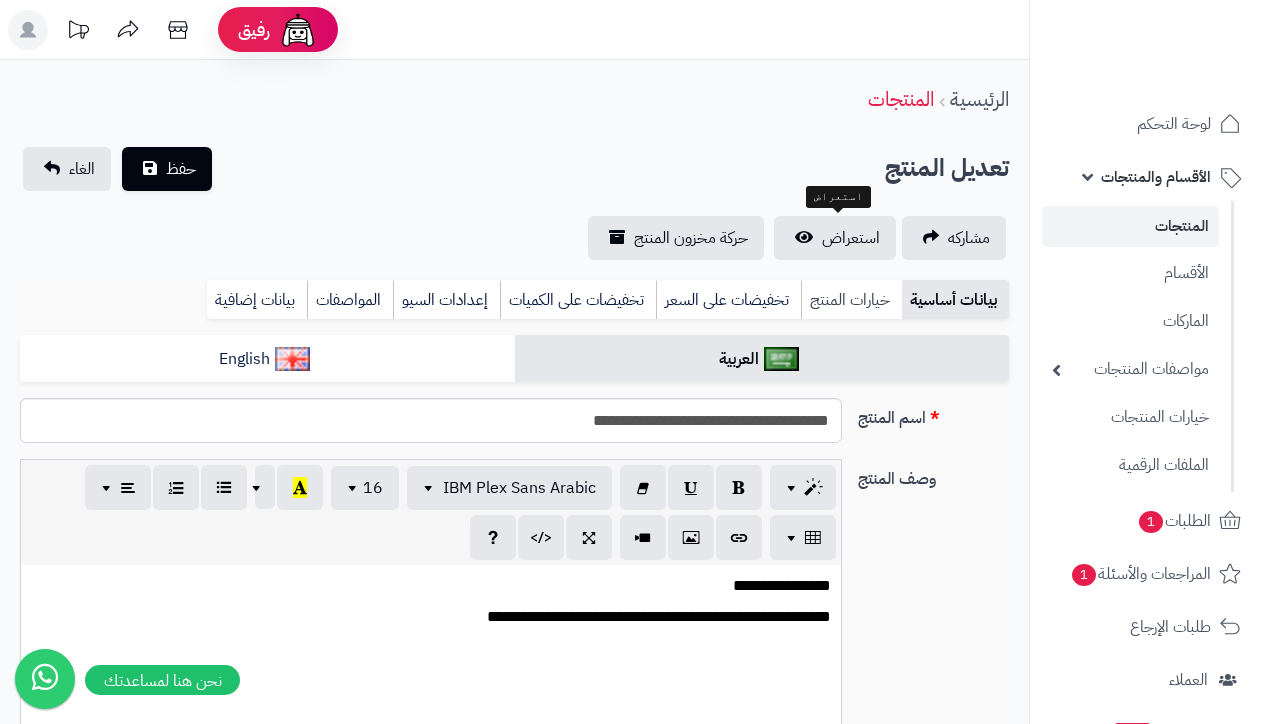 scroll, scrollTop: 0, scrollLeft: 0, axis: both 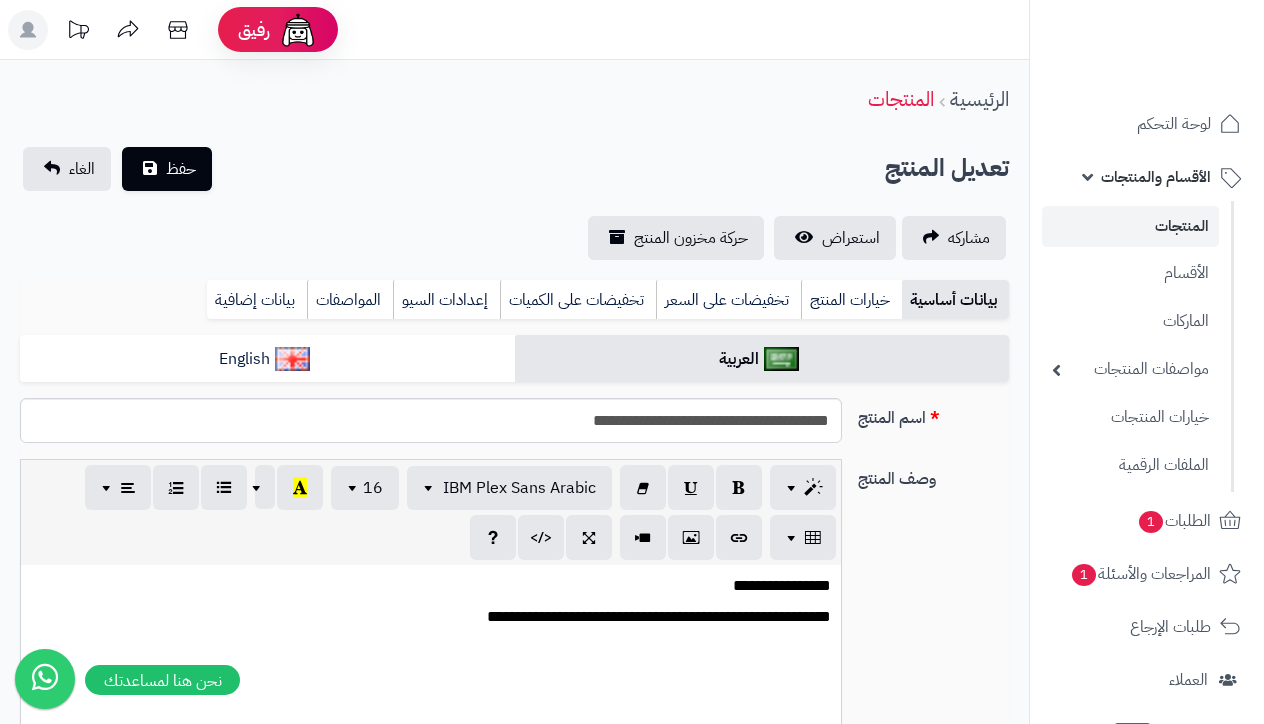 click on "**********" at bounding box center (430, 715) 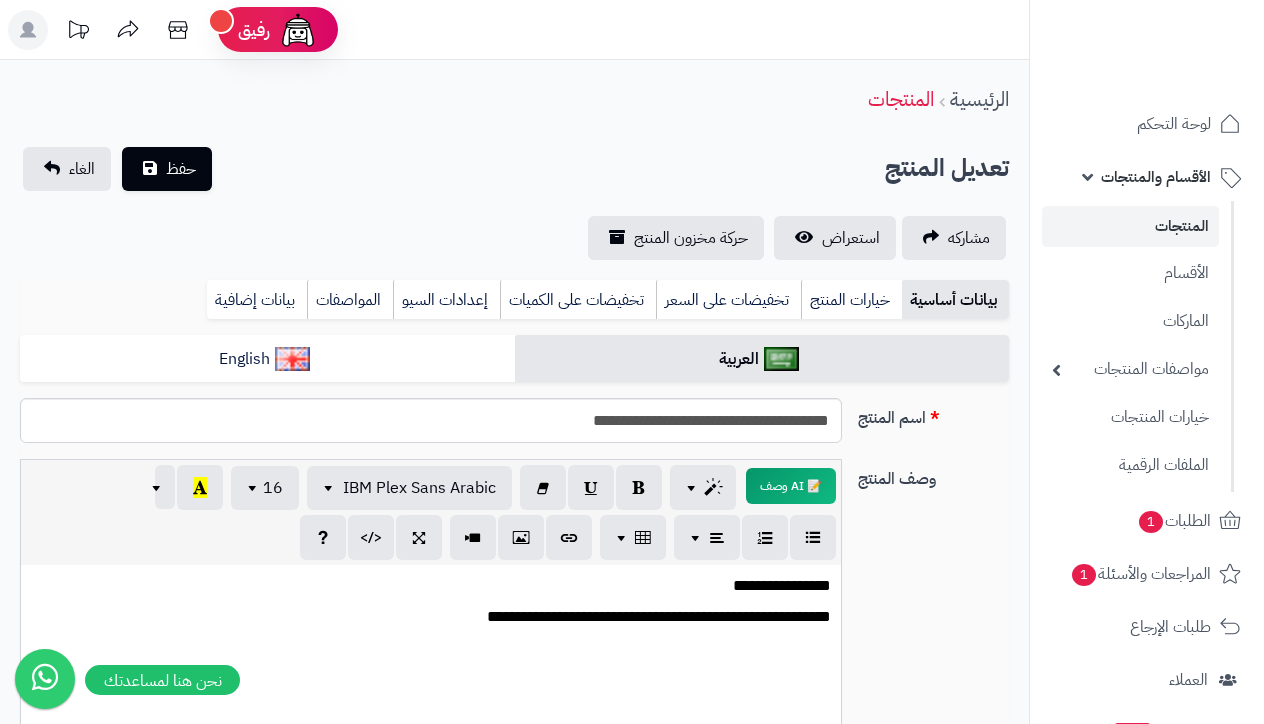 type 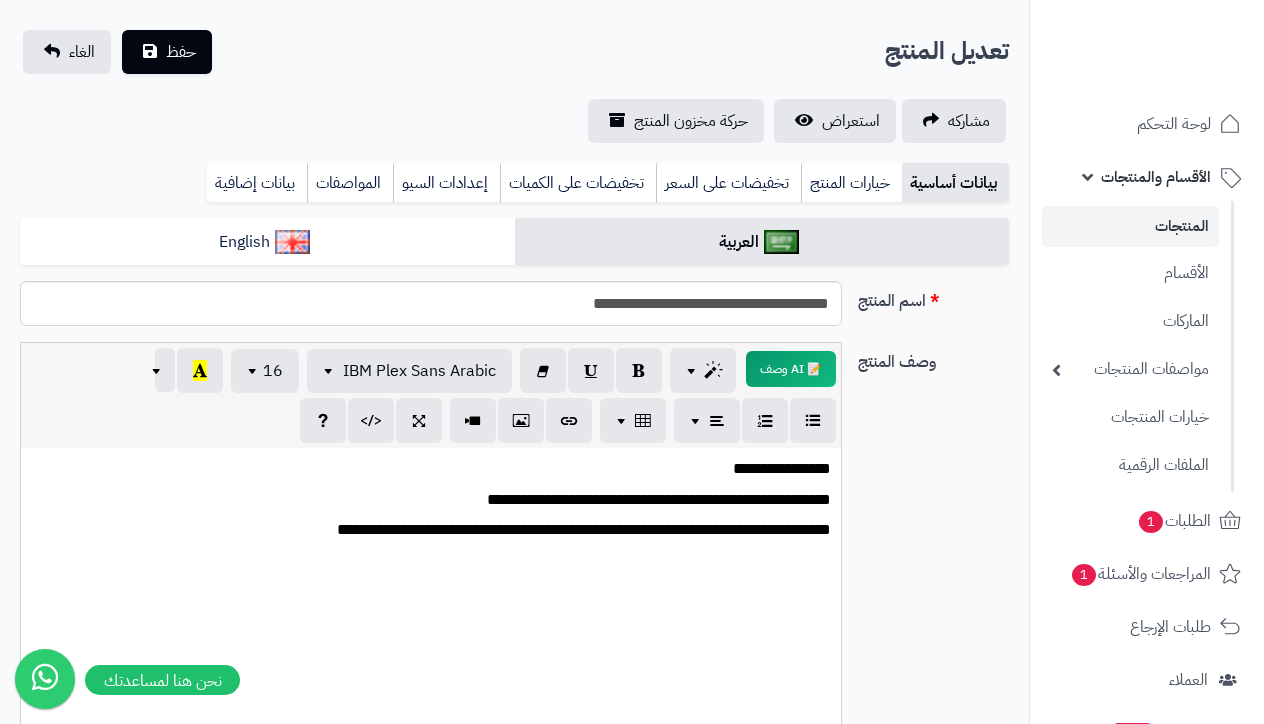 scroll, scrollTop: 123, scrollLeft: 0, axis: vertical 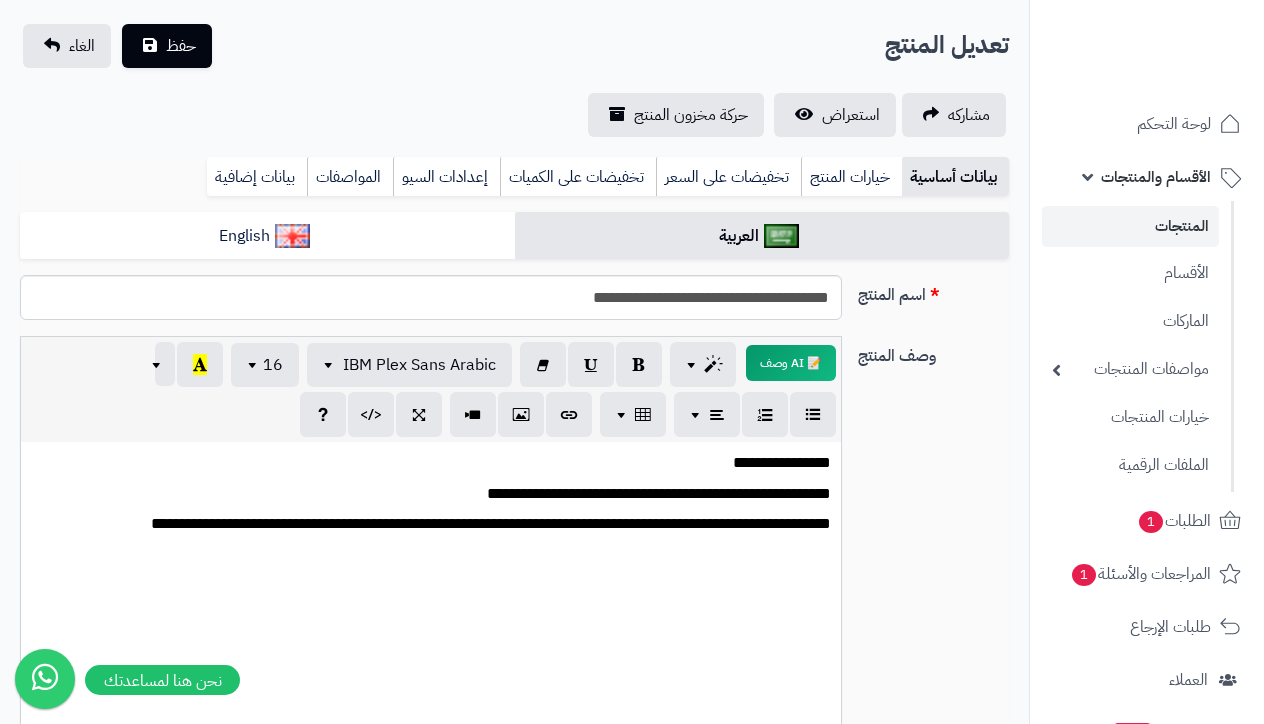 click on "**********" at bounding box center [430, 592] 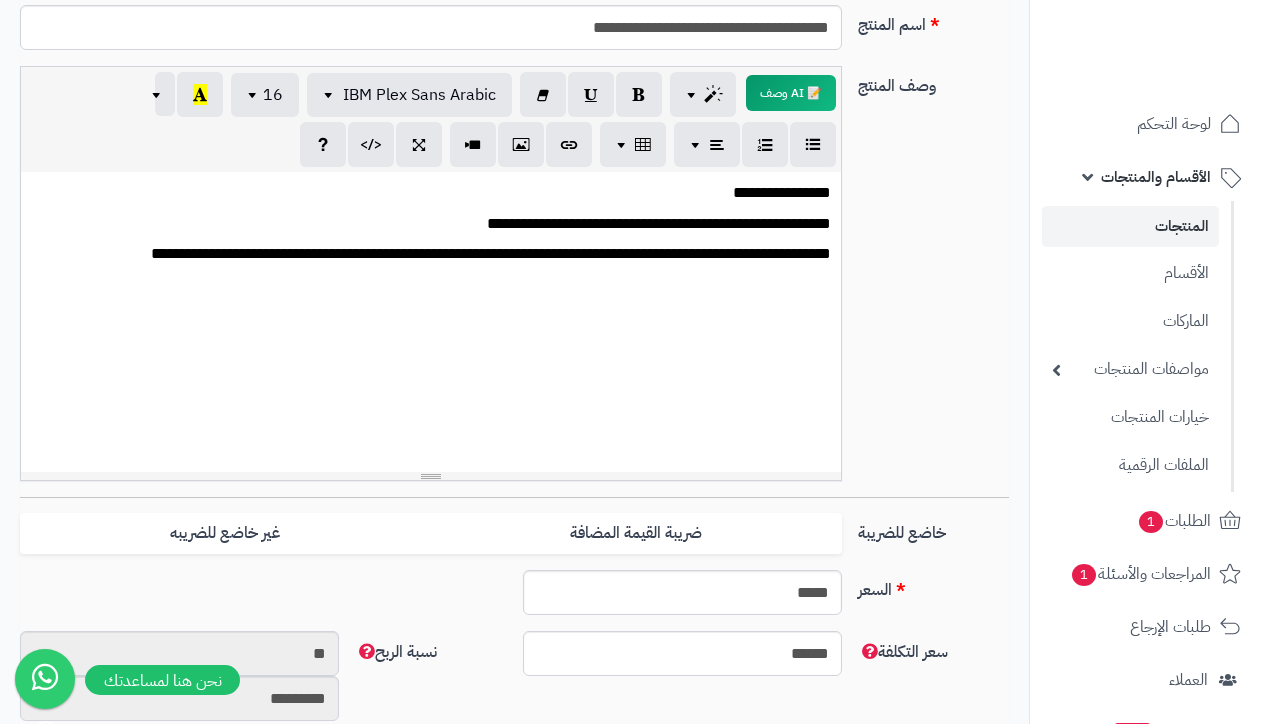 scroll, scrollTop: 396, scrollLeft: 0, axis: vertical 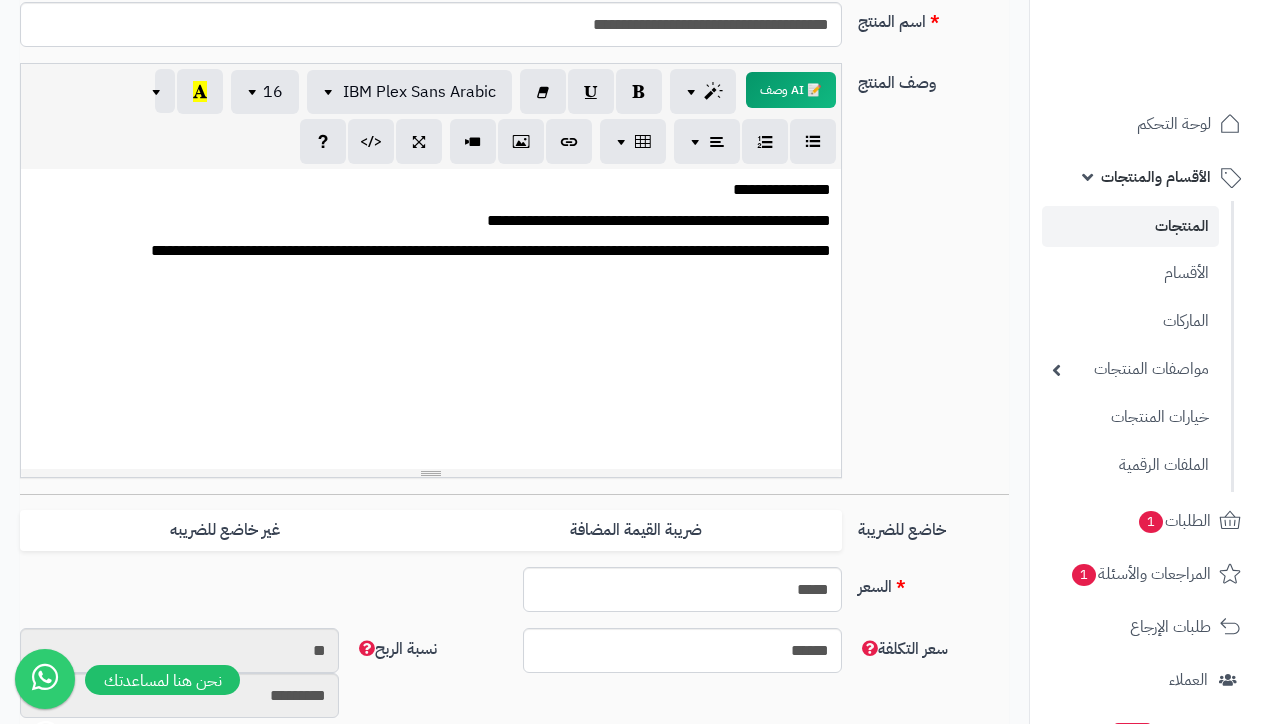 click on "**********" at bounding box center (430, 251) 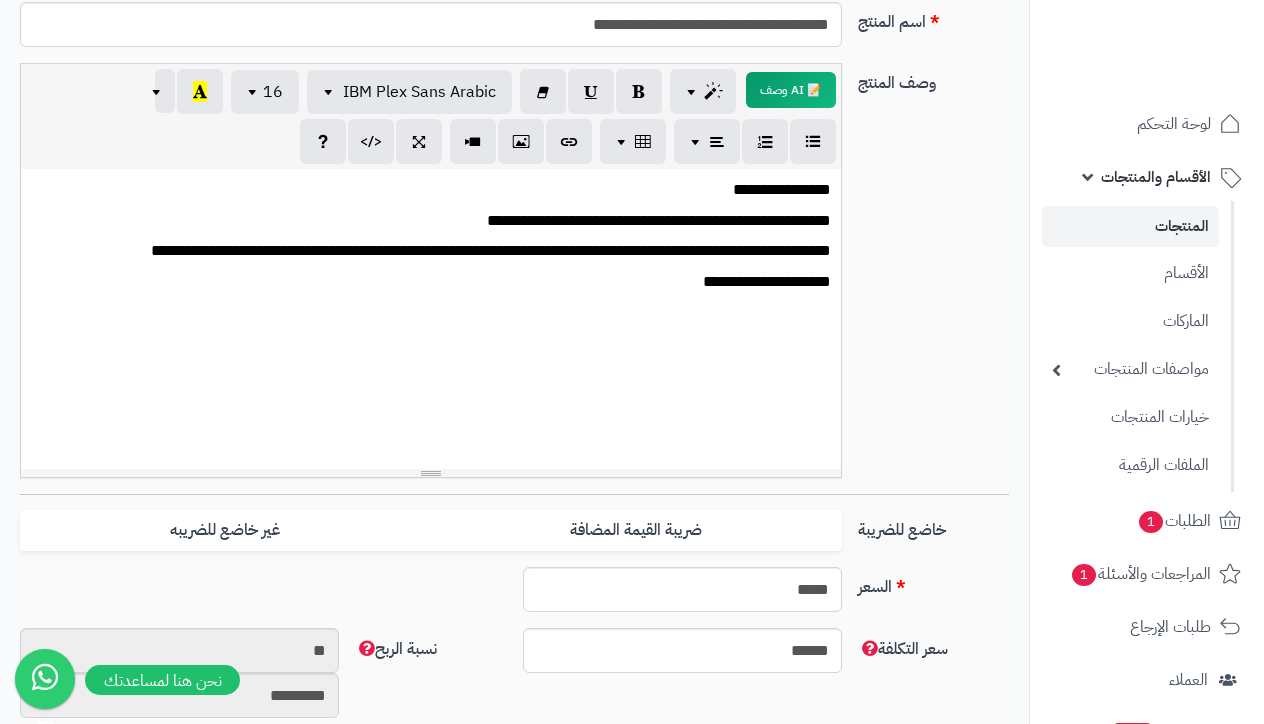 click on "**********" at bounding box center [430, 282] 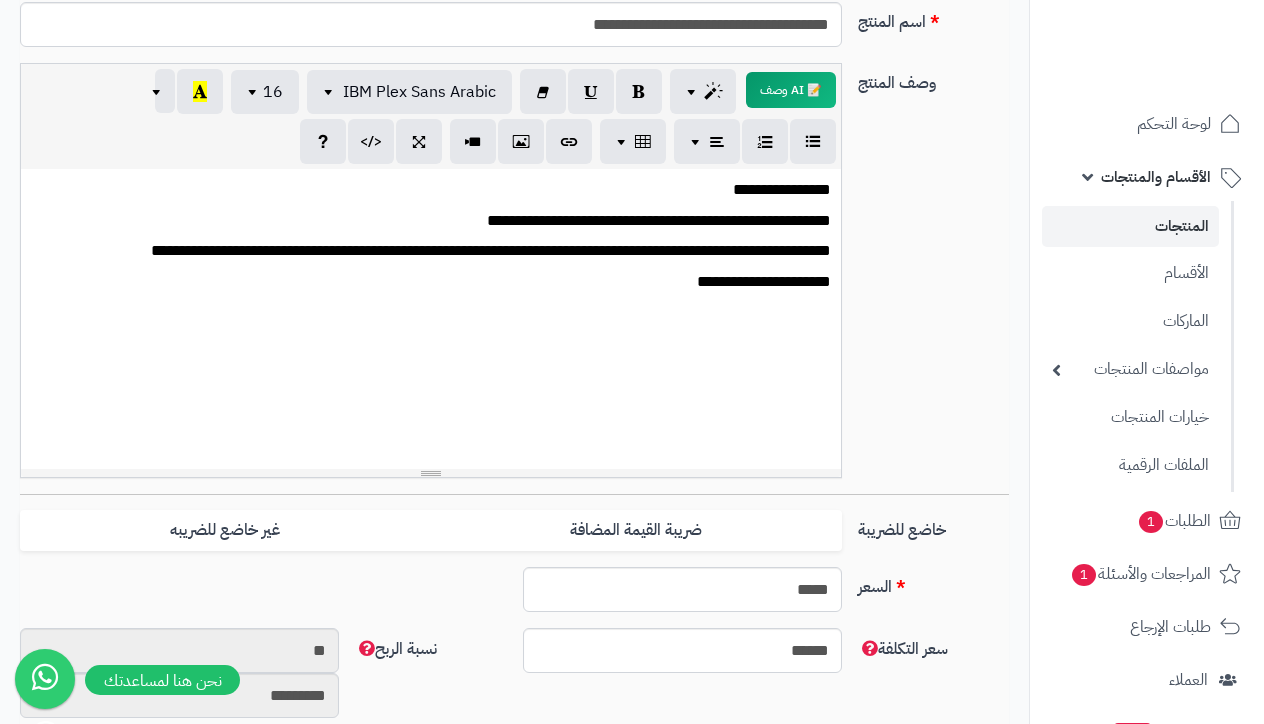 click on "**********" at bounding box center [430, 282] 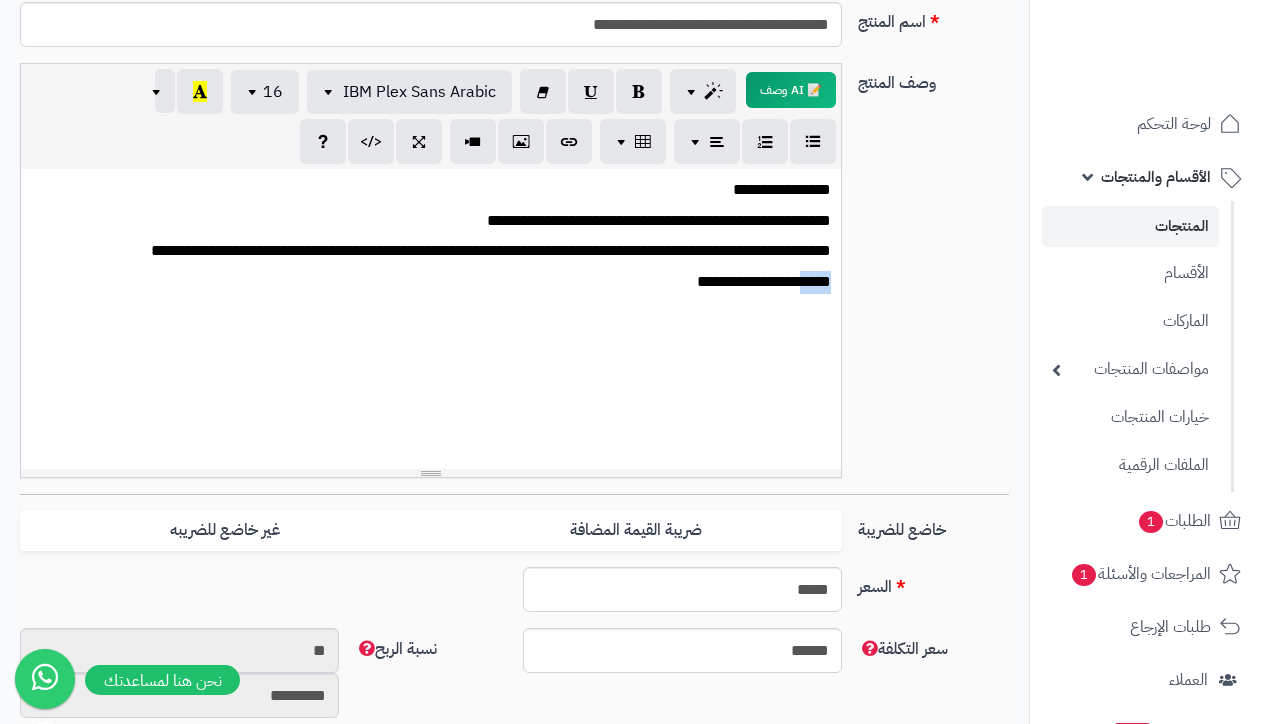 click on "**********" at bounding box center [430, 282] 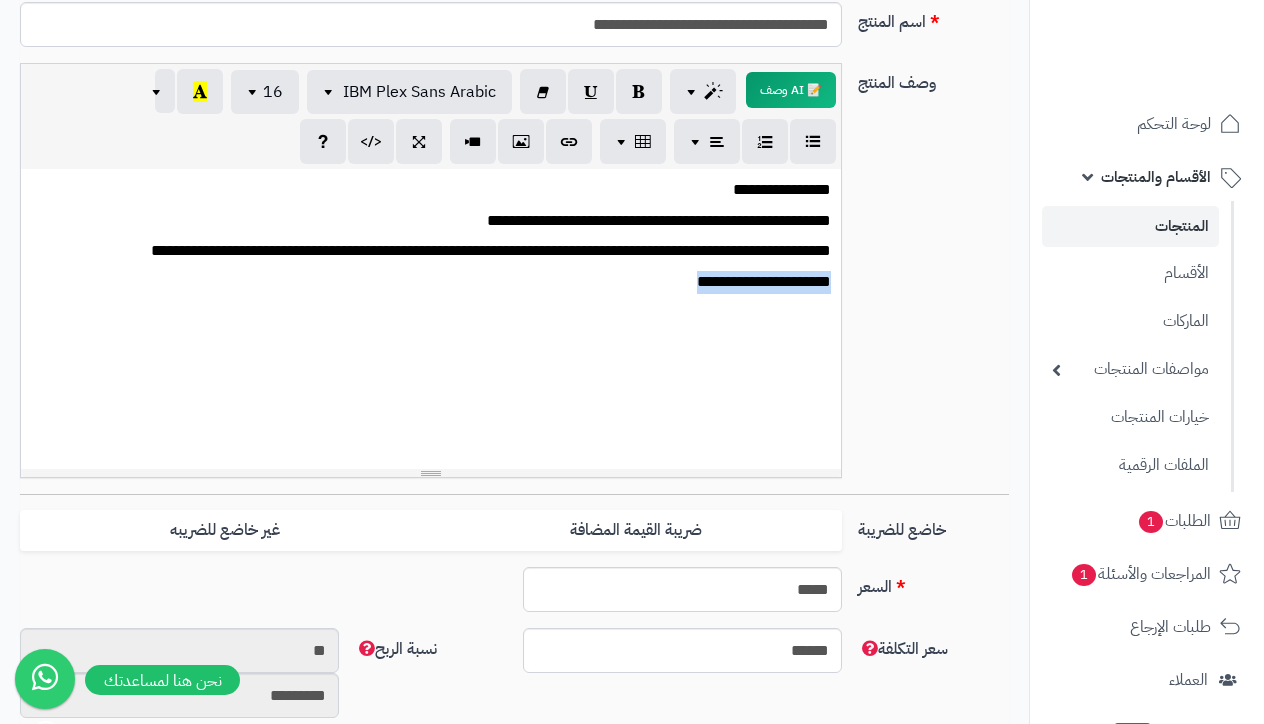 click on "**********" at bounding box center [430, 282] 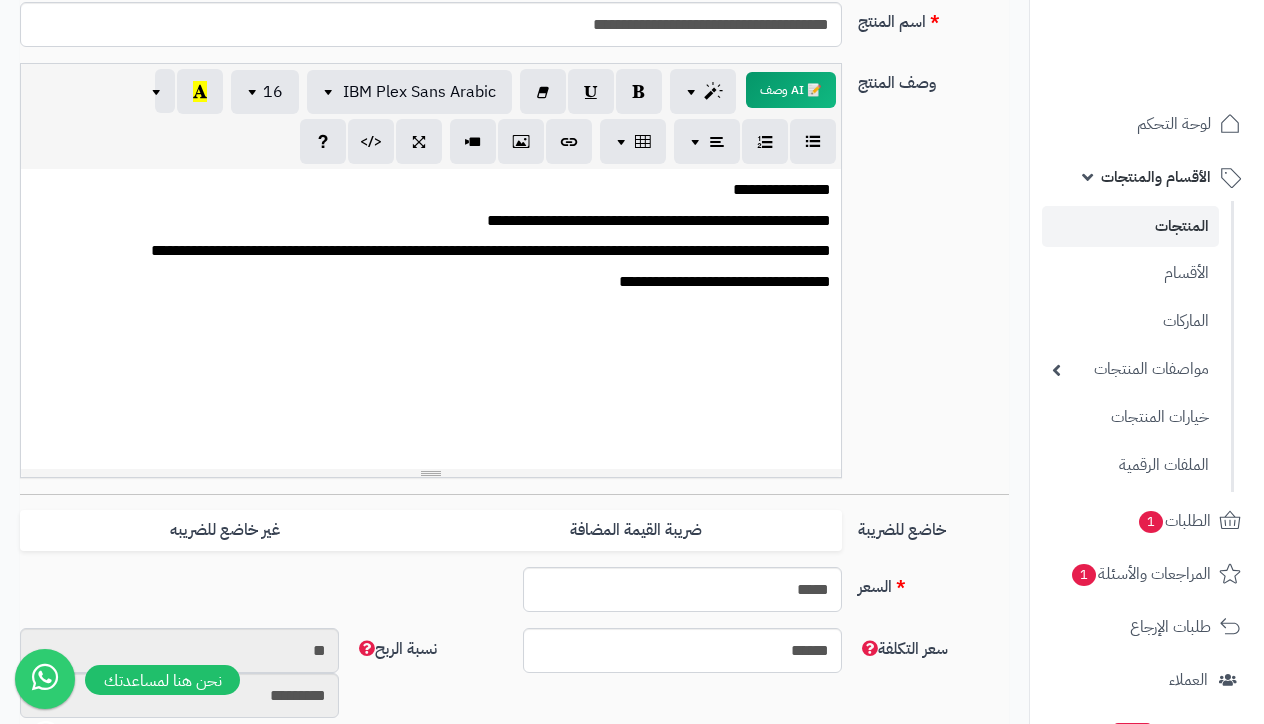 click on "**********" at bounding box center (430, 282) 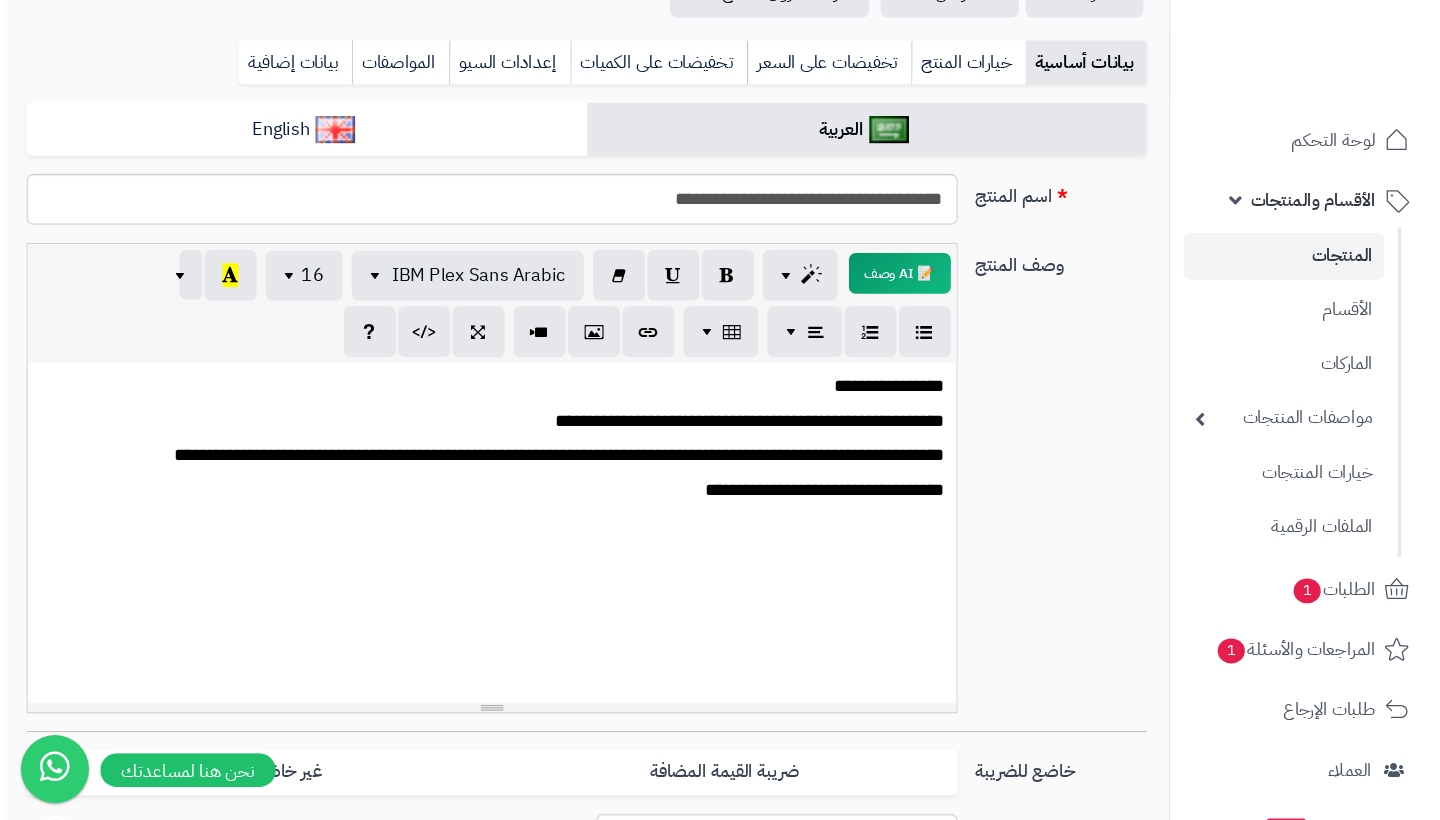 scroll, scrollTop: 226, scrollLeft: 0, axis: vertical 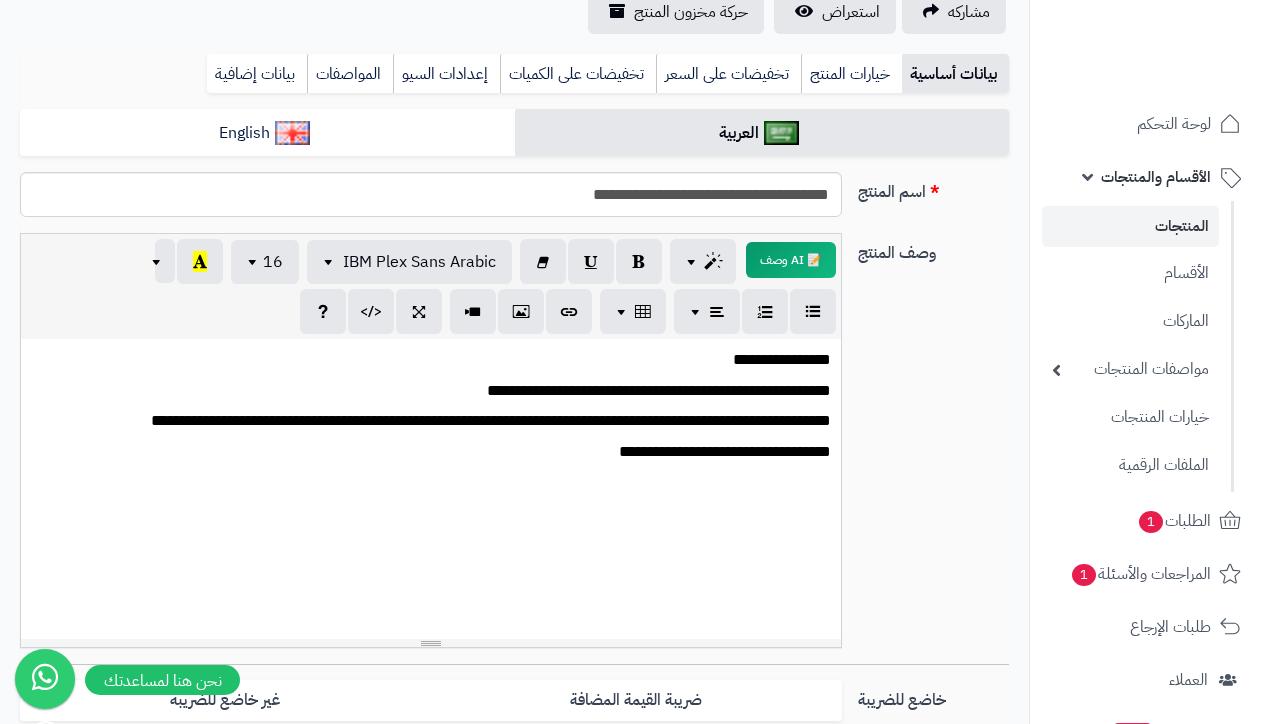 click on "**********" at bounding box center [430, 360] 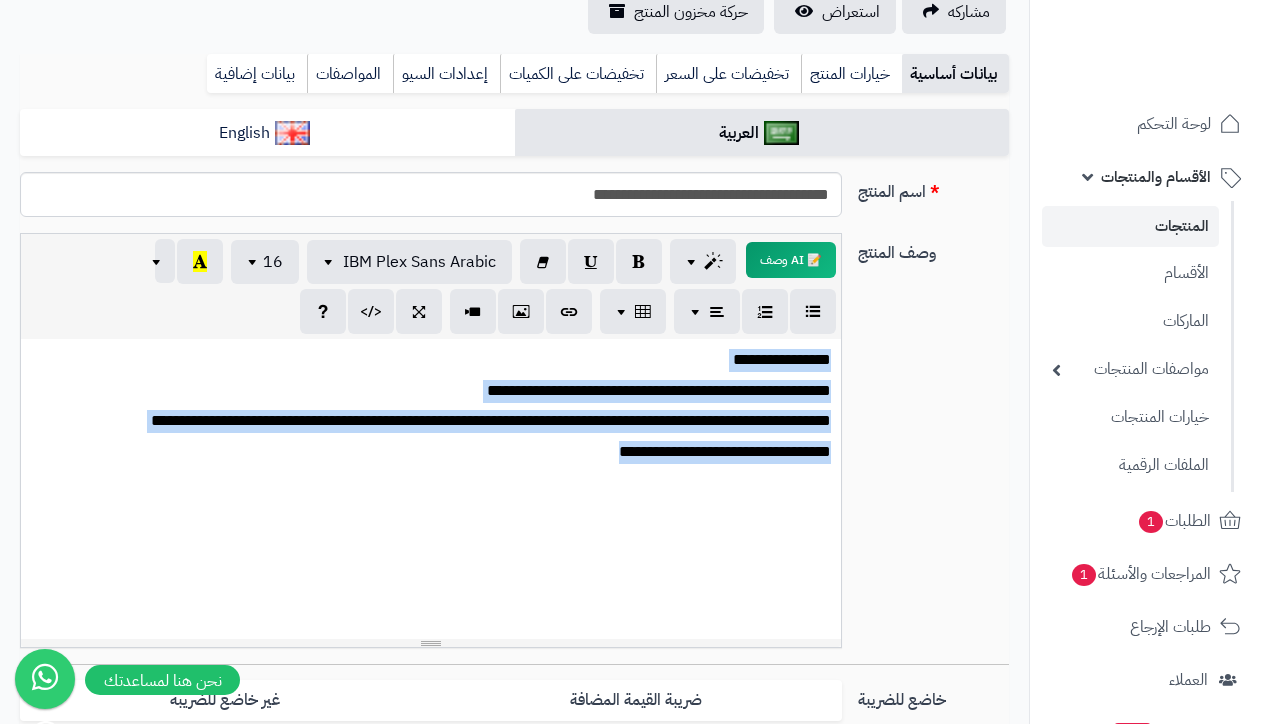 drag, startPoint x: 822, startPoint y: 361, endPoint x: 614, endPoint y: 534, distance: 270.54205 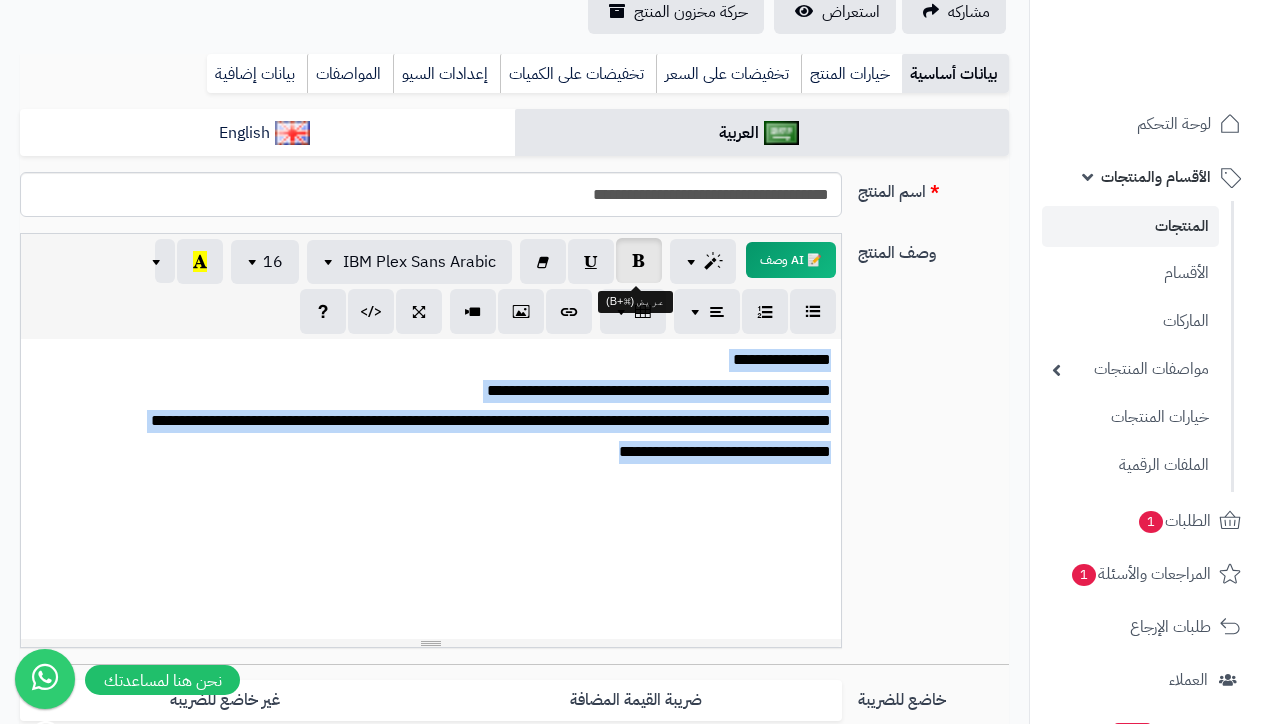 click at bounding box center (639, 260) 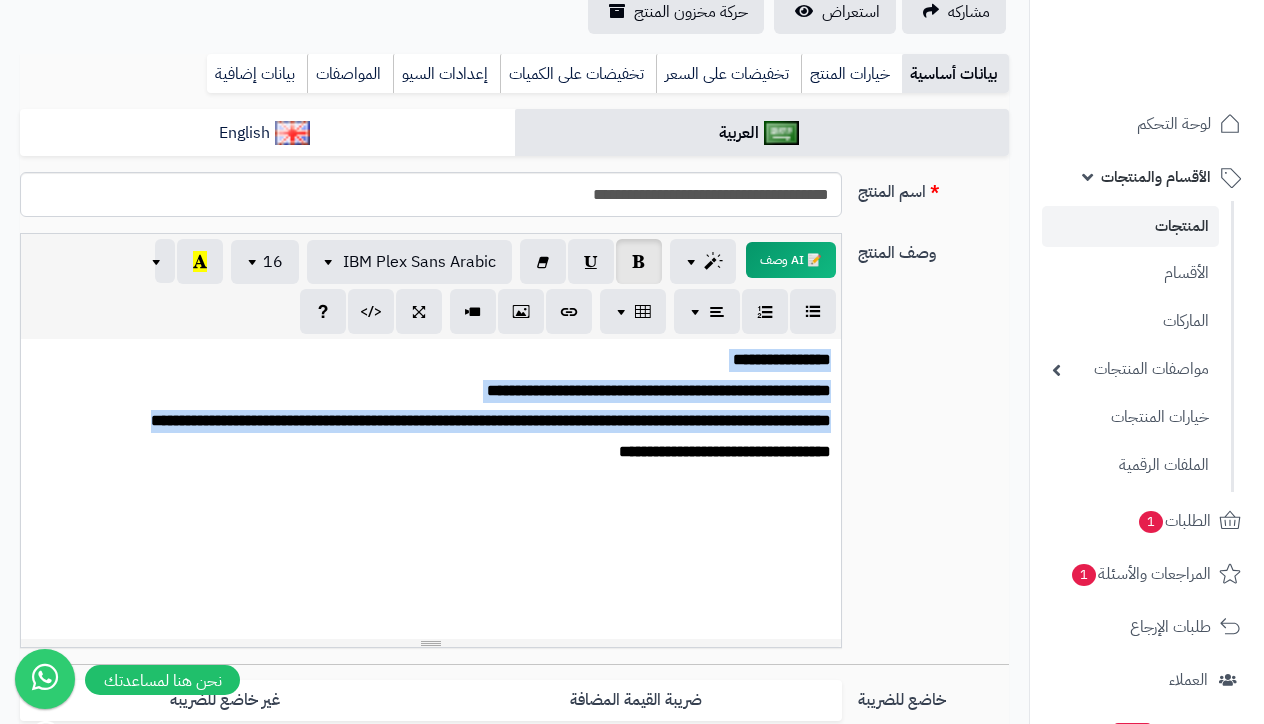 click on "**********" at bounding box center (430, 452) 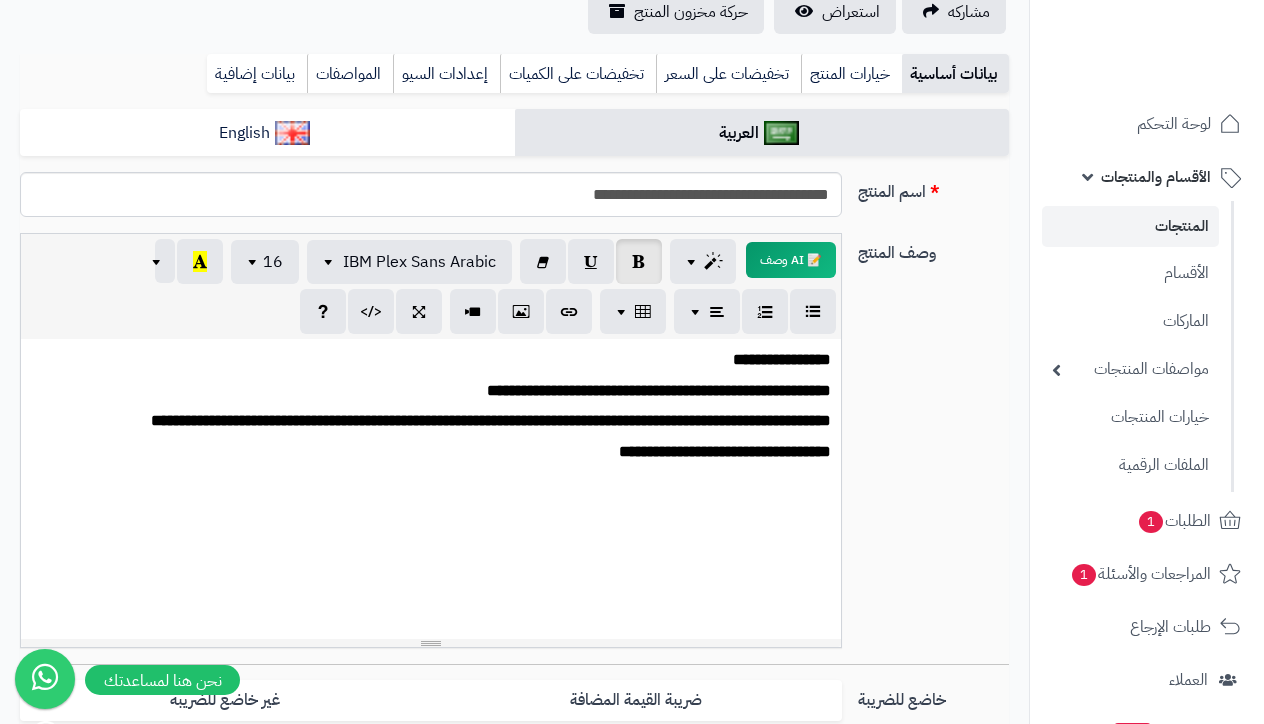 click on "**********" at bounding box center (725, 451) 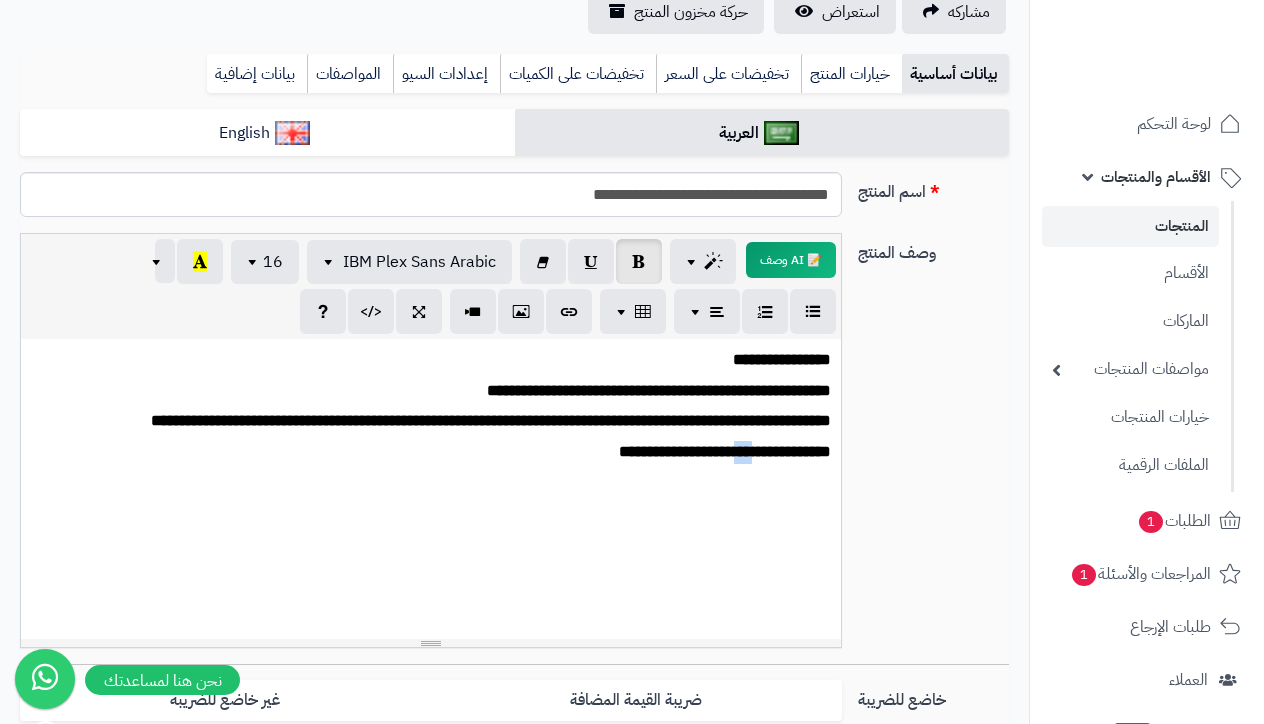 click on "**********" at bounding box center (725, 451) 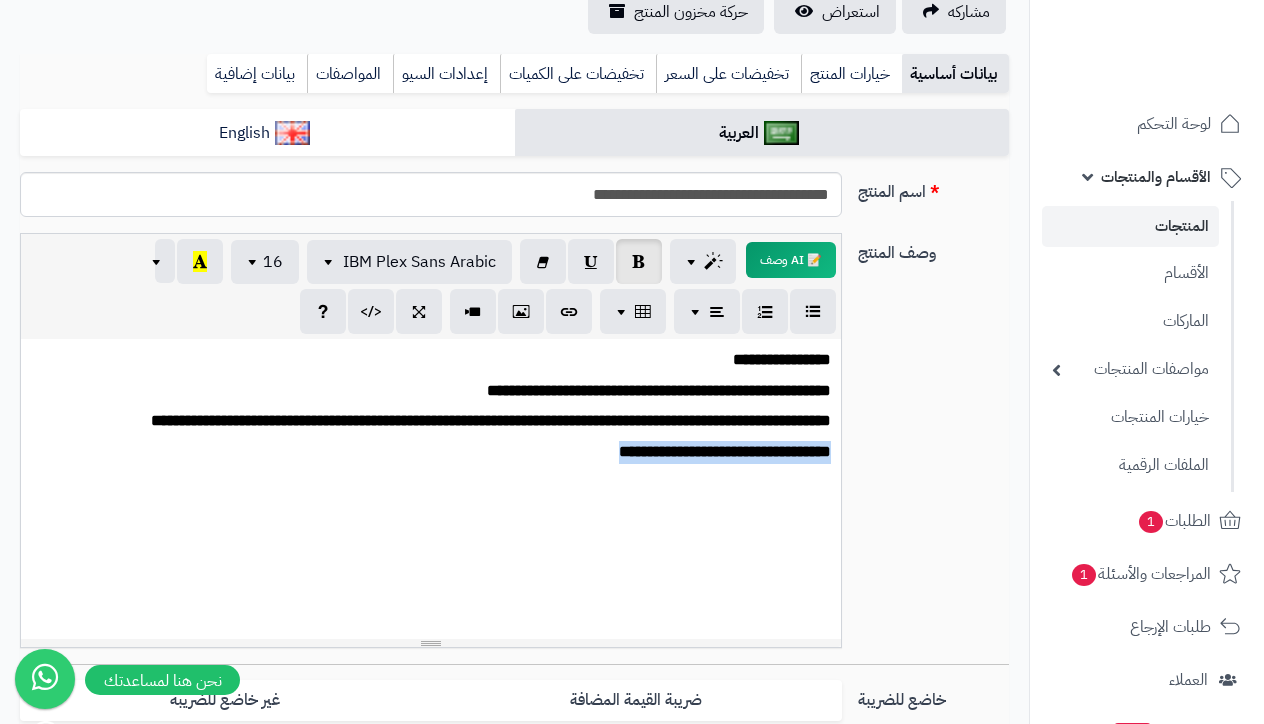 click on "**********" at bounding box center (725, 451) 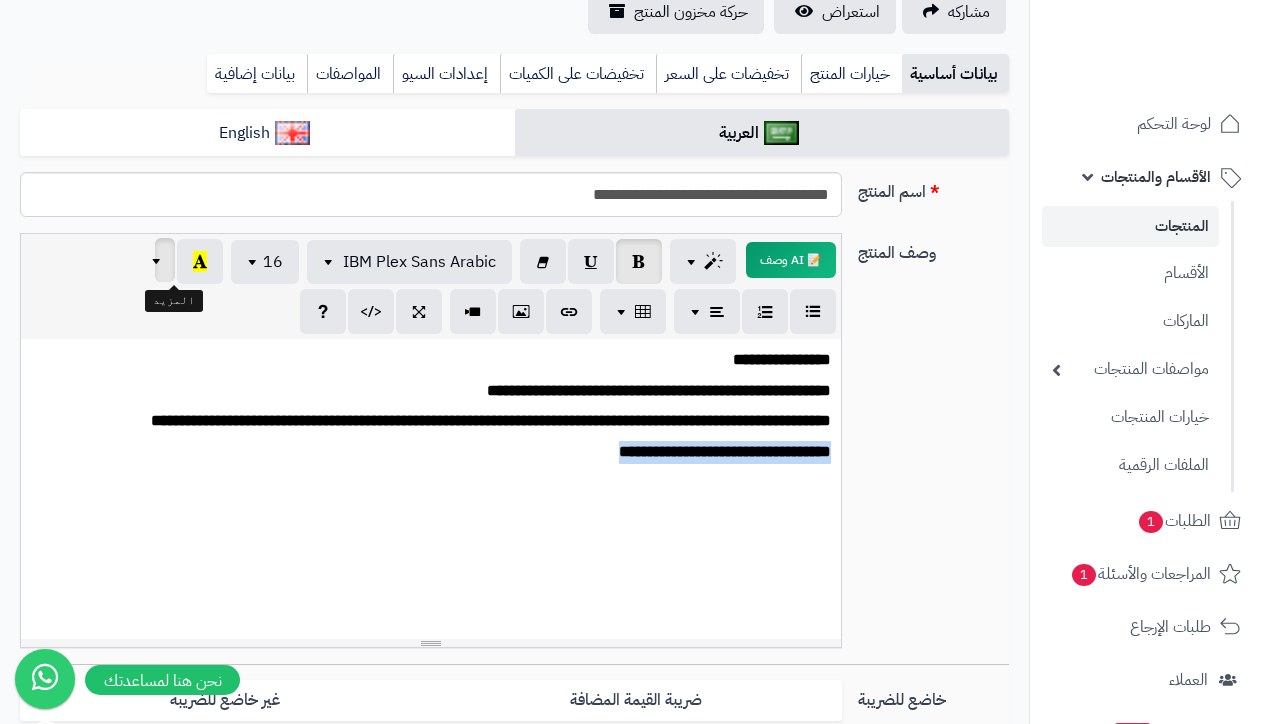 click at bounding box center [159, 260] 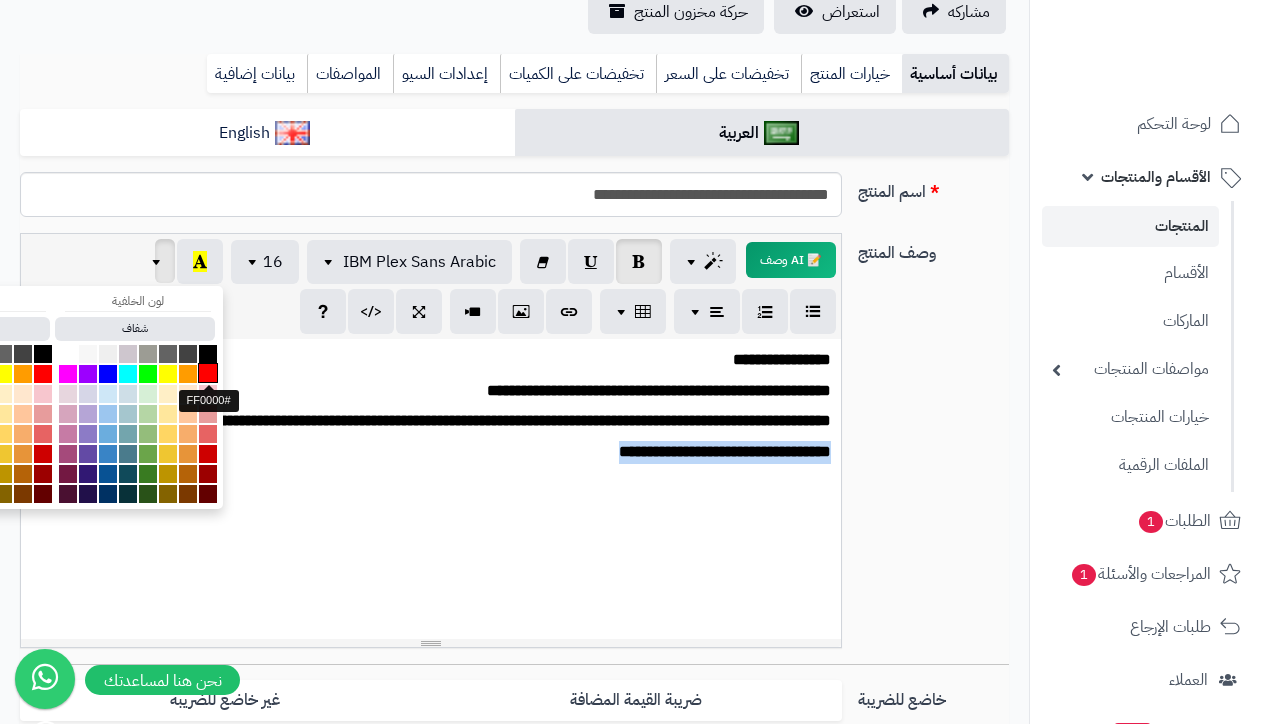 click at bounding box center [208, 373] 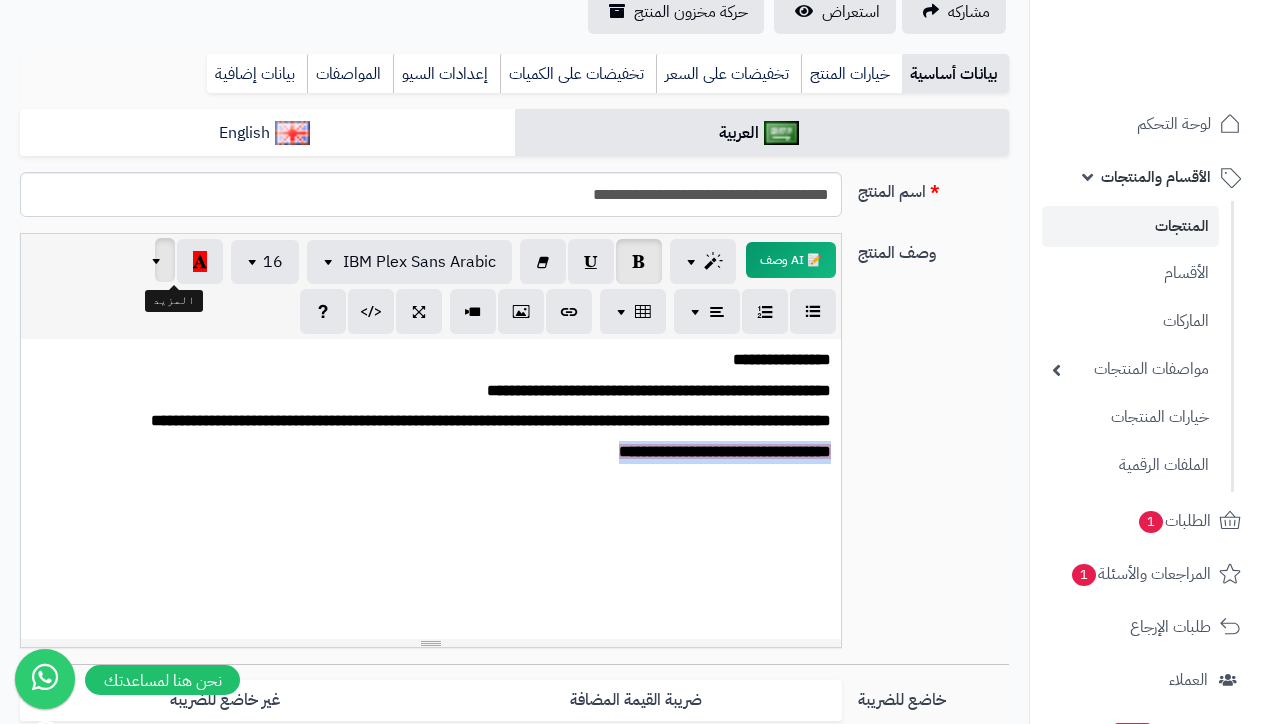 click at bounding box center (159, 260) 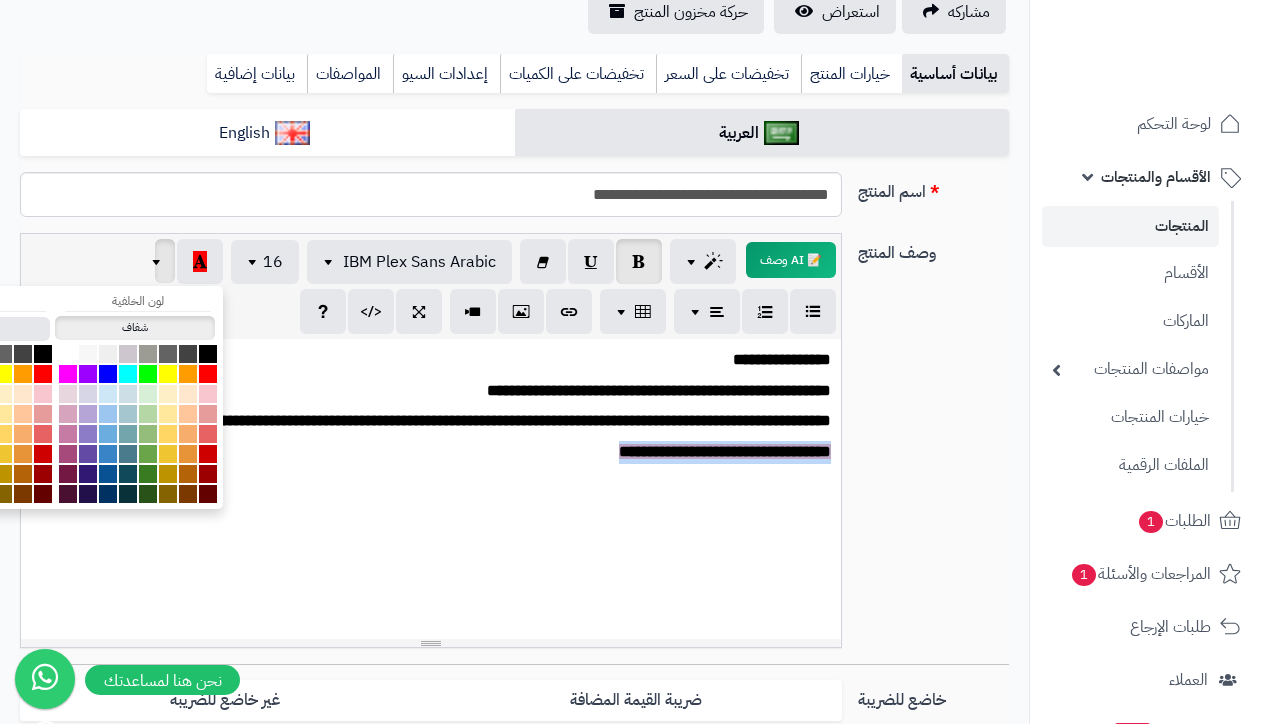 click on "شفاف" at bounding box center (135, 328) 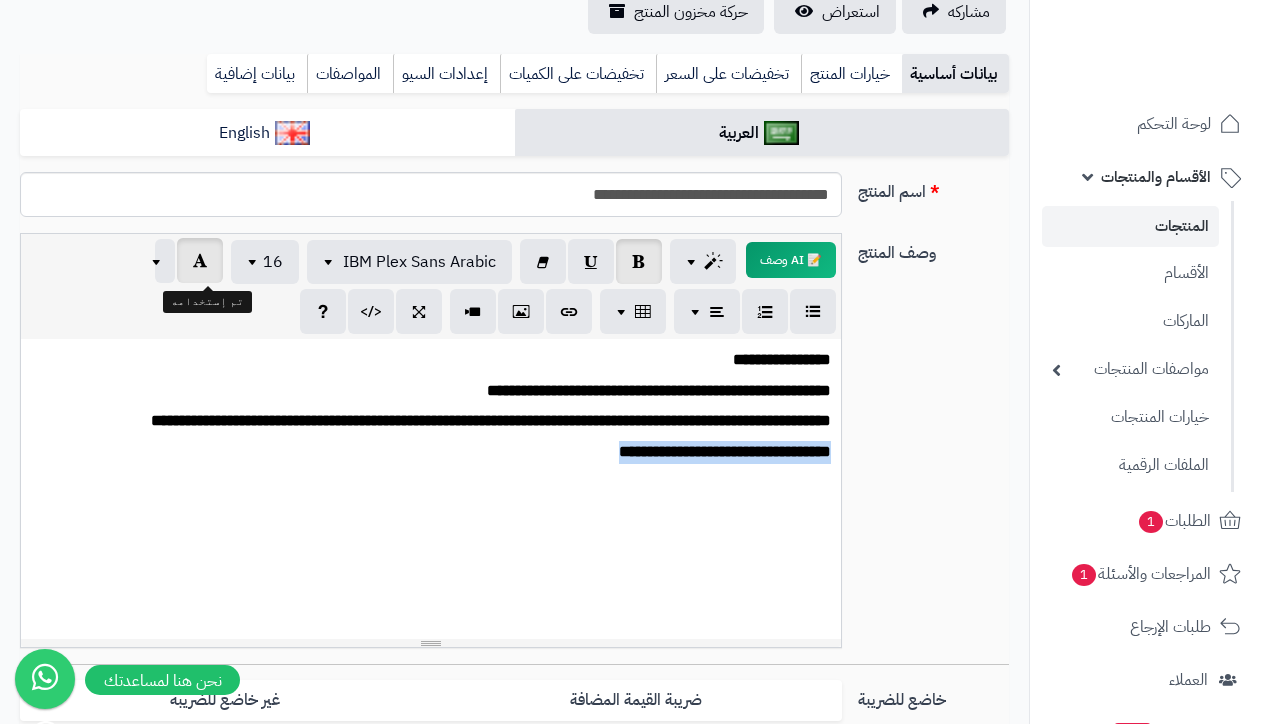 click at bounding box center (200, 260) 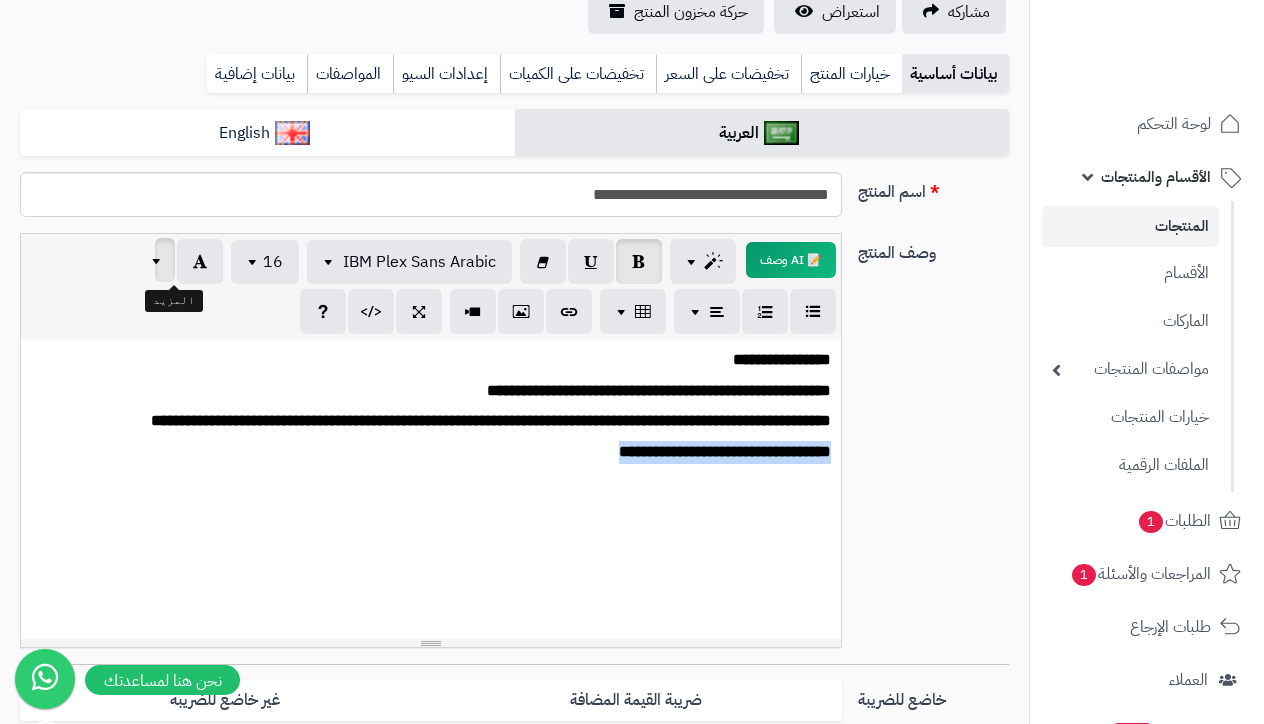 click at bounding box center [165, 260] 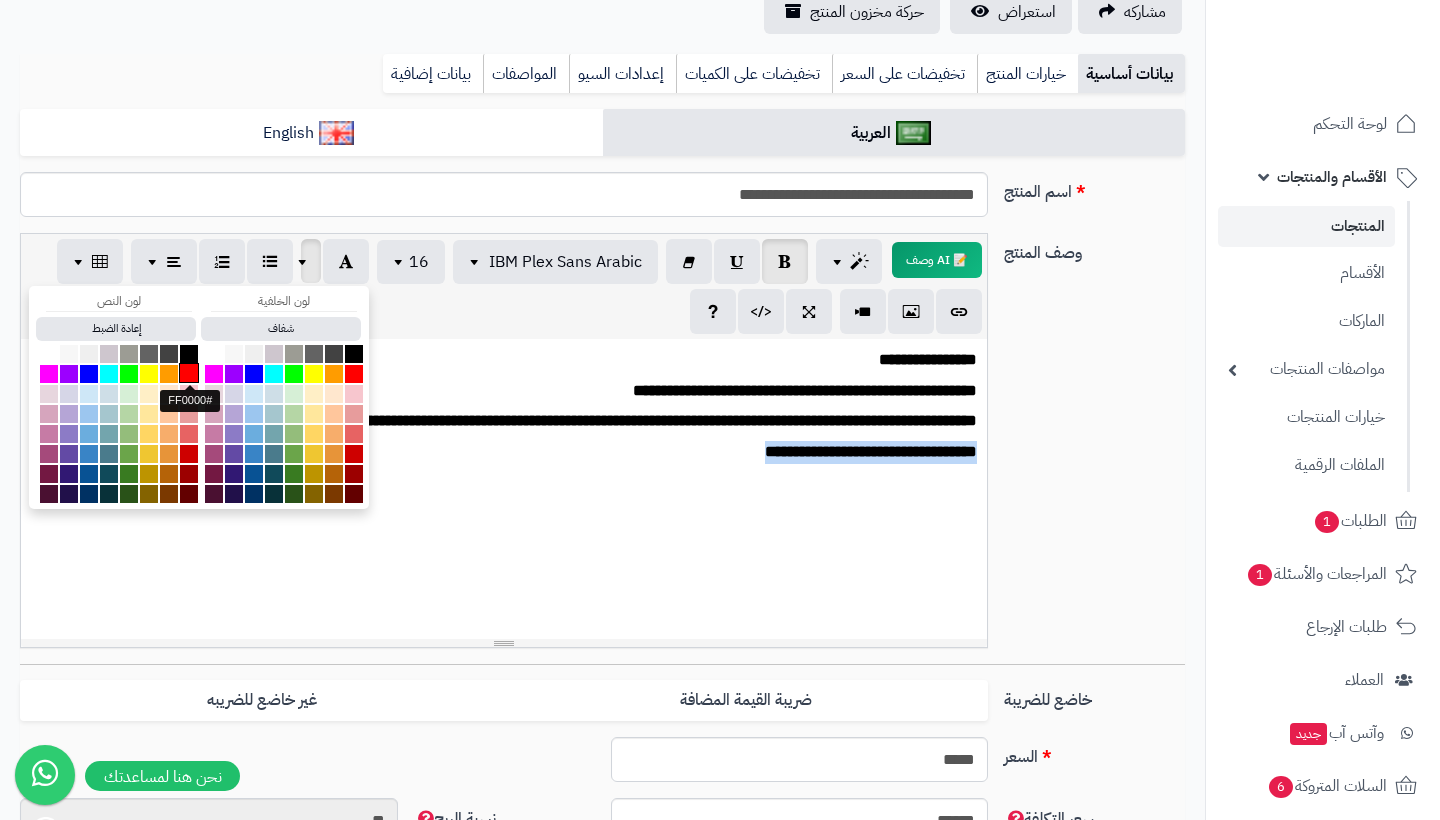 click at bounding box center (189, 373) 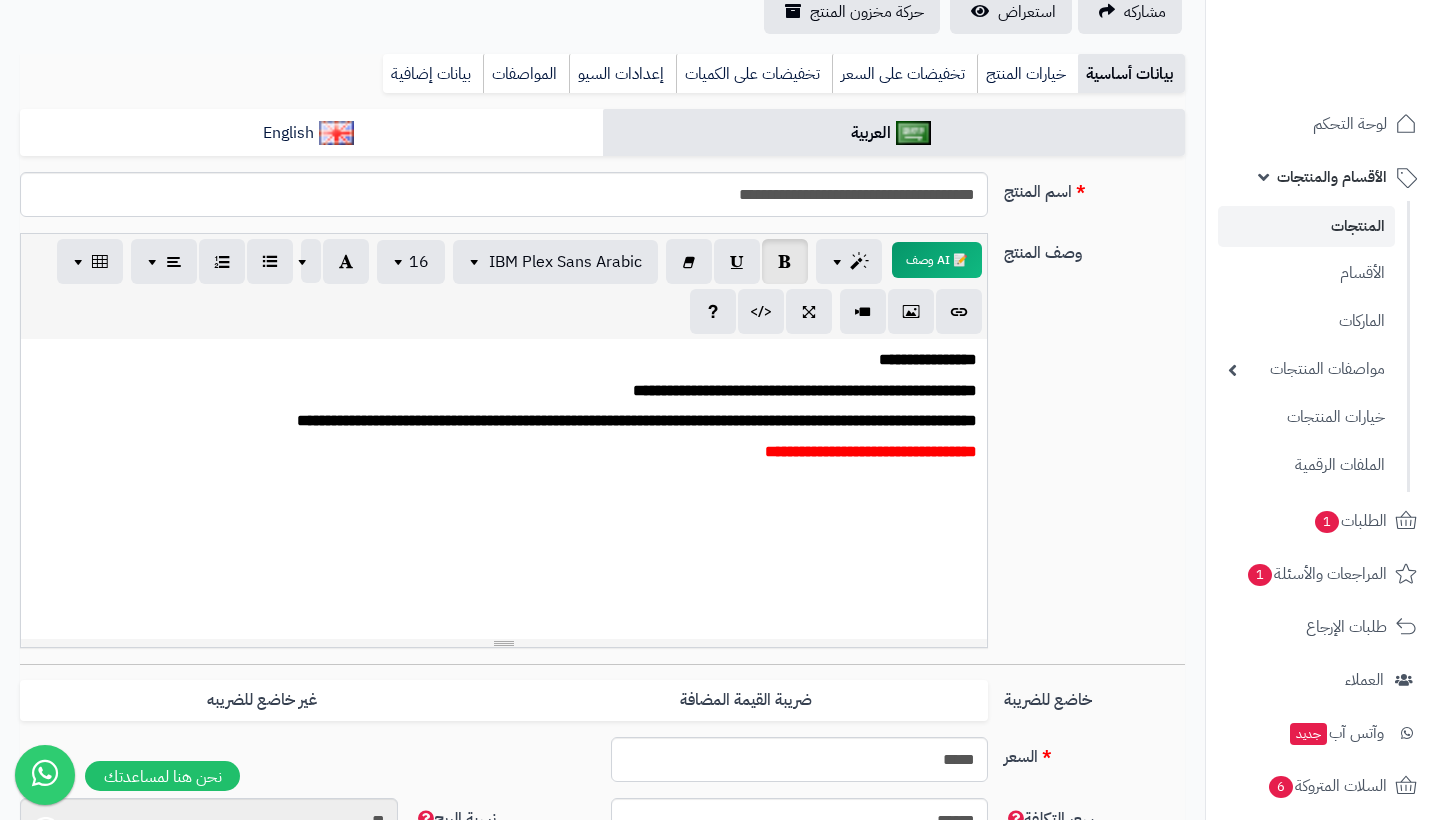 click on "**********" at bounding box center (504, 489) 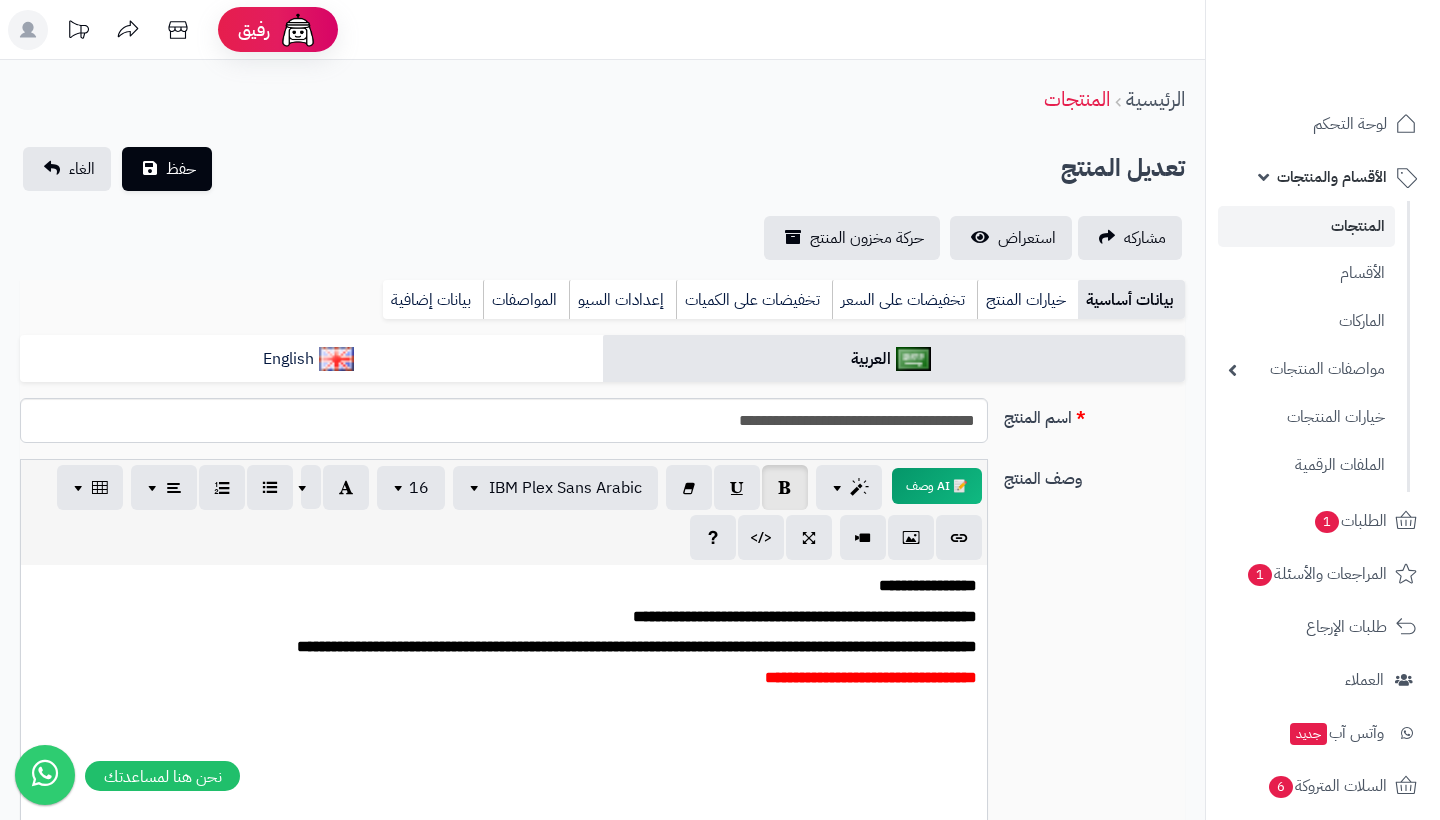 scroll, scrollTop: 0, scrollLeft: 0, axis: both 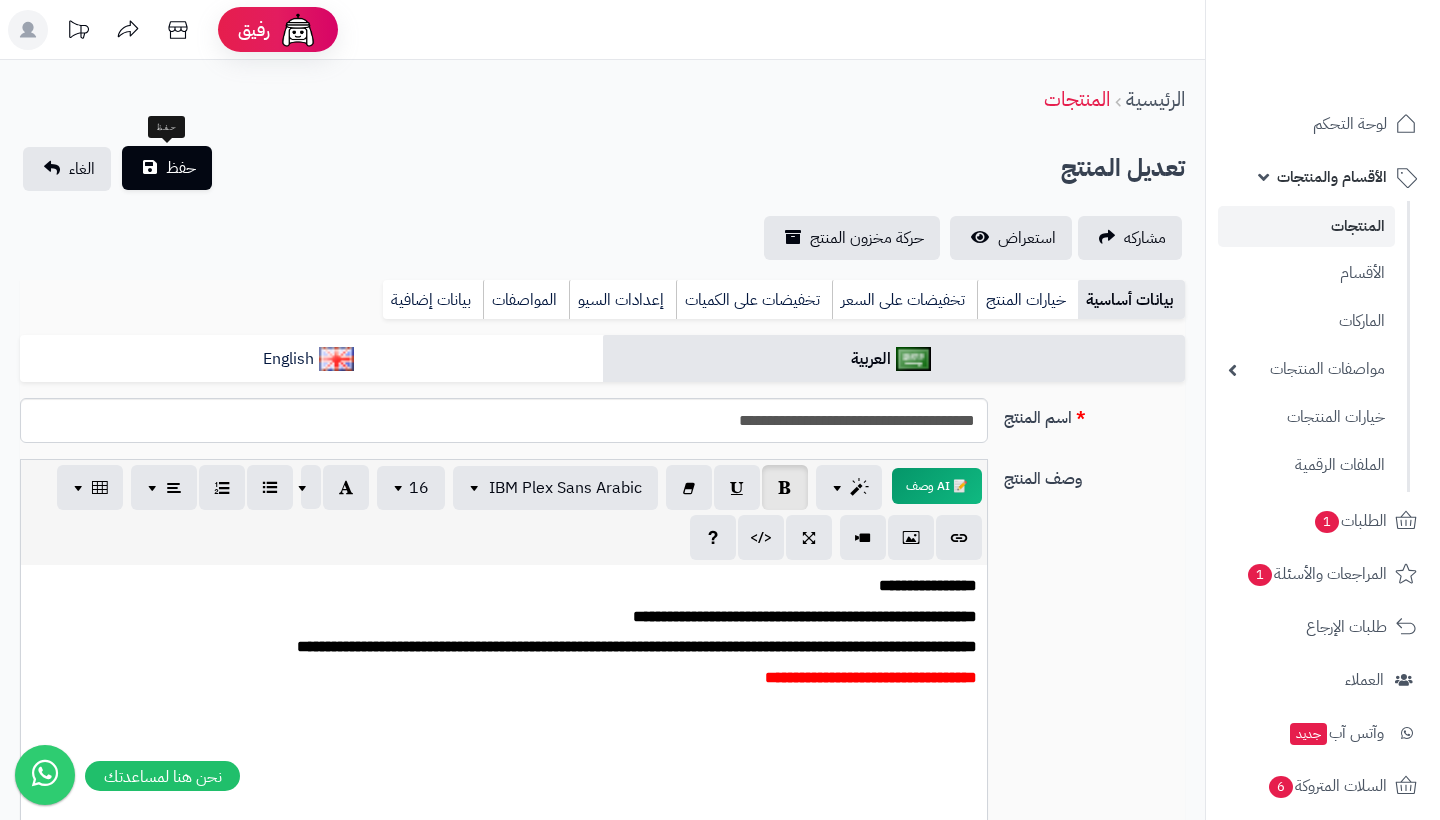 click on "حفظ" at bounding box center (181, 168) 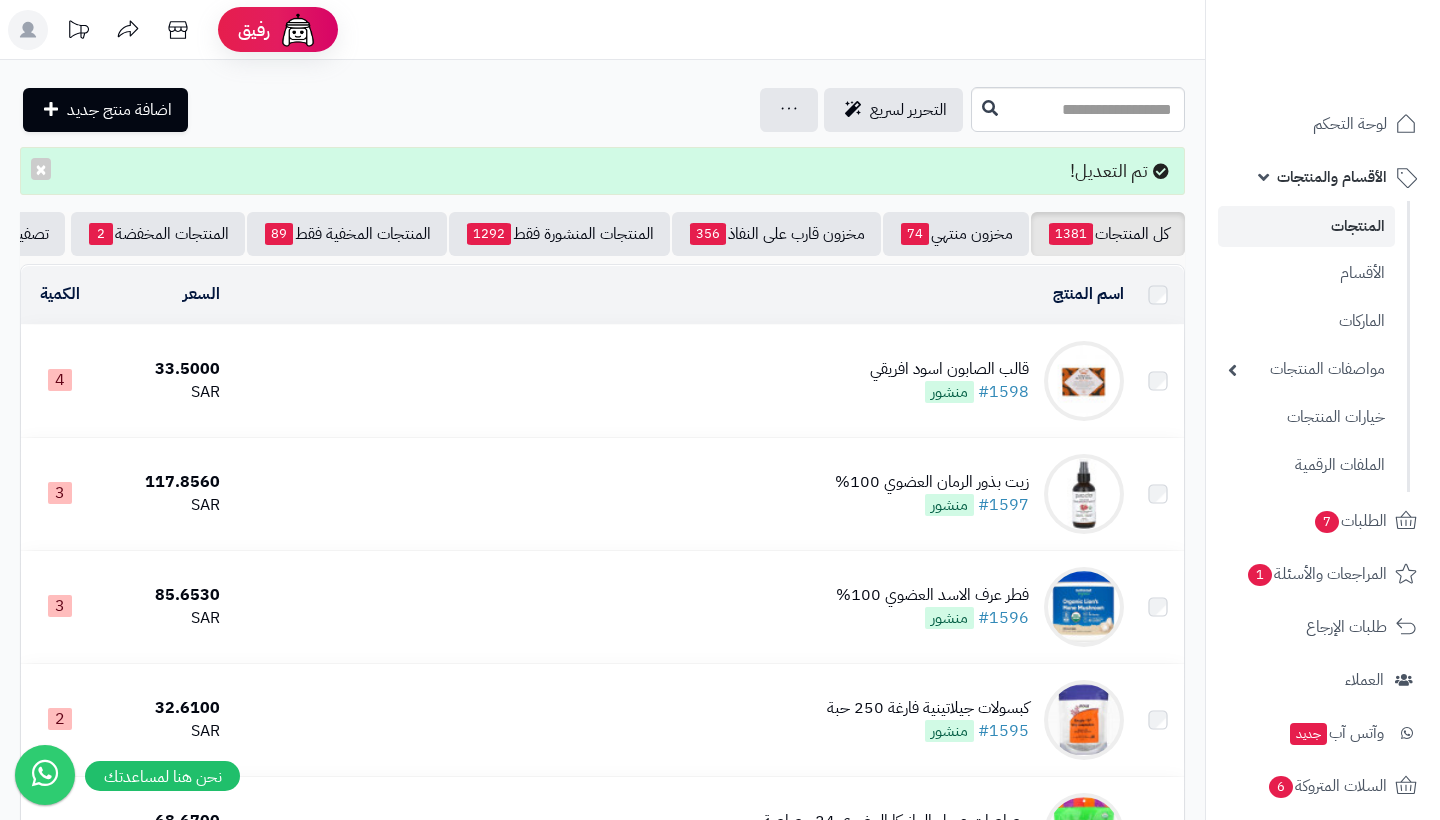 scroll, scrollTop: 0, scrollLeft: 0, axis: both 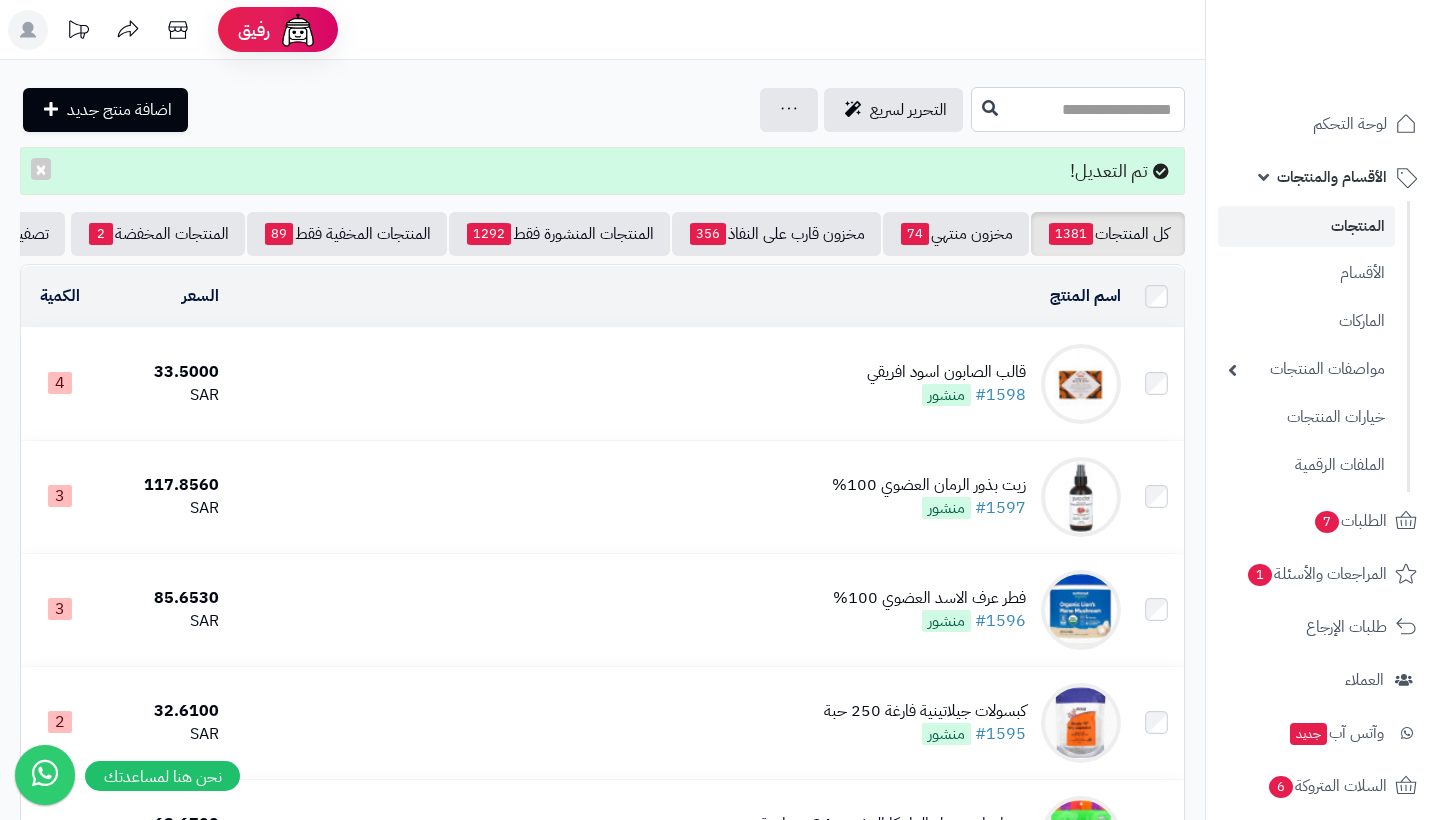 click at bounding box center (1078, 109) 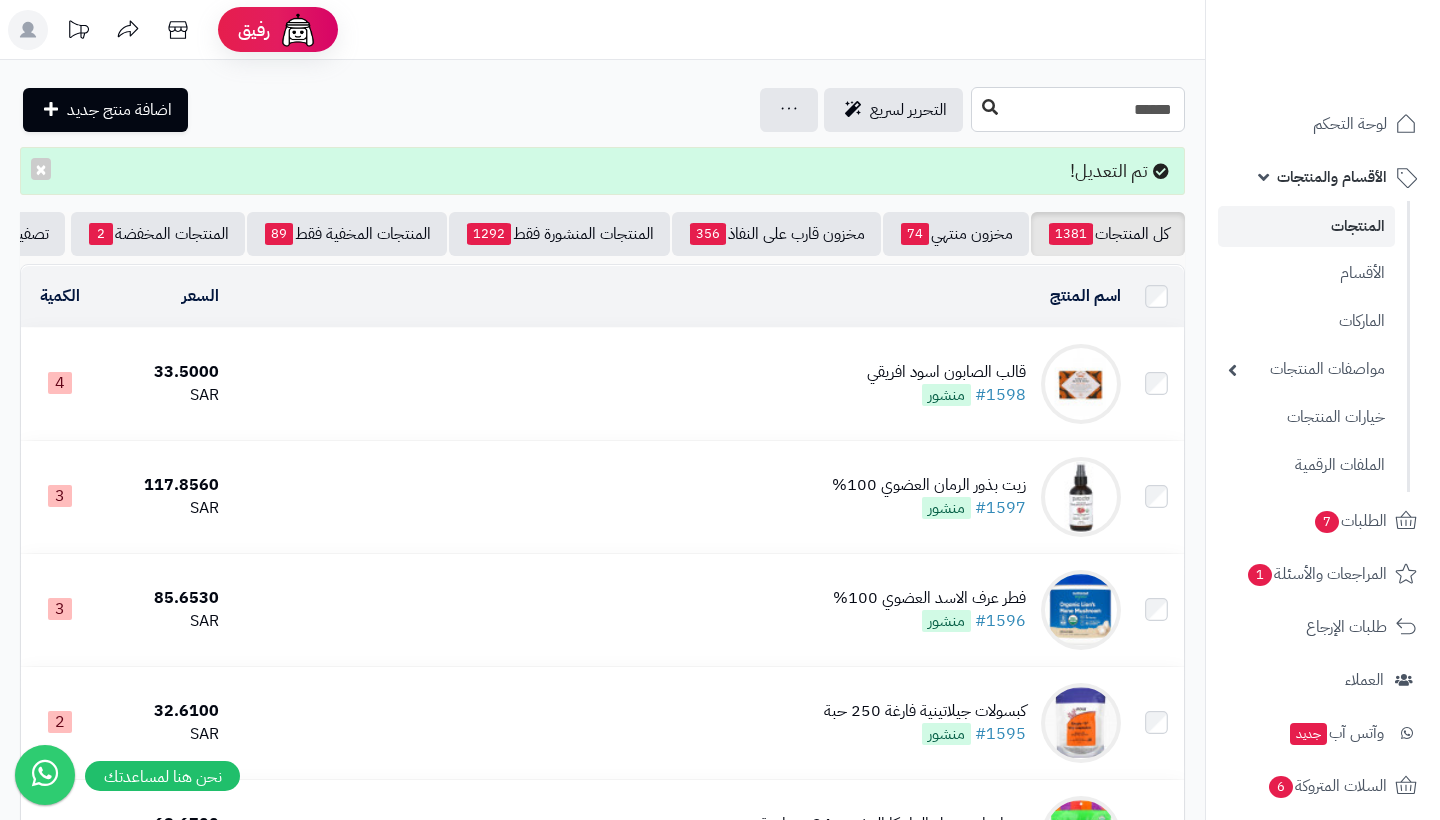 type on "******" 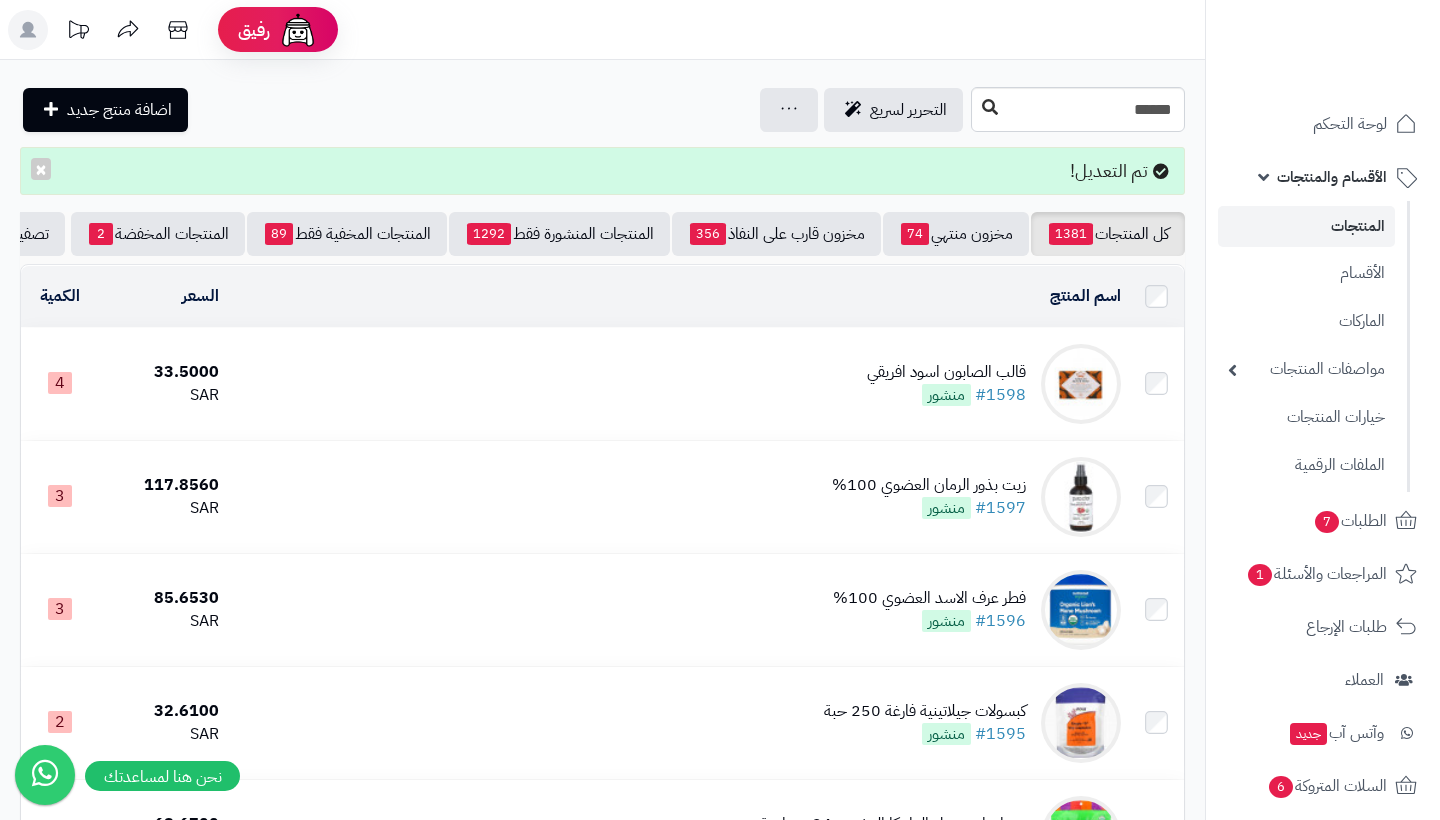 click at bounding box center [990, 107] 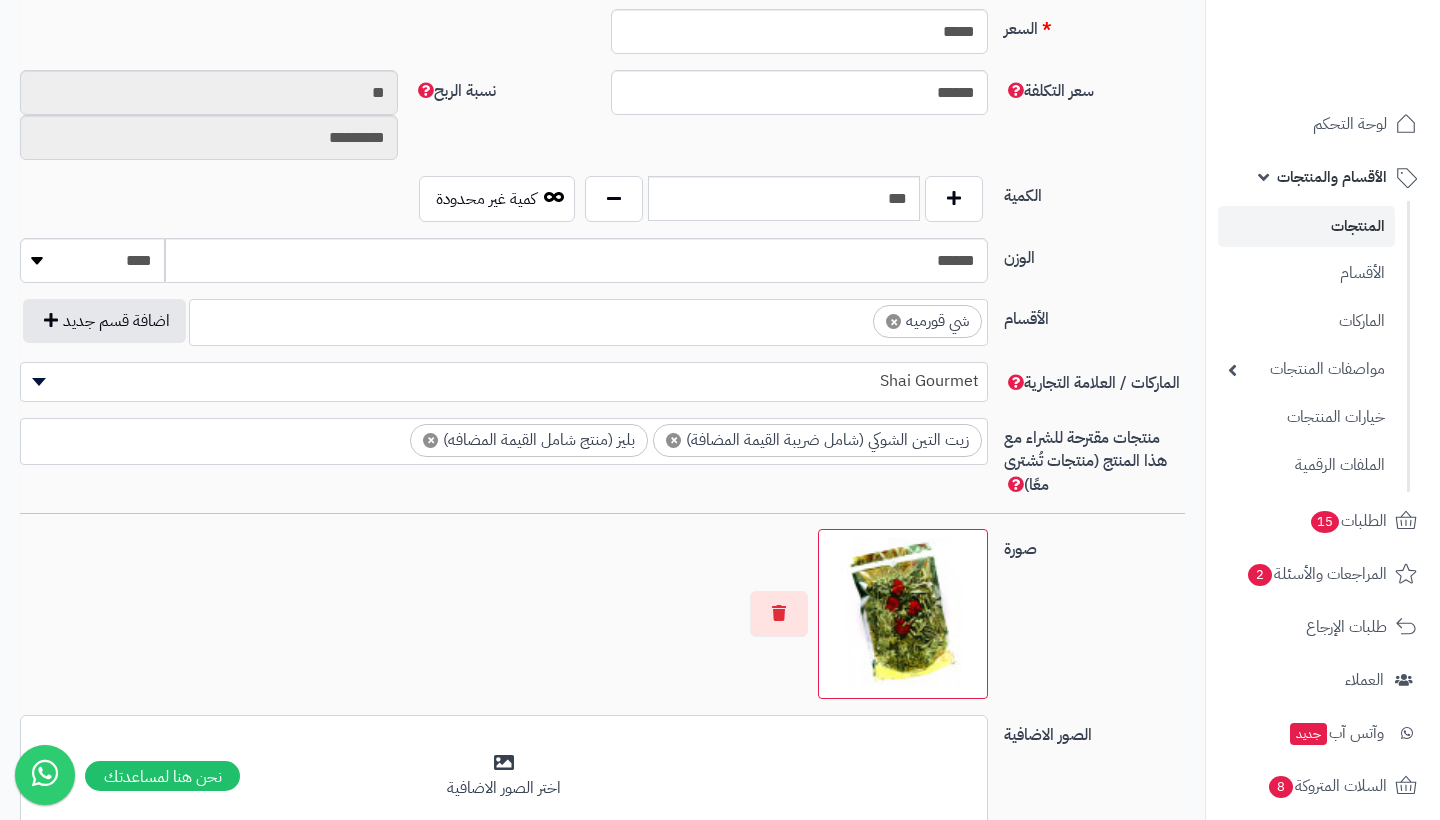 scroll, scrollTop: 954, scrollLeft: -5, axis: both 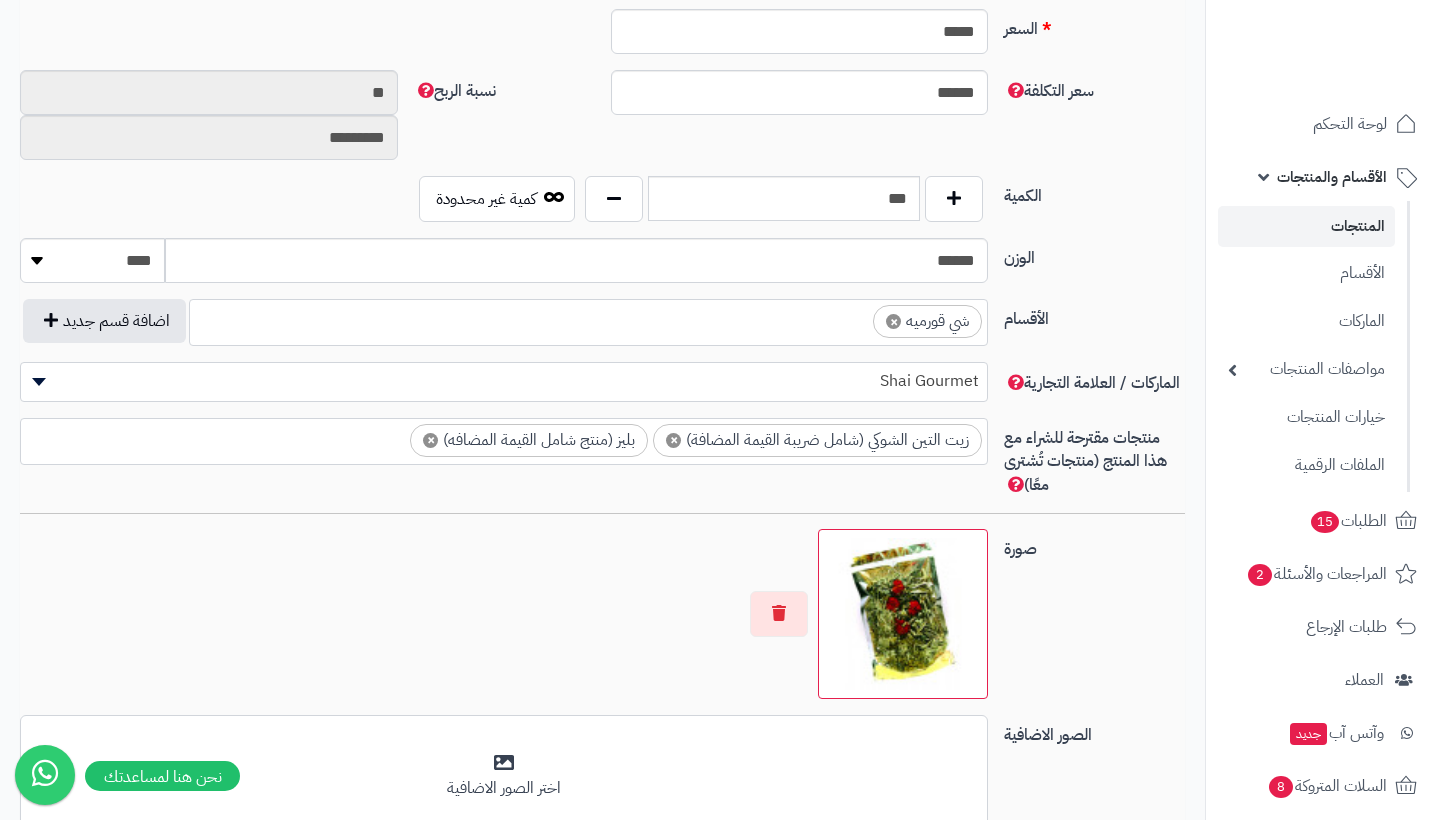 click on "الوزن" at bounding box center [1094, 254] 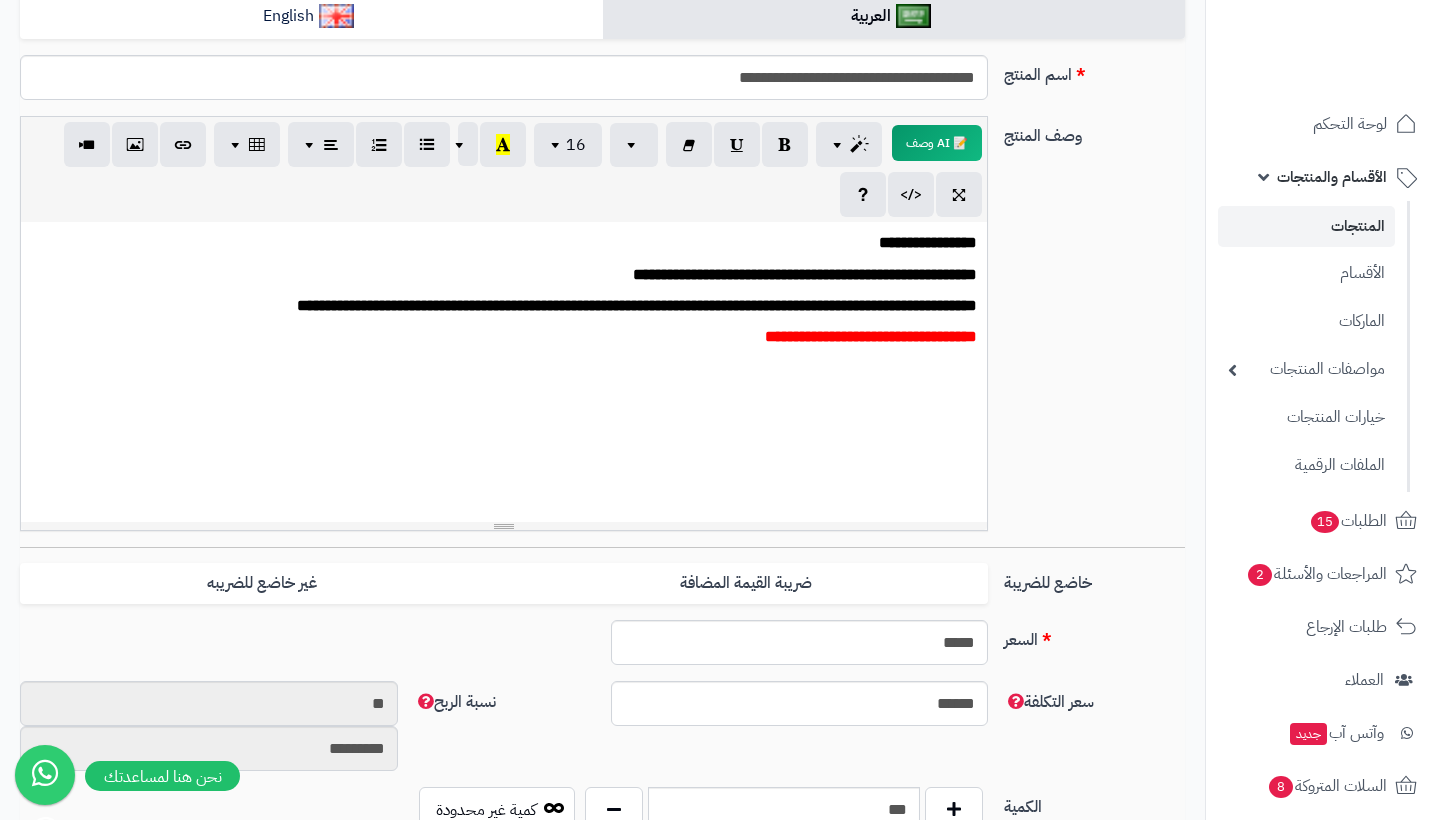 scroll, scrollTop: 305, scrollLeft: -6, axis: both 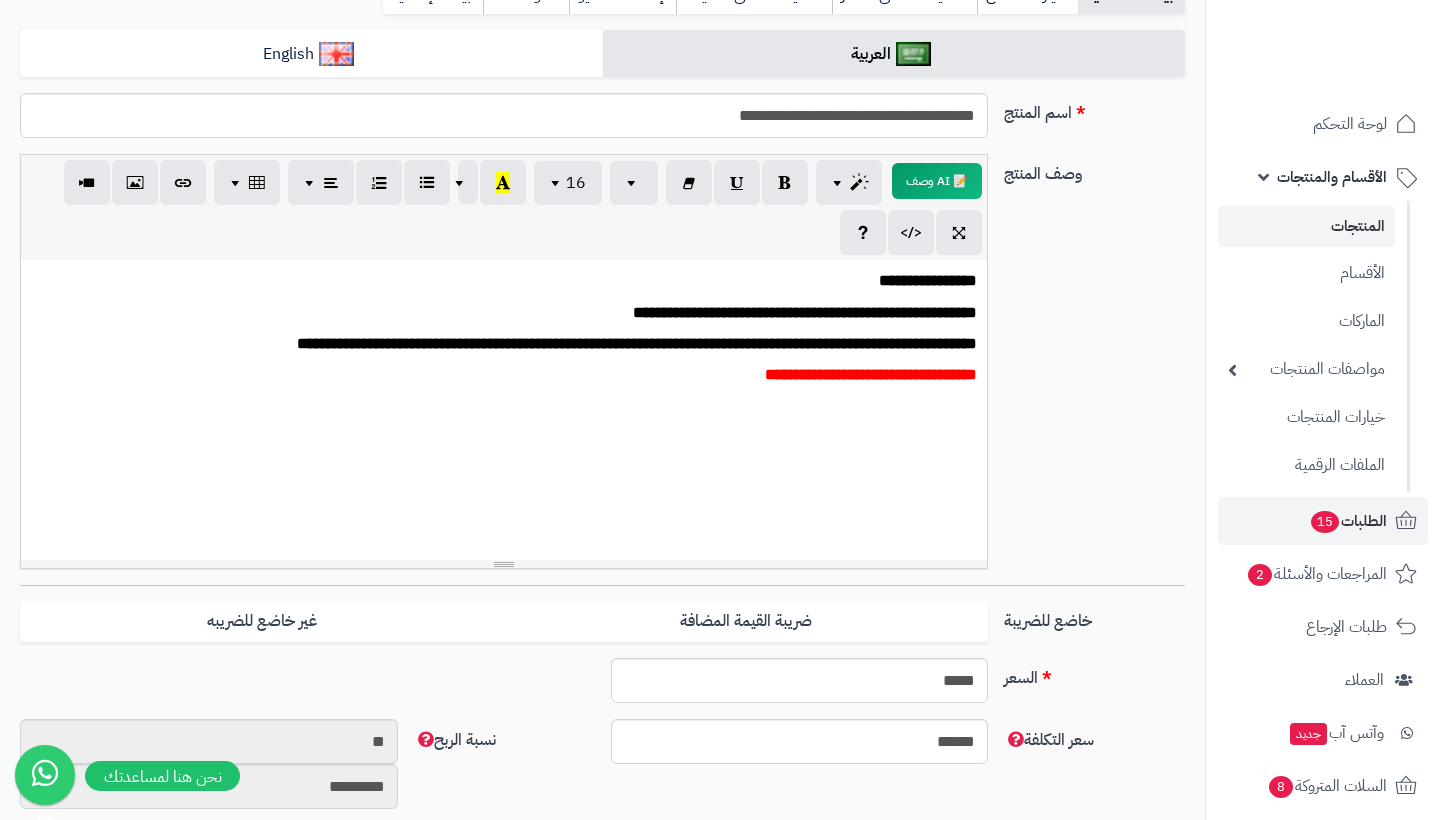 click on "الطلبات  15" at bounding box center [1348, 521] 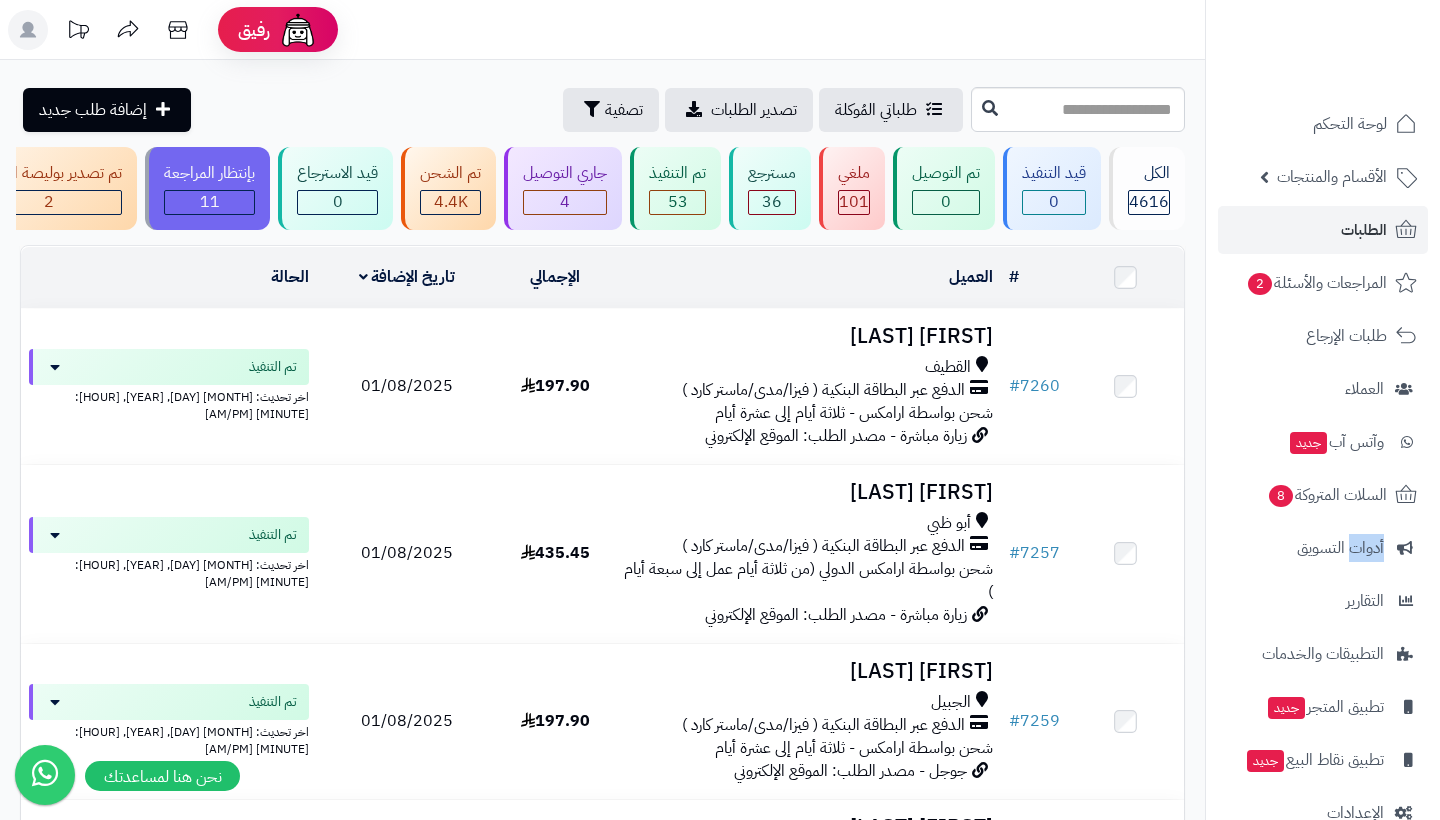 scroll, scrollTop: 0, scrollLeft: 0, axis: both 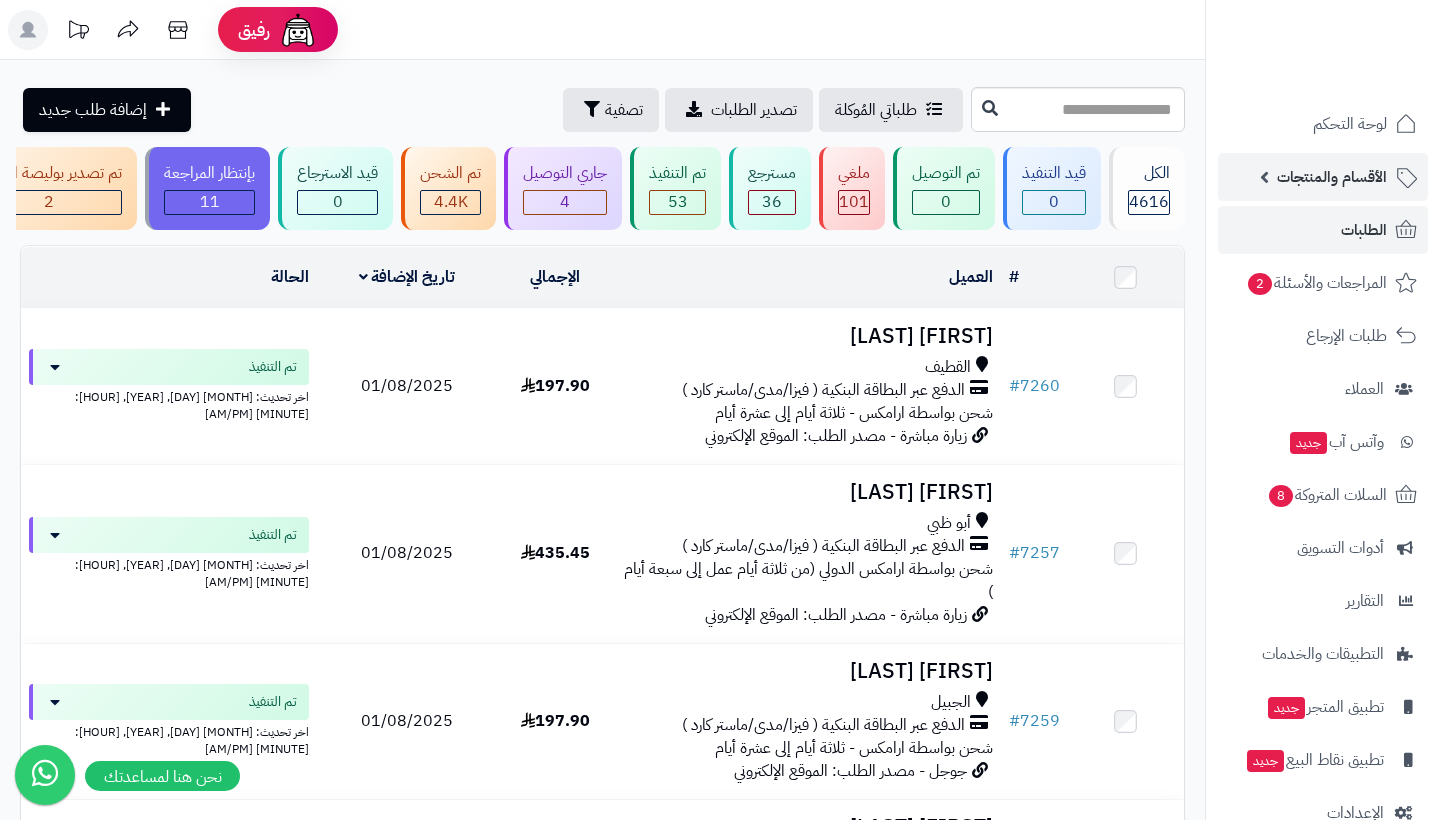 click on "الأقسام والمنتجات" at bounding box center (1332, 177) 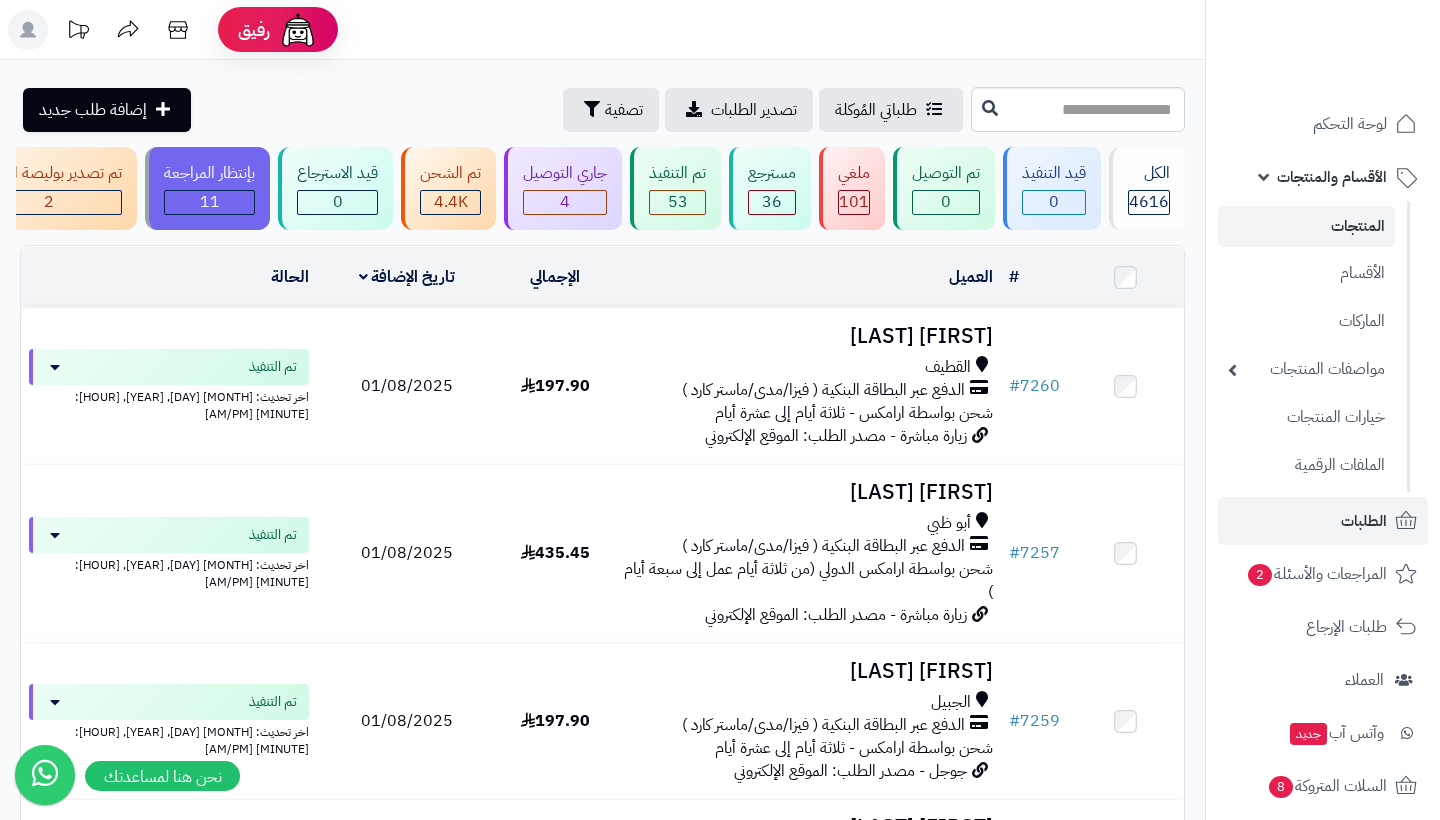 click on "المنتجات" at bounding box center [1306, 226] 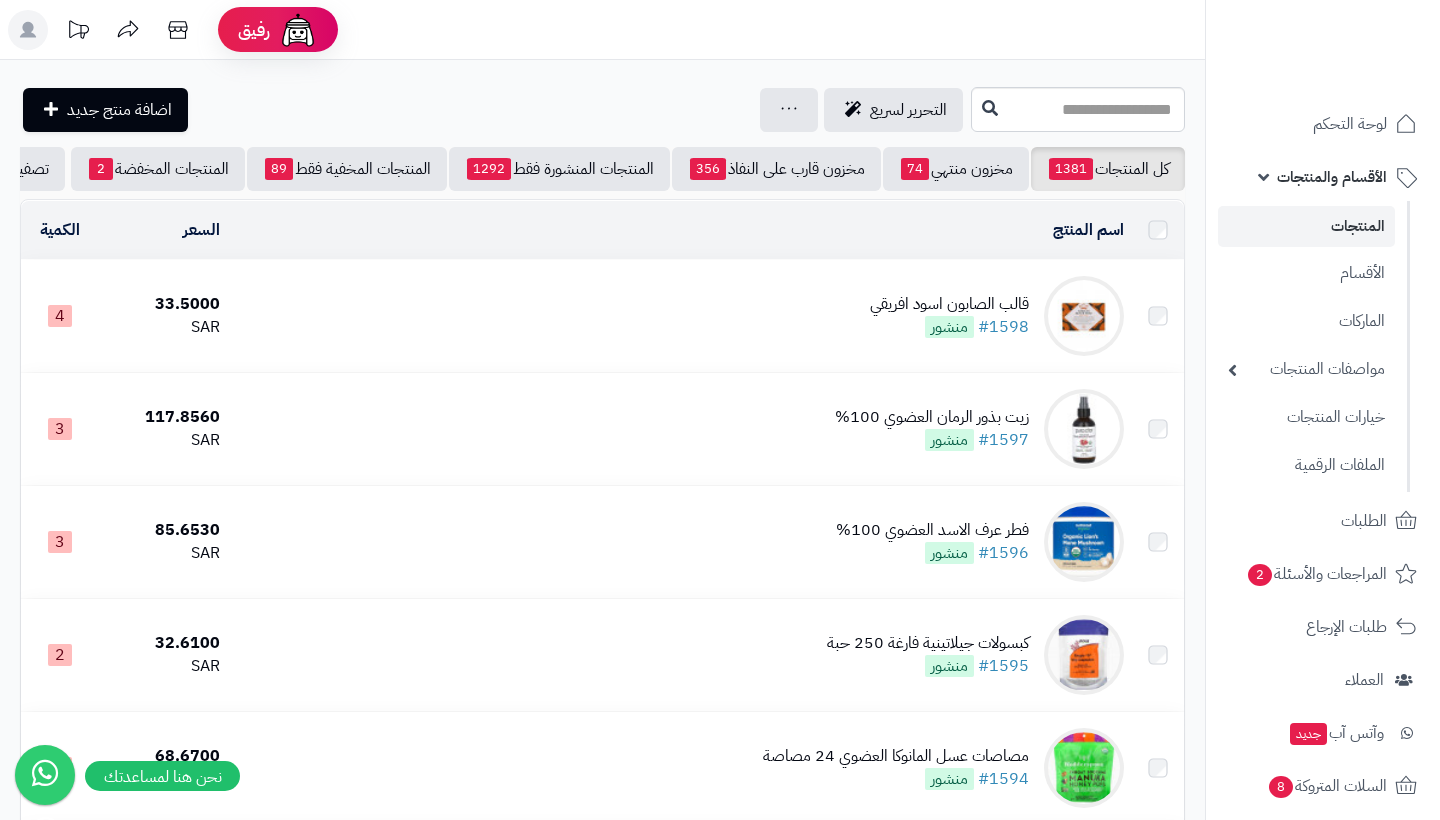 scroll, scrollTop: 0, scrollLeft: 0, axis: both 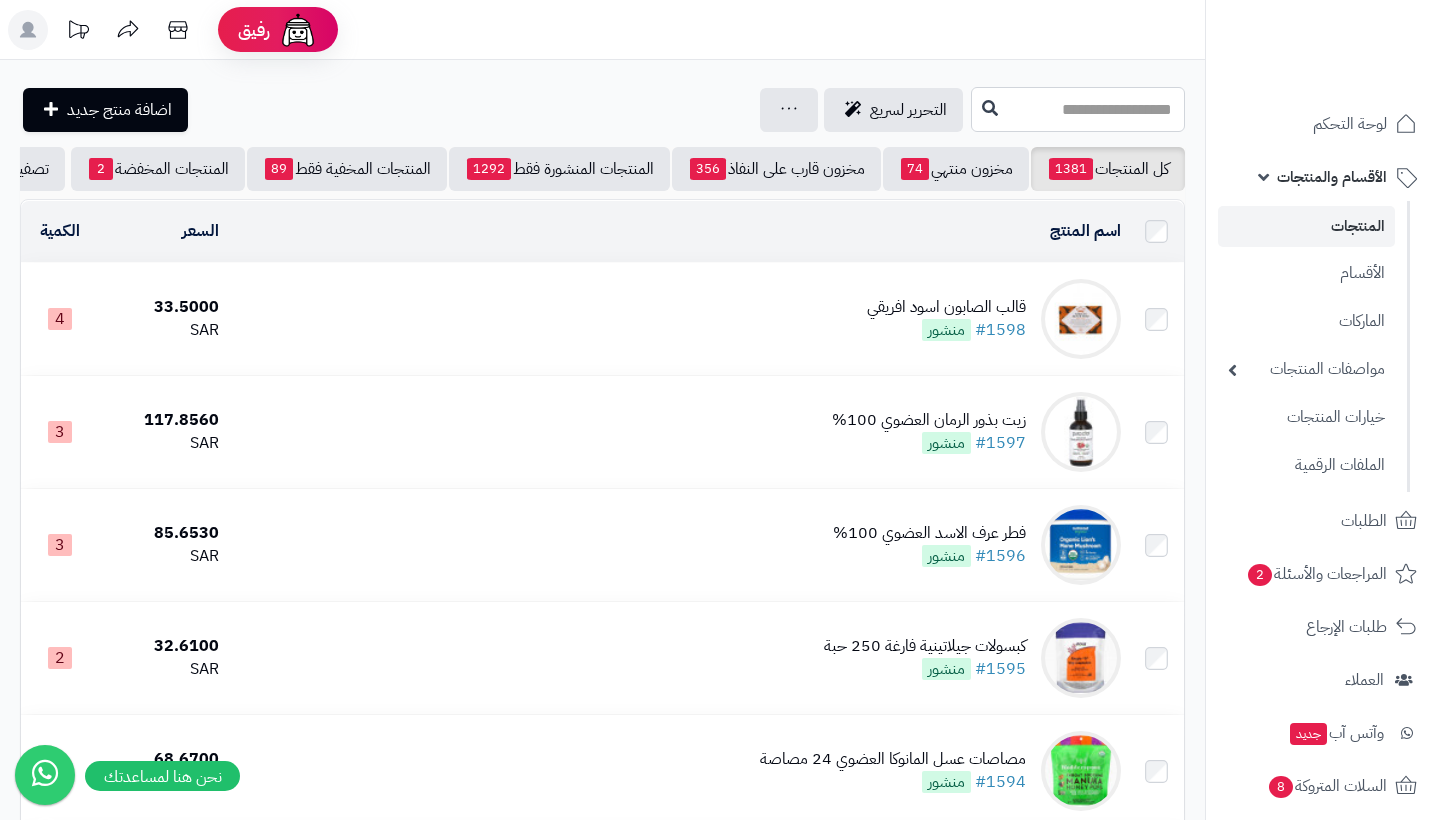 click at bounding box center [1078, 109] 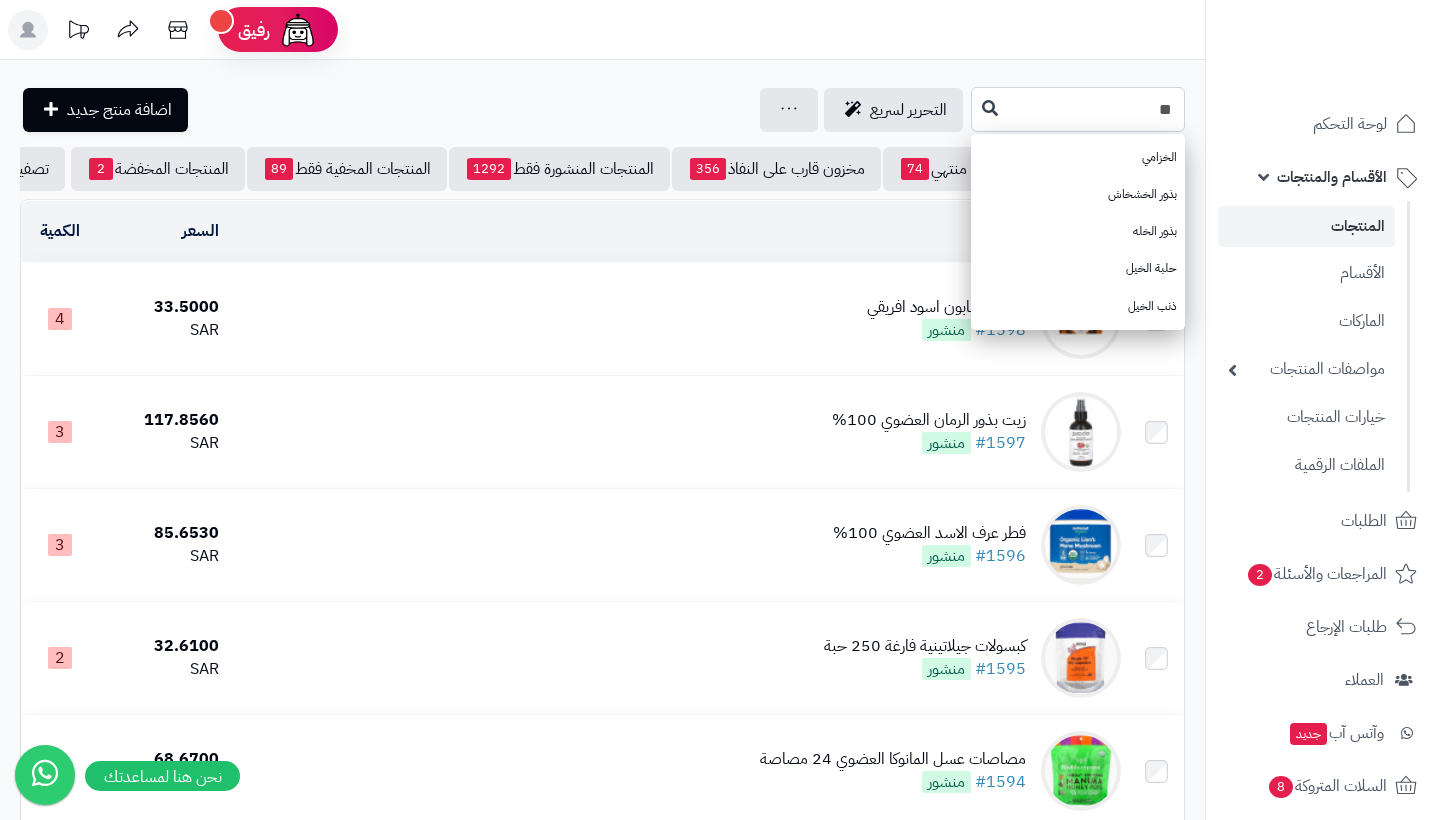 type on "*" 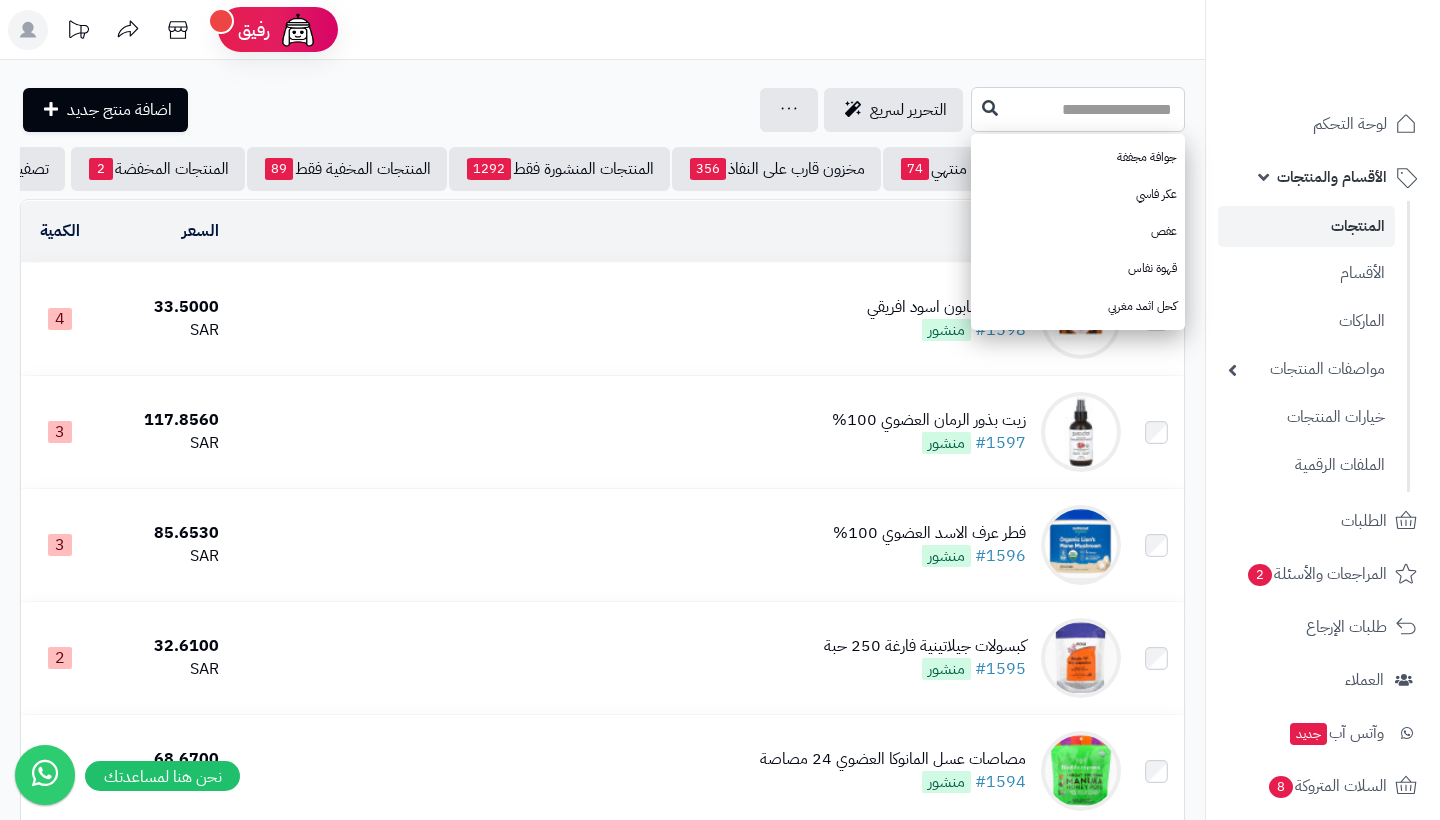 type on "*" 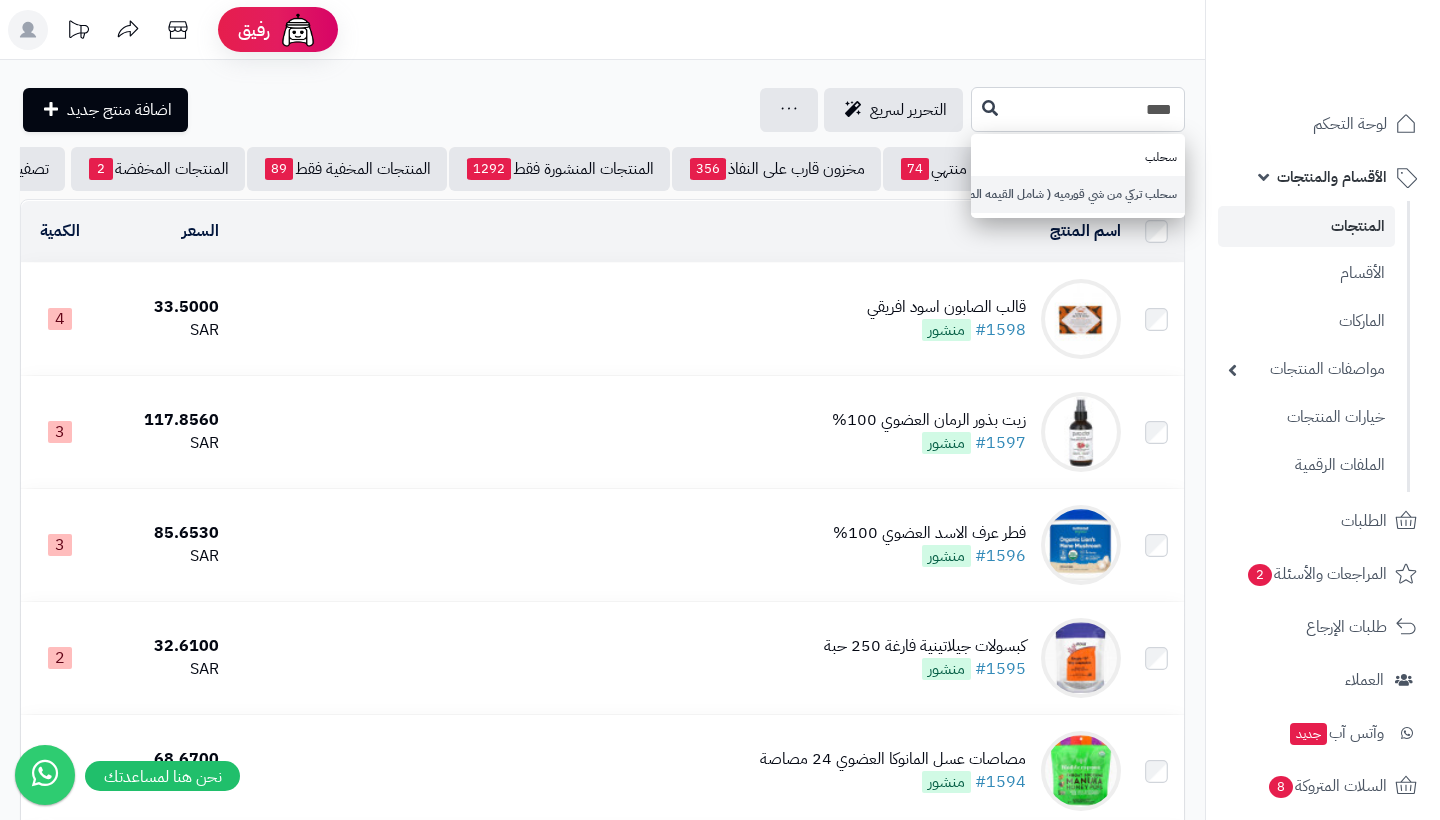 type on "****" 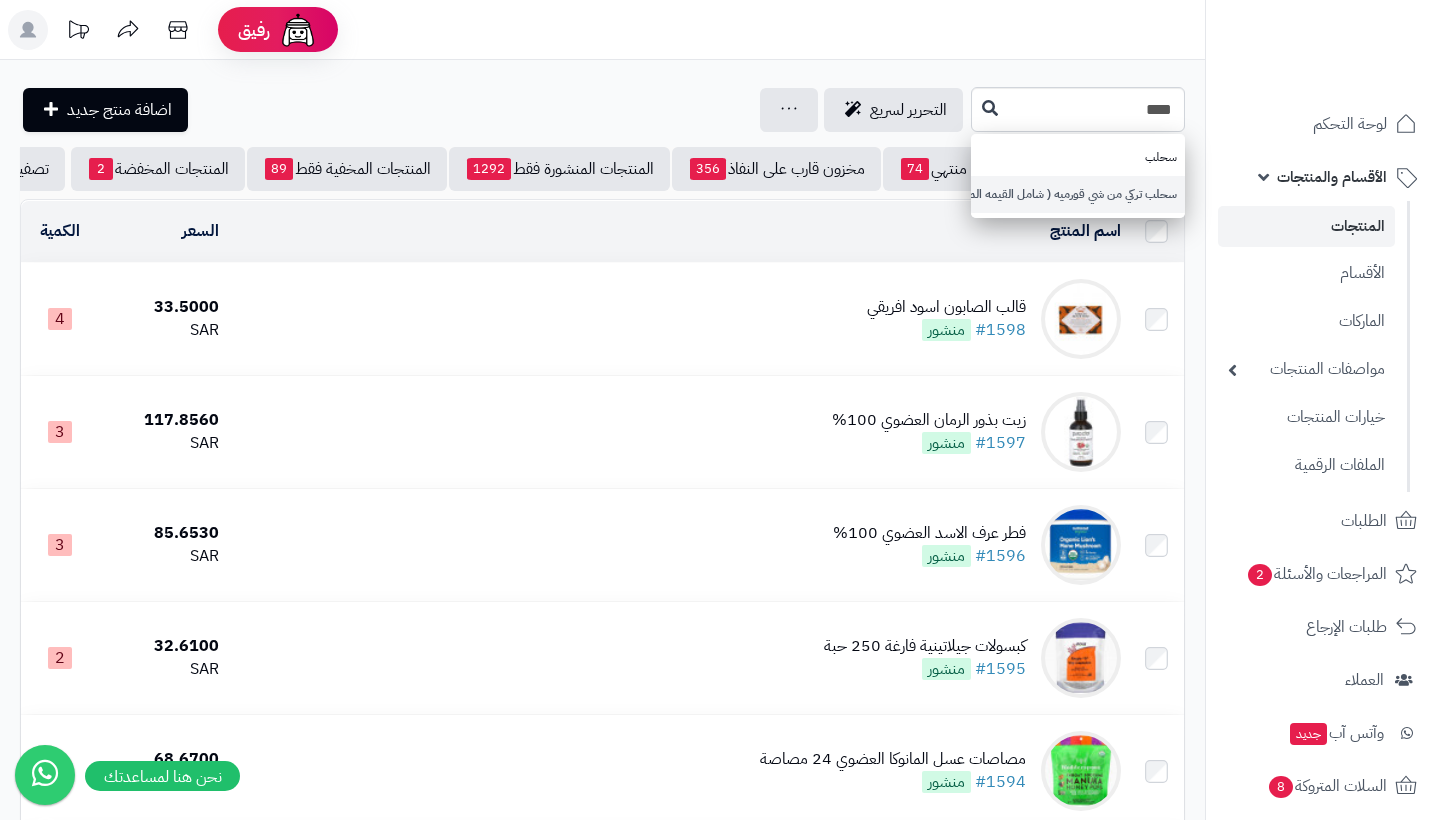 click on "سحلب تركي من شي قورميه ( شامل القيمه المضافه )" at bounding box center [1078, 194] 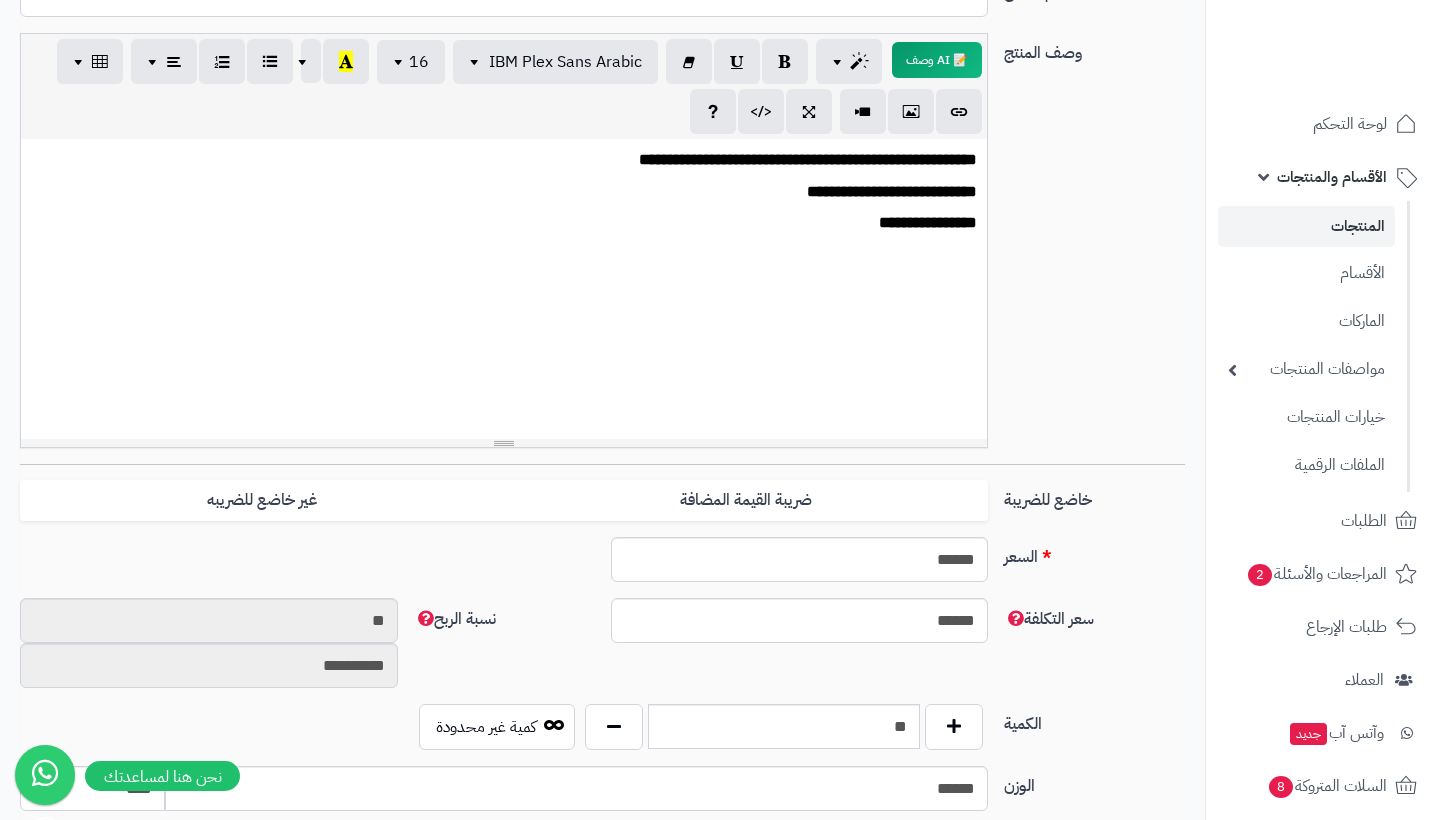 scroll, scrollTop: 411, scrollLeft: -1, axis: both 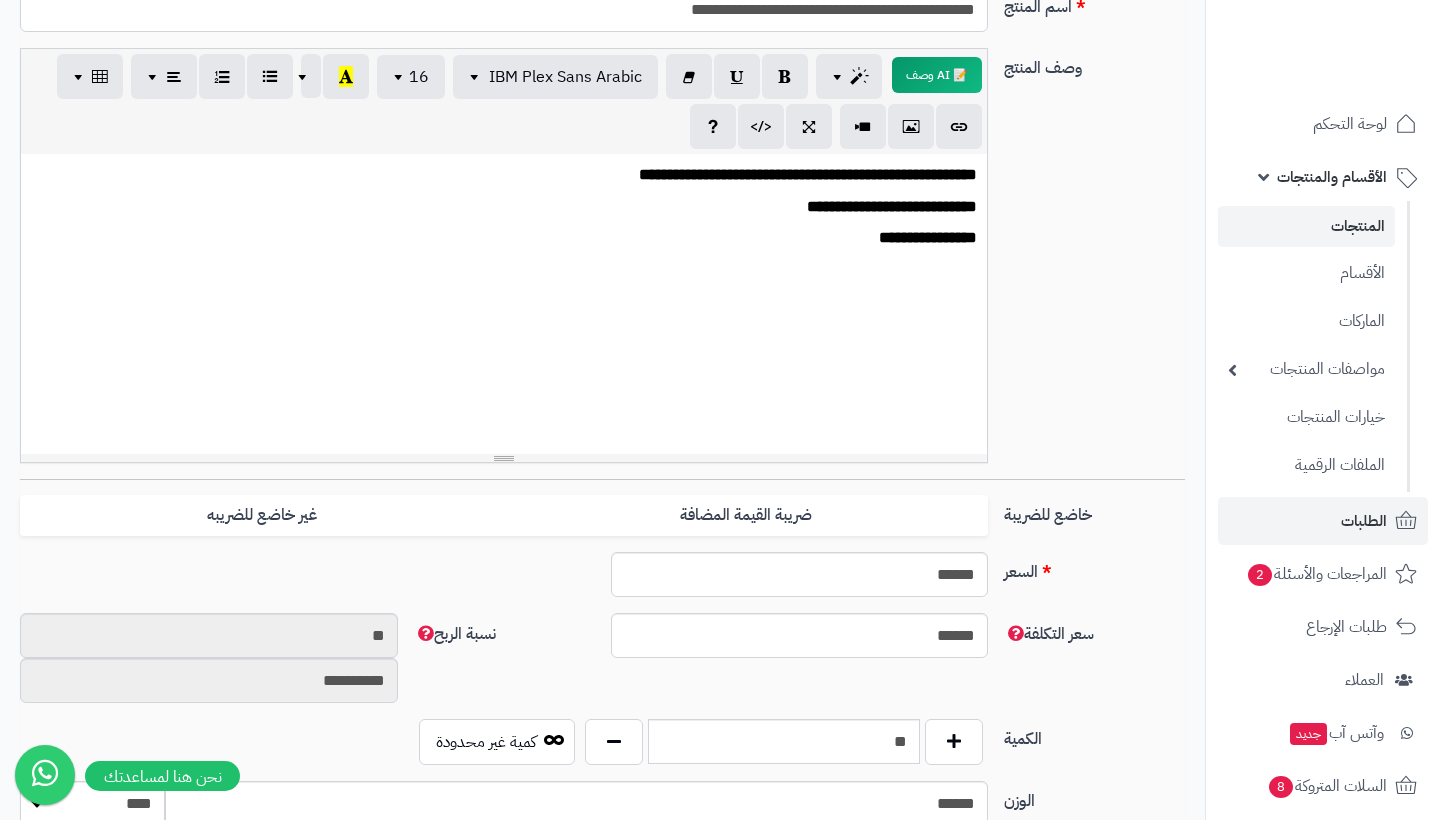 click on "الطلبات" at bounding box center [1364, 521] 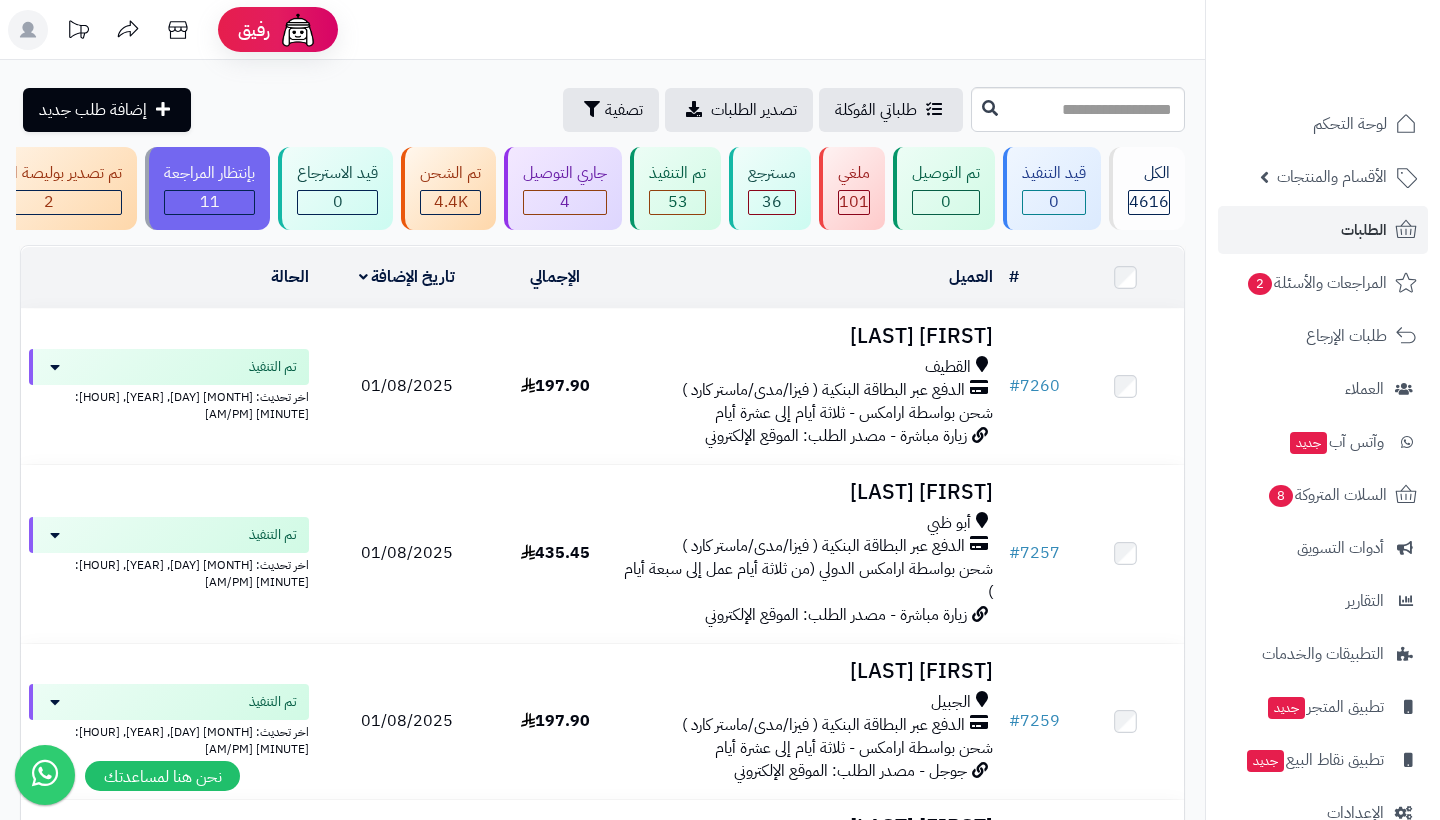 scroll, scrollTop: 0, scrollLeft: 0, axis: both 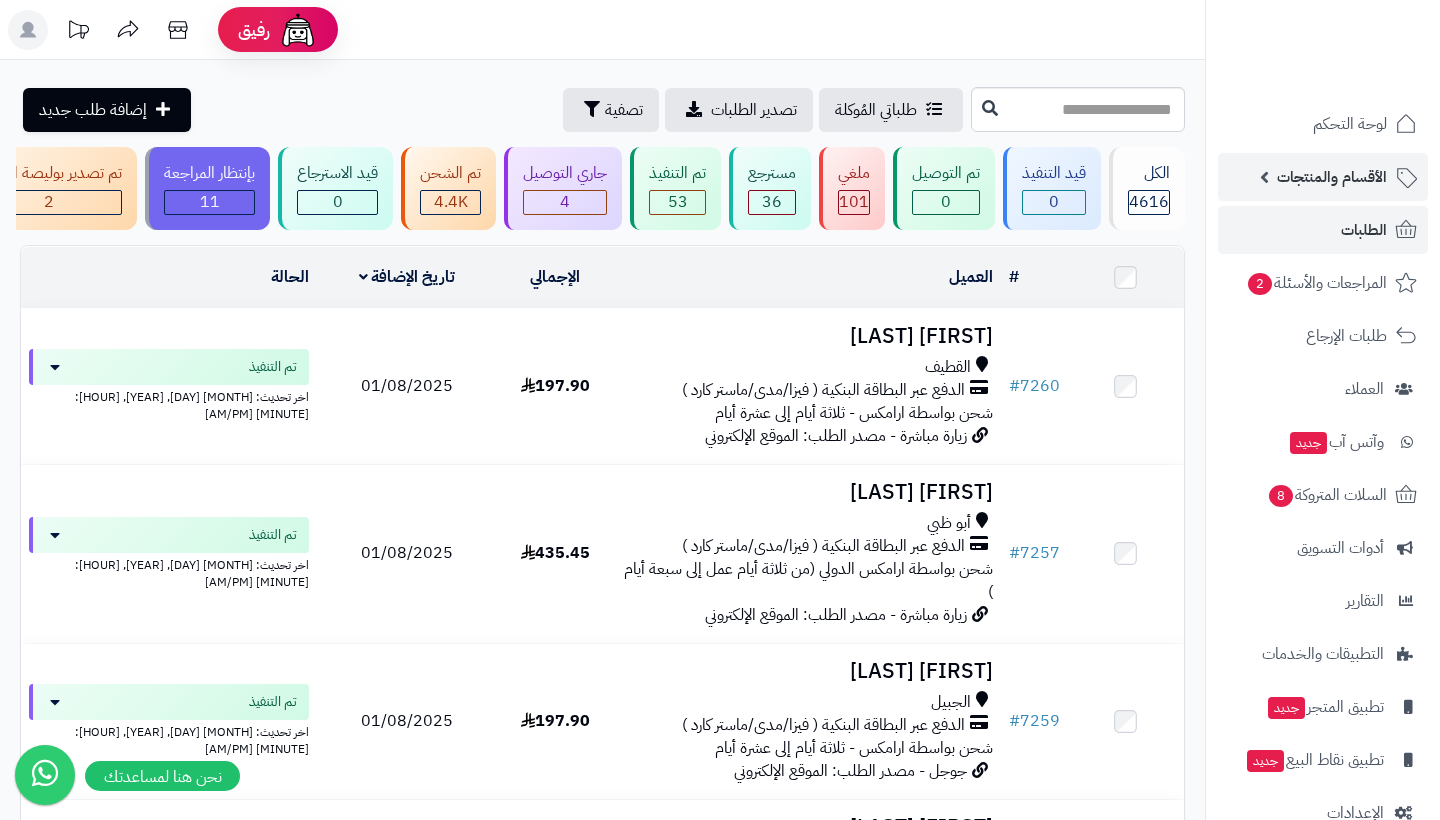 click on "الأقسام والمنتجات" at bounding box center (1332, 177) 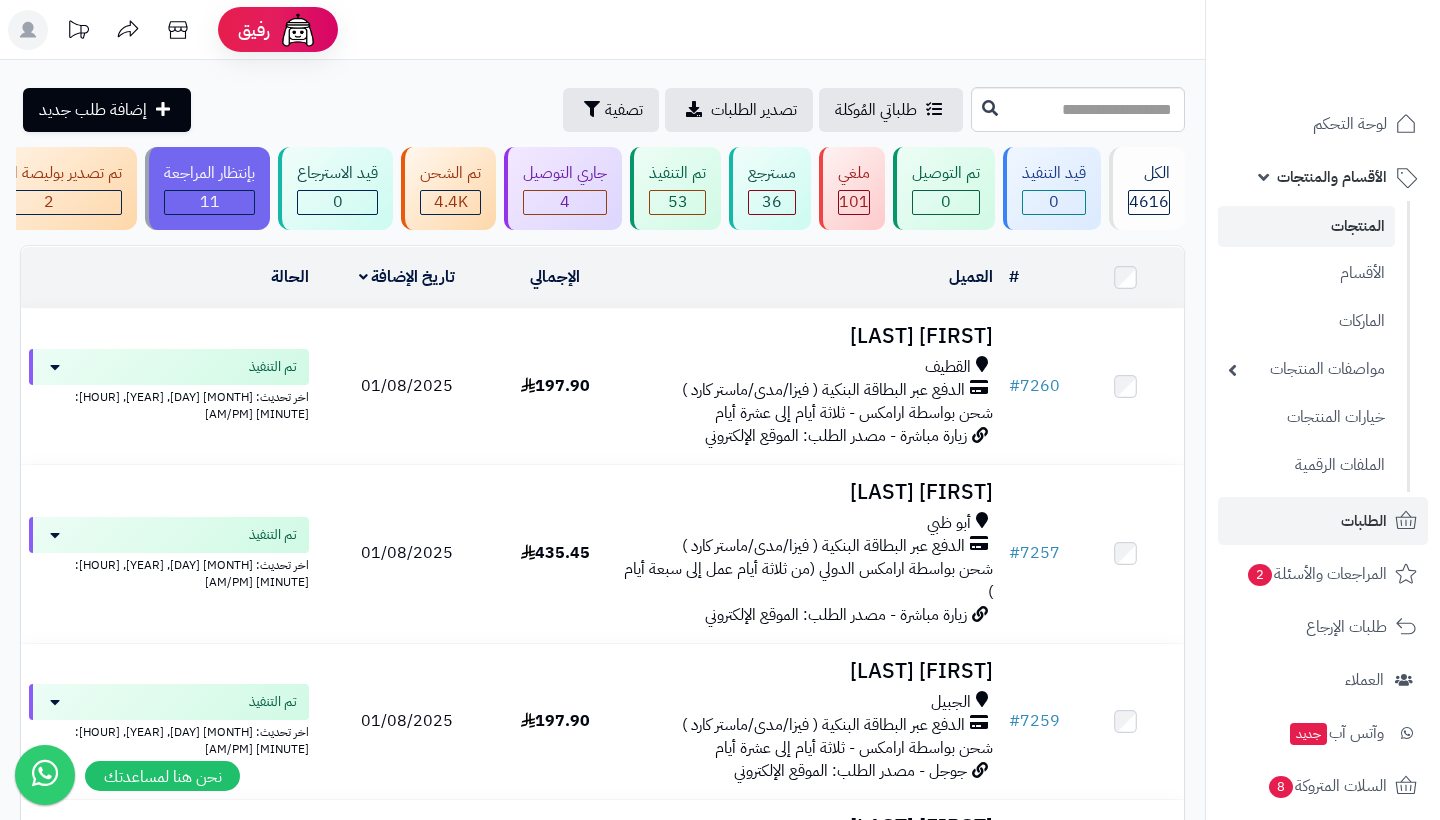 click on "المنتجات" at bounding box center [1306, 226] 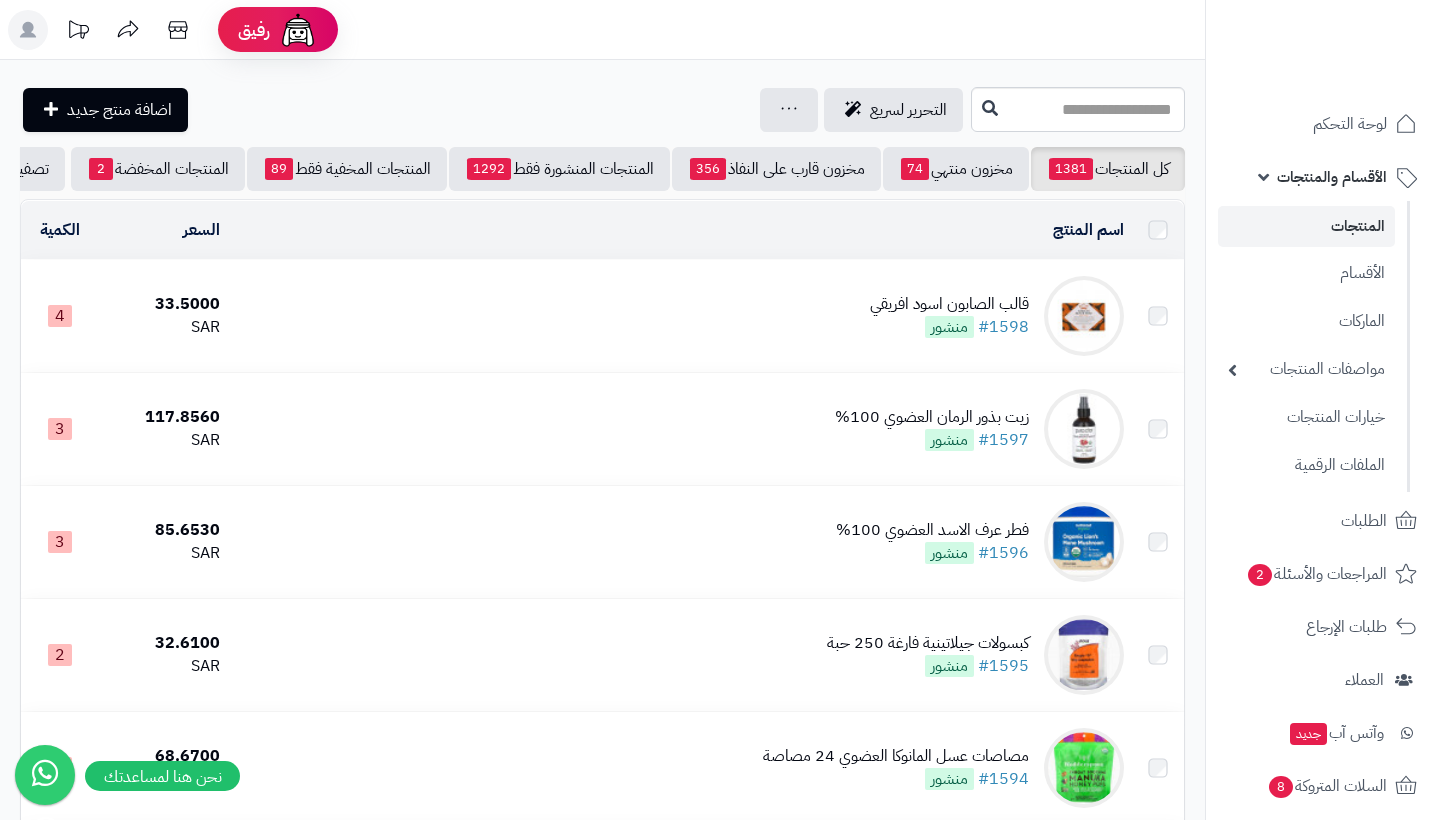 scroll, scrollTop: 0, scrollLeft: 0, axis: both 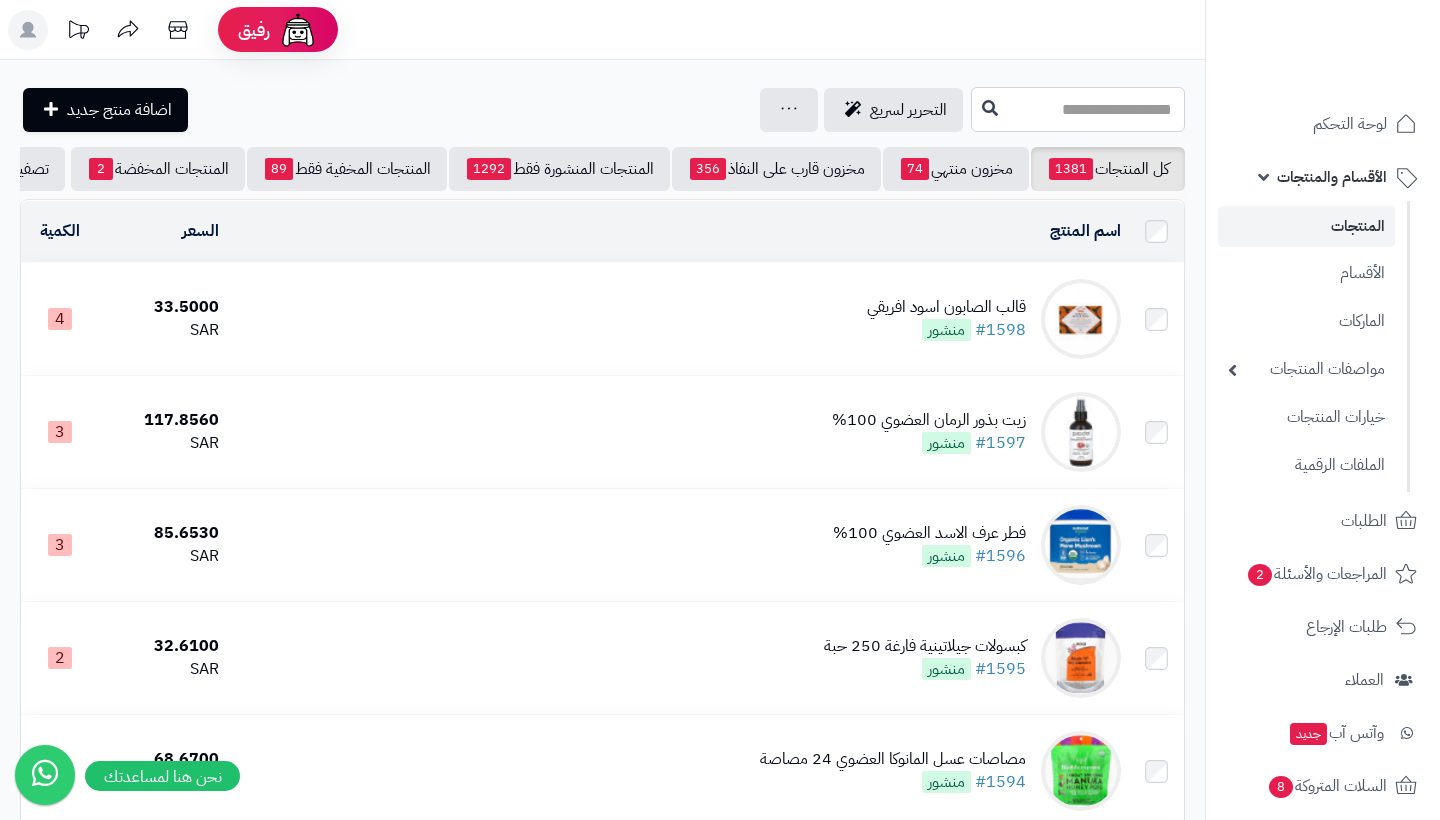 click at bounding box center (1078, 109) 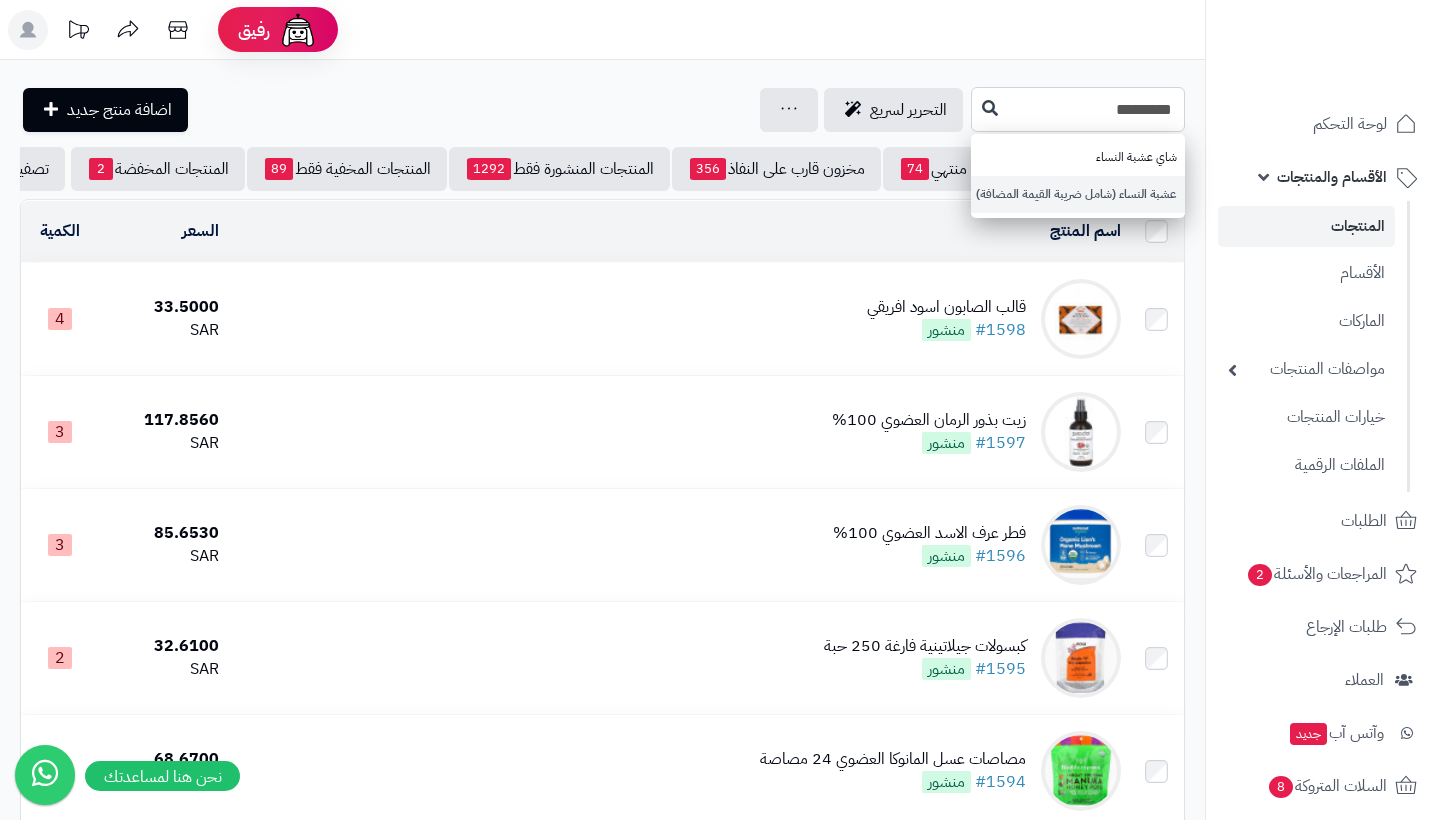 type on "*********" 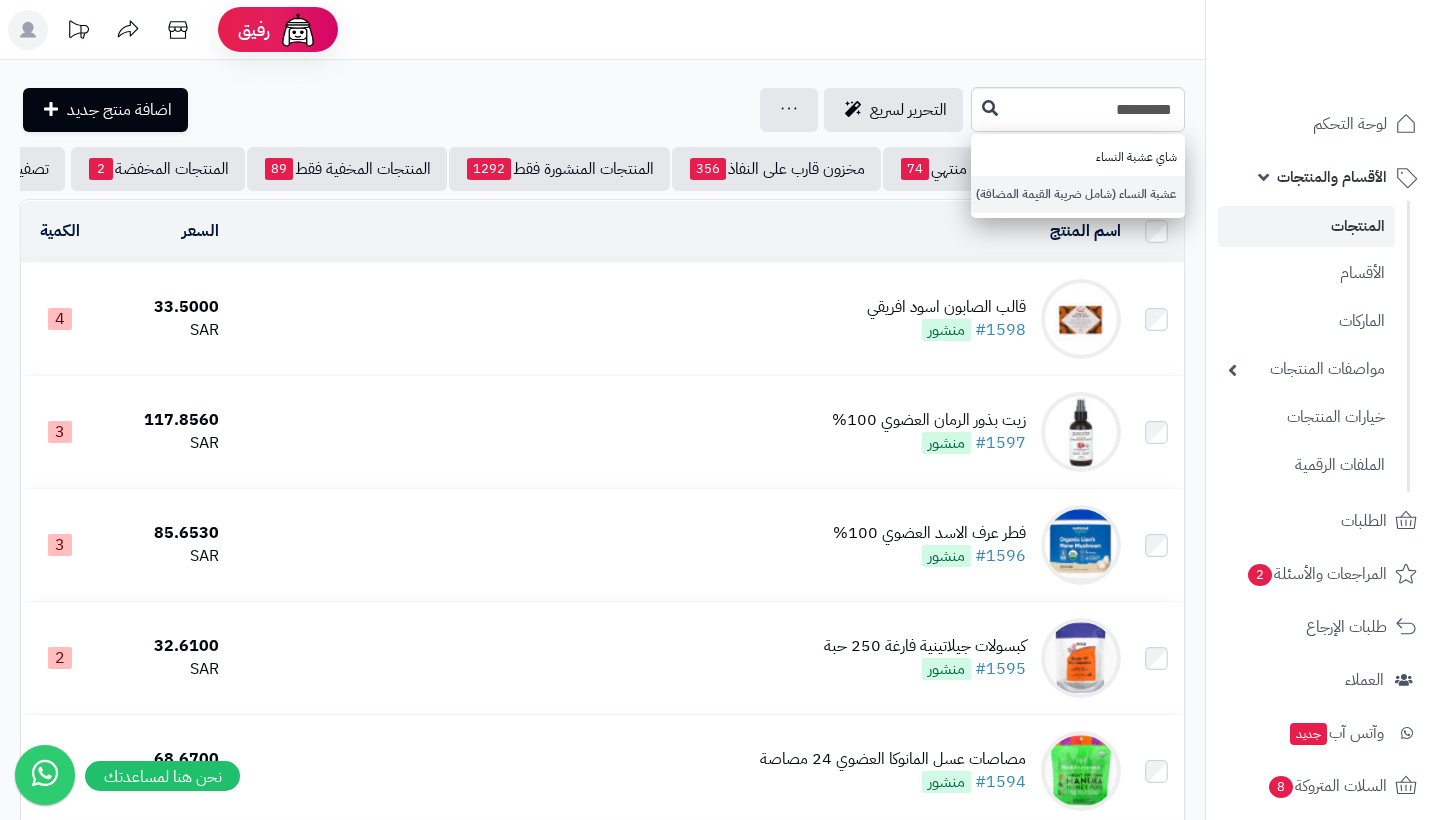 click on "عشبة النساء (شامل ضريبة القيمة المضافة)" at bounding box center (1078, 194) 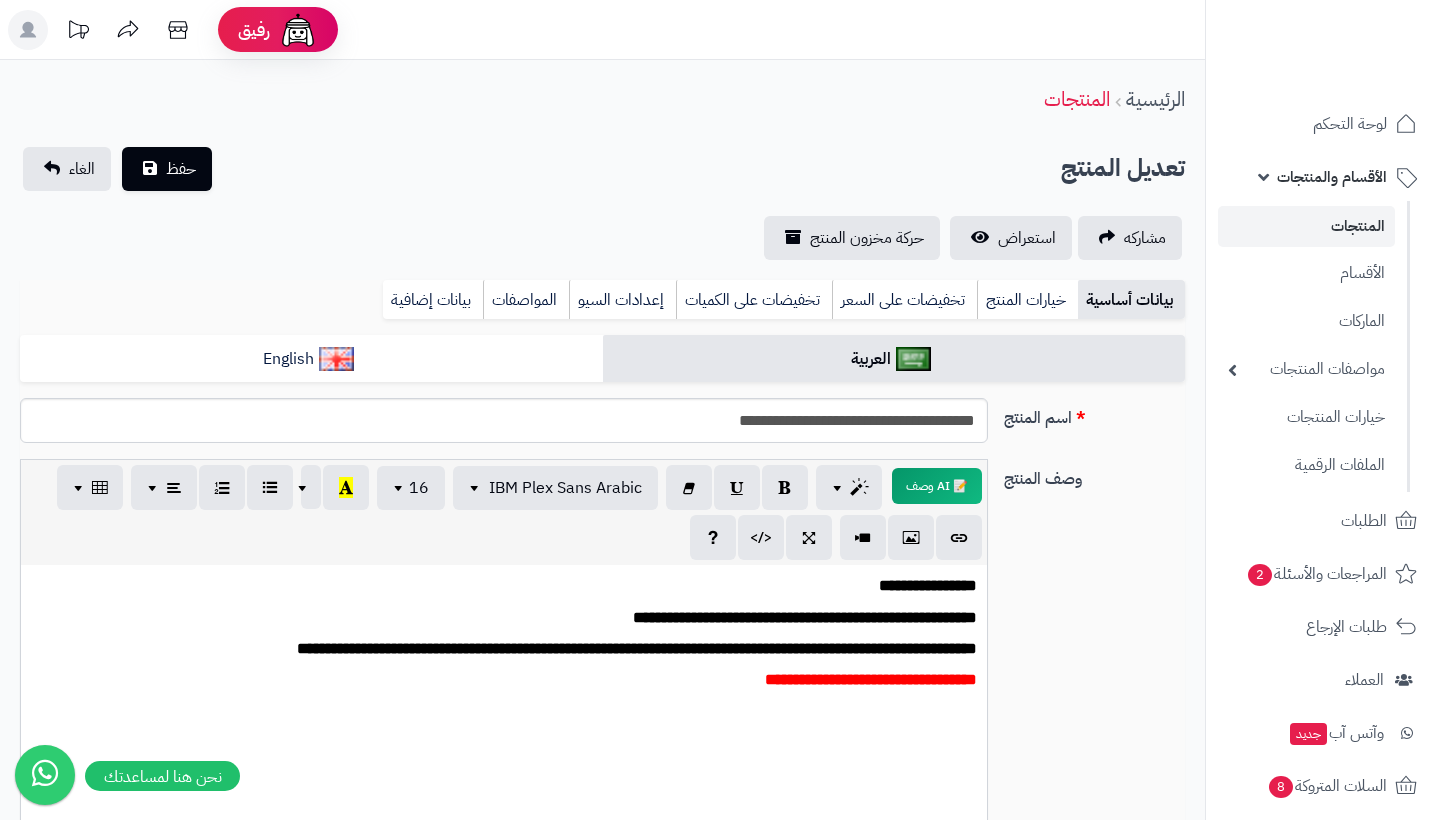 scroll, scrollTop: 0, scrollLeft: -2, axis: horizontal 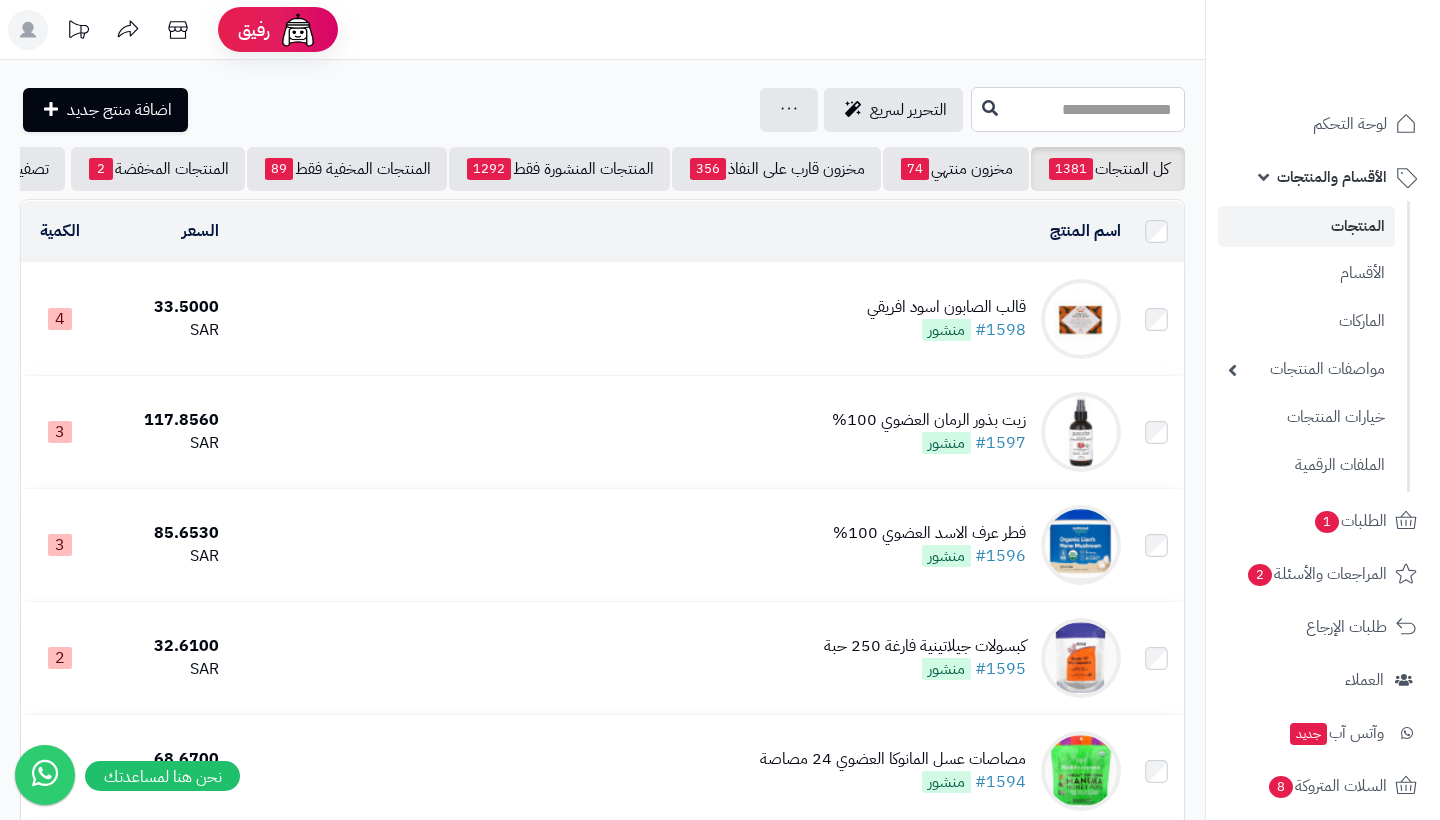 click at bounding box center (1078, 109) 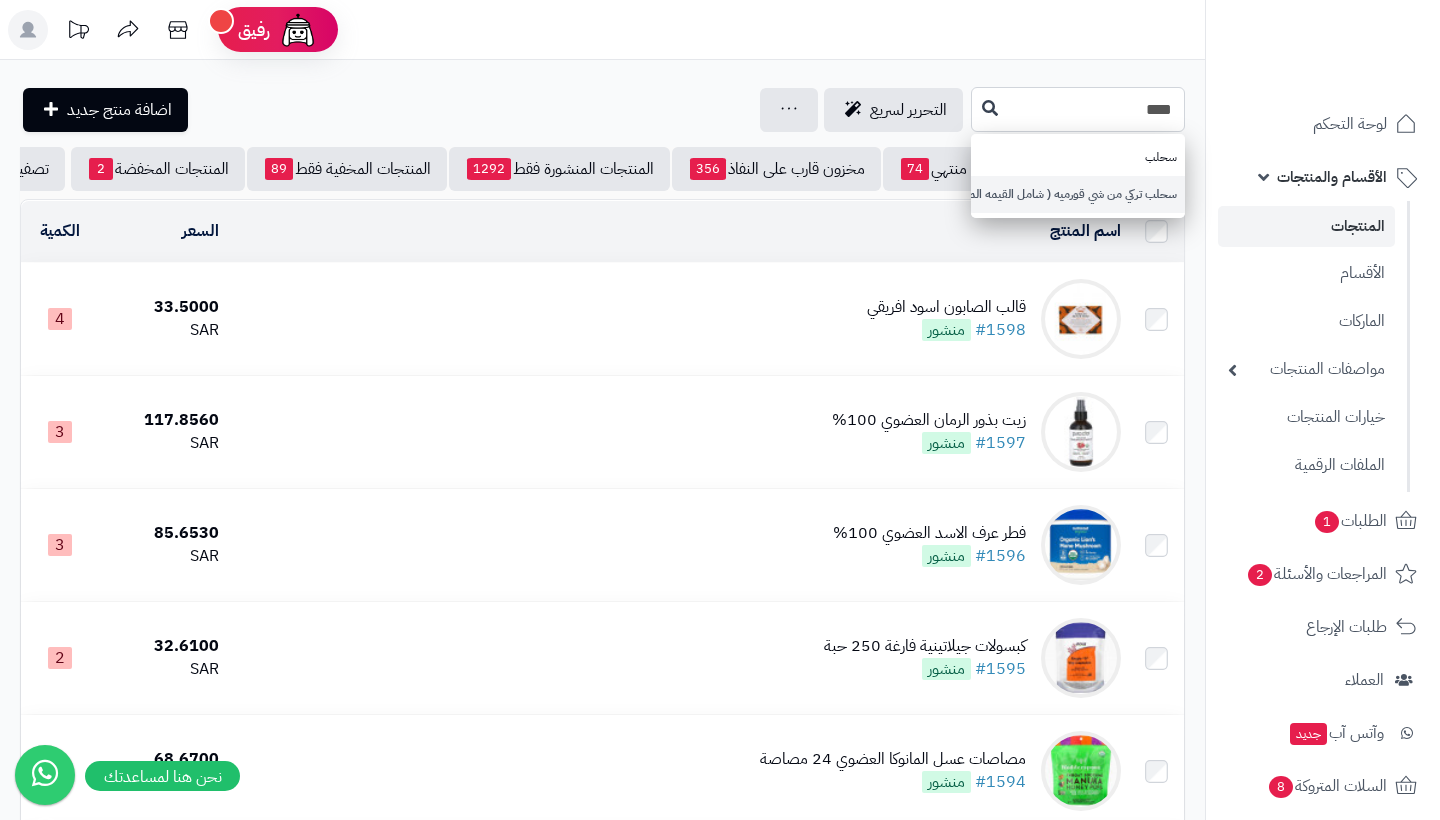 type on "****" 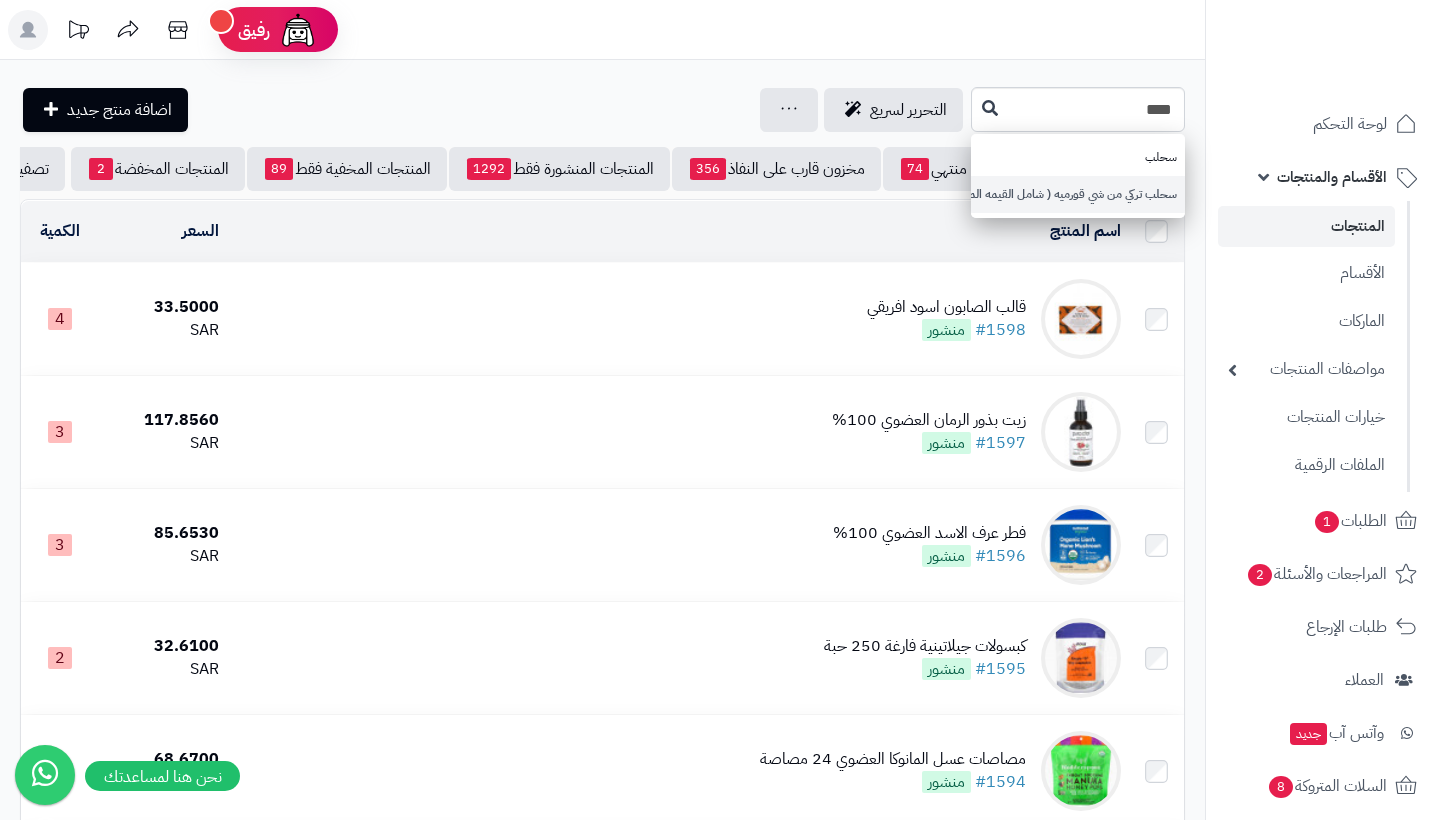 click on "سحلب تركي من شي قورميه ( شامل القيمه المضافه )" at bounding box center (1078, 194) 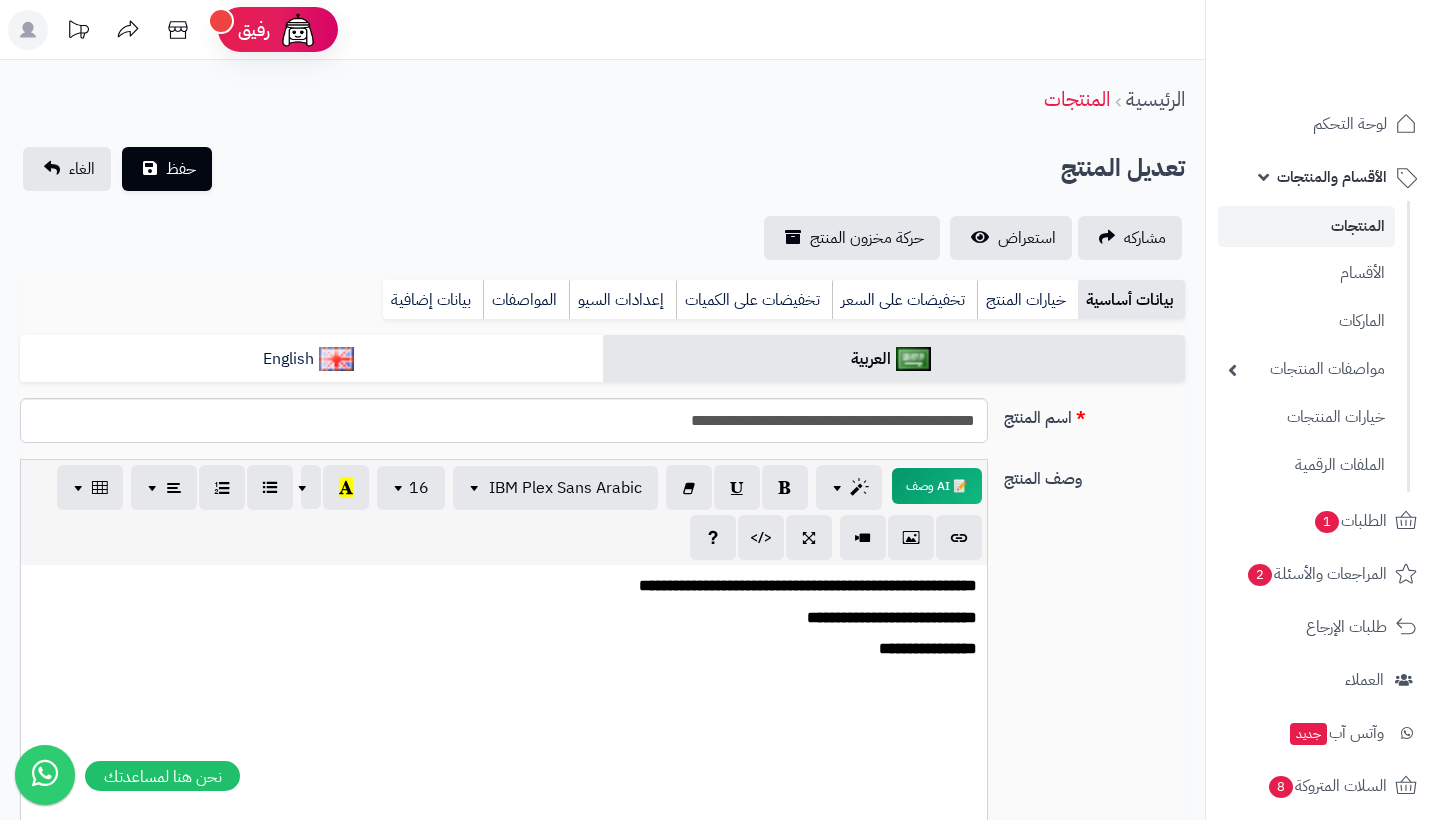 scroll, scrollTop: 0, scrollLeft: 0, axis: both 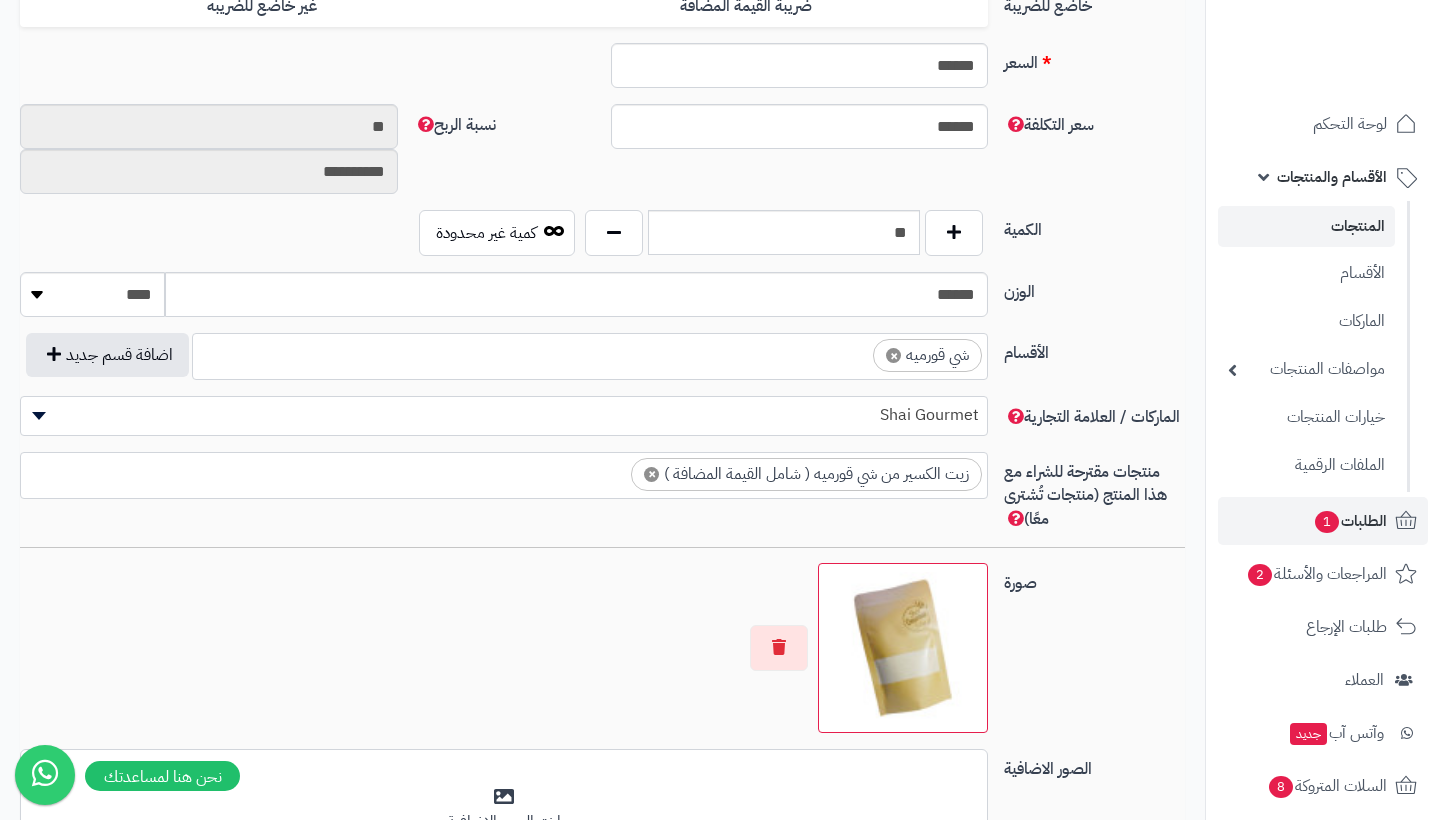 click on "الطلبات  1" at bounding box center (1350, 521) 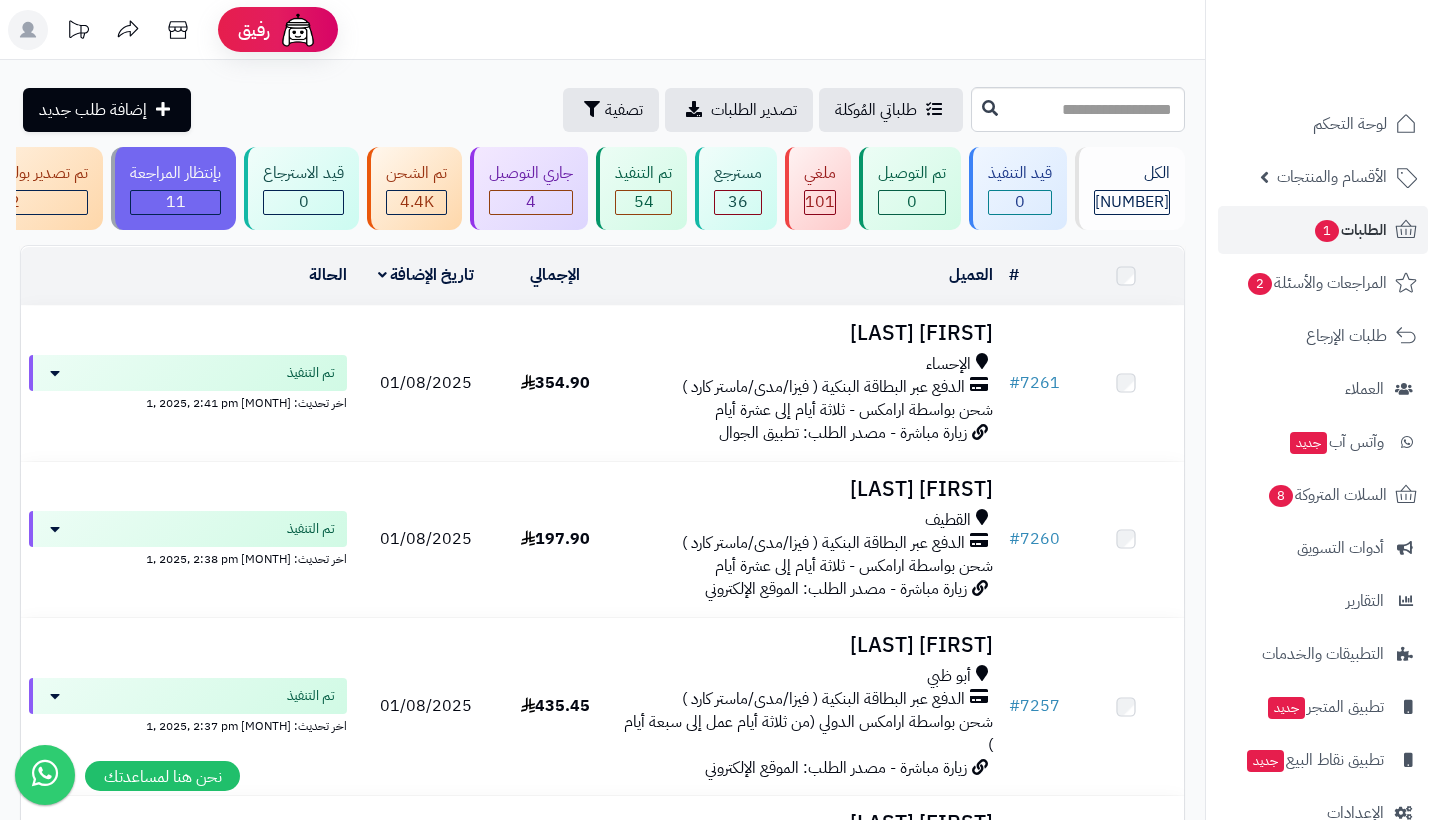 scroll, scrollTop: 0, scrollLeft: 0, axis: both 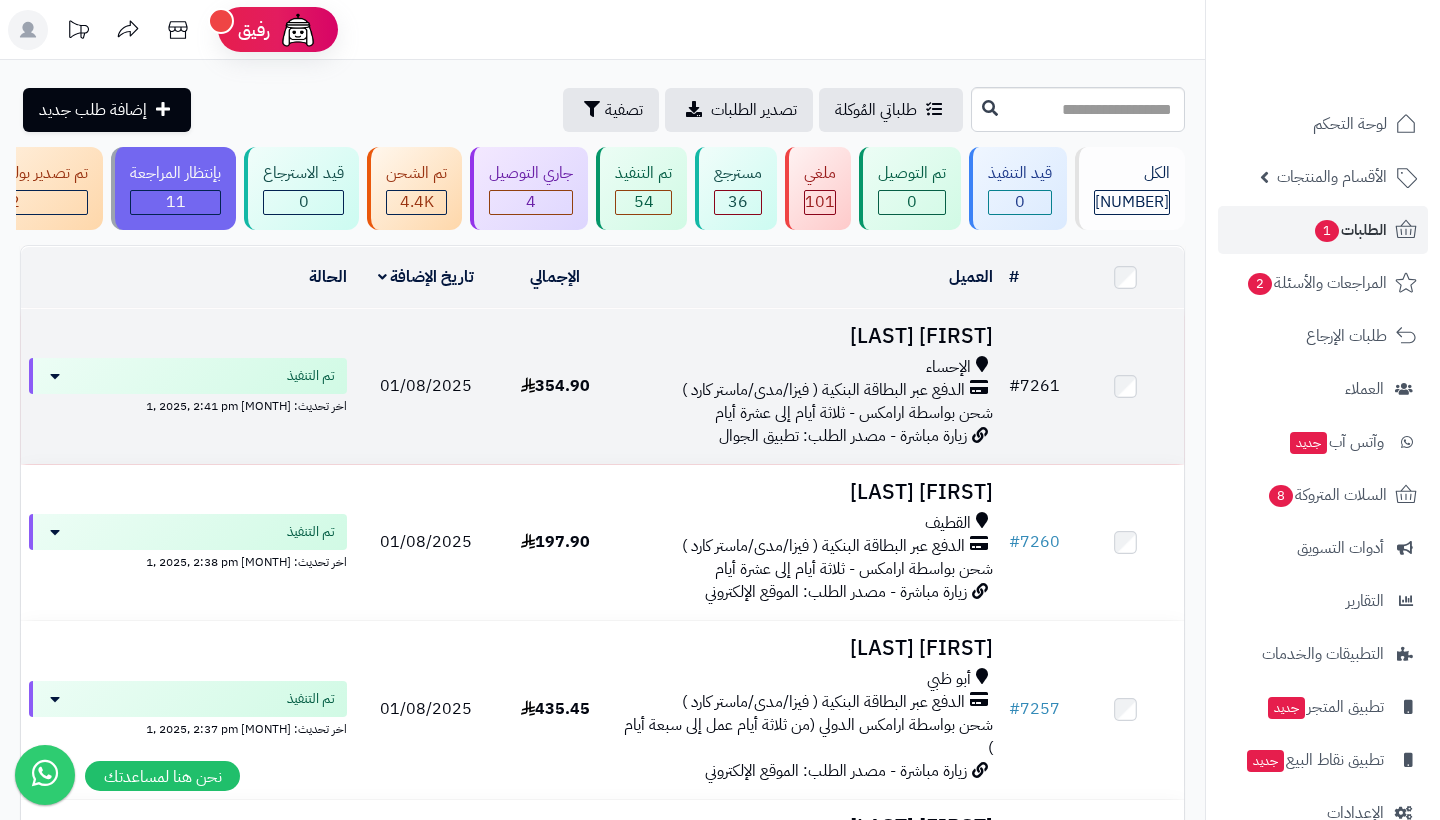 click on "# 7261" at bounding box center (1034, 386) 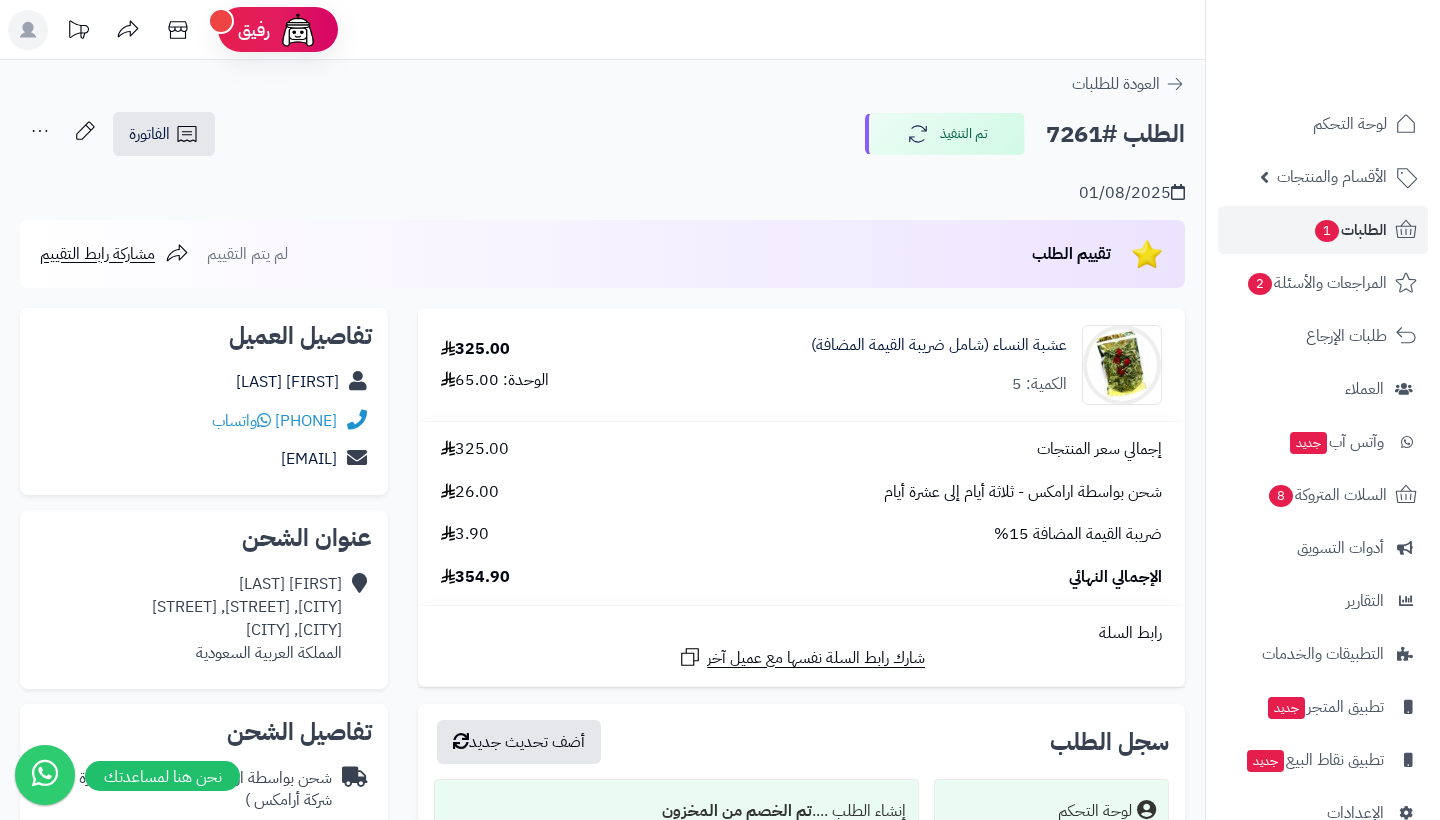 scroll, scrollTop: 0, scrollLeft: 0, axis: both 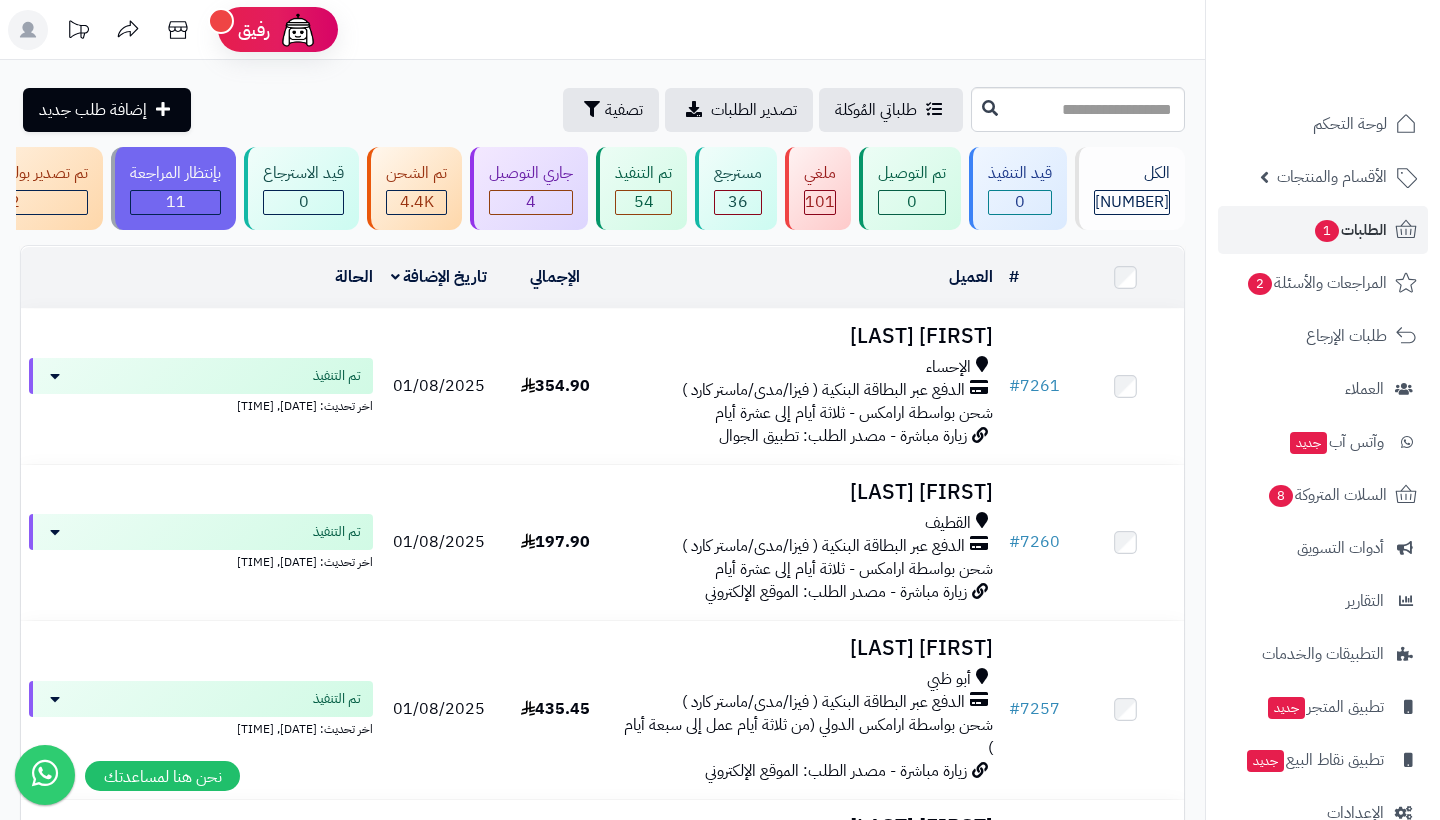 click on "1" at bounding box center (1327, 231) 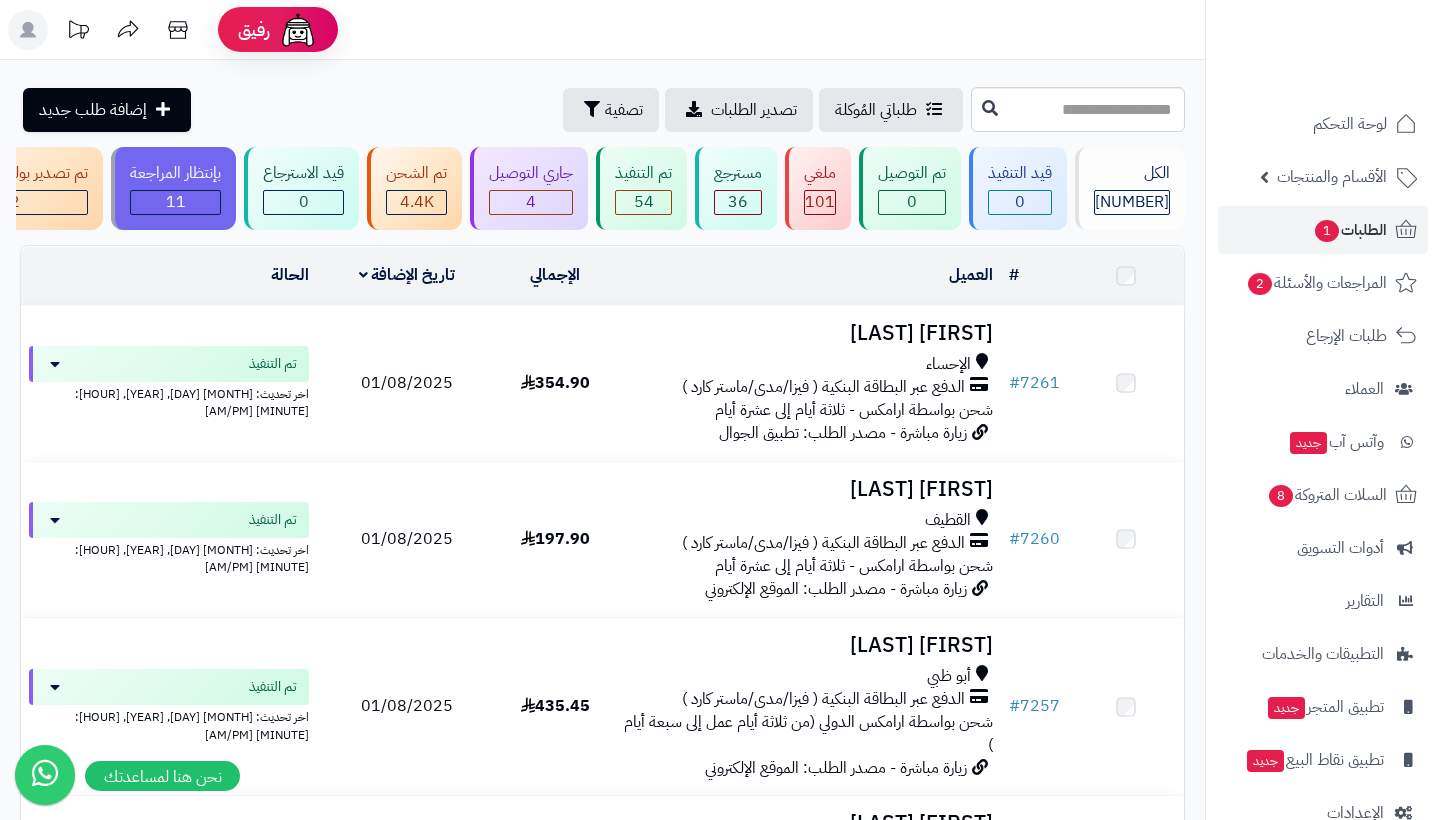 scroll, scrollTop: 0, scrollLeft: 0, axis: both 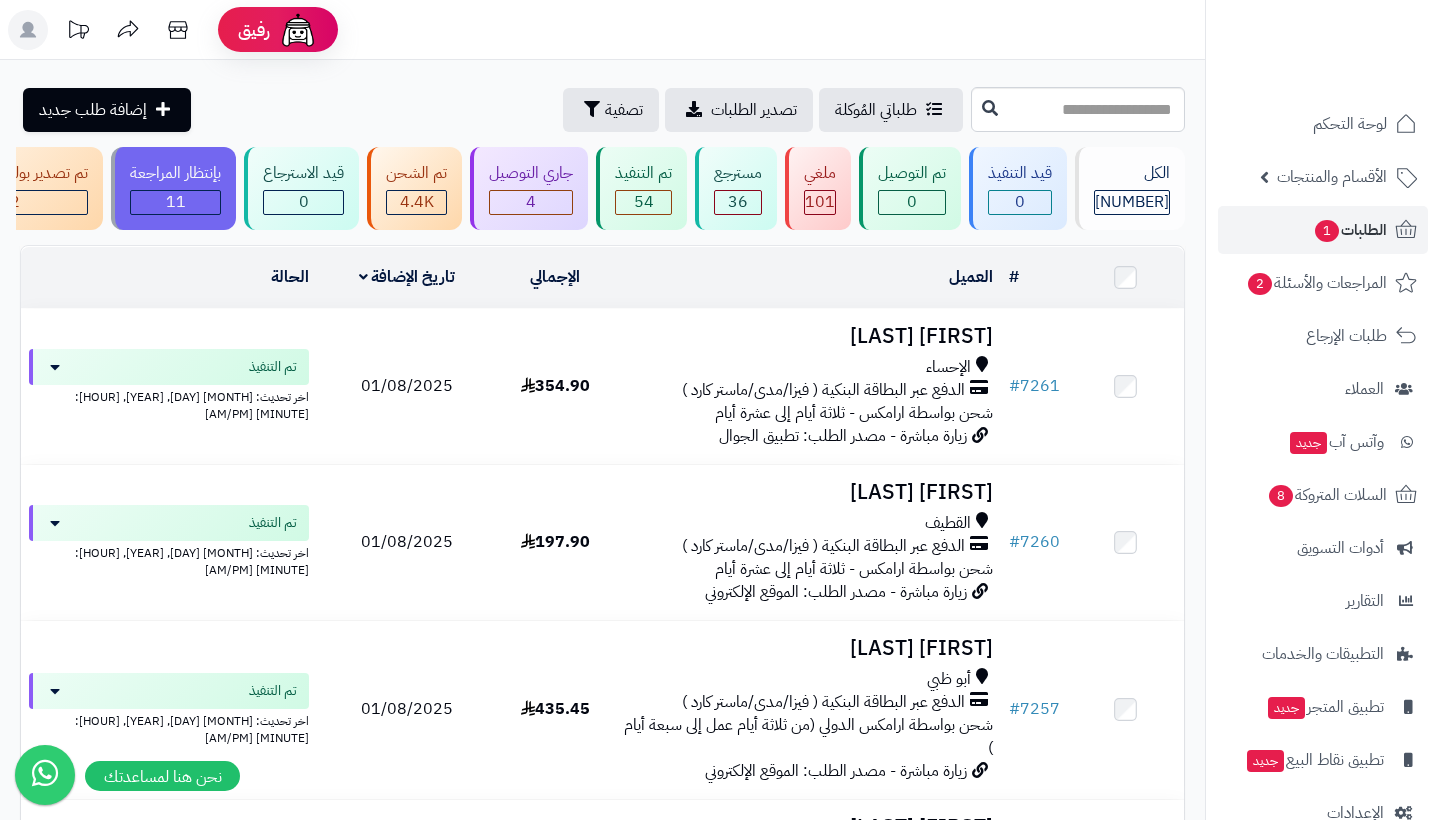 click on "1" at bounding box center [1327, 231] 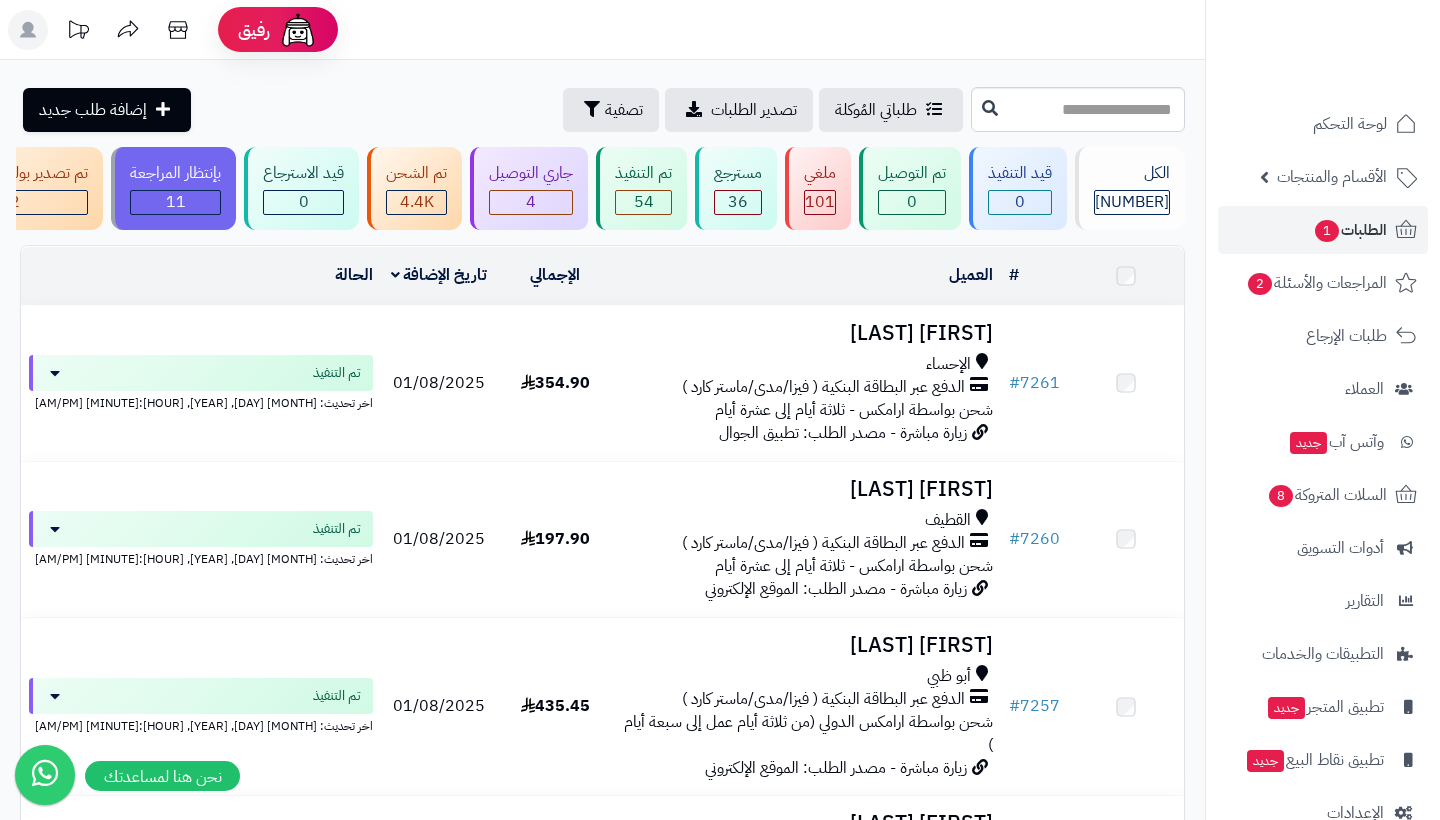 scroll, scrollTop: 0, scrollLeft: 0, axis: both 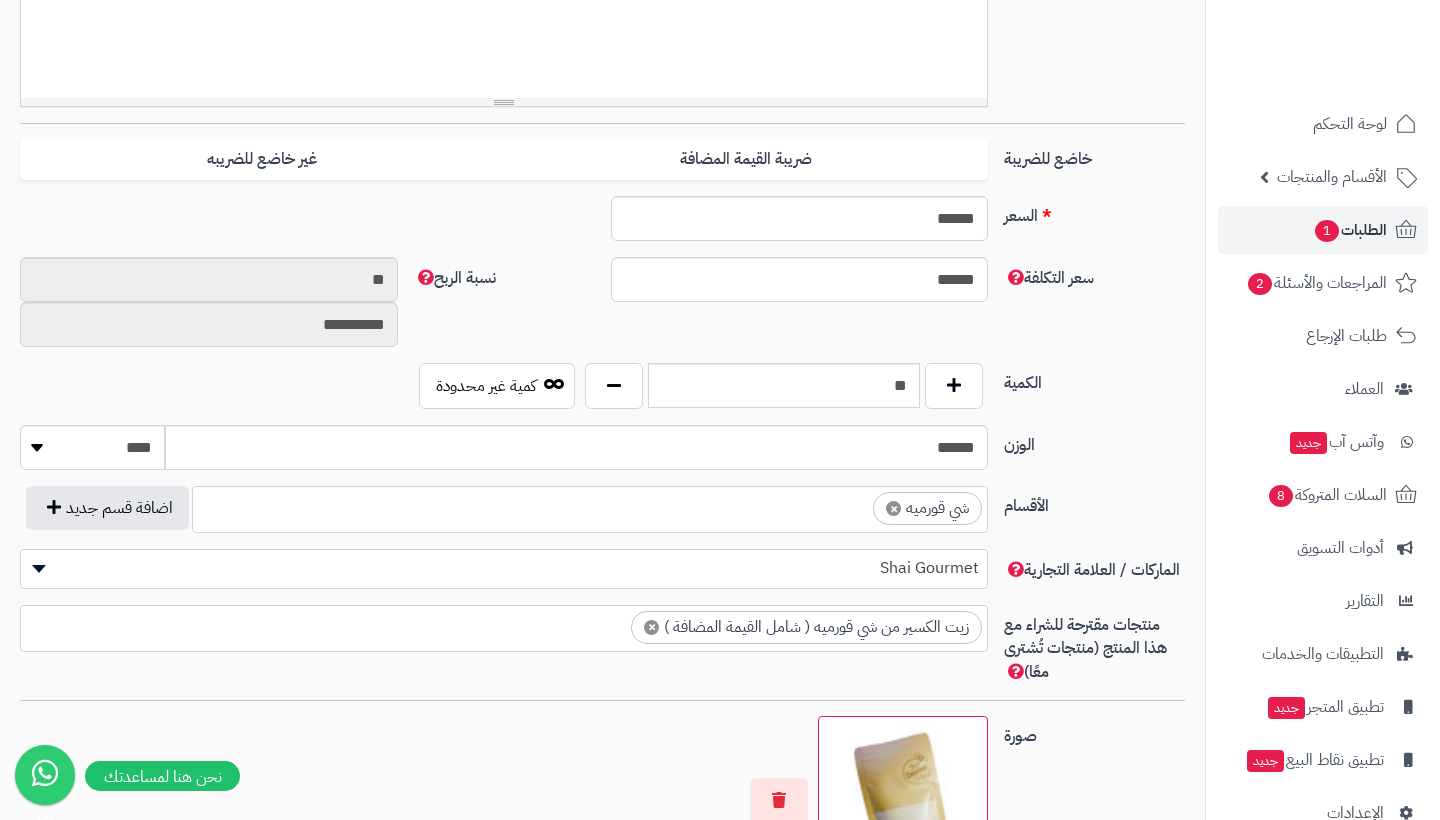 click on "1" at bounding box center (1327, 231) 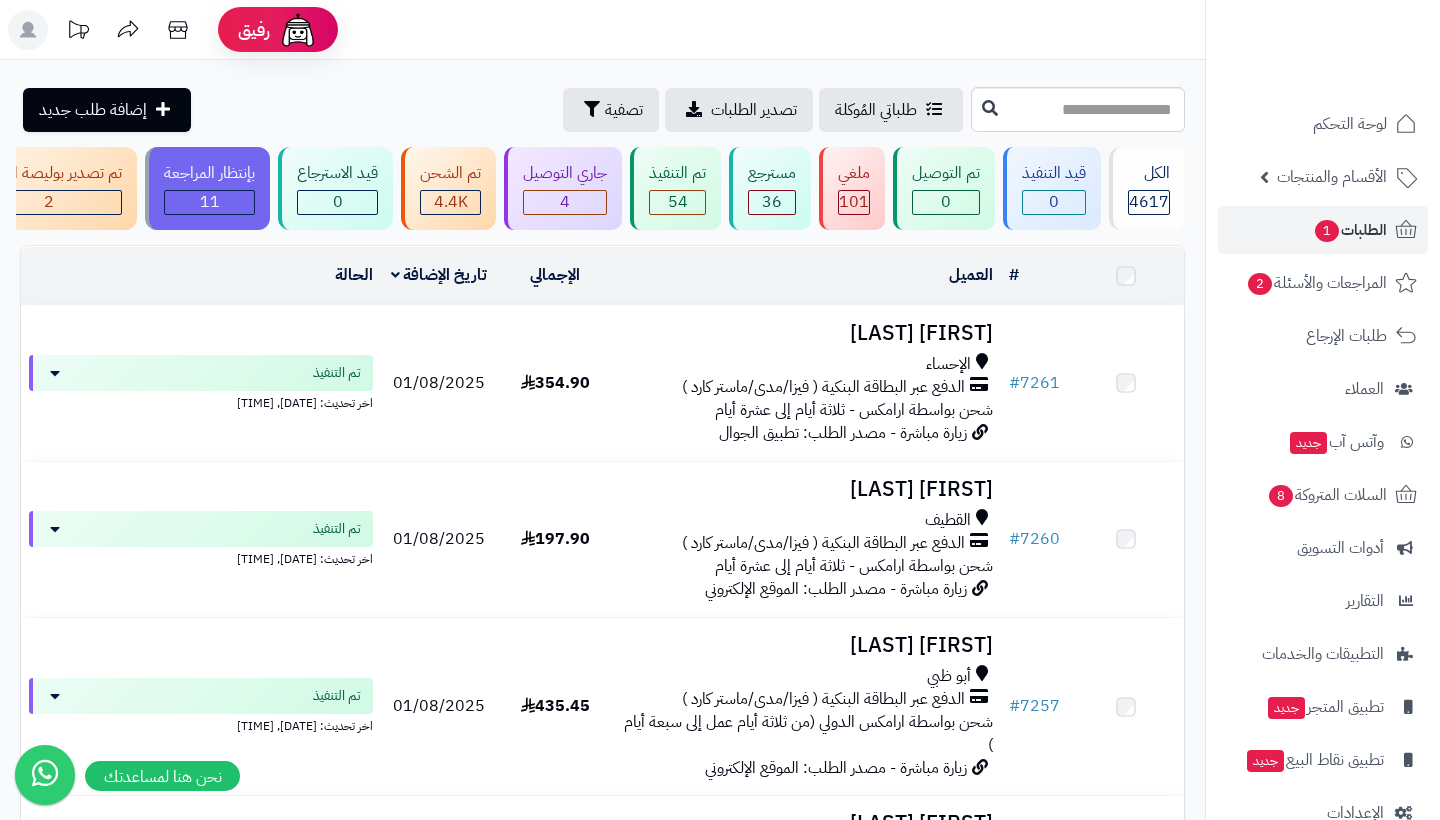 scroll, scrollTop: 0, scrollLeft: 0, axis: both 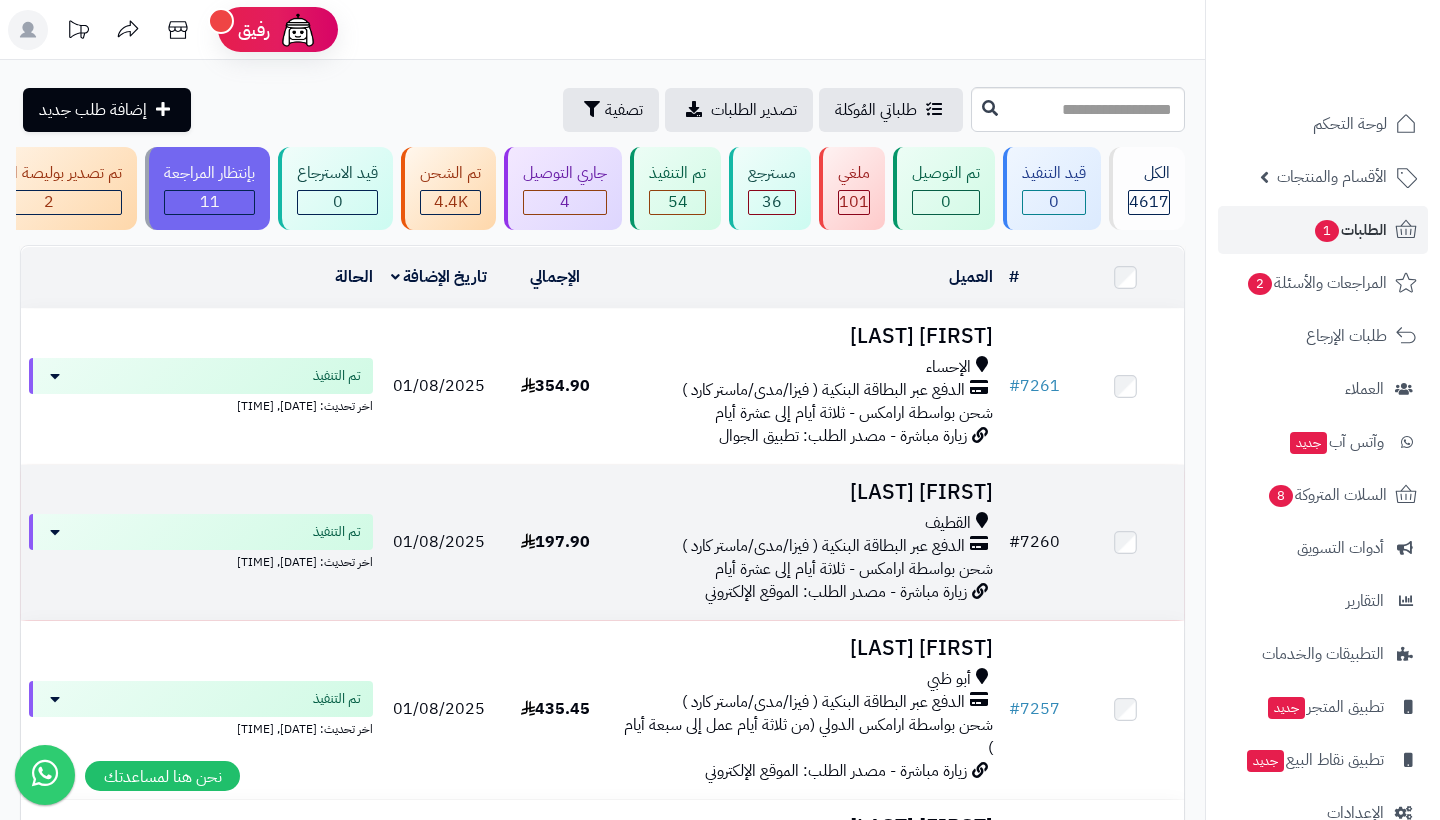 click on "# 7260" at bounding box center [1034, 542] 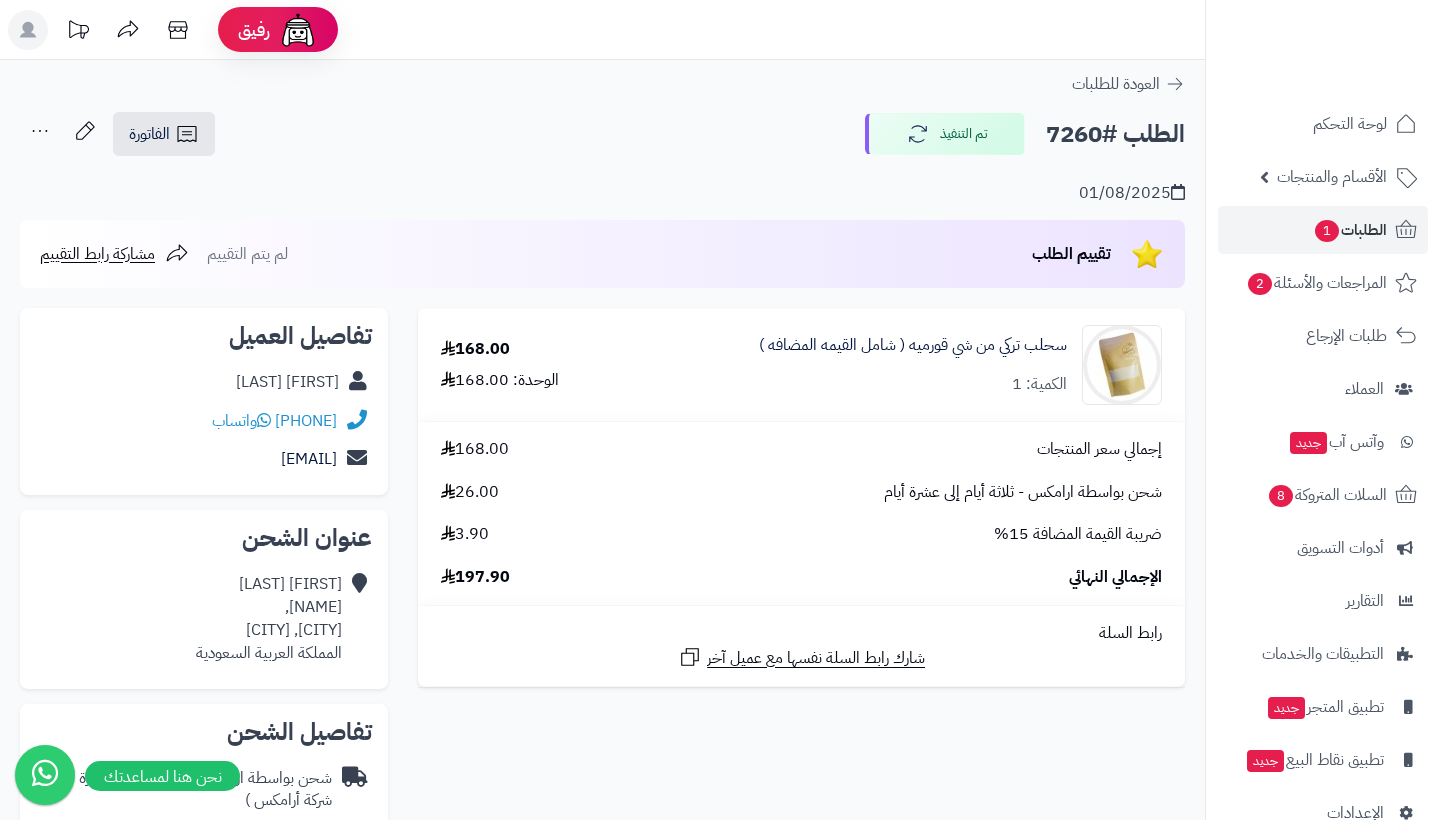scroll, scrollTop: 0, scrollLeft: 0, axis: both 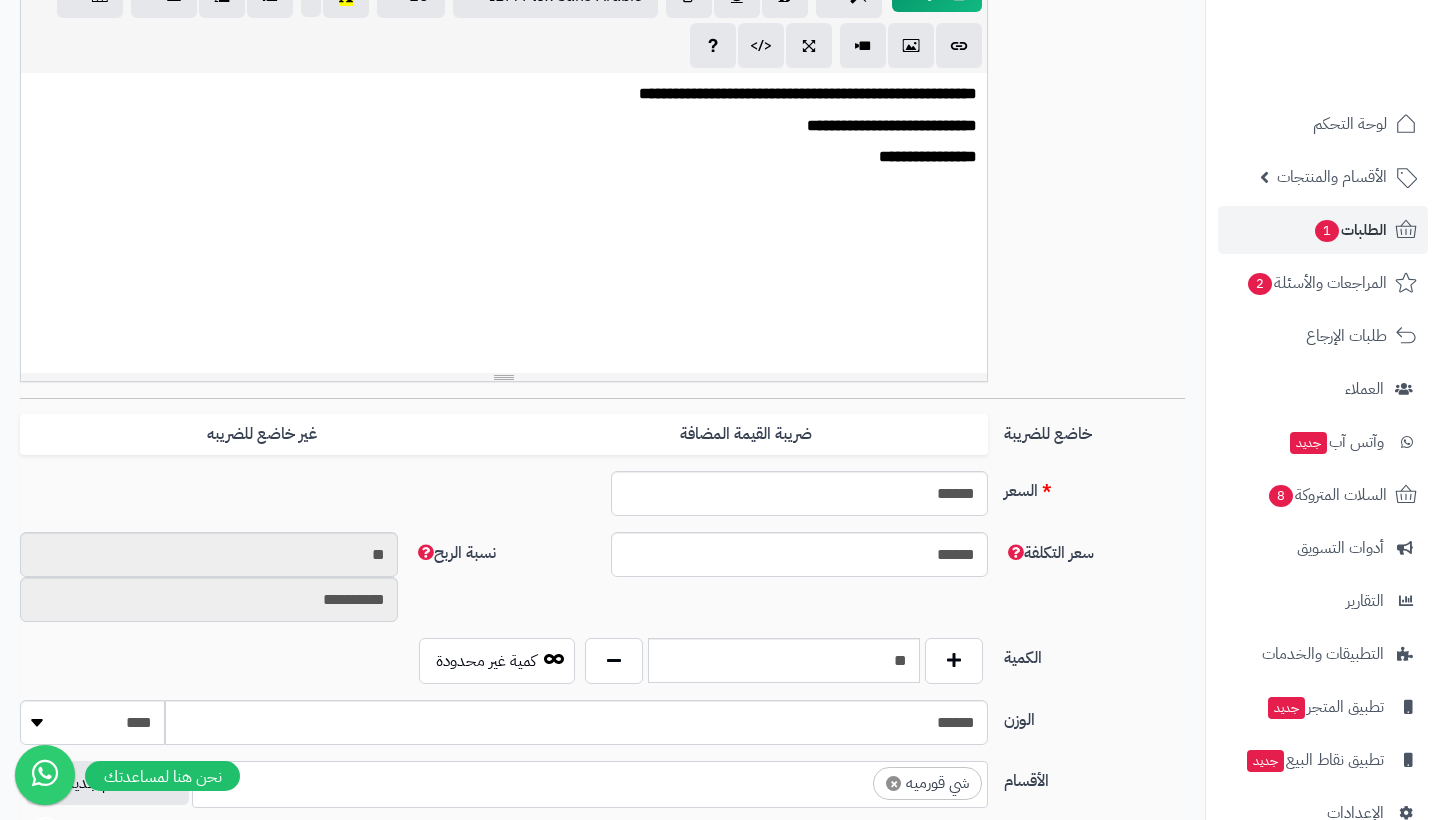 click on "الطلبات  1" at bounding box center [1350, 230] 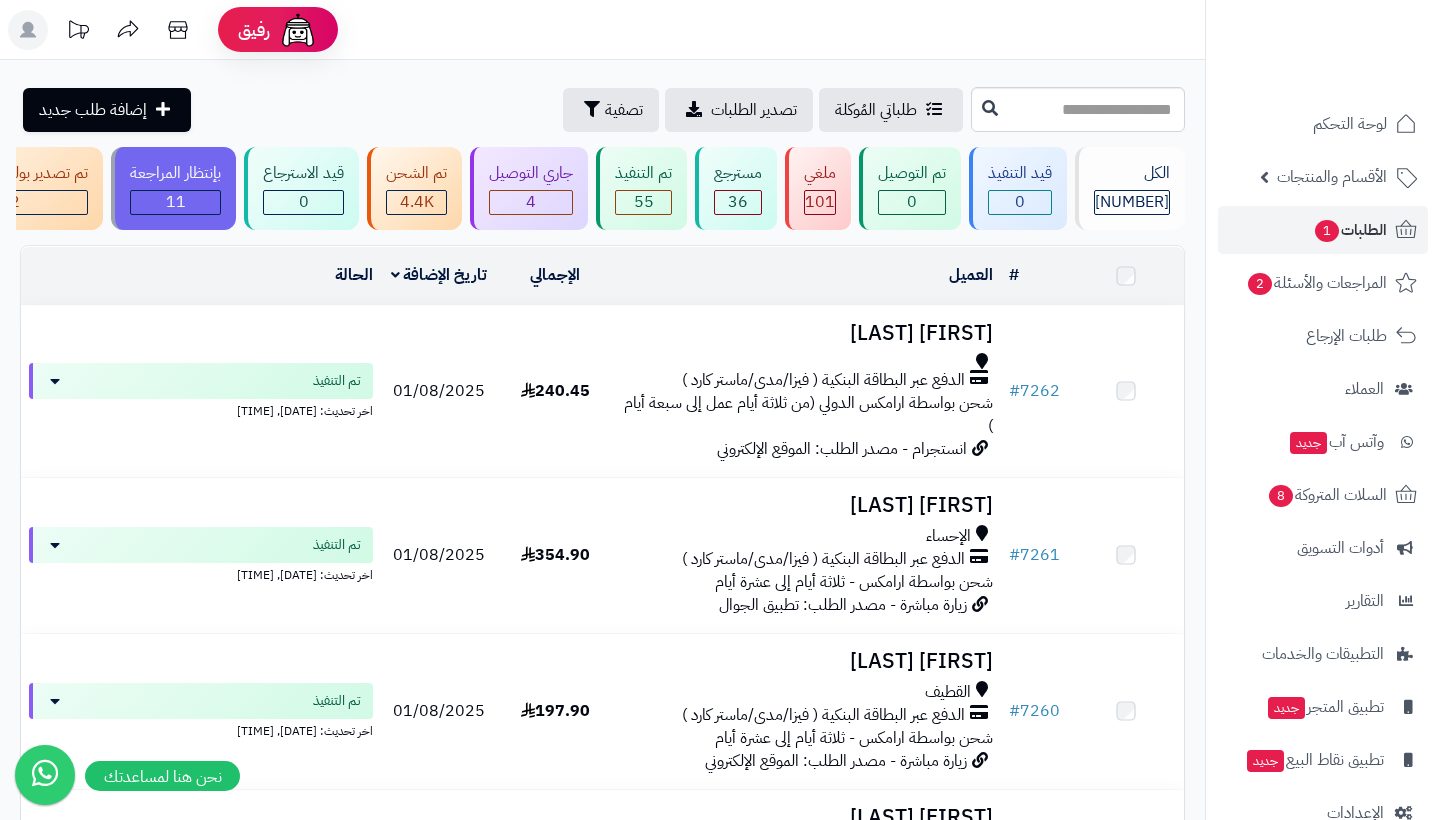 scroll, scrollTop: 0, scrollLeft: 0, axis: both 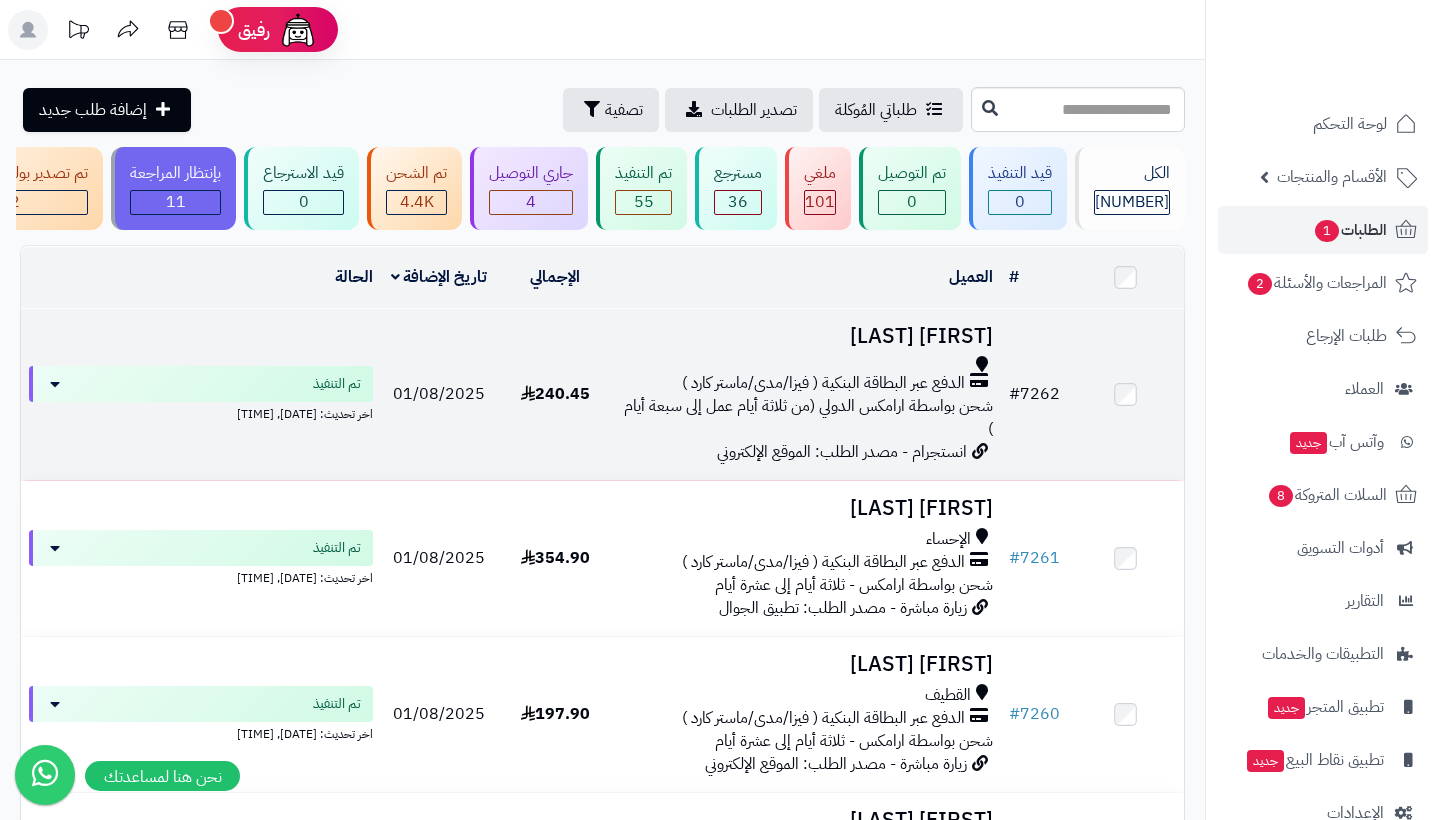 click on "# 7262" at bounding box center (1034, 394) 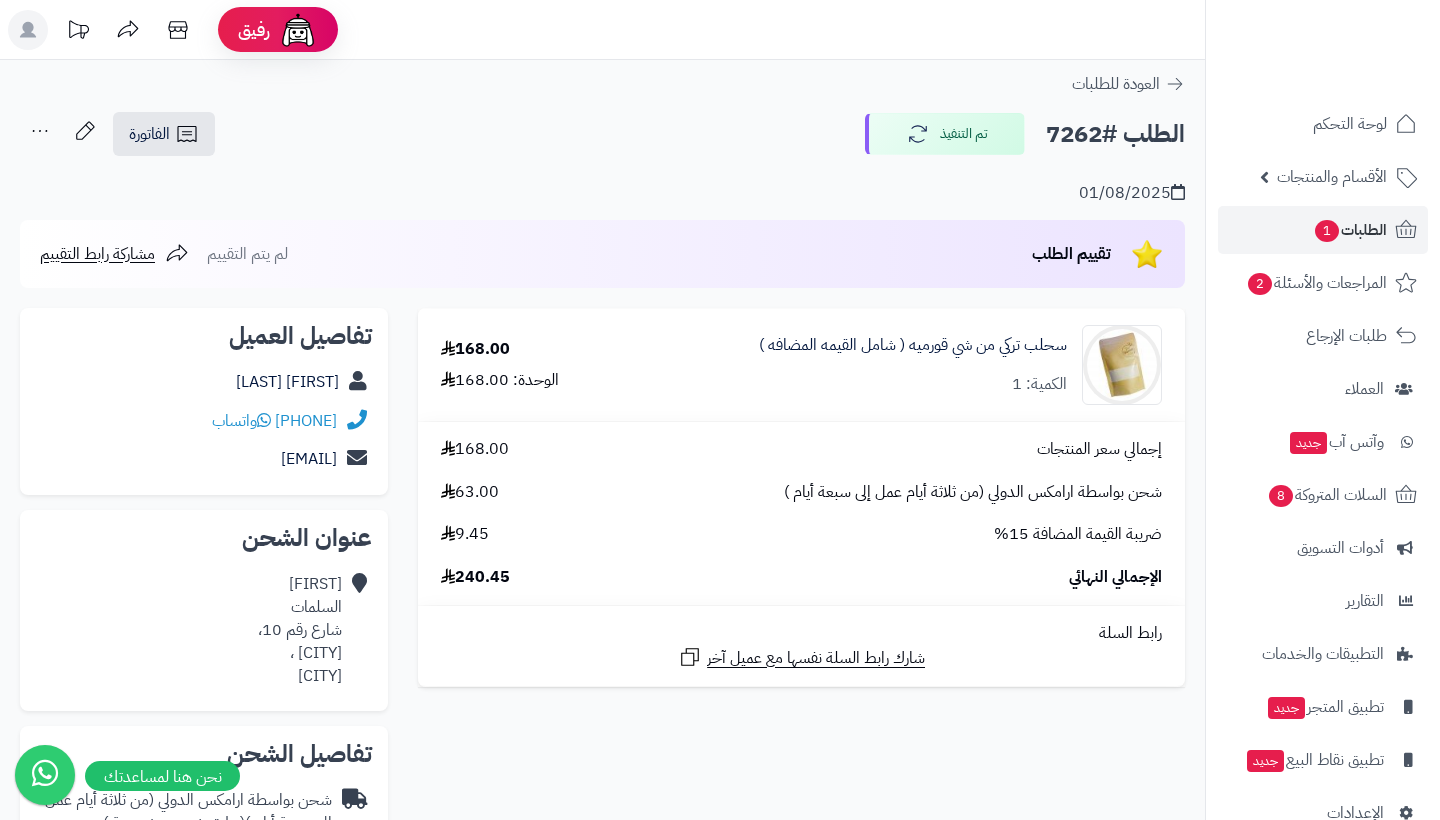 scroll, scrollTop: 0, scrollLeft: 0, axis: both 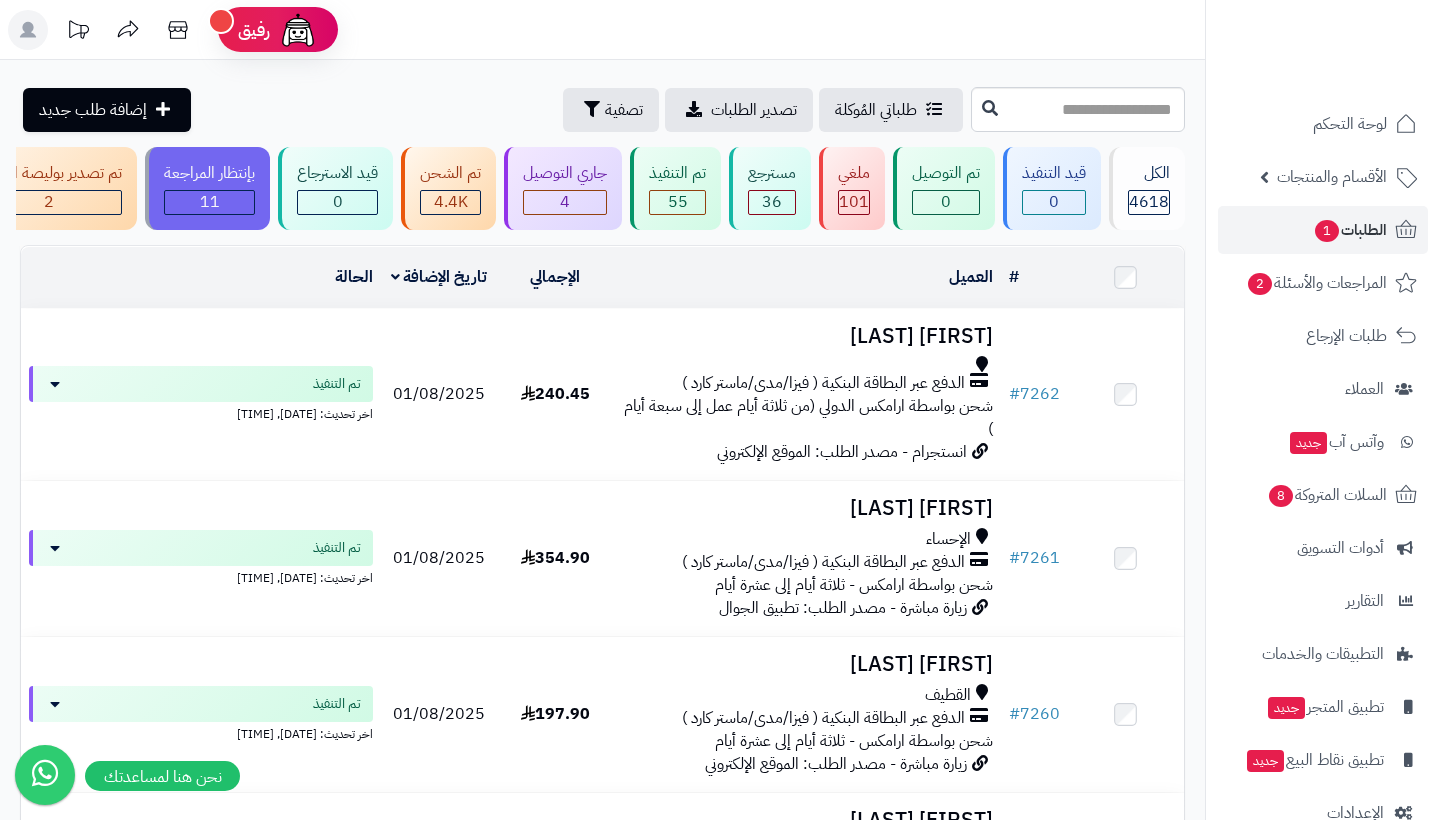 click on "الطلبات  1" at bounding box center (1350, 230) 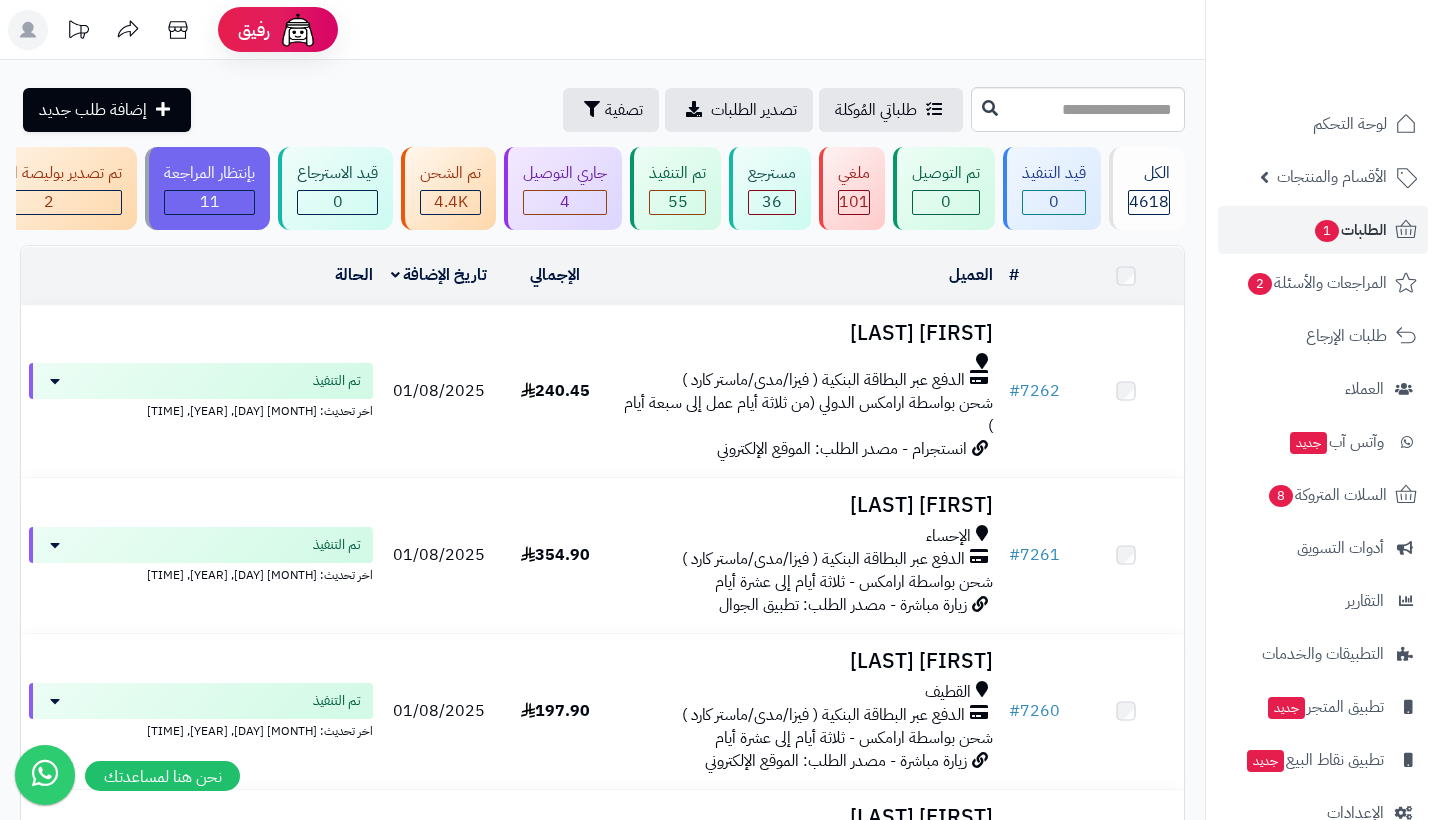 scroll, scrollTop: 0, scrollLeft: 0, axis: both 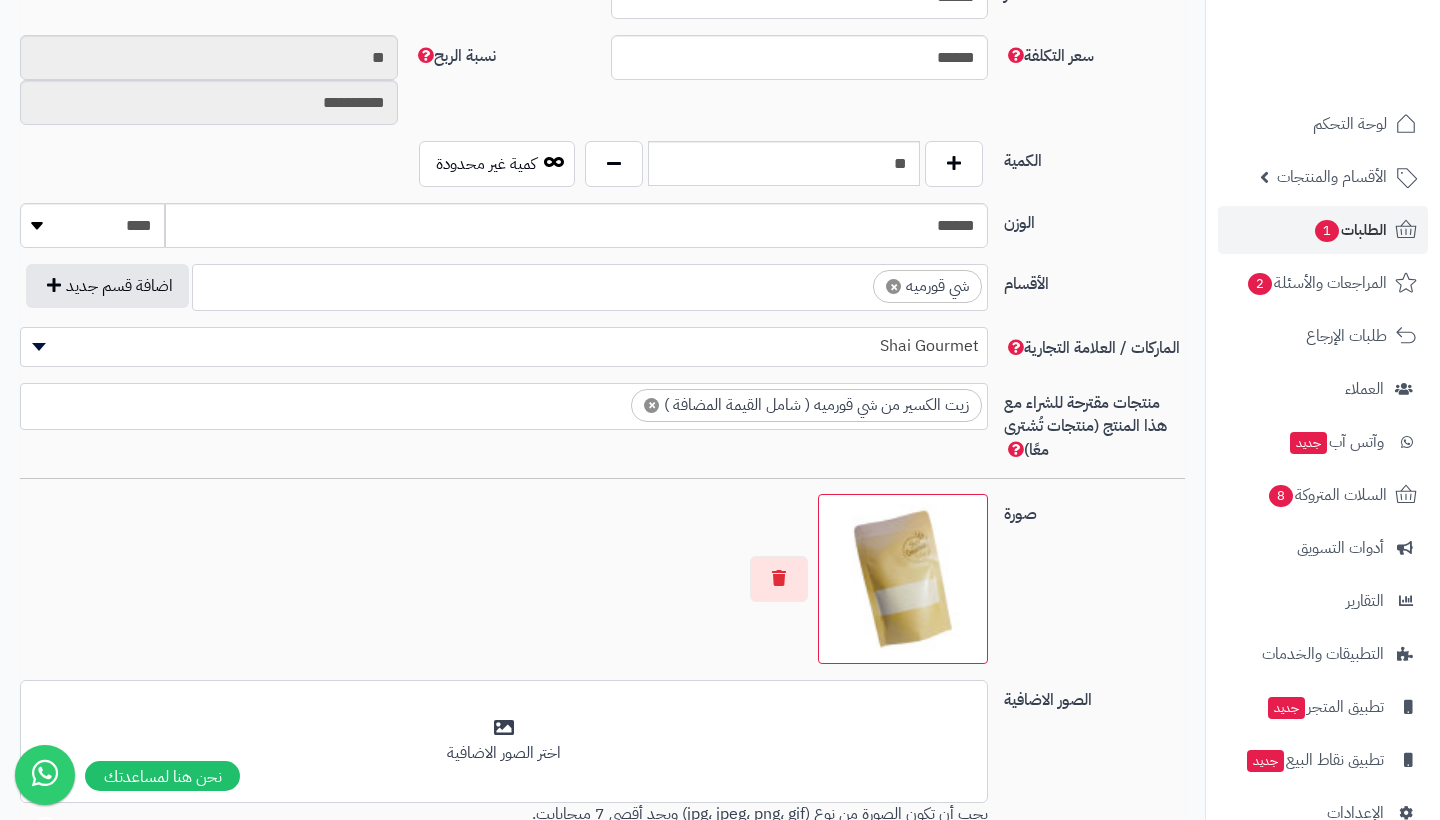 click on "الطلبات  1" at bounding box center [1350, 230] 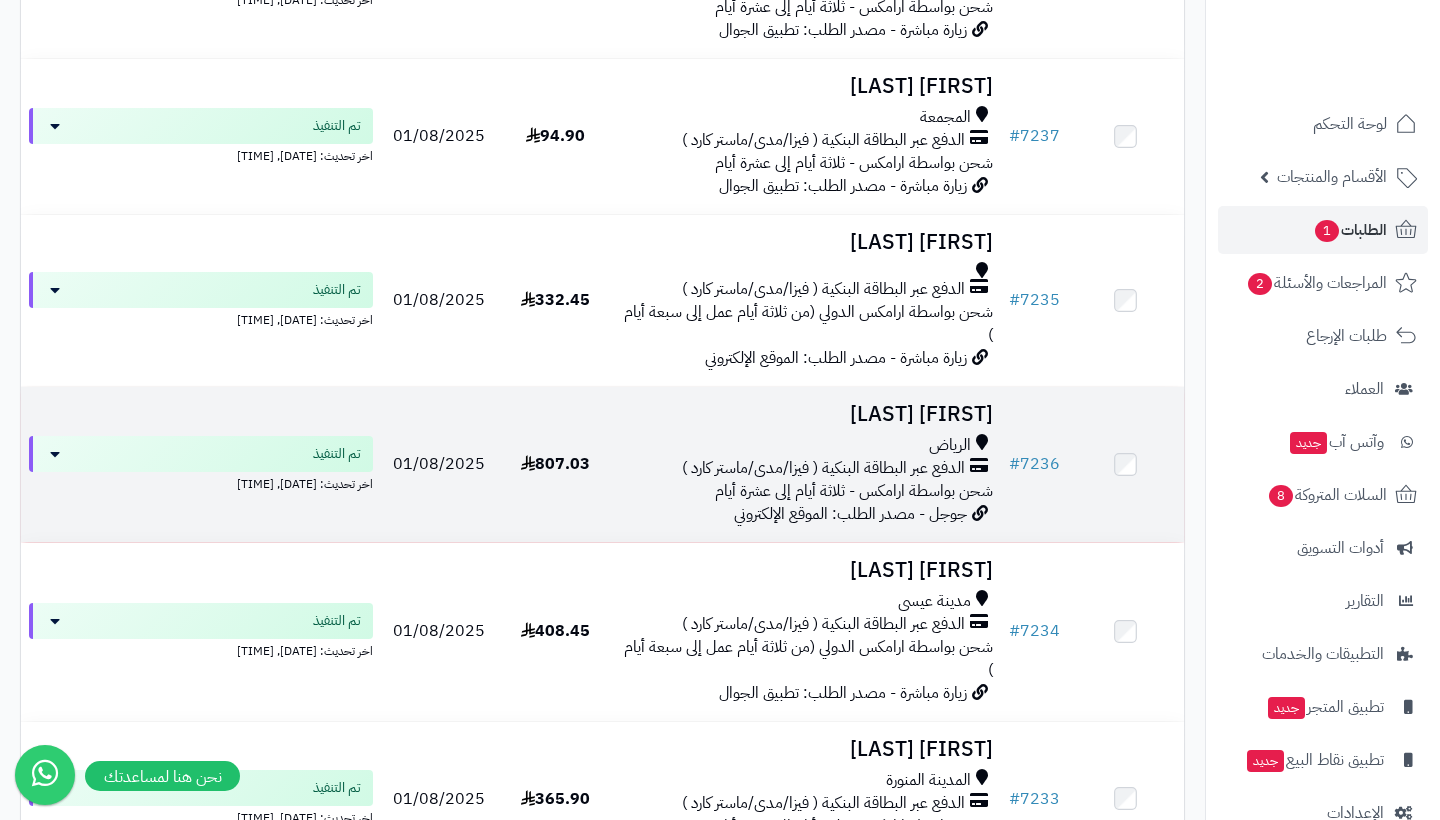 scroll, scrollTop: 3299, scrollLeft: 0, axis: vertical 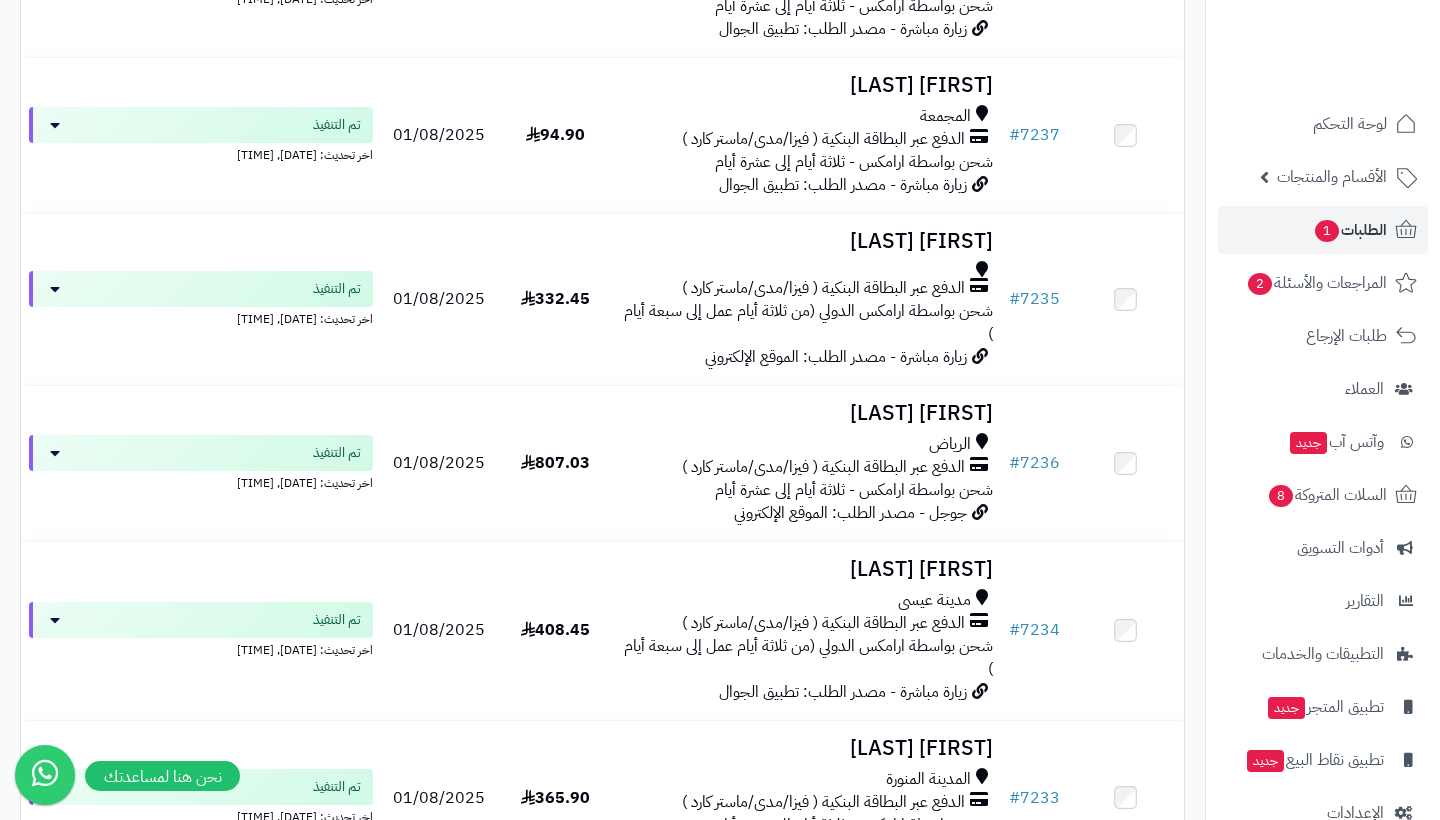 click on "الطلبات  1" at bounding box center [1350, 230] 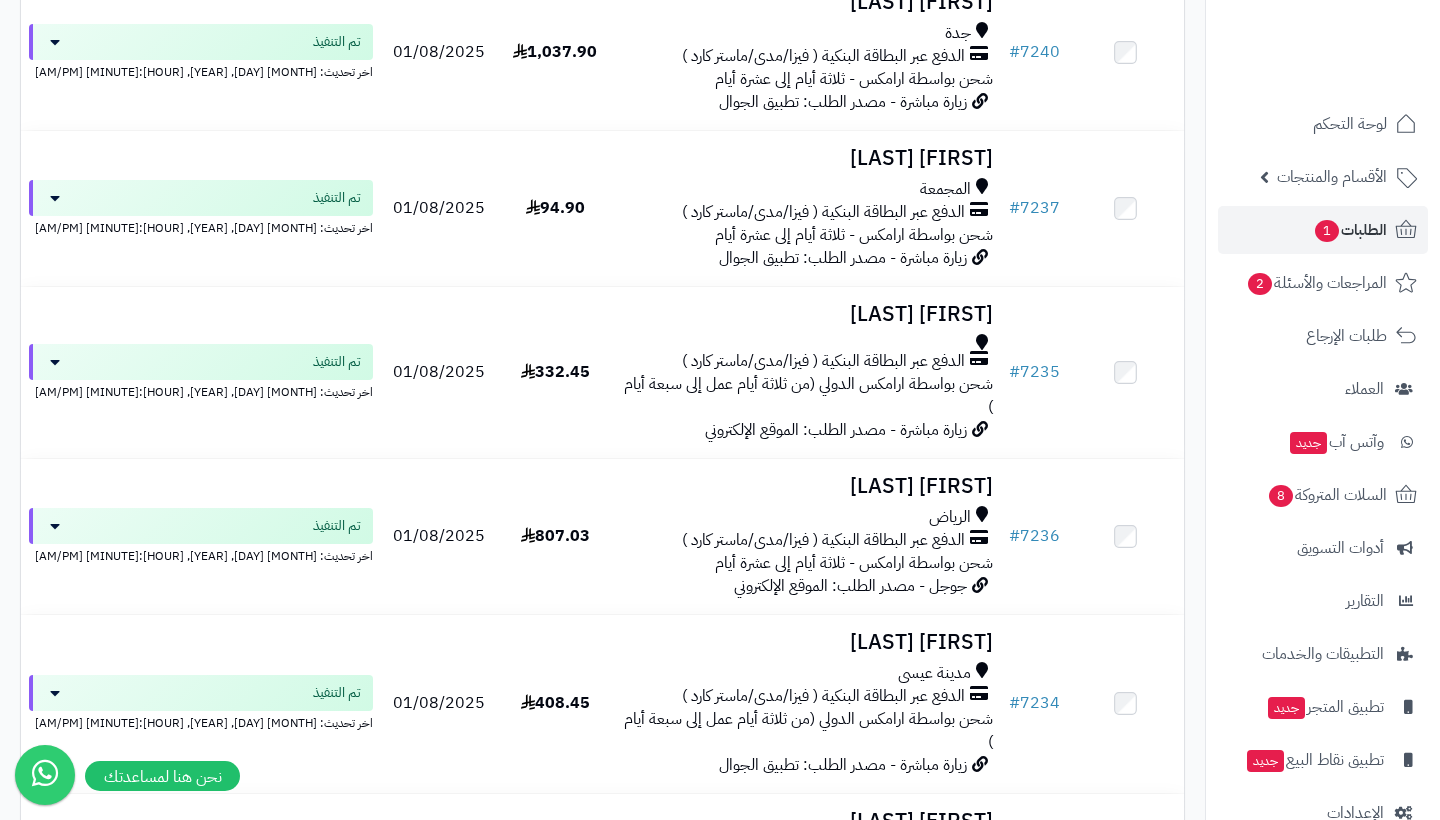 scroll, scrollTop: 3232, scrollLeft: 0, axis: vertical 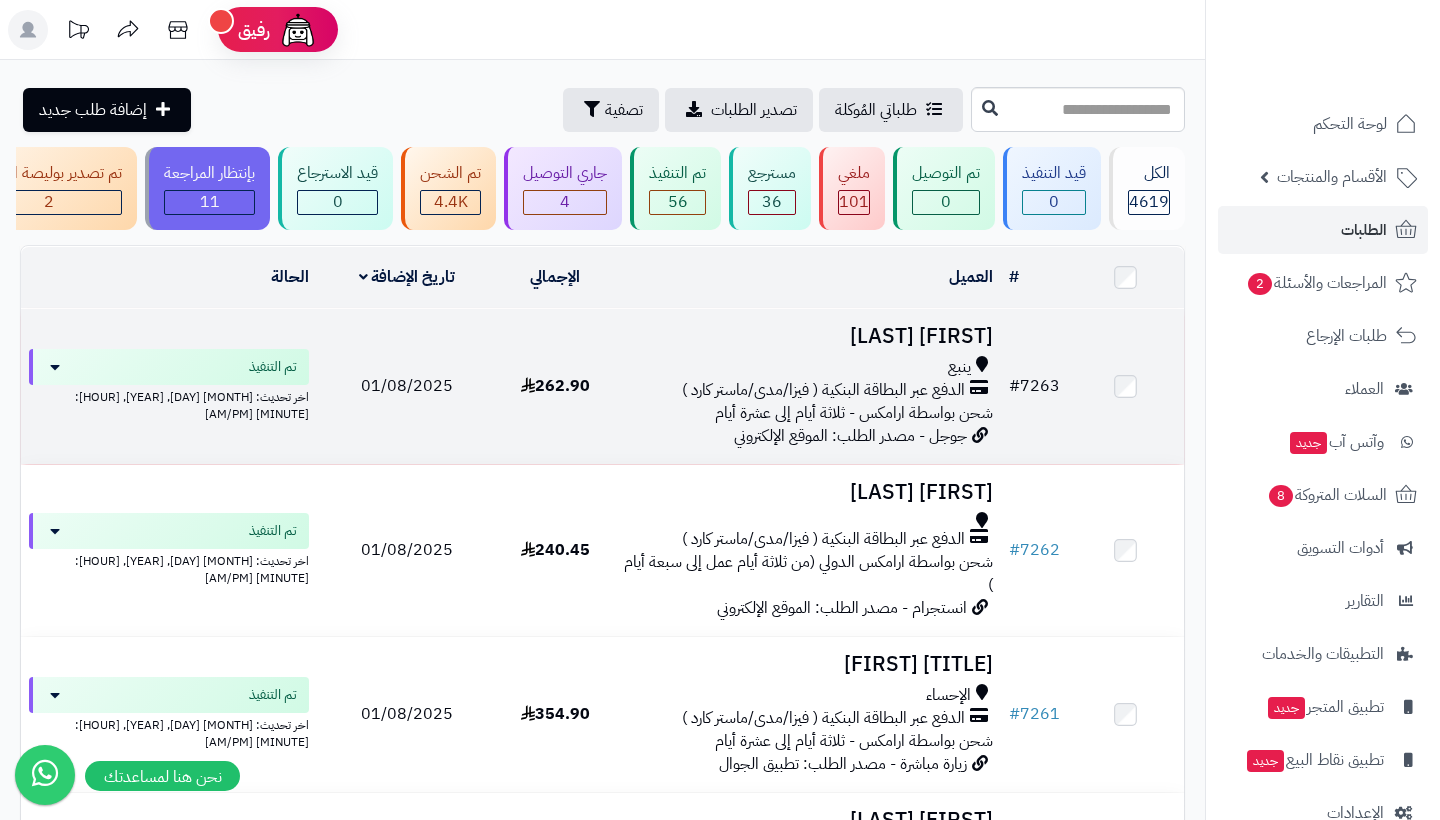 click on "# 7263" at bounding box center (1034, 386) 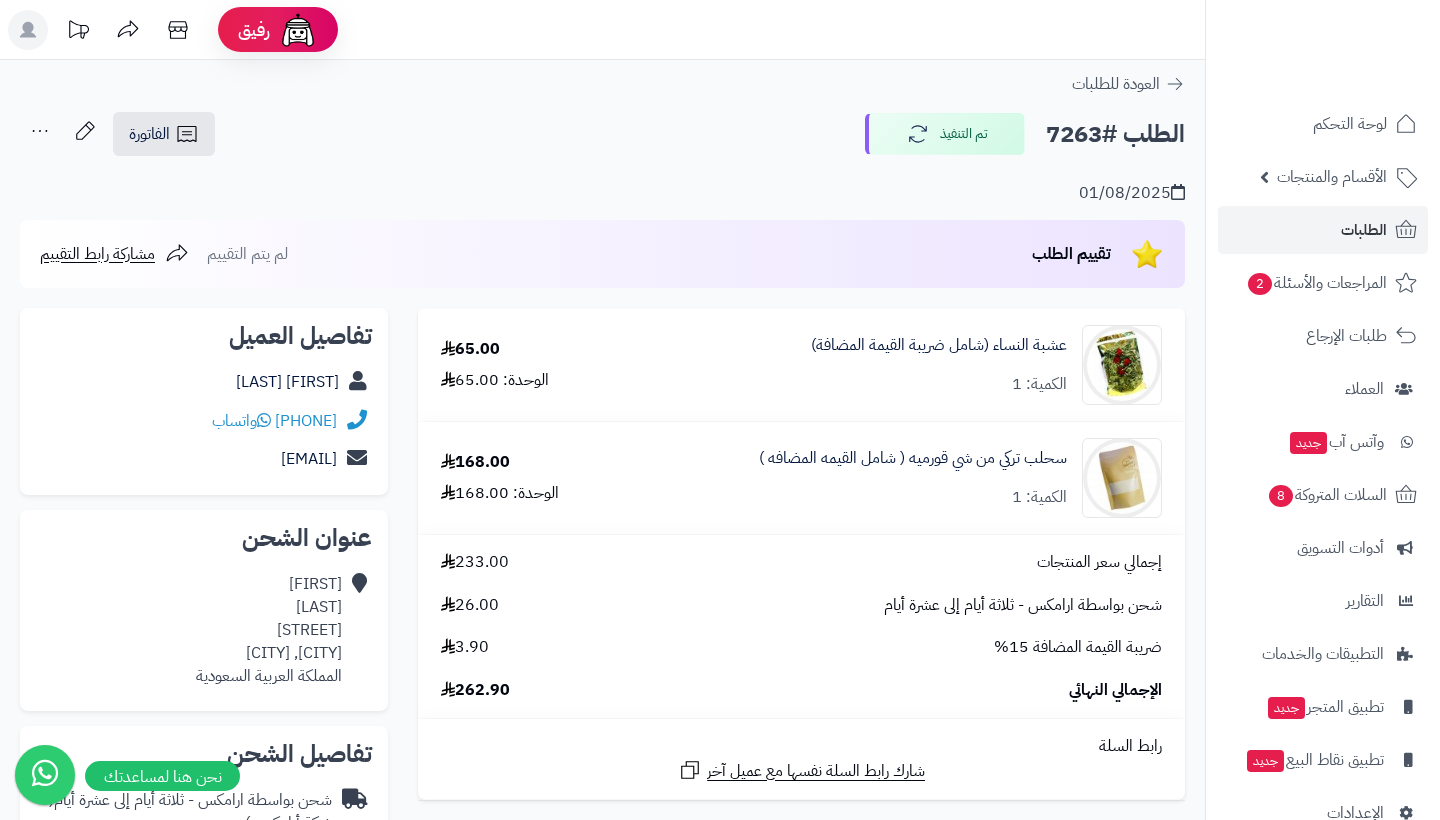 scroll, scrollTop: 0, scrollLeft: 0, axis: both 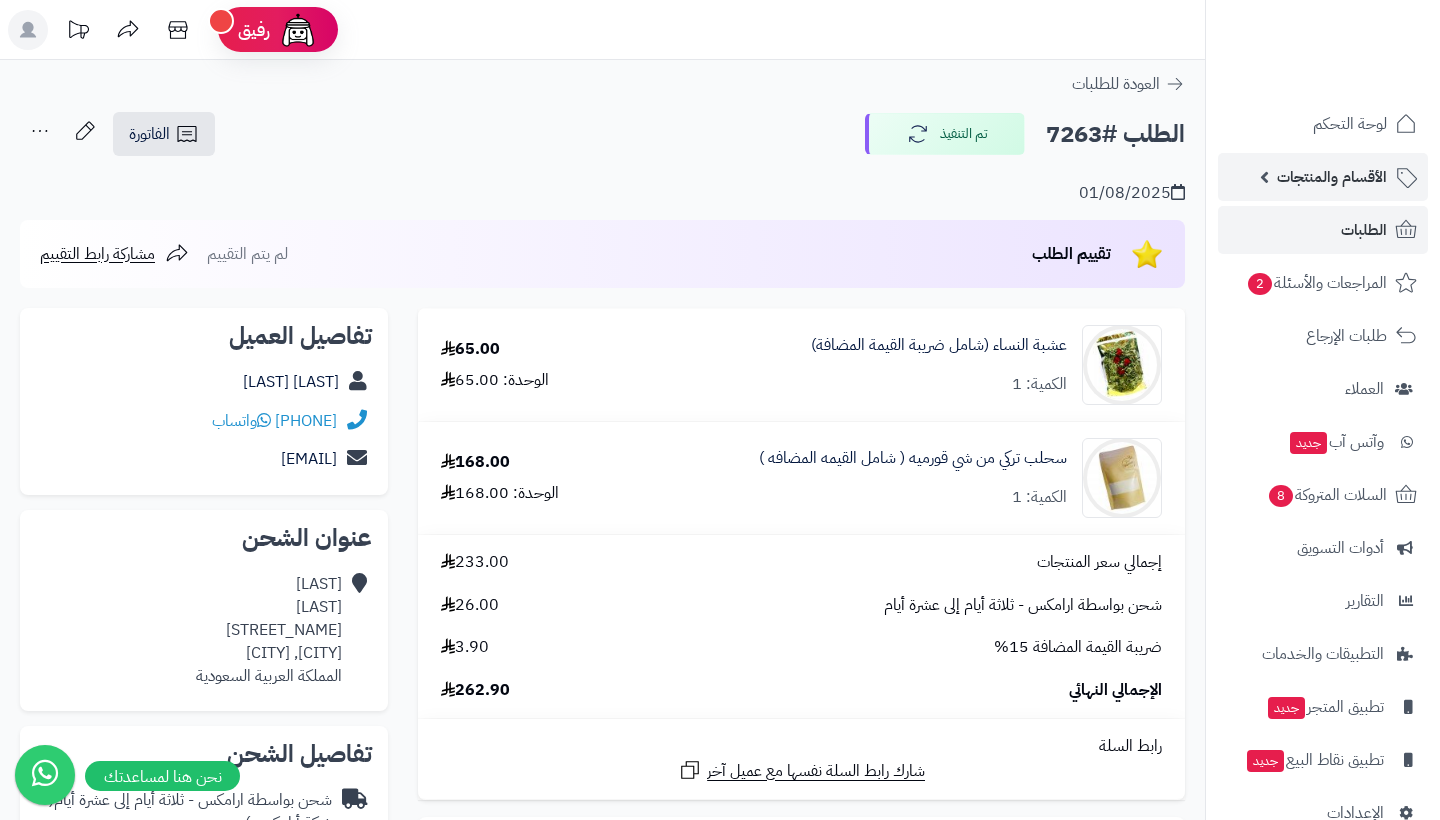 click on "الأقسام والمنتجات" at bounding box center [1332, 177] 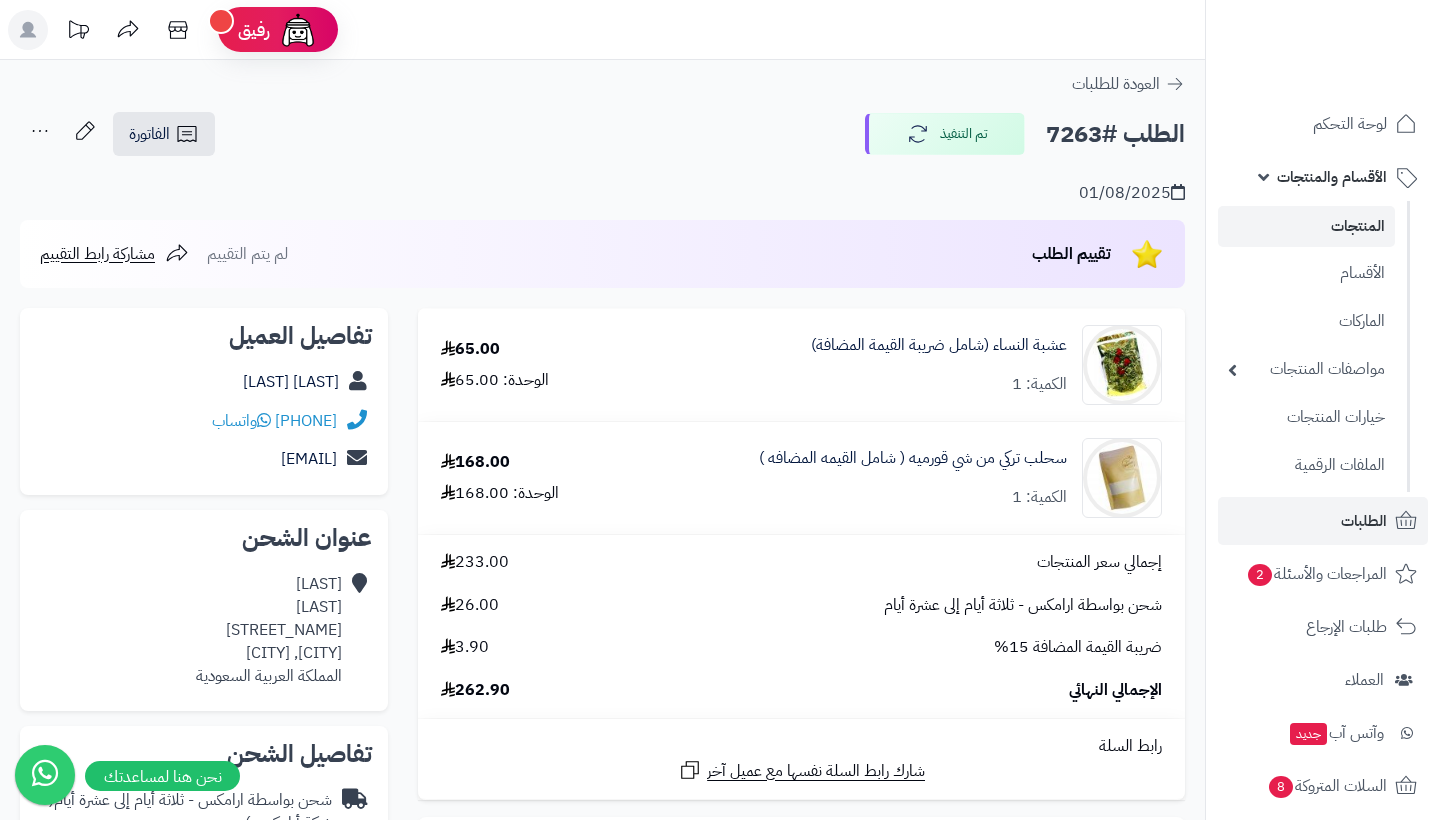 click on "المنتجات" at bounding box center (1306, 226) 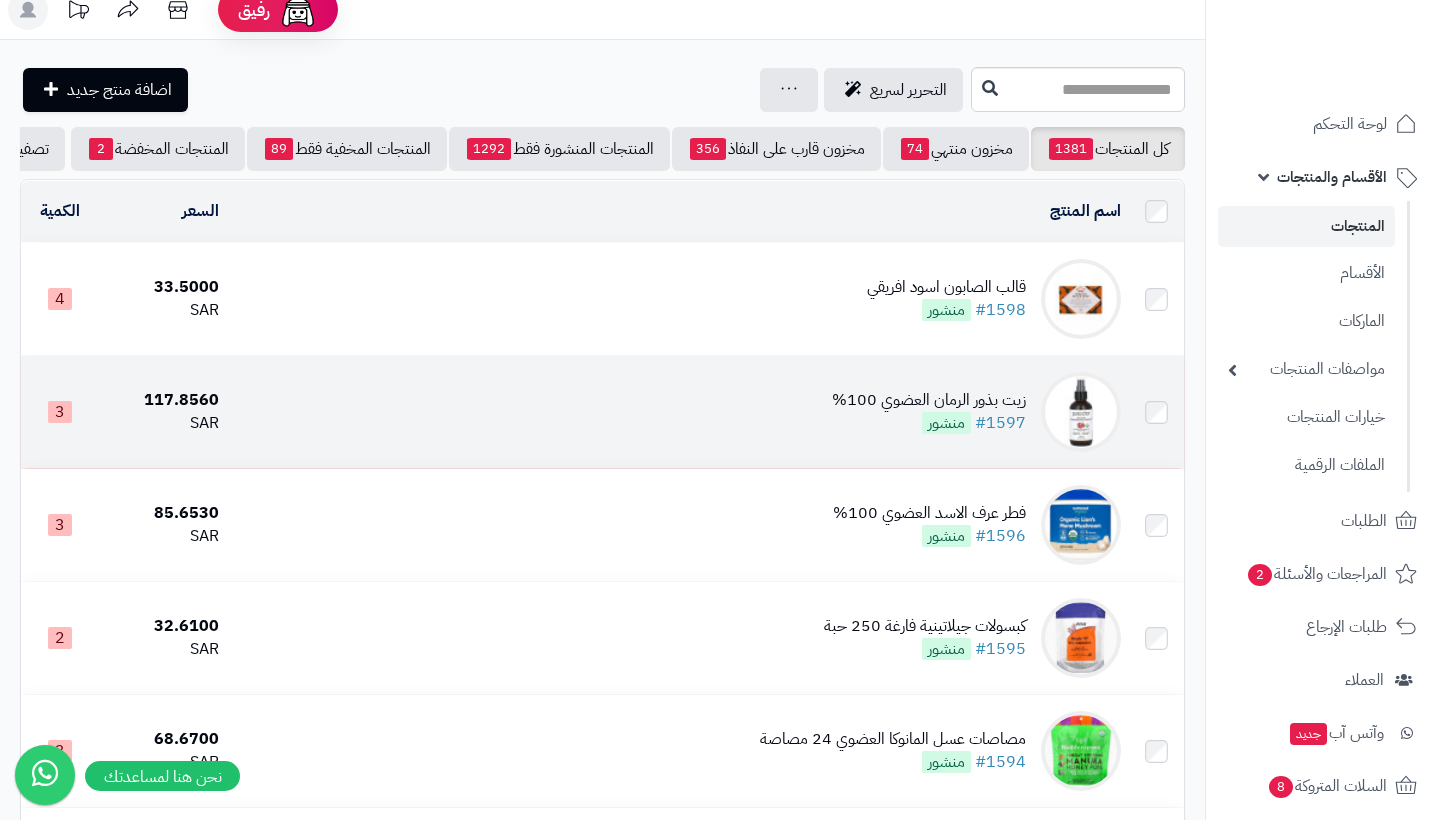 scroll, scrollTop: 14, scrollLeft: 0, axis: vertical 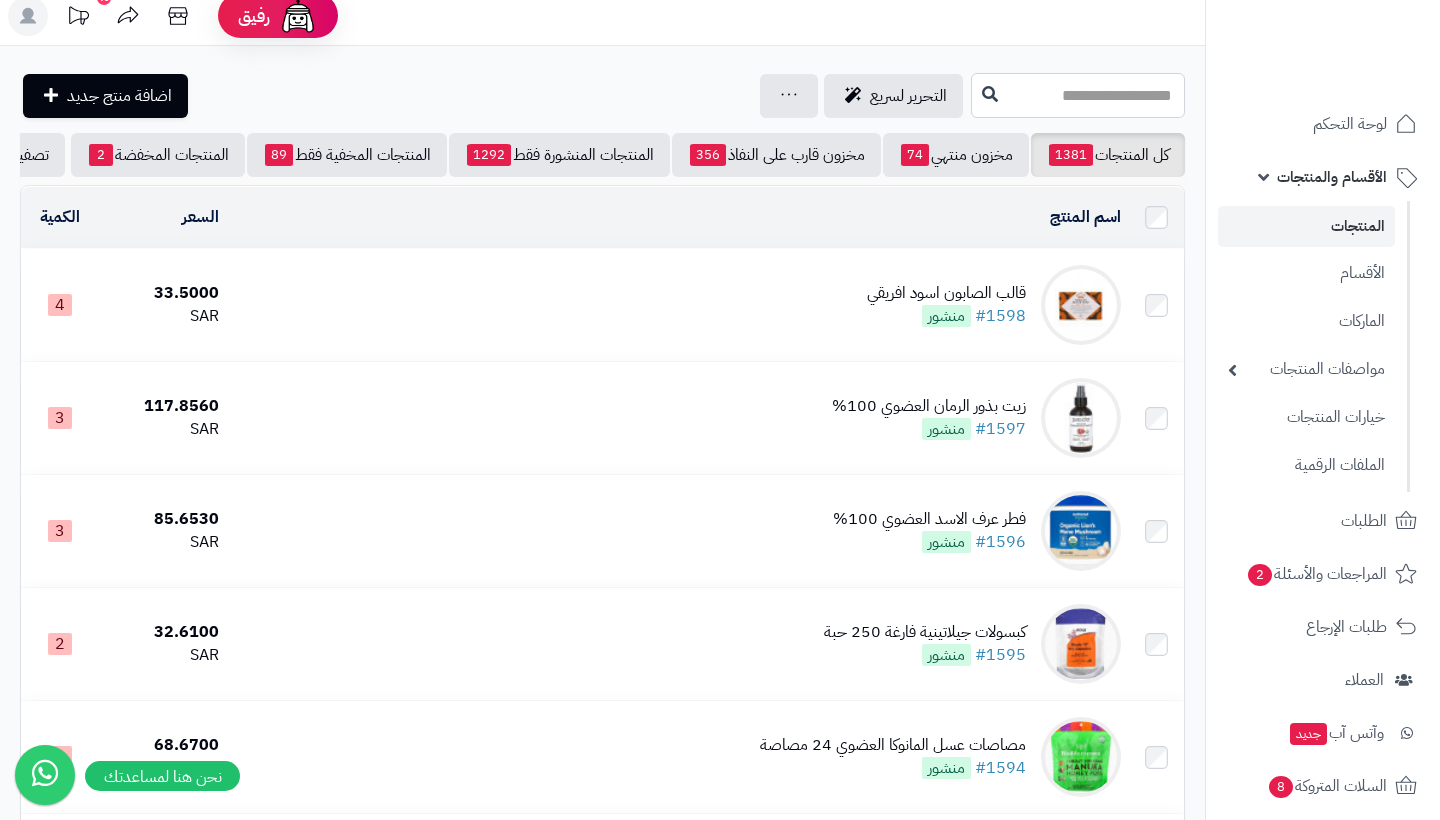 click at bounding box center (1078, 95) 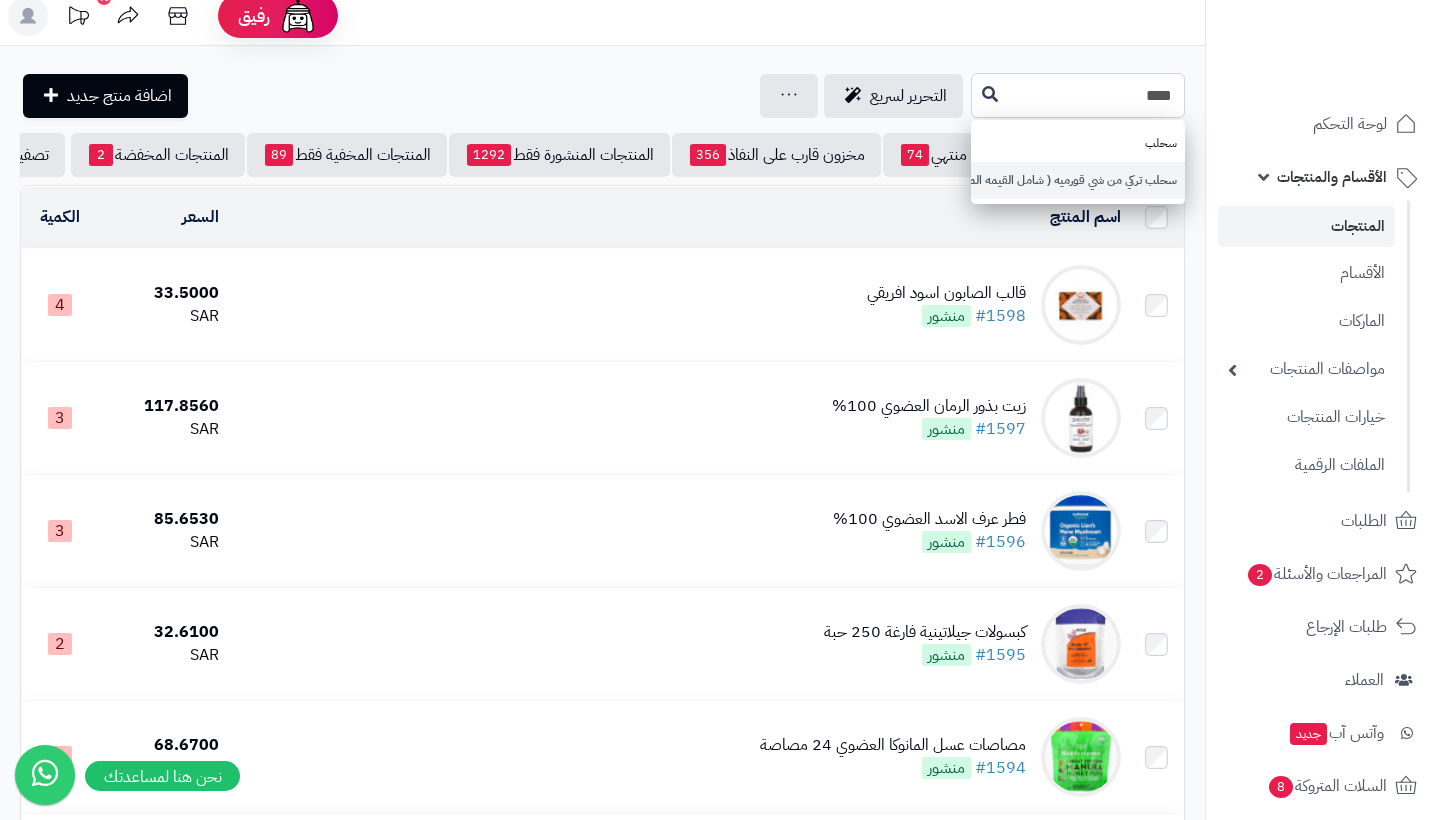 type on "****" 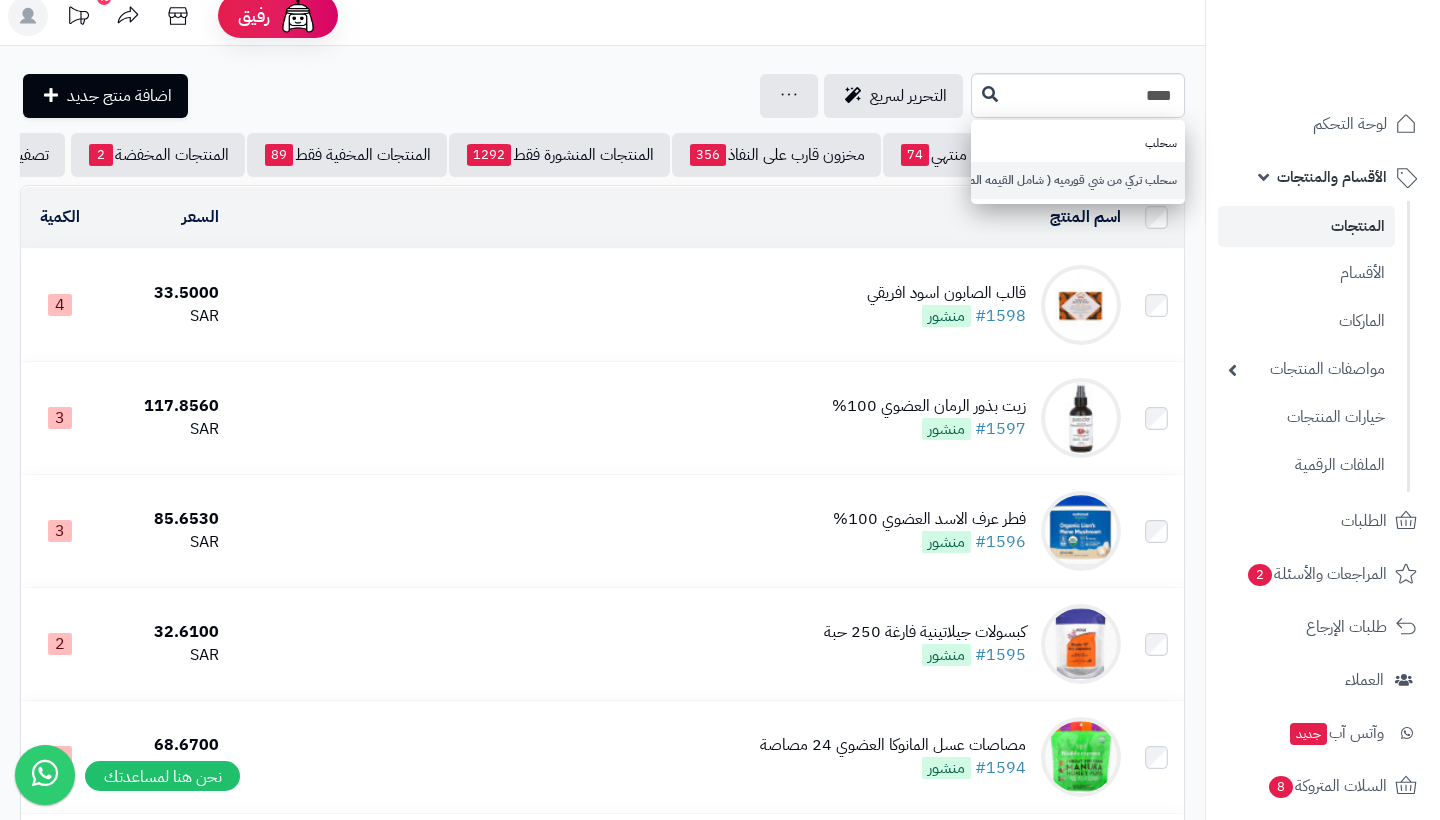 click on "سحلب تركي من شي قورميه ( شامل القيمه المضافه )" at bounding box center (1078, 180) 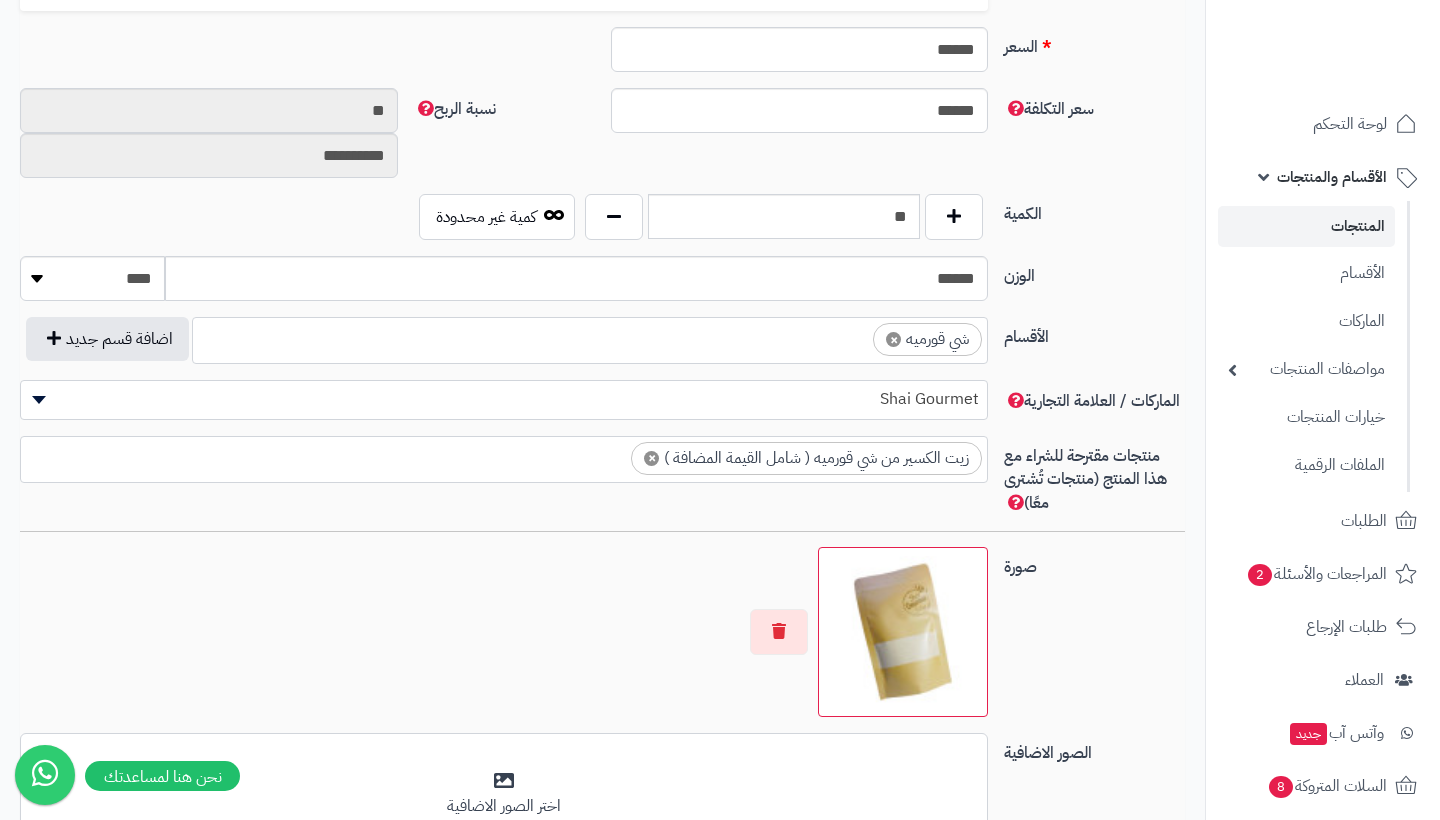 scroll, scrollTop: 938, scrollLeft: 0, axis: vertical 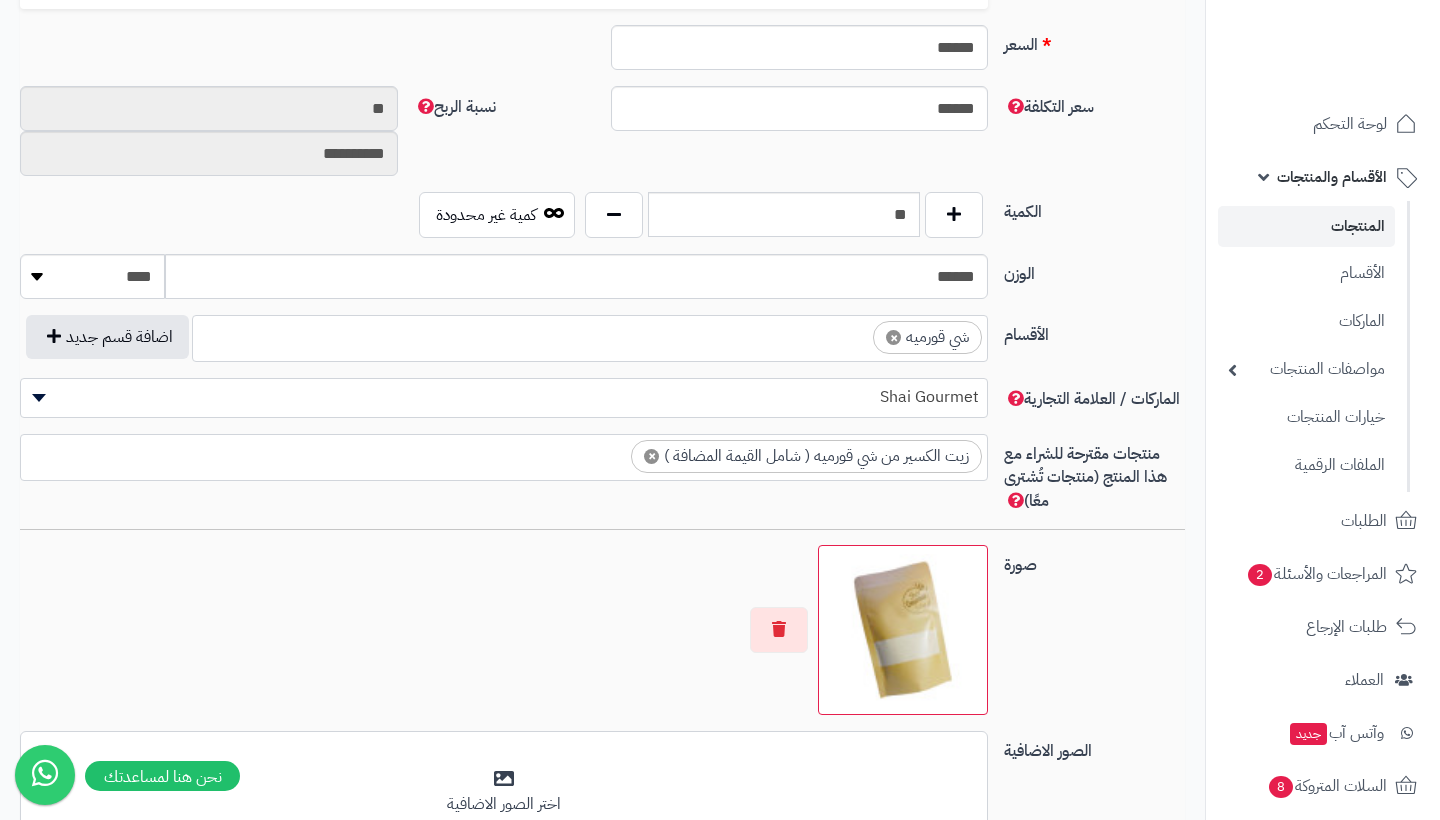 click on "**********" at bounding box center [602, 139] 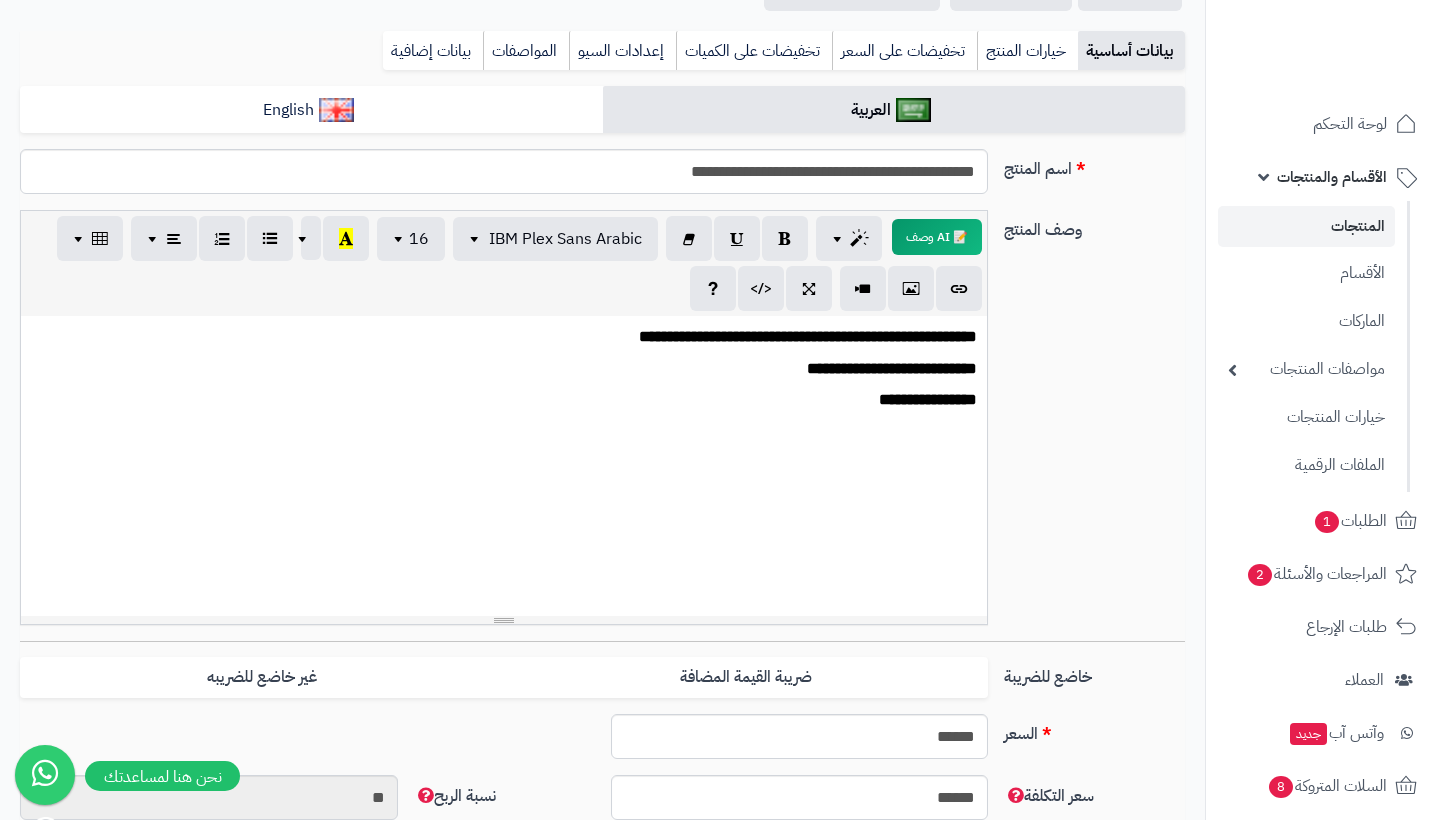 scroll, scrollTop: 250, scrollLeft: 0, axis: vertical 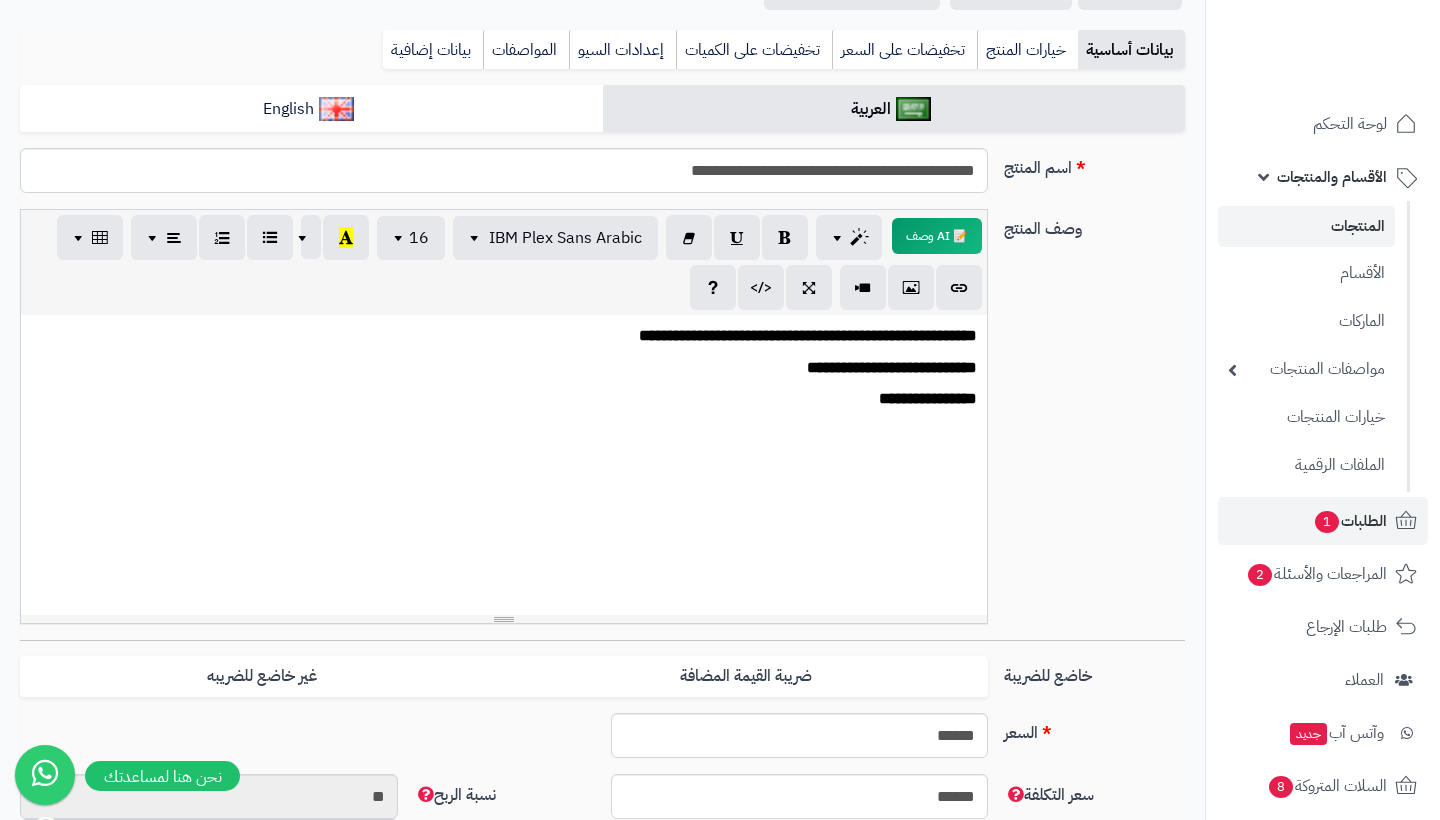 click on "الطلبات  1" at bounding box center (1350, 521) 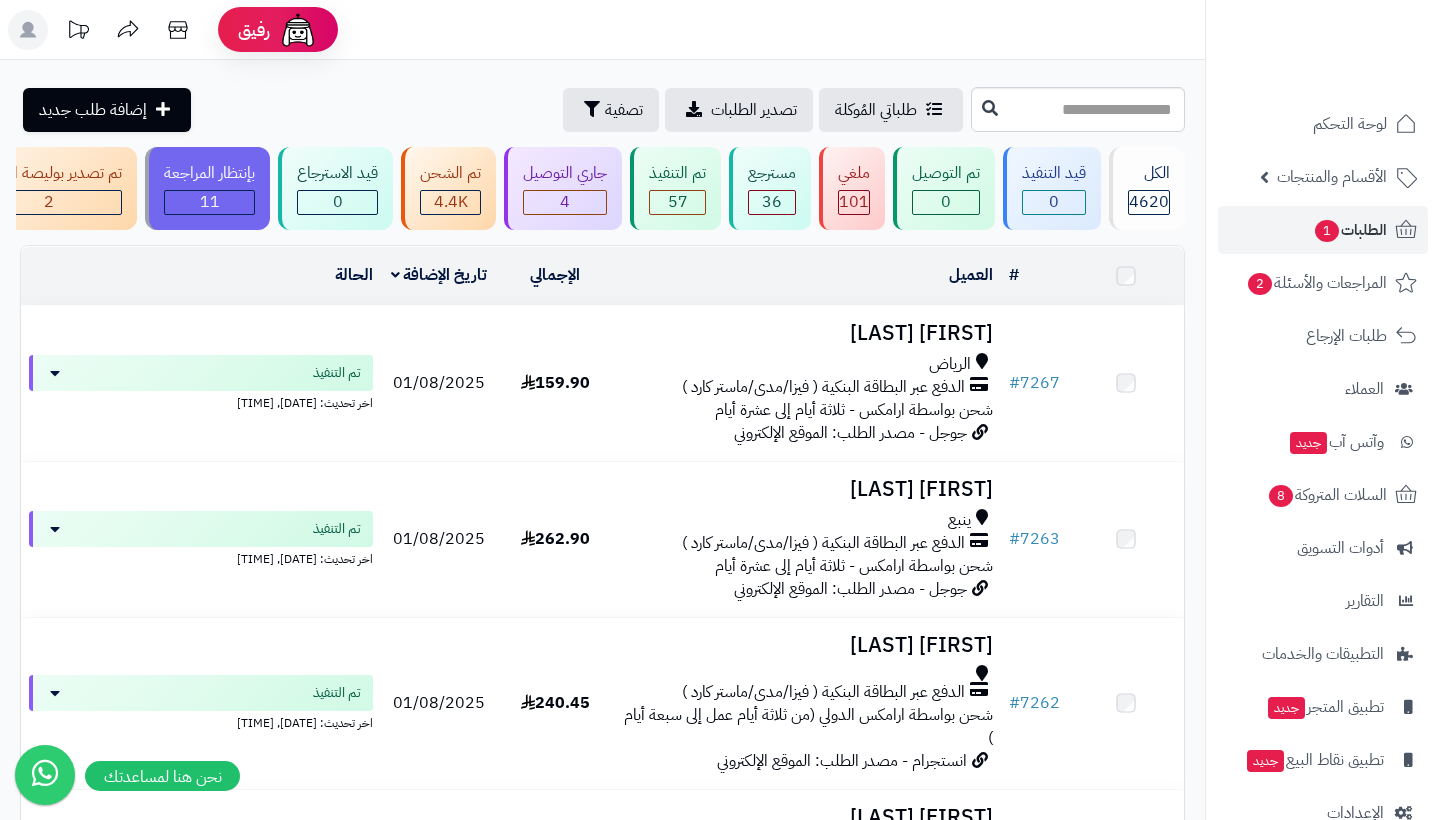 scroll, scrollTop: 0, scrollLeft: 0, axis: both 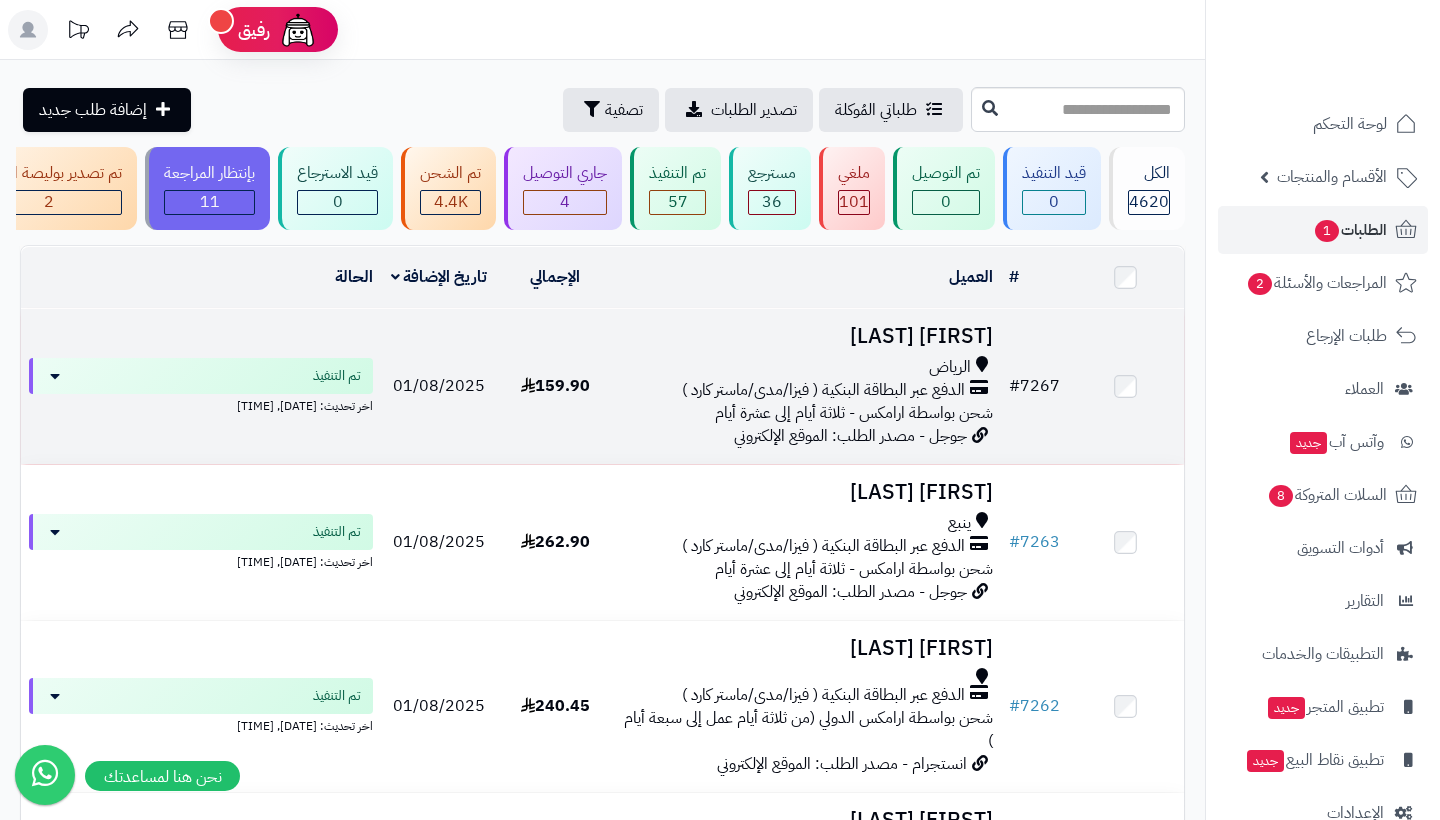 click on "# 7267" at bounding box center [1034, 386] 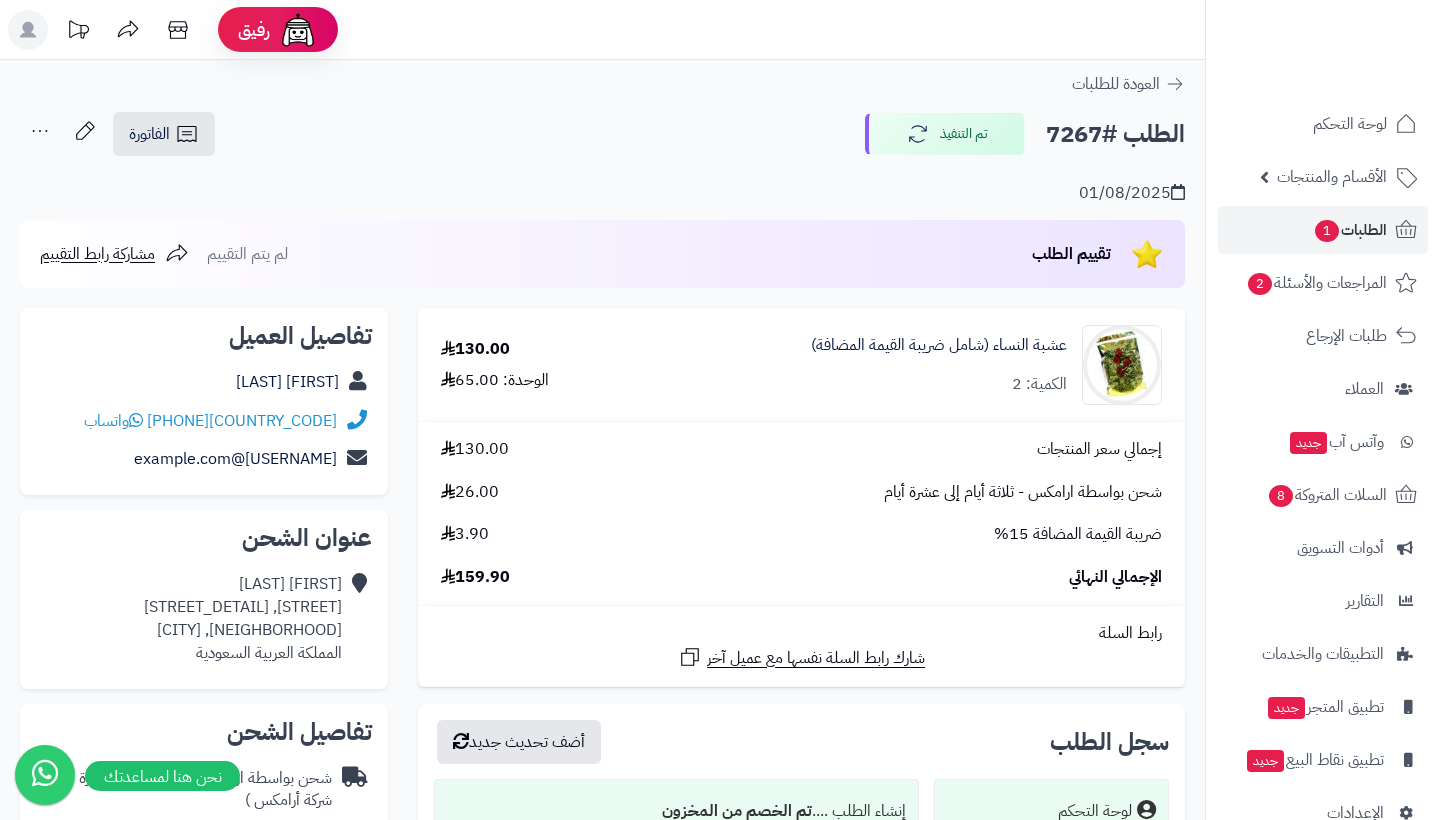 scroll, scrollTop: 0, scrollLeft: 0, axis: both 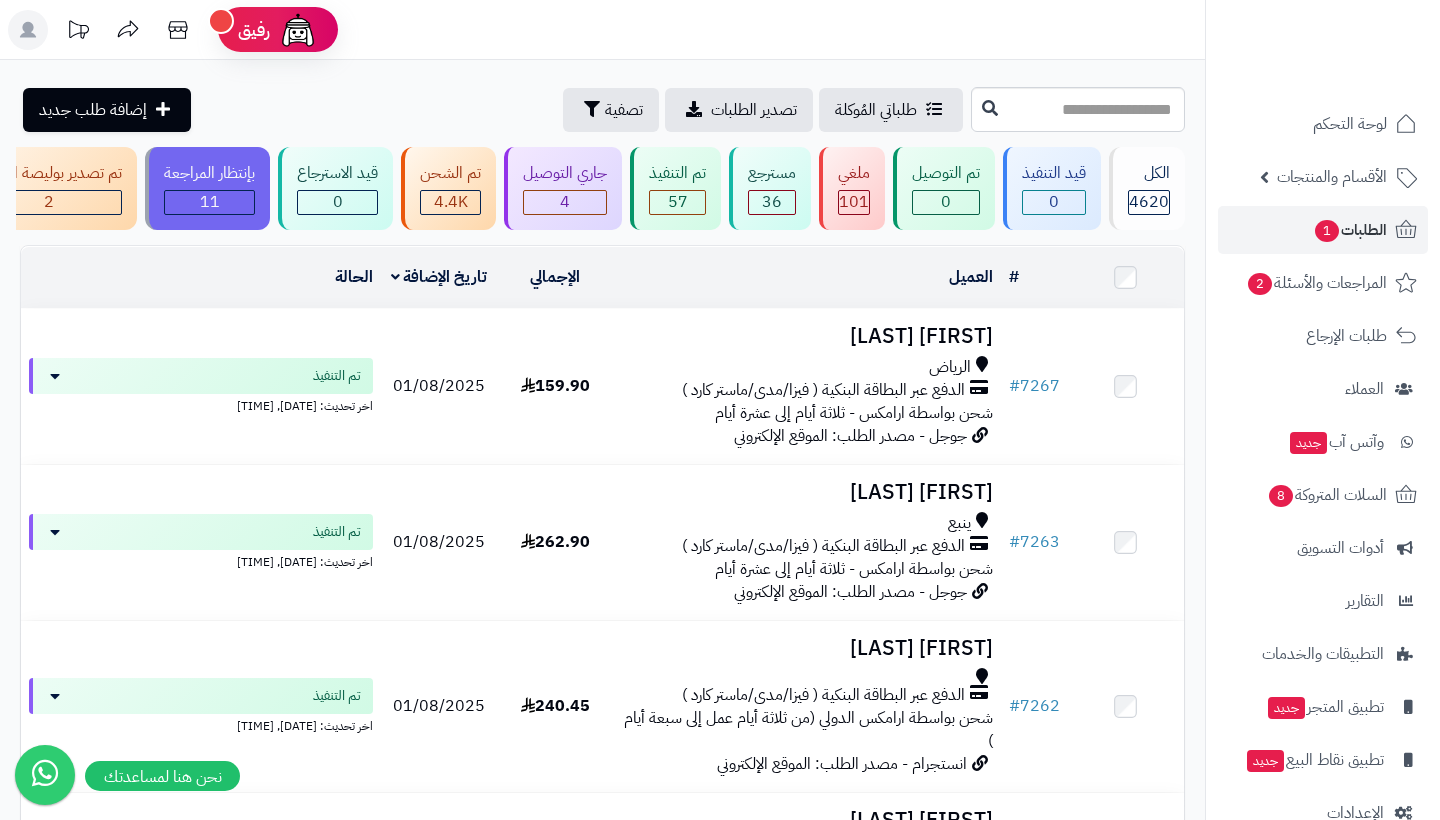 click on "الطلبات  1" at bounding box center (1350, 230) 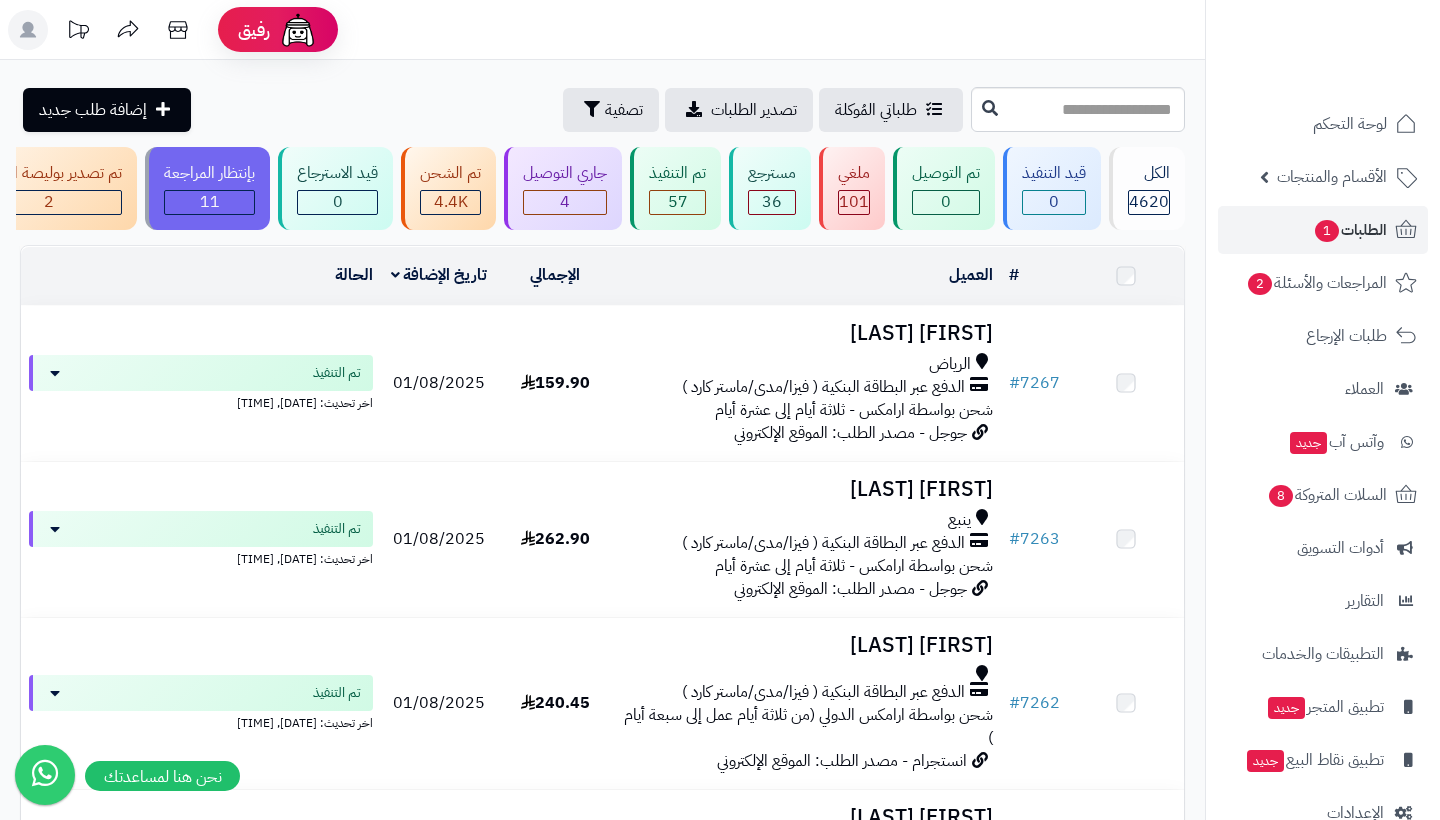 scroll, scrollTop: 0, scrollLeft: 0, axis: both 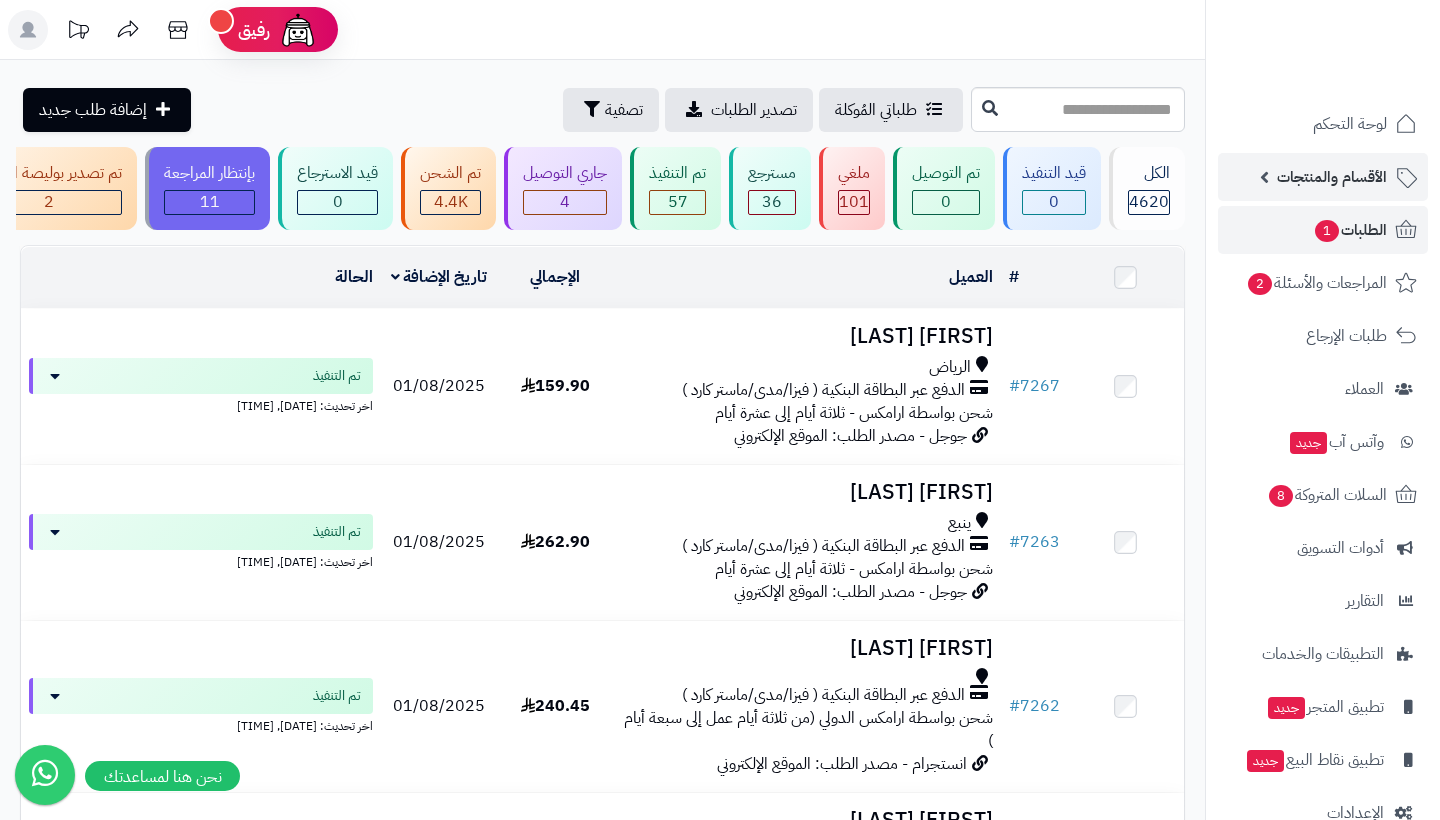 click on "الأقسام والمنتجات" at bounding box center [1332, 177] 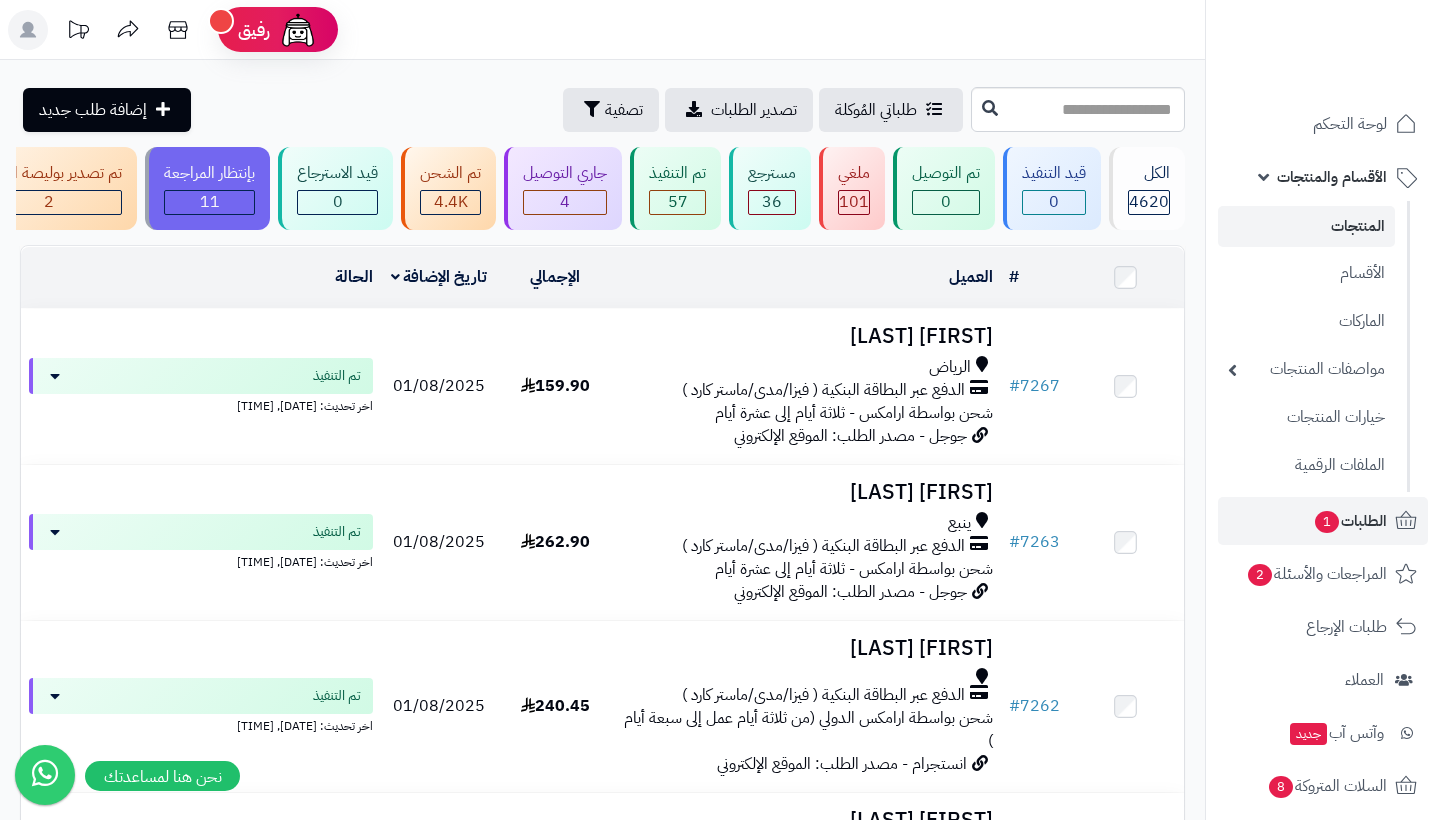 click on "المنتجات" at bounding box center [1306, 226] 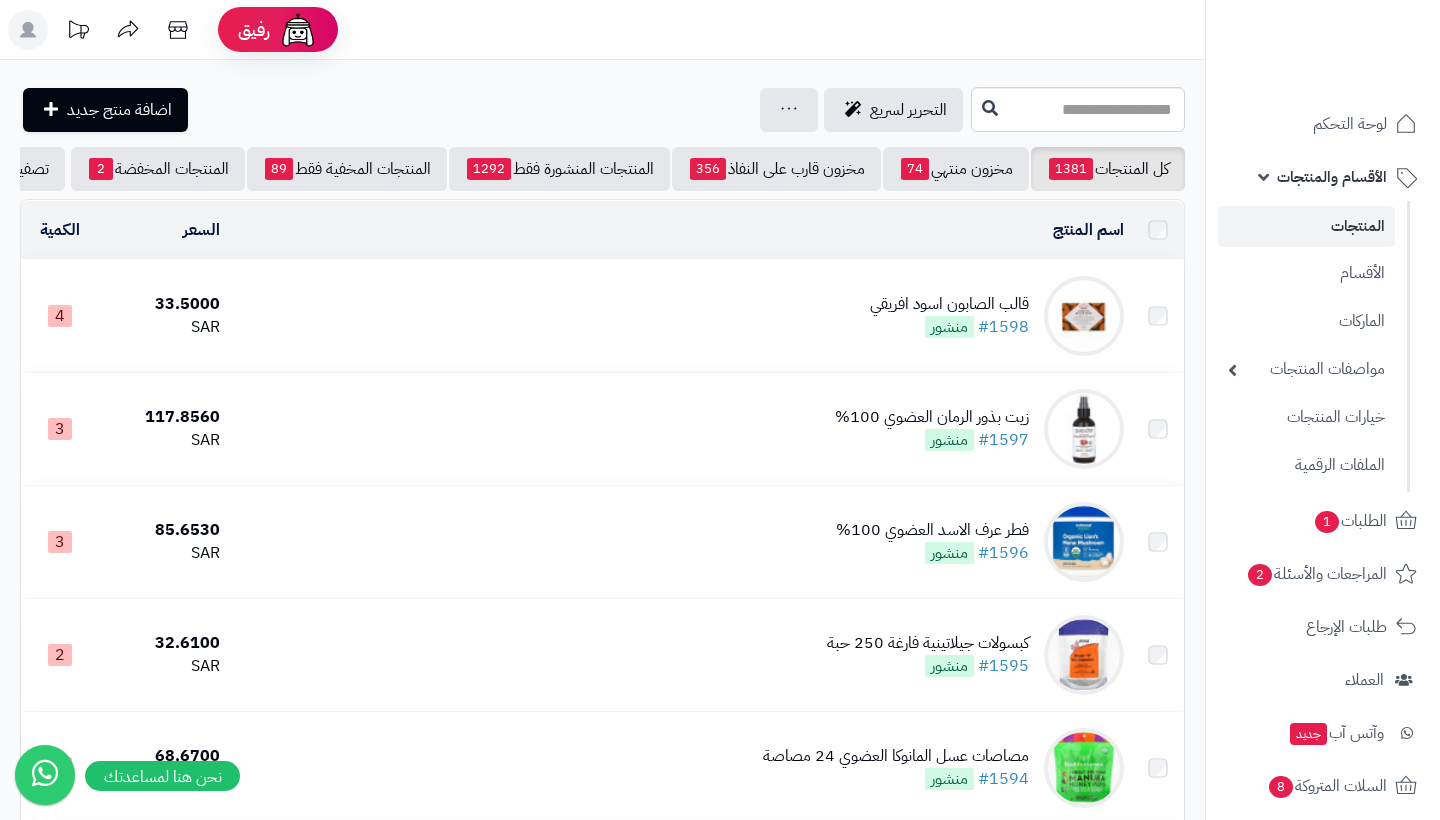 scroll, scrollTop: 0, scrollLeft: 0, axis: both 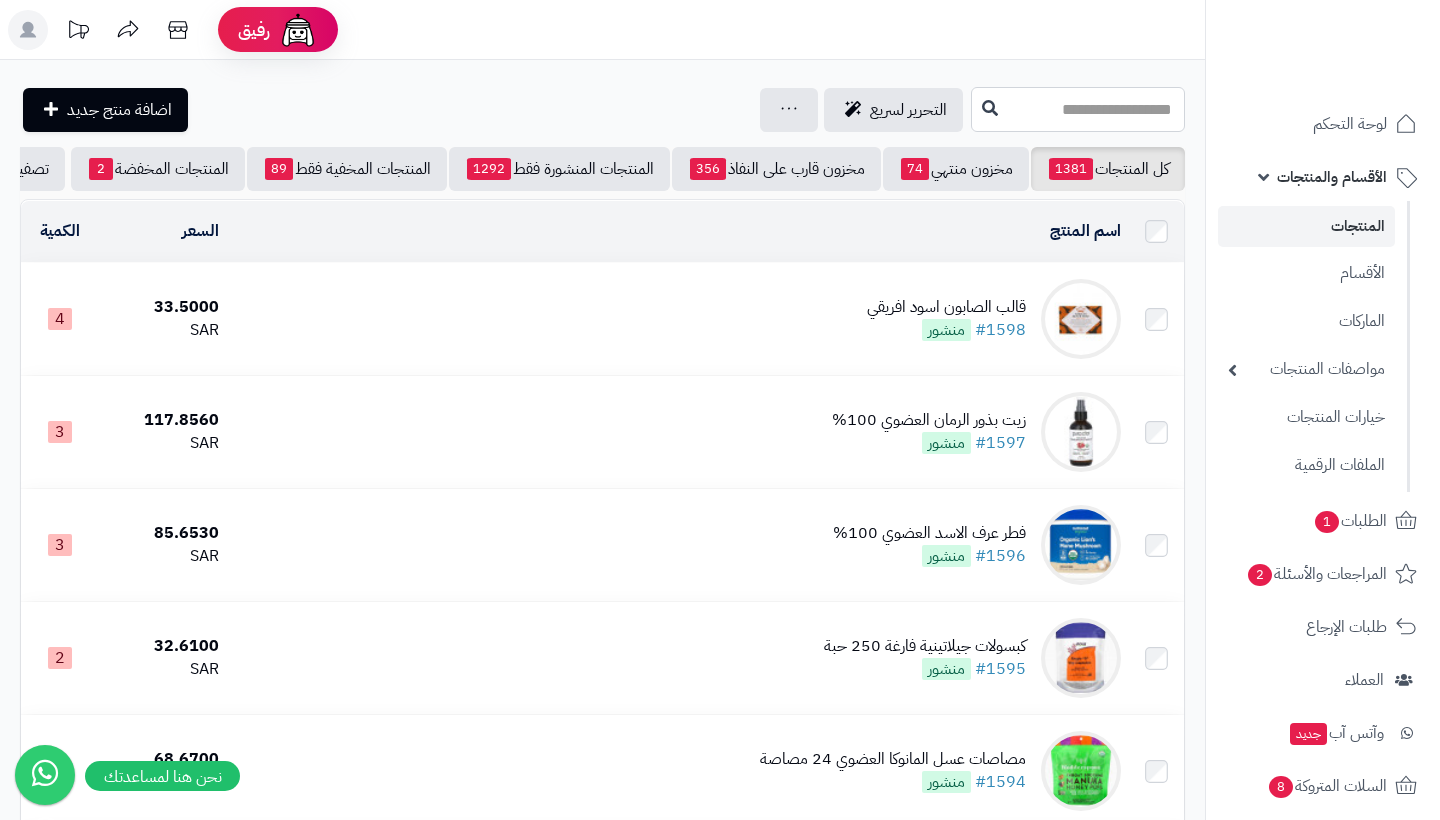 click at bounding box center [1078, 109] 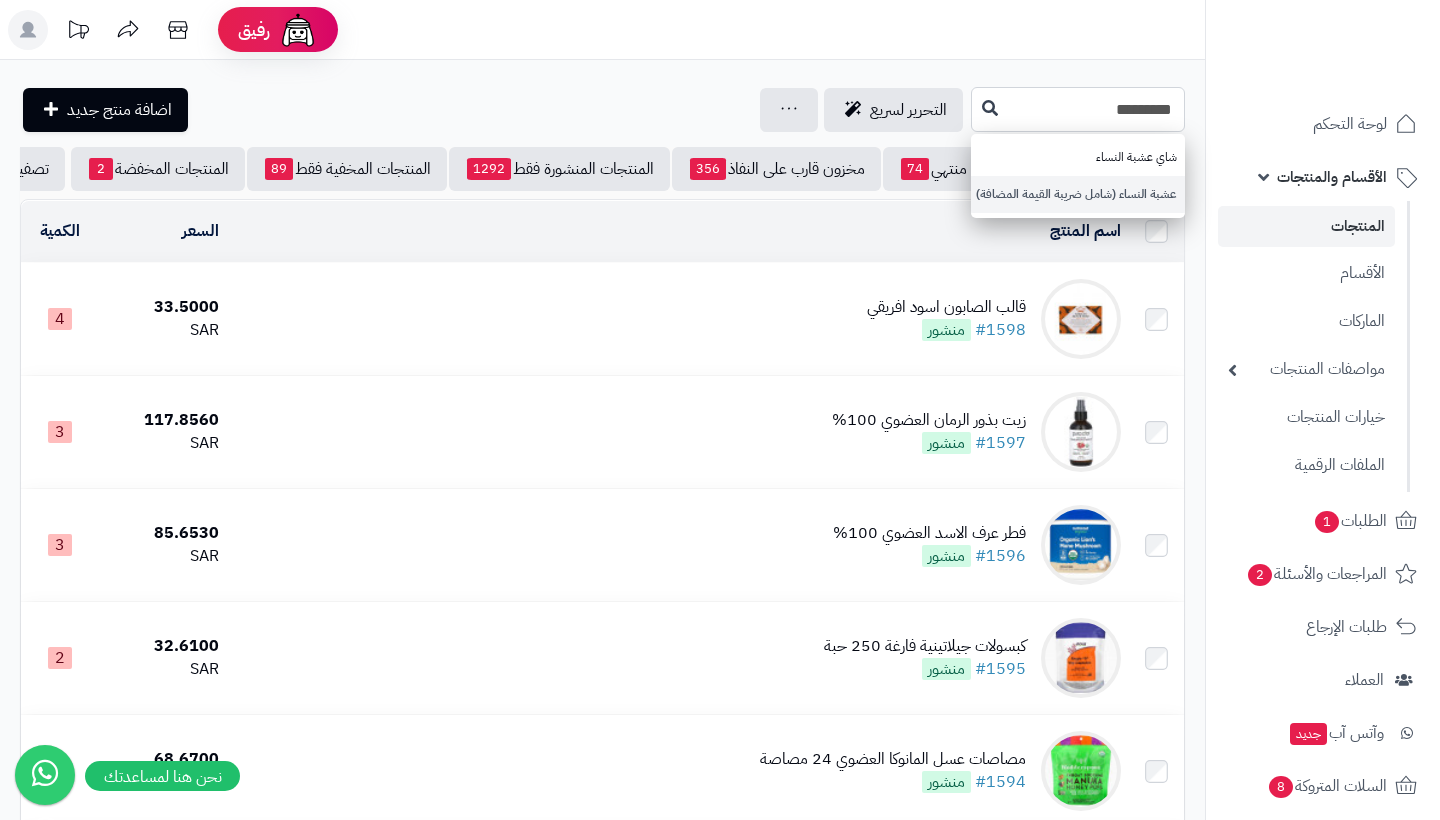 type on "*********" 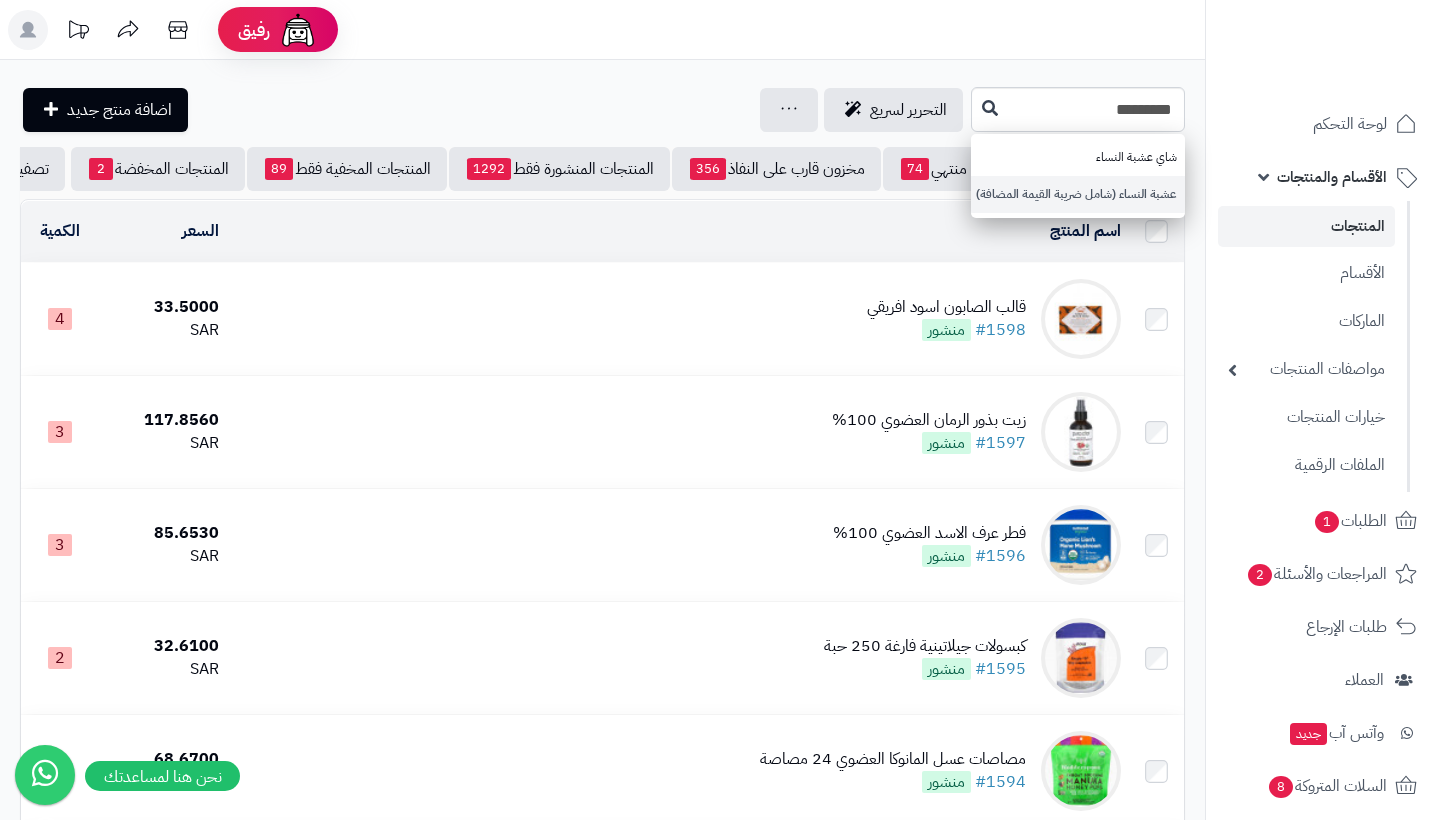click on "عشبة النساء (شامل ضريبة القيمة المضافة)" at bounding box center (1078, 194) 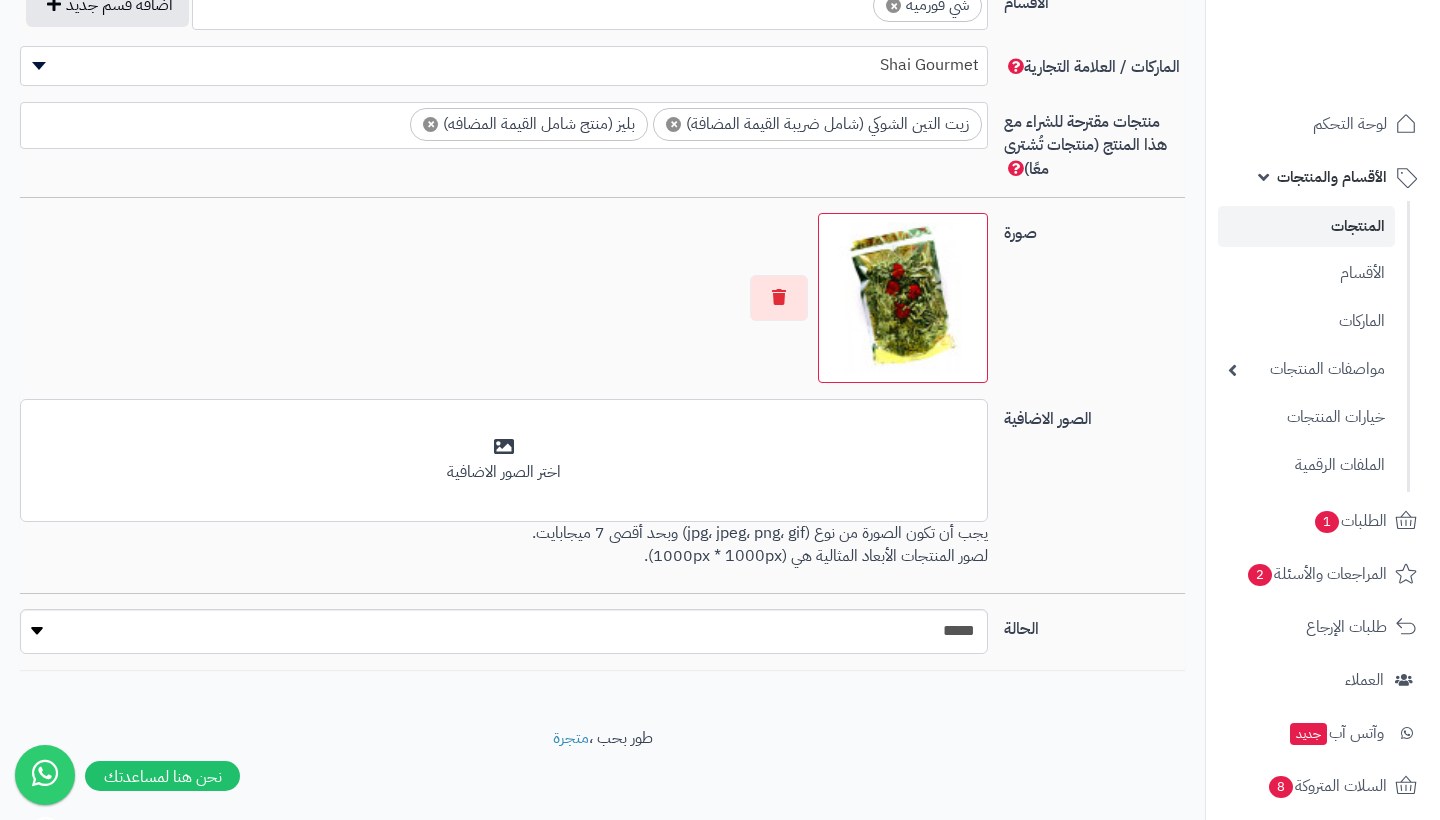 scroll, scrollTop: 1268, scrollLeft: -4, axis: both 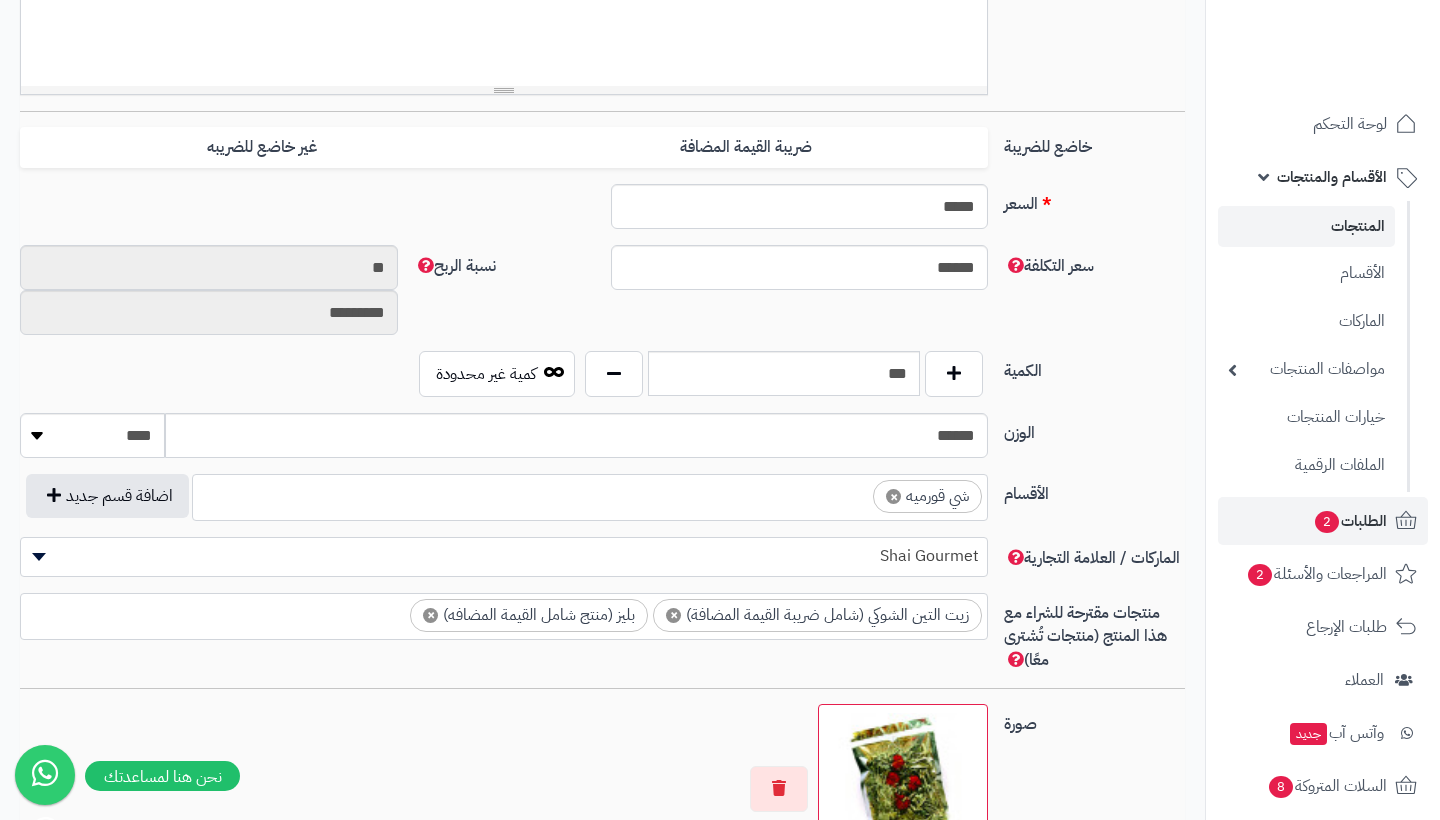 click on "الطلبات  2" at bounding box center [1350, 521] 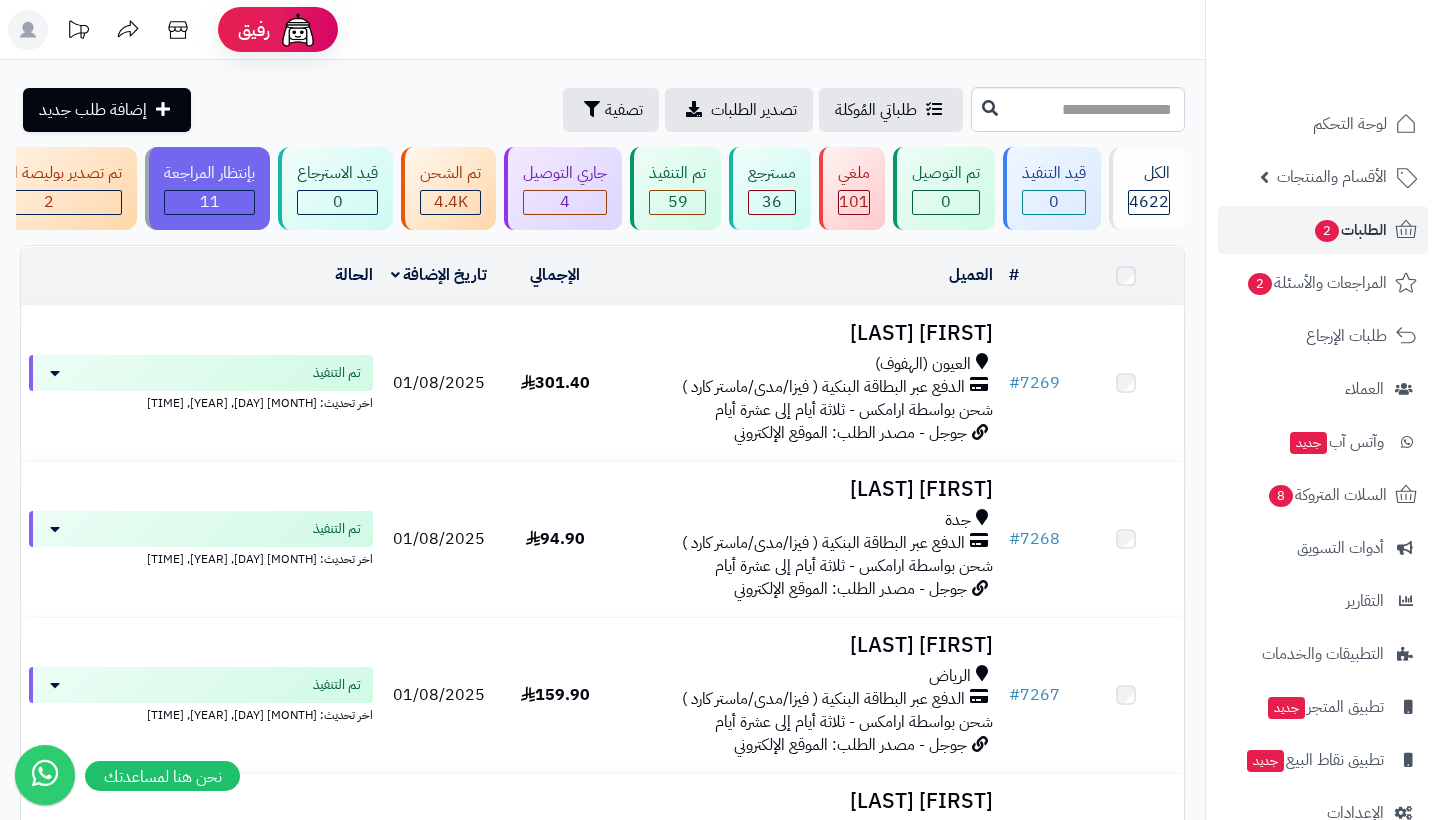 scroll, scrollTop: 0, scrollLeft: 0, axis: both 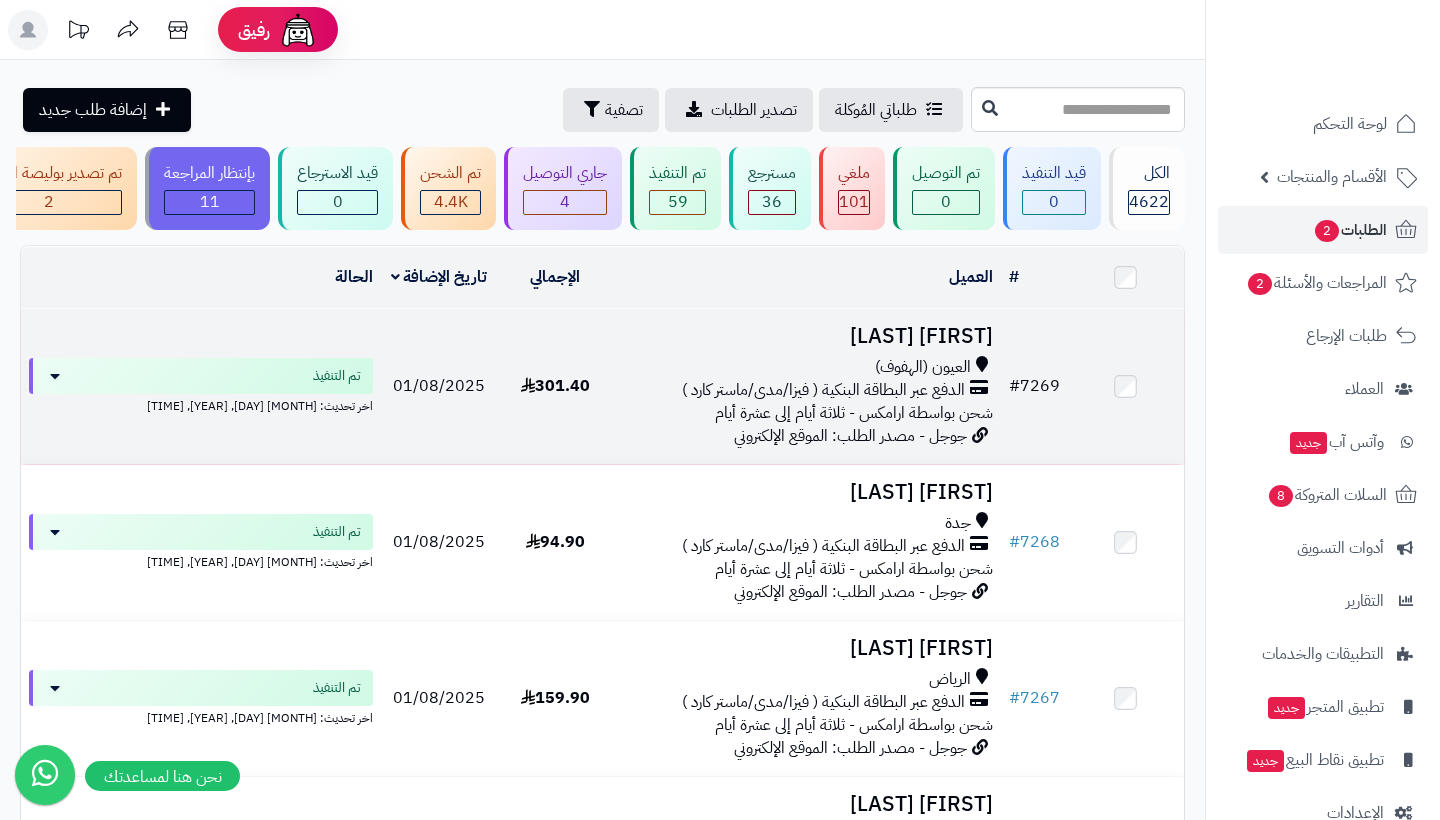 click on "# 7269" at bounding box center (1034, 386) 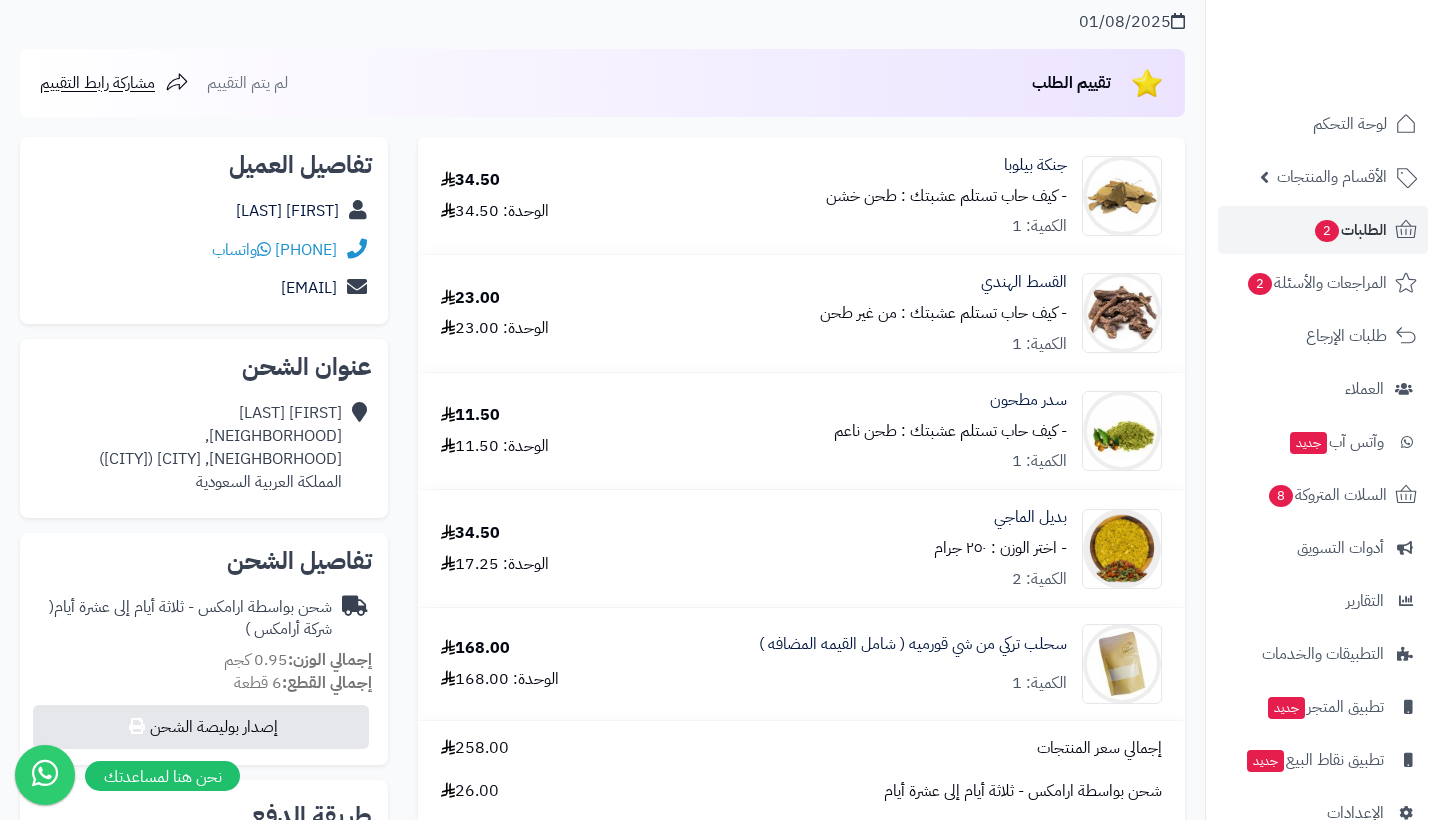 scroll, scrollTop: 165, scrollLeft: 0, axis: vertical 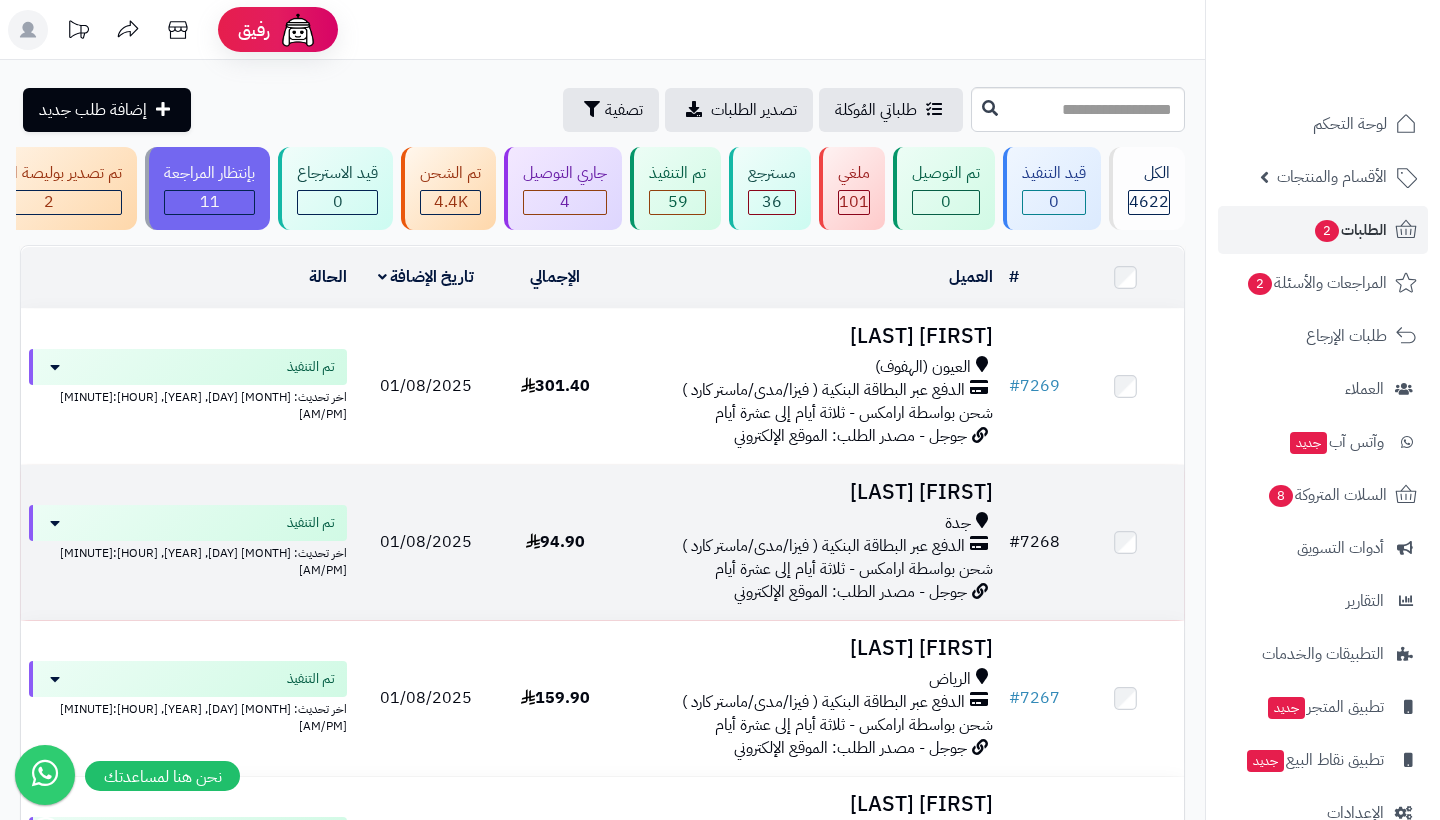 click on "# 7268" at bounding box center [1034, 542] 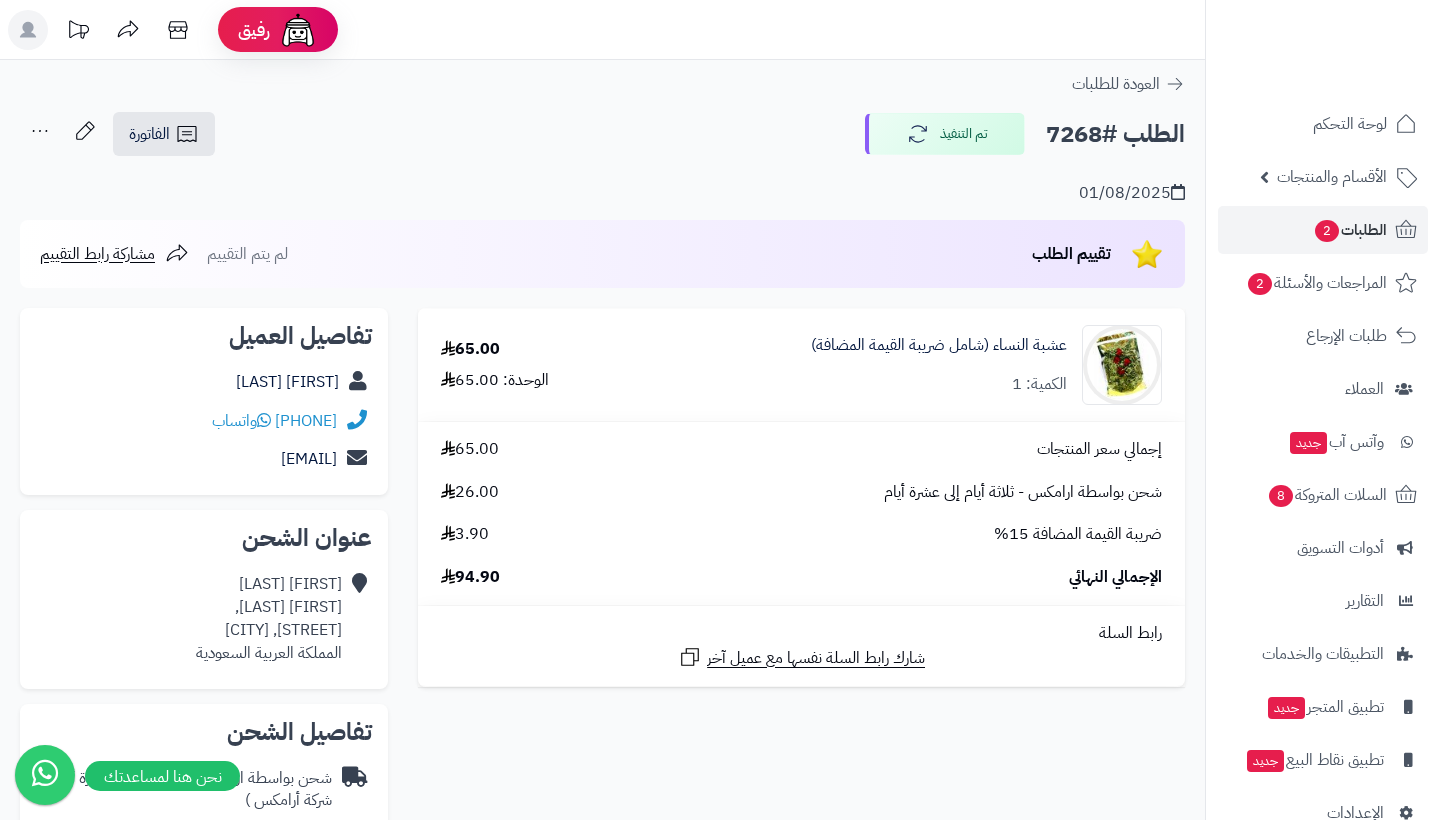 scroll, scrollTop: 0, scrollLeft: 0, axis: both 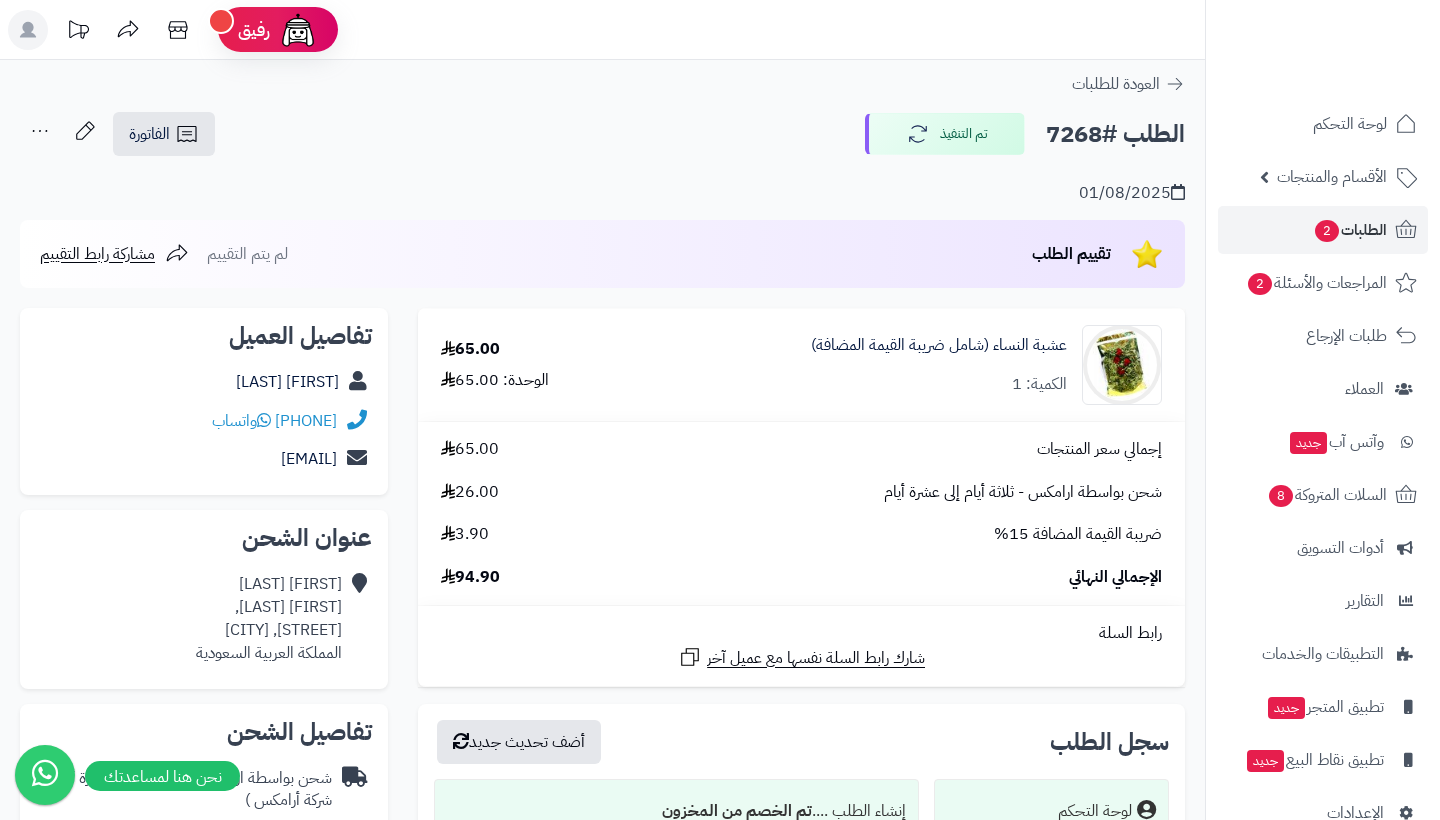 click on "الطلبات  2" at bounding box center [1350, 230] 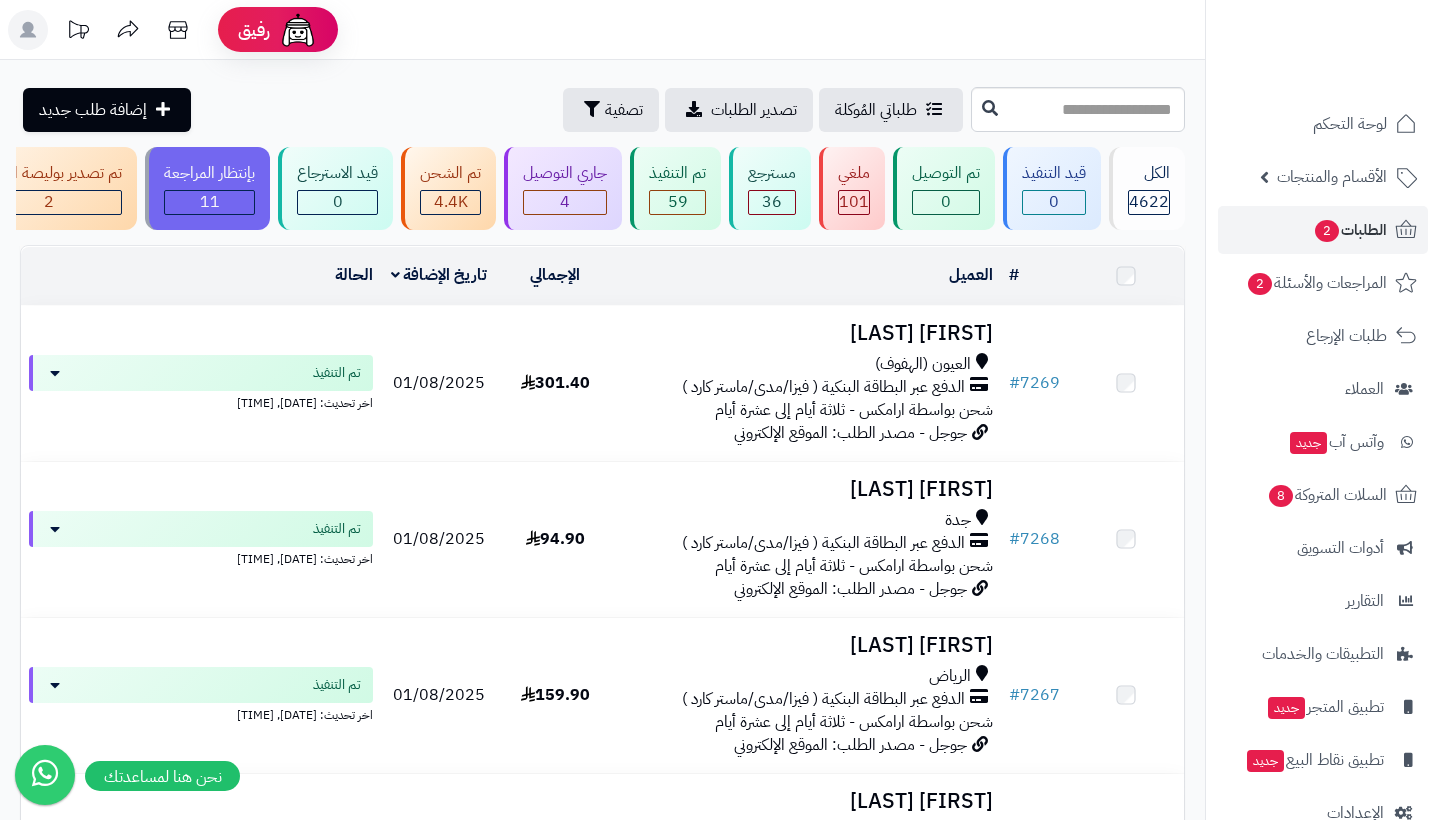 scroll, scrollTop: 0, scrollLeft: 0, axis: both 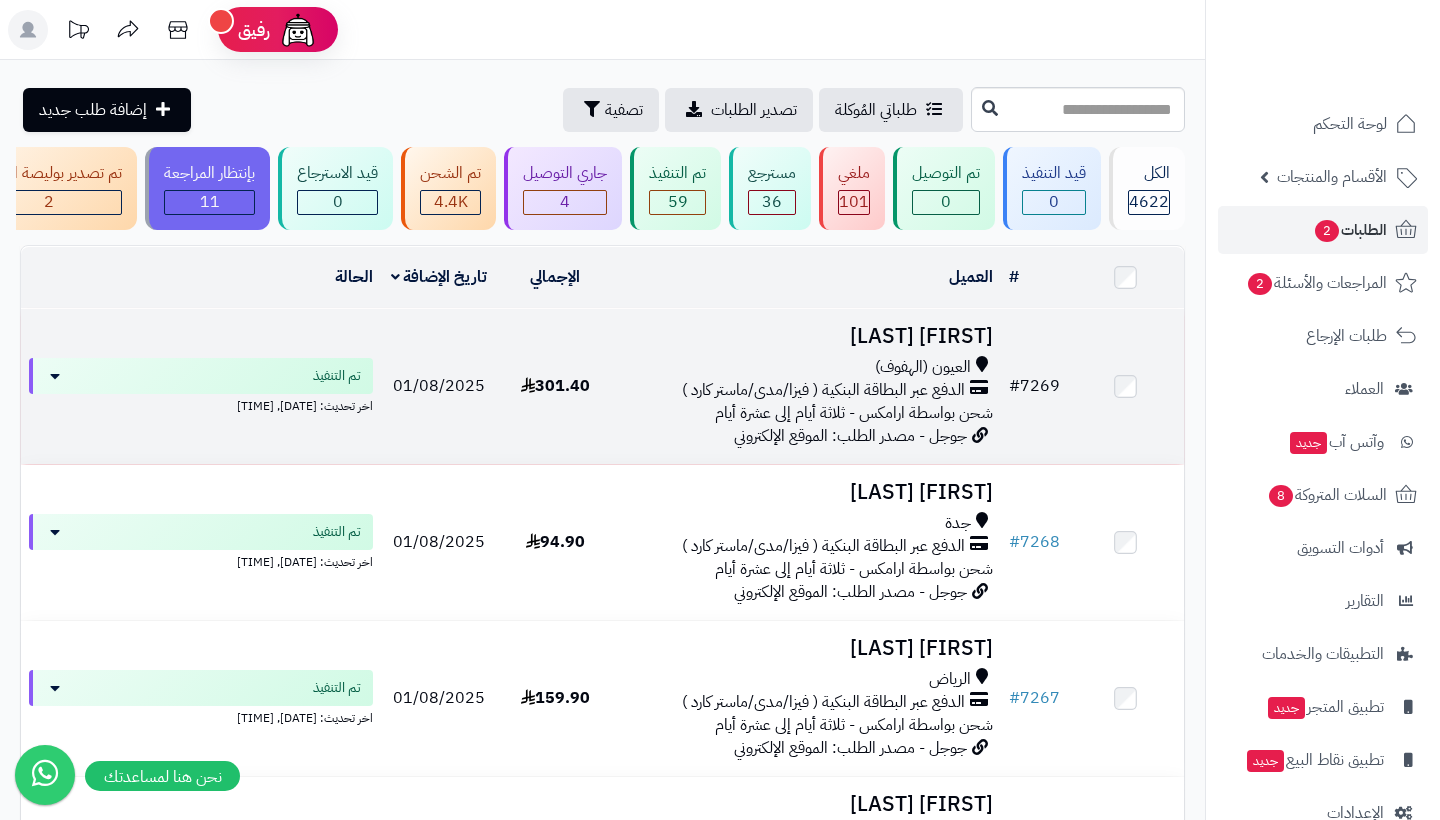 click on "# 7269" at bounding box center [1034, 386] 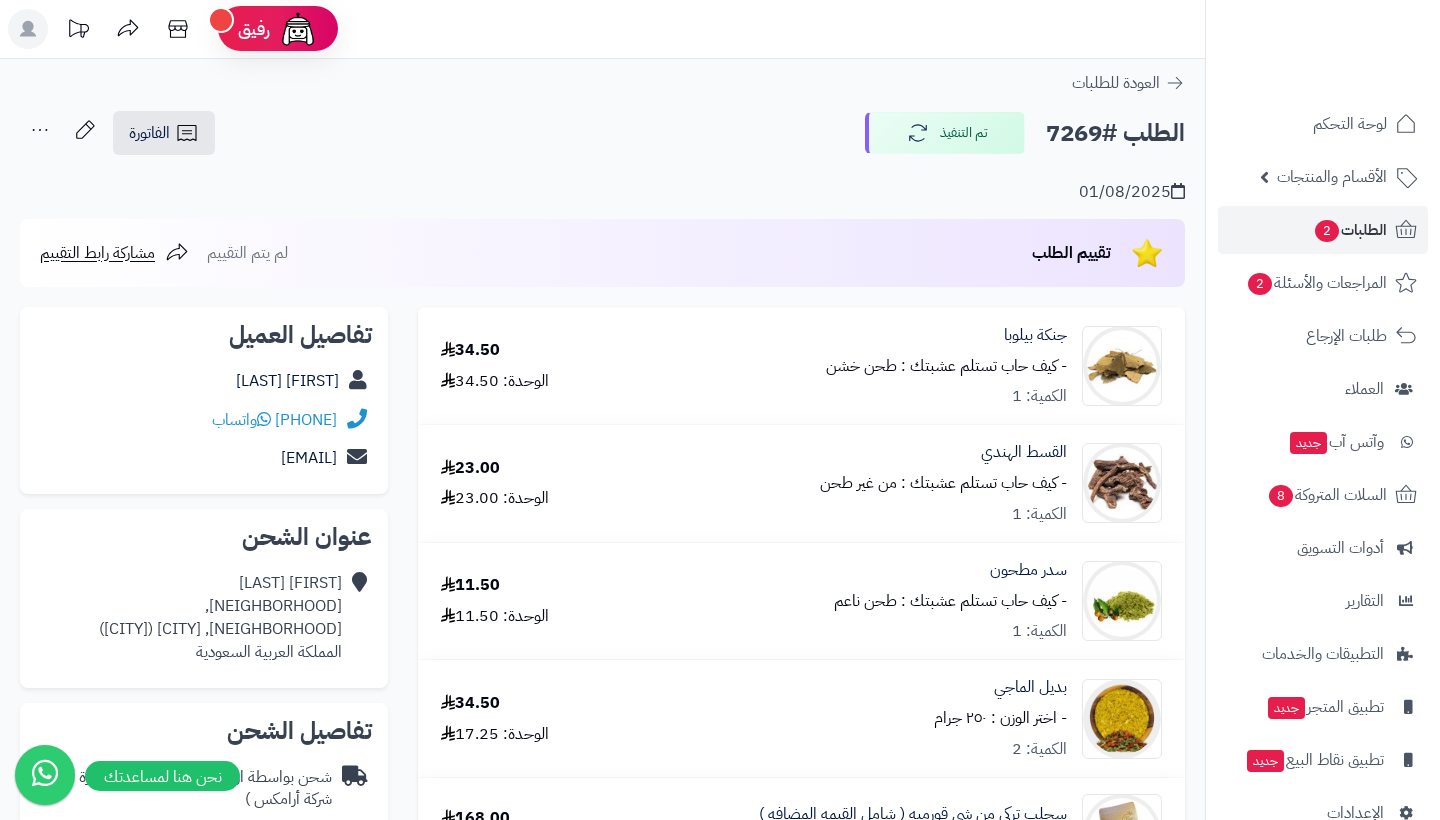 scroll, scrollTop: 0, scrollLeft: 0, axis: both 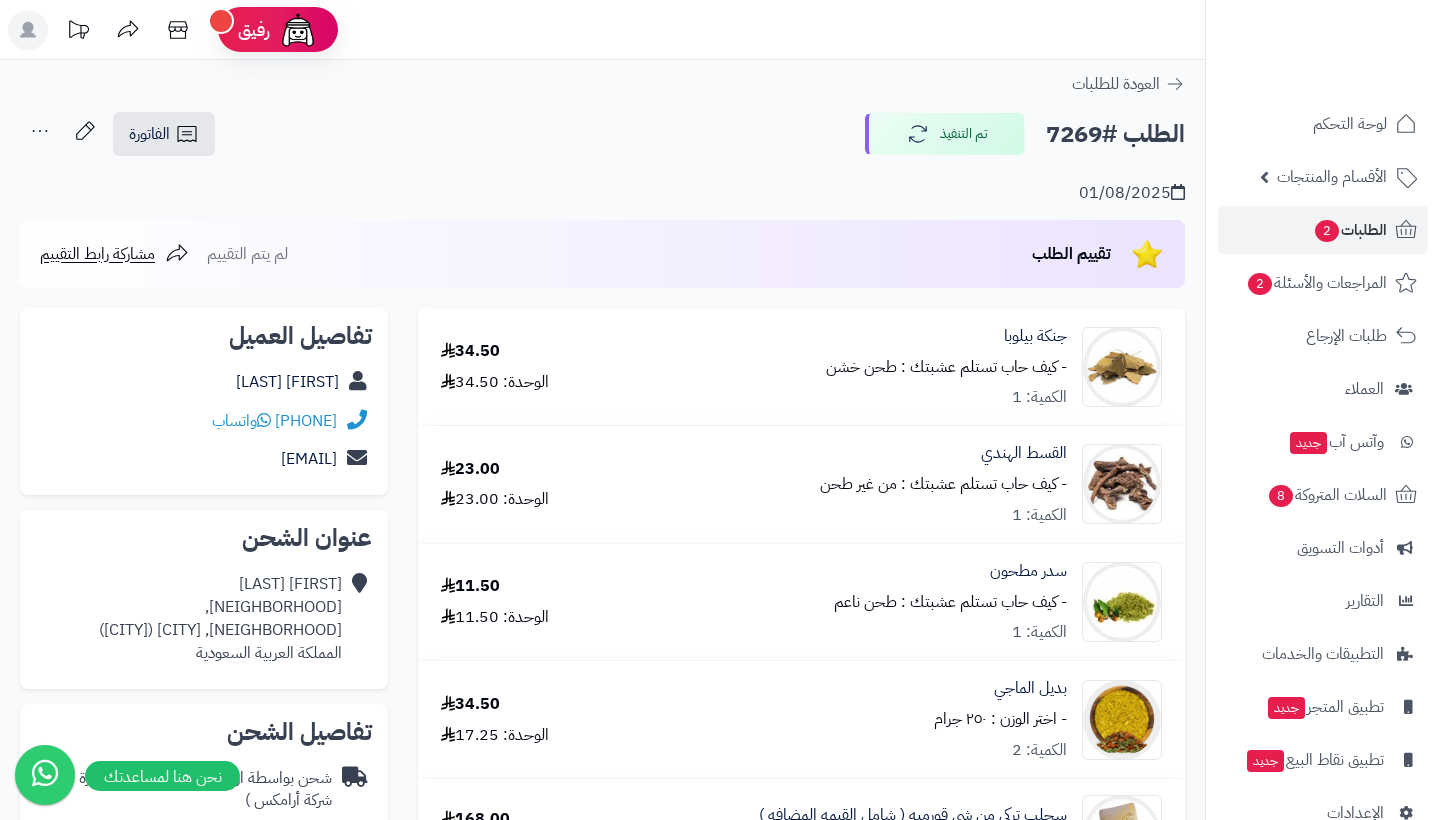 click on "الطلبات  2" at bounding box center [1350, 230] 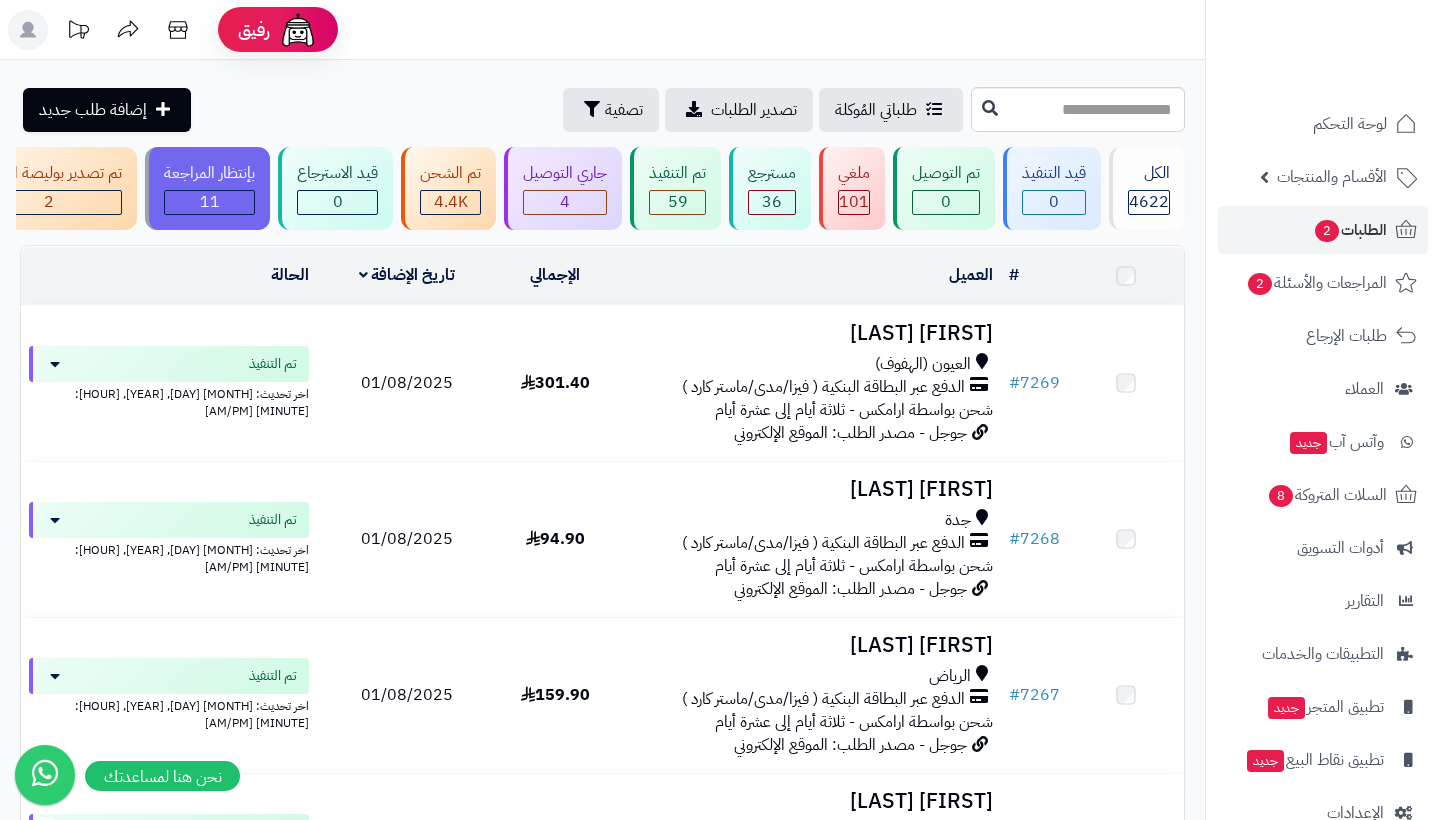 scroll, scrollTop: 0, scrollLeft: 0, axis: both 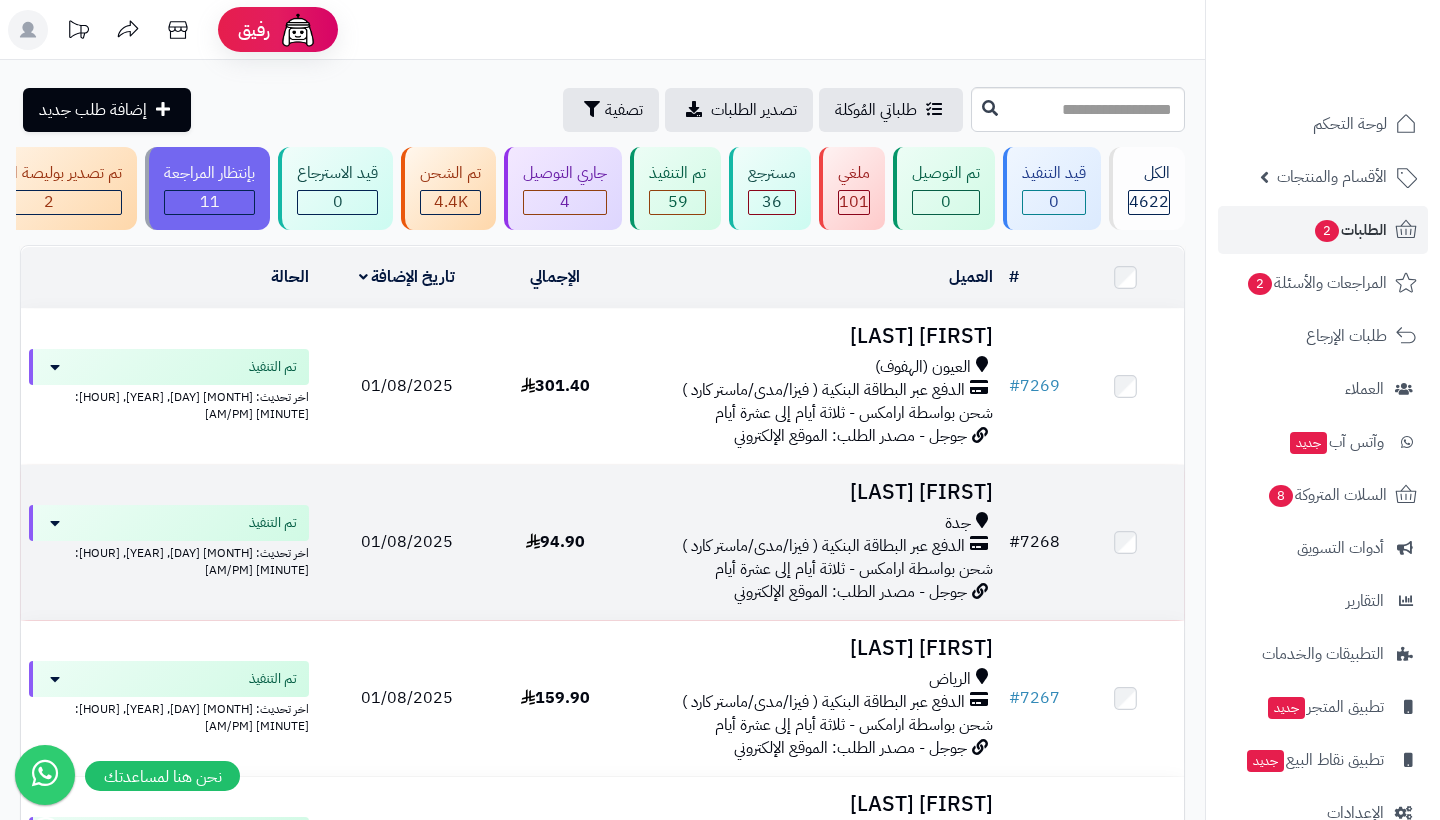 click on "# 7268" at bounding box center (1034, 542) 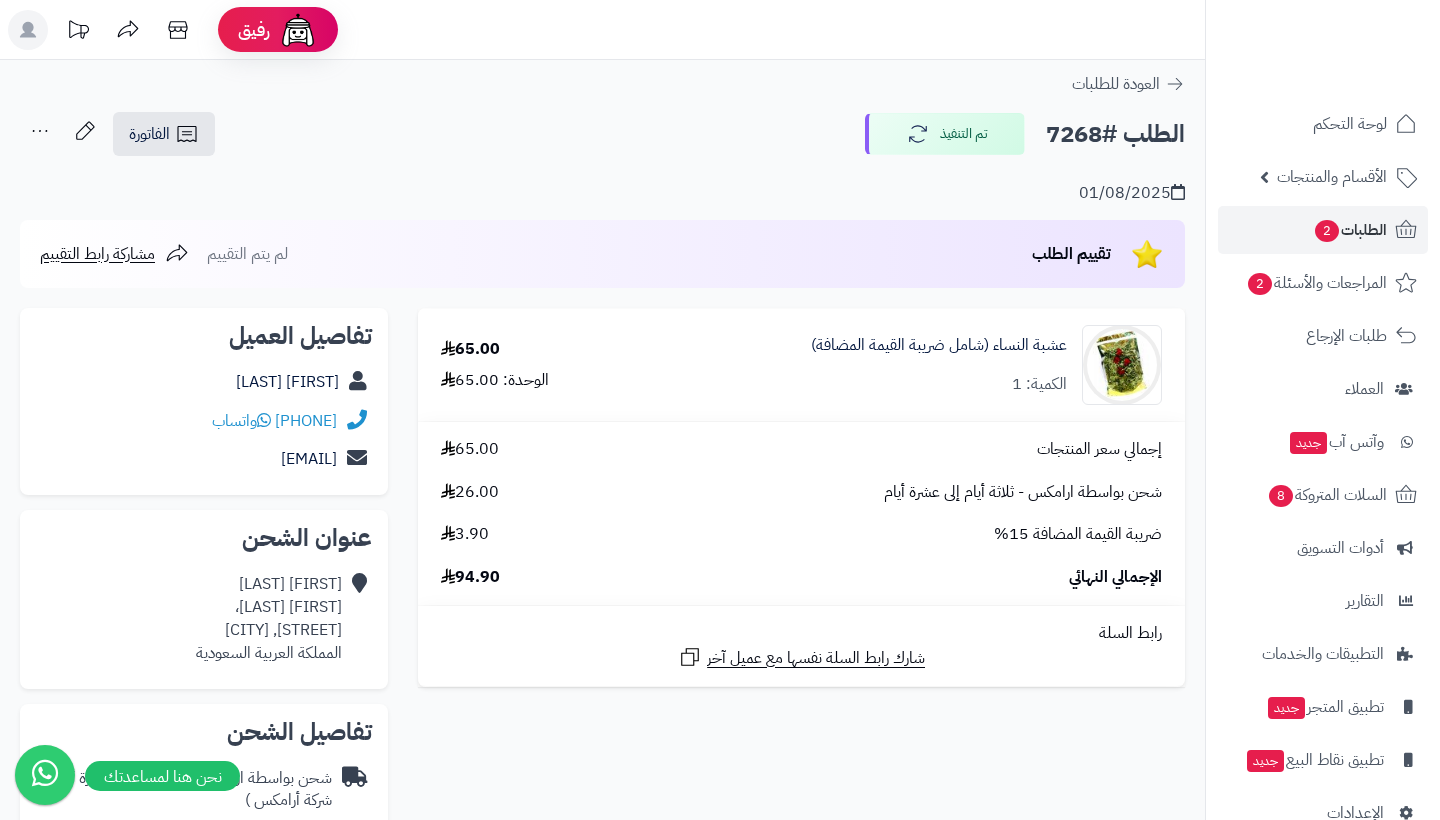 scroll, scrollTop: 0, scrollLeft: 0, axis: both 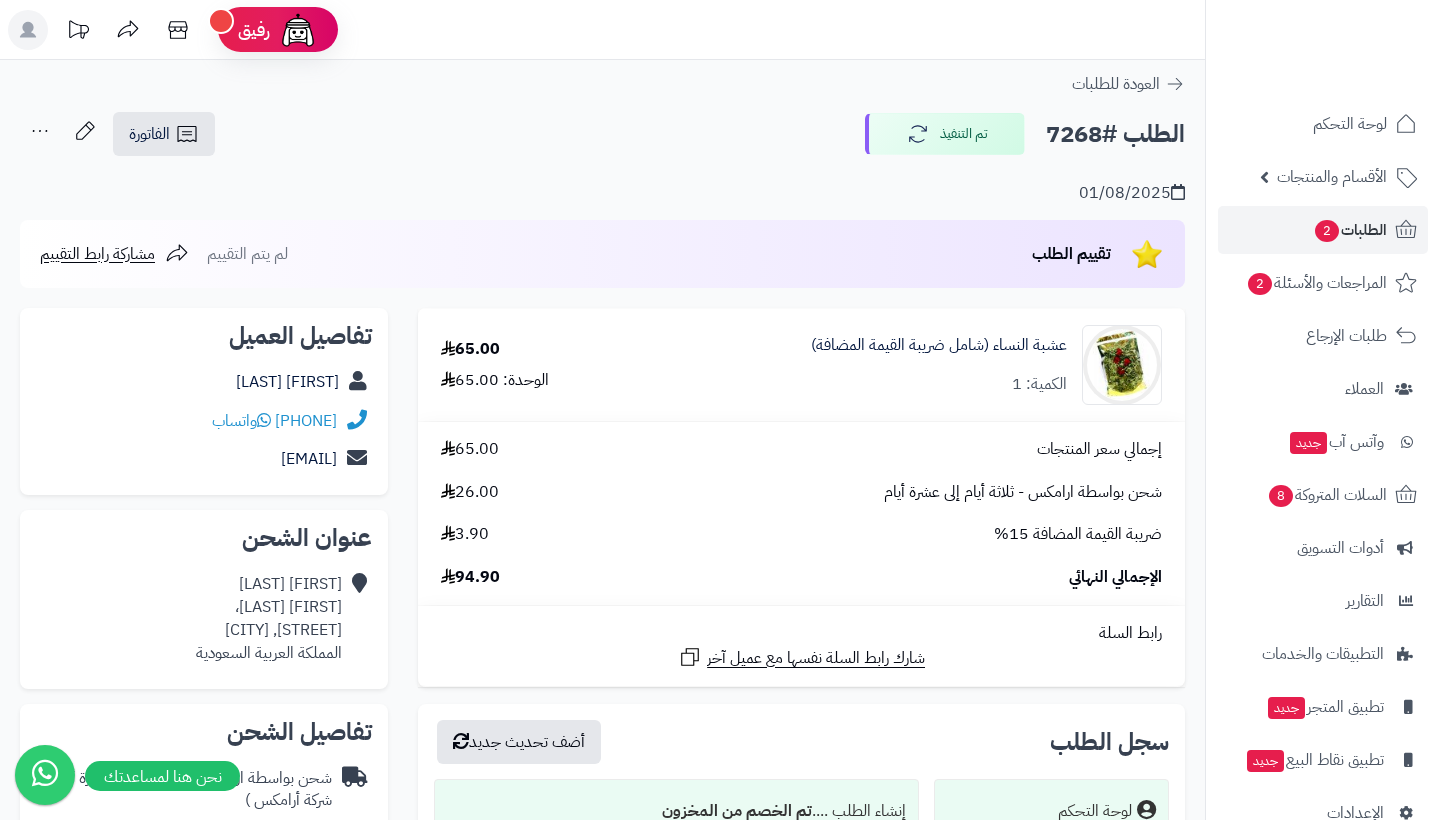click on "الطلبات  2" at bounding box center (1350, 230) 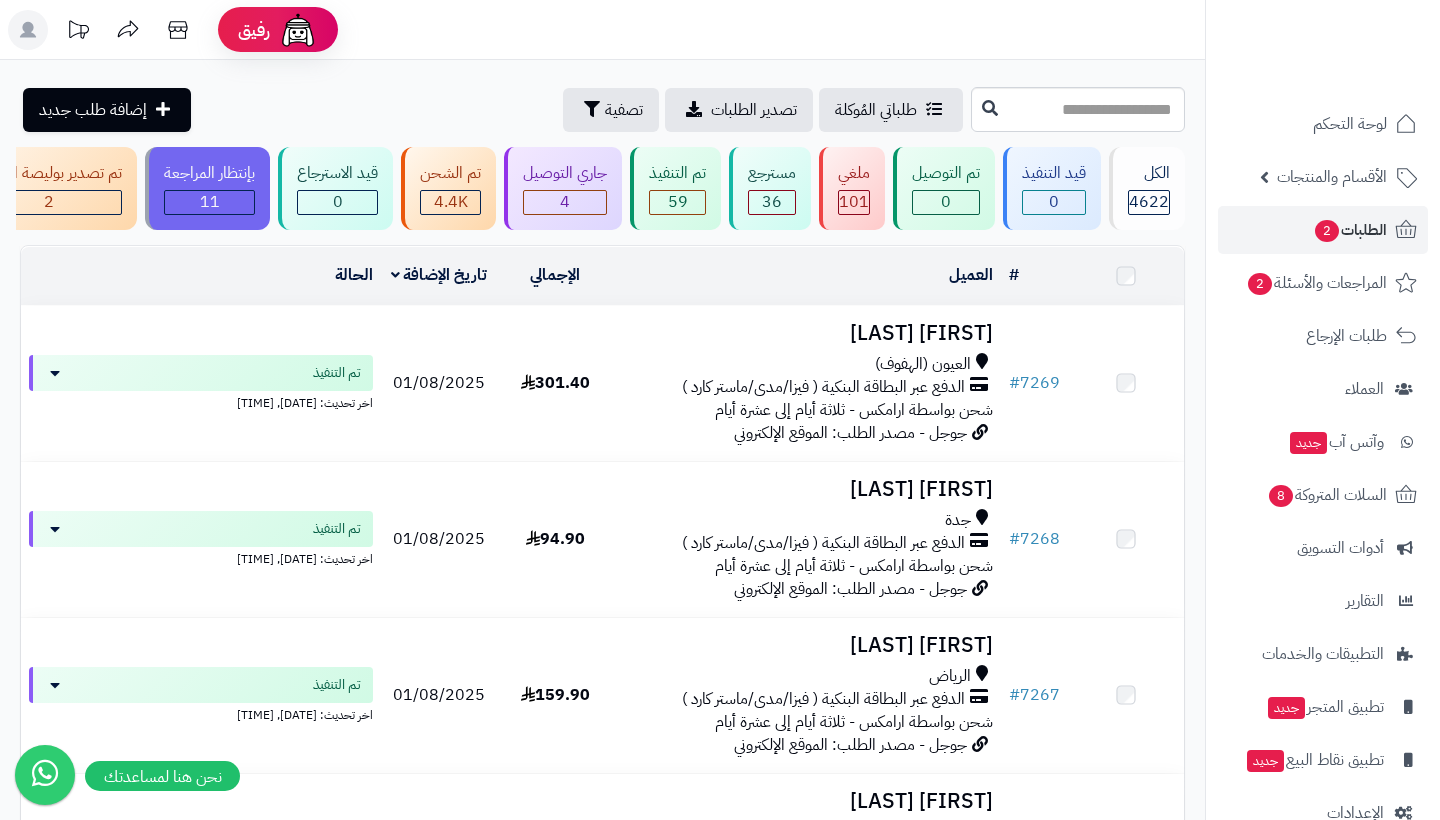 scroll, scrollTop: 0, scrollLeft: 0, axis: both 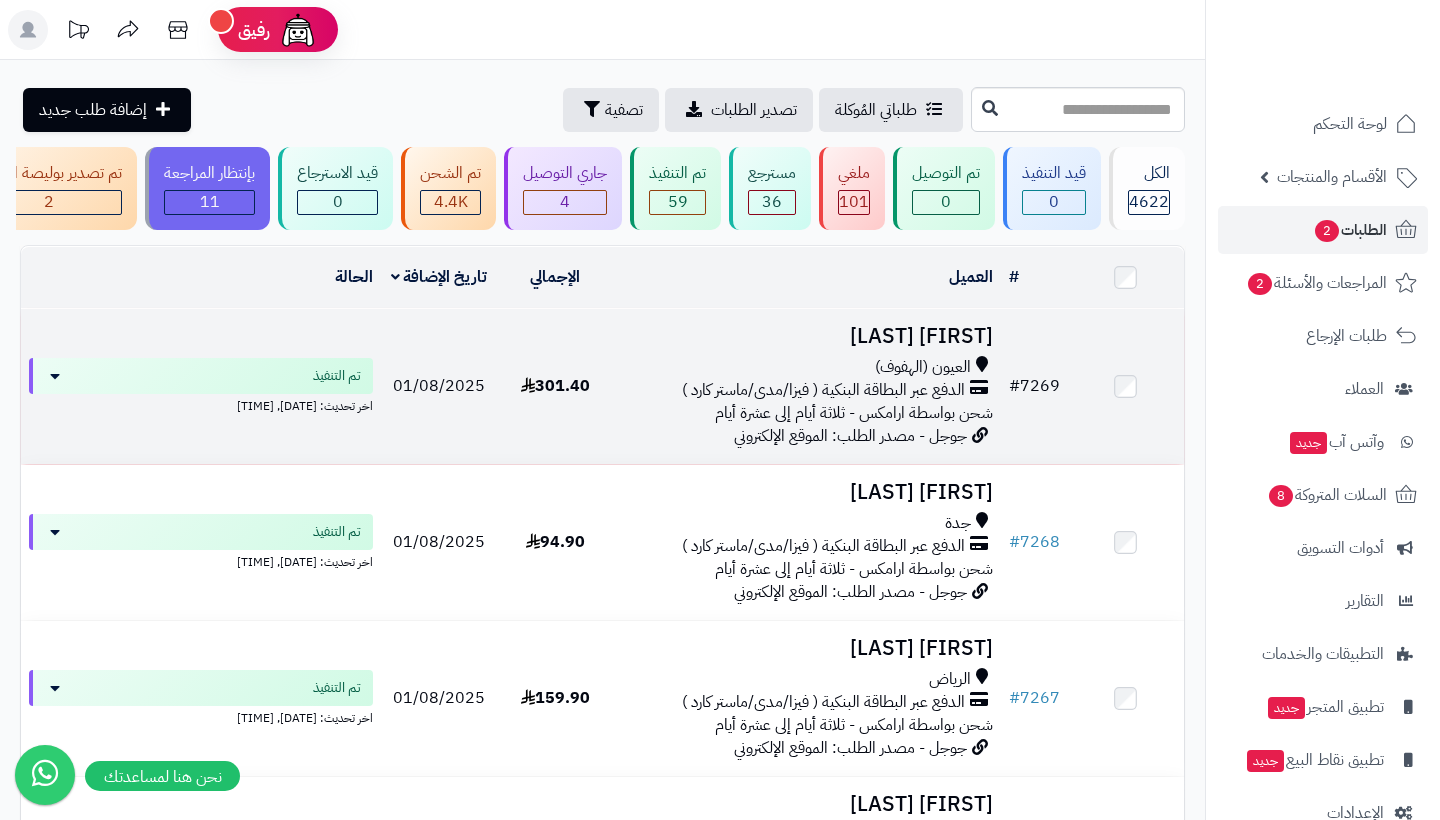 click on "# 7269" at bounding box center [1034, 386] 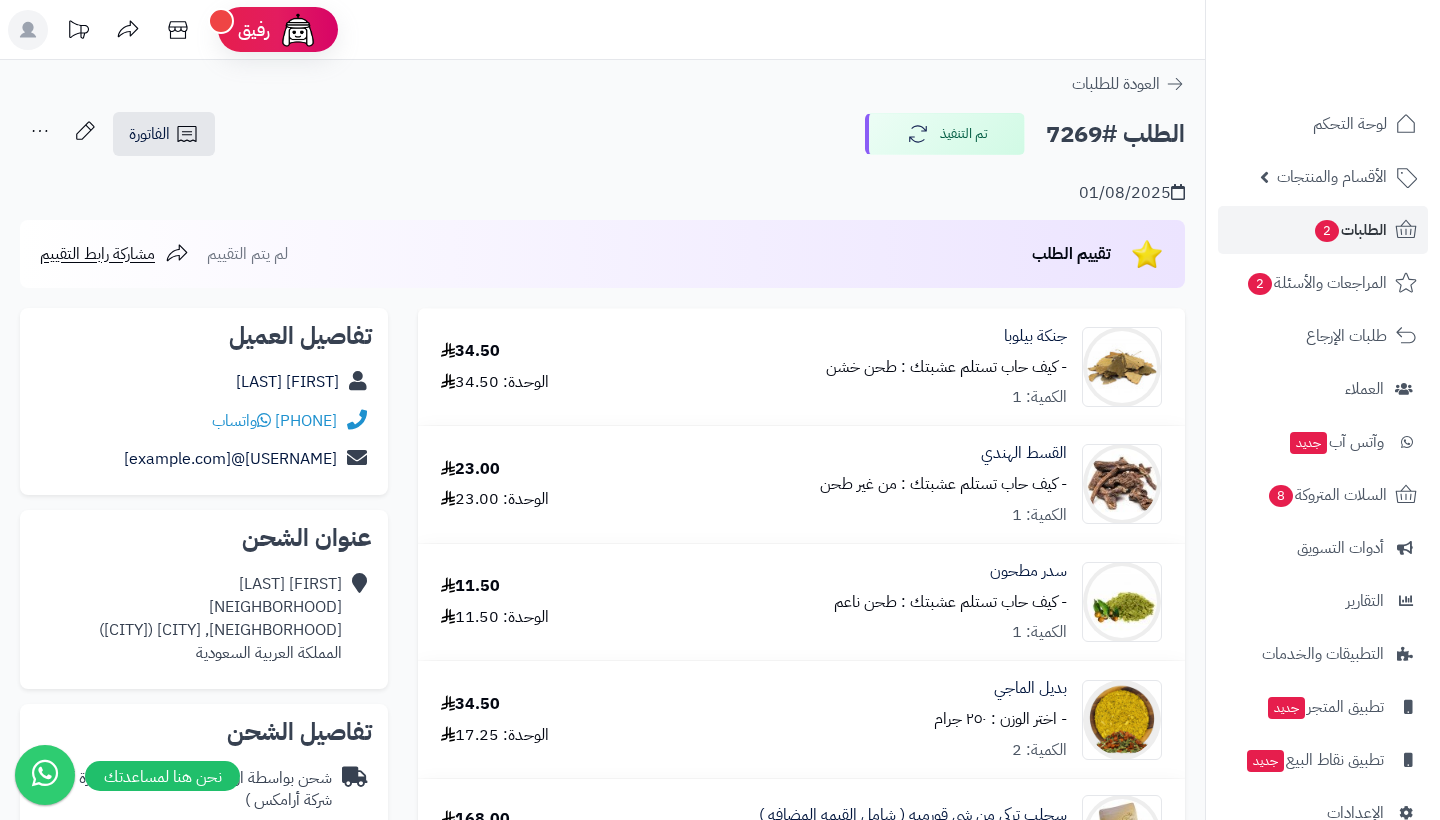 scroll, scrollTop: 0, scrollLeft: 0, axis: both 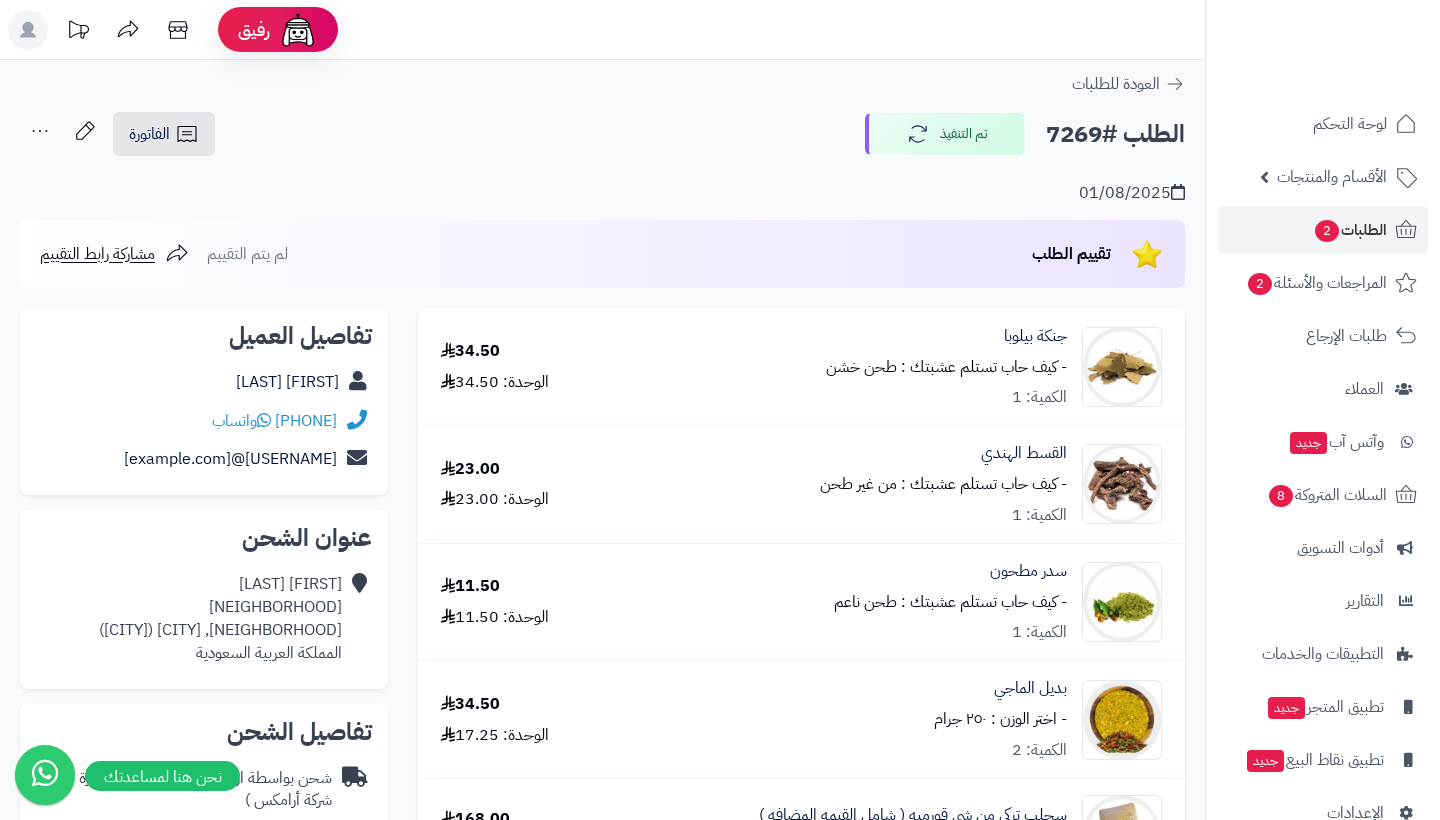 click on "الطلبات  2" at bounding box center [1350, 230] 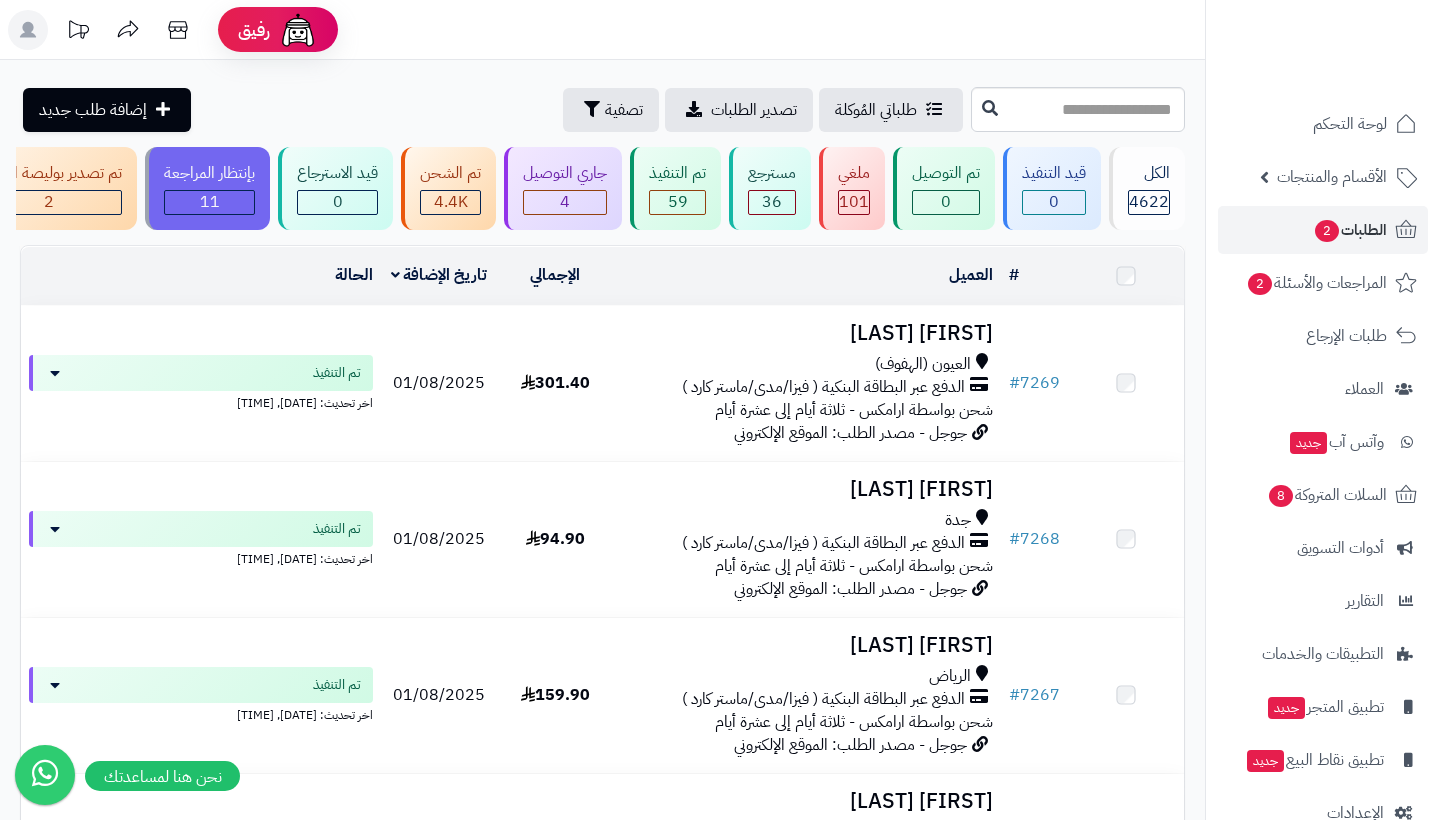 scroll, scrollTop: 0, scrollLeft: 0, axis: both 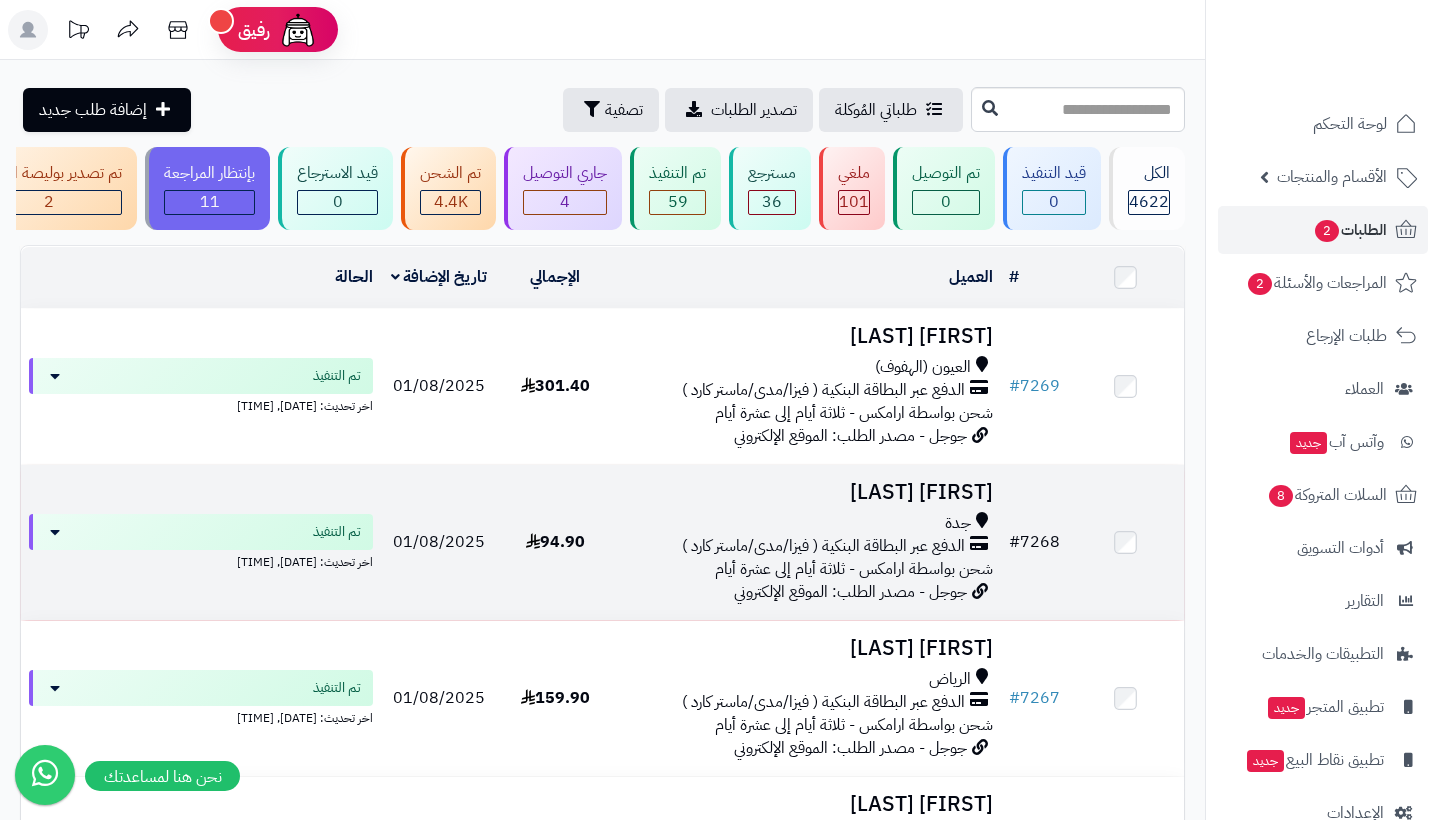 click on "# 7268" at bounding box center (1034, 542) 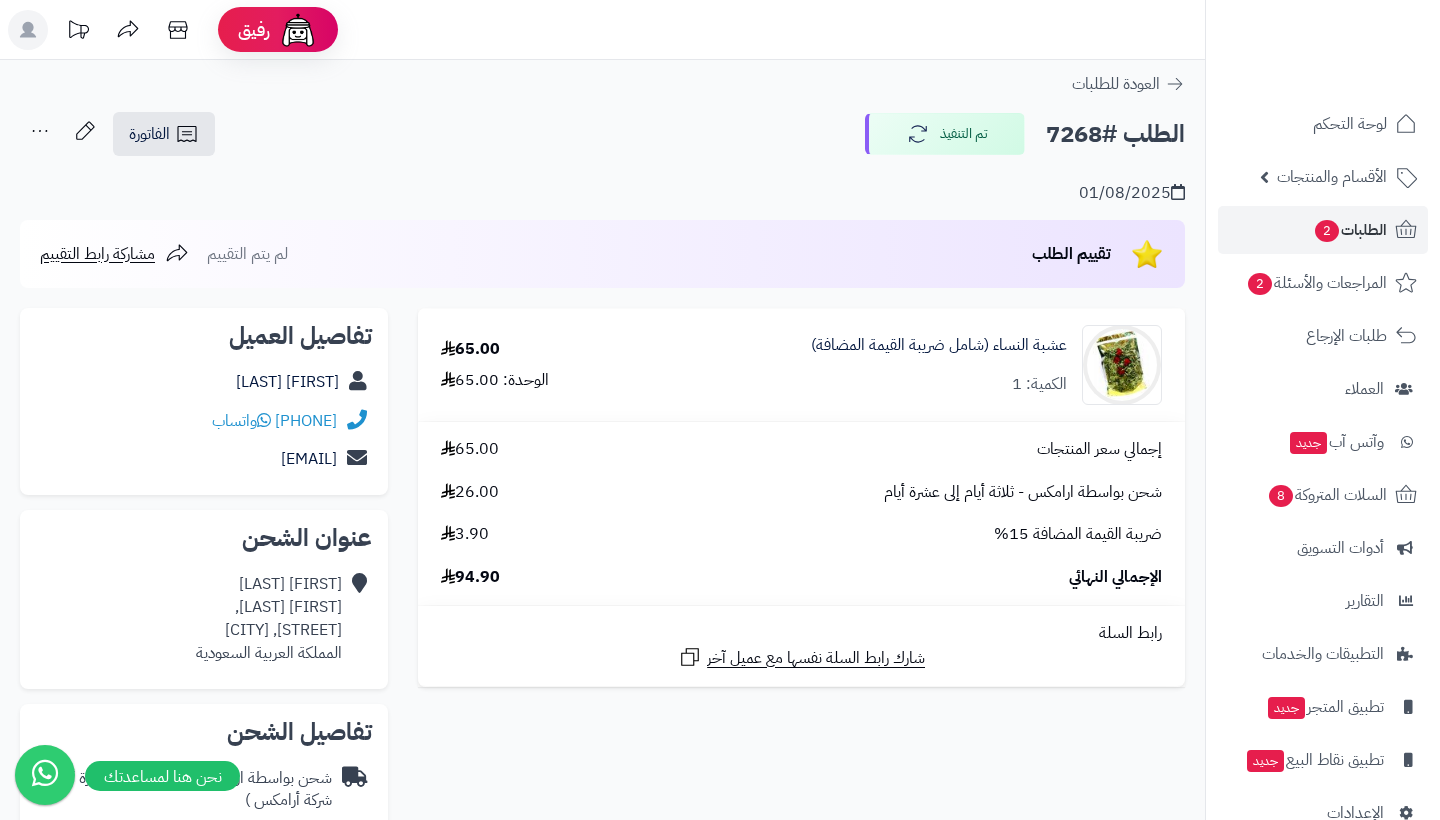 scroll, scrollTop: 0, scrollLeft: 0, axis: both 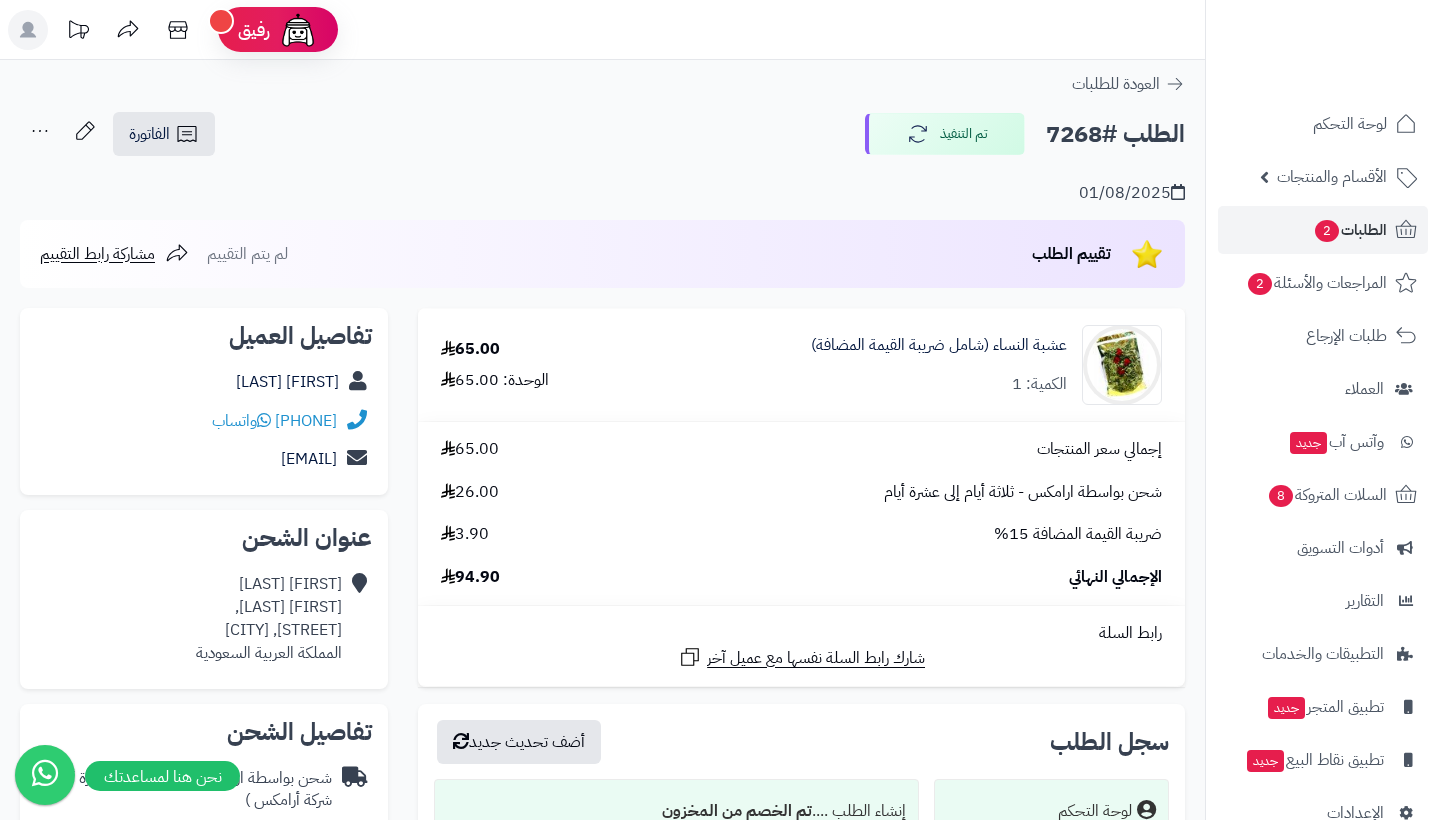 click on "2" at bounding box center (1327, 231) 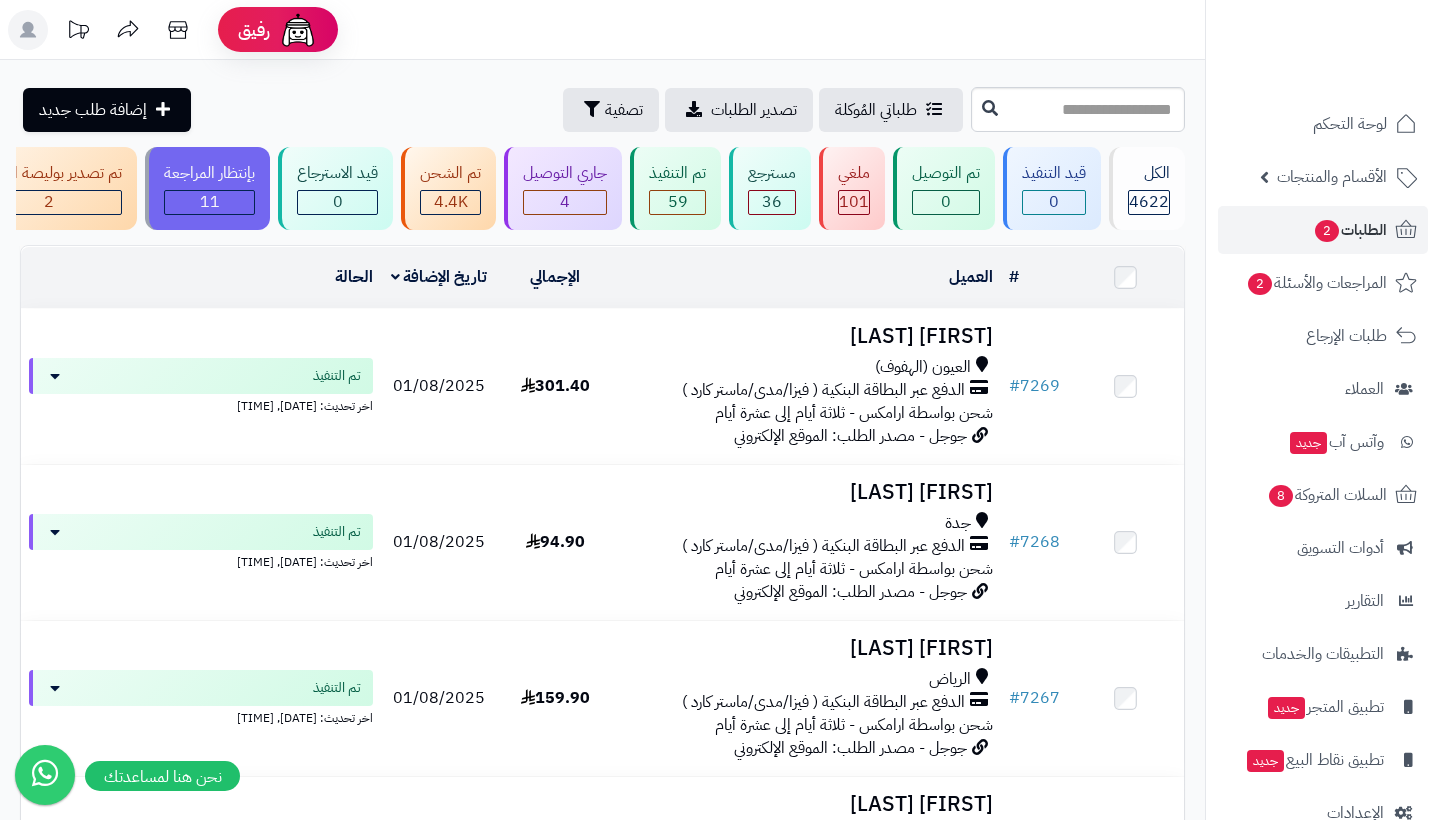 scroll, scrollTop: 0, scrollLeft: 0, axis: both 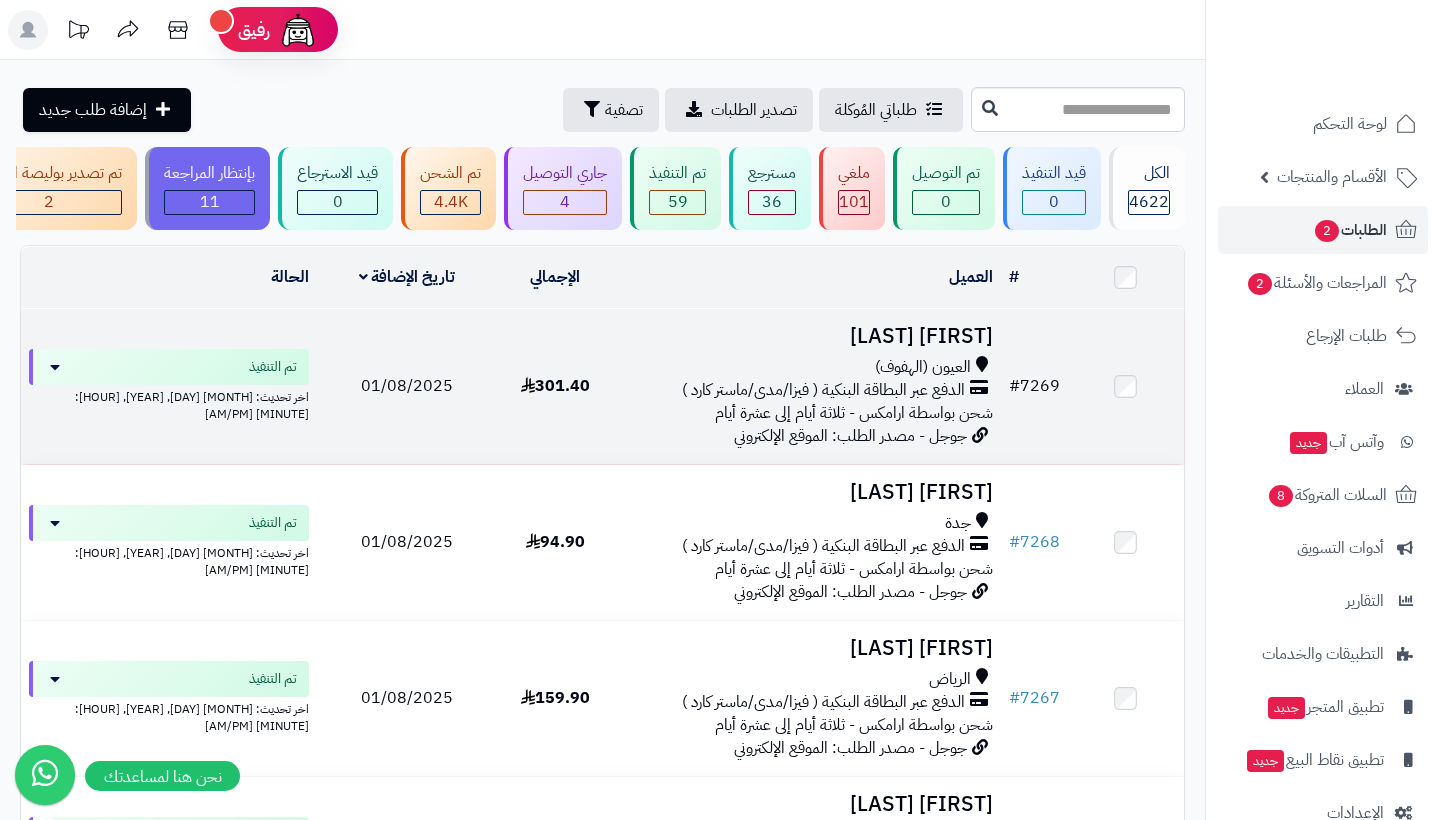 click on "# 7269" at bounding box center (1034, 386) 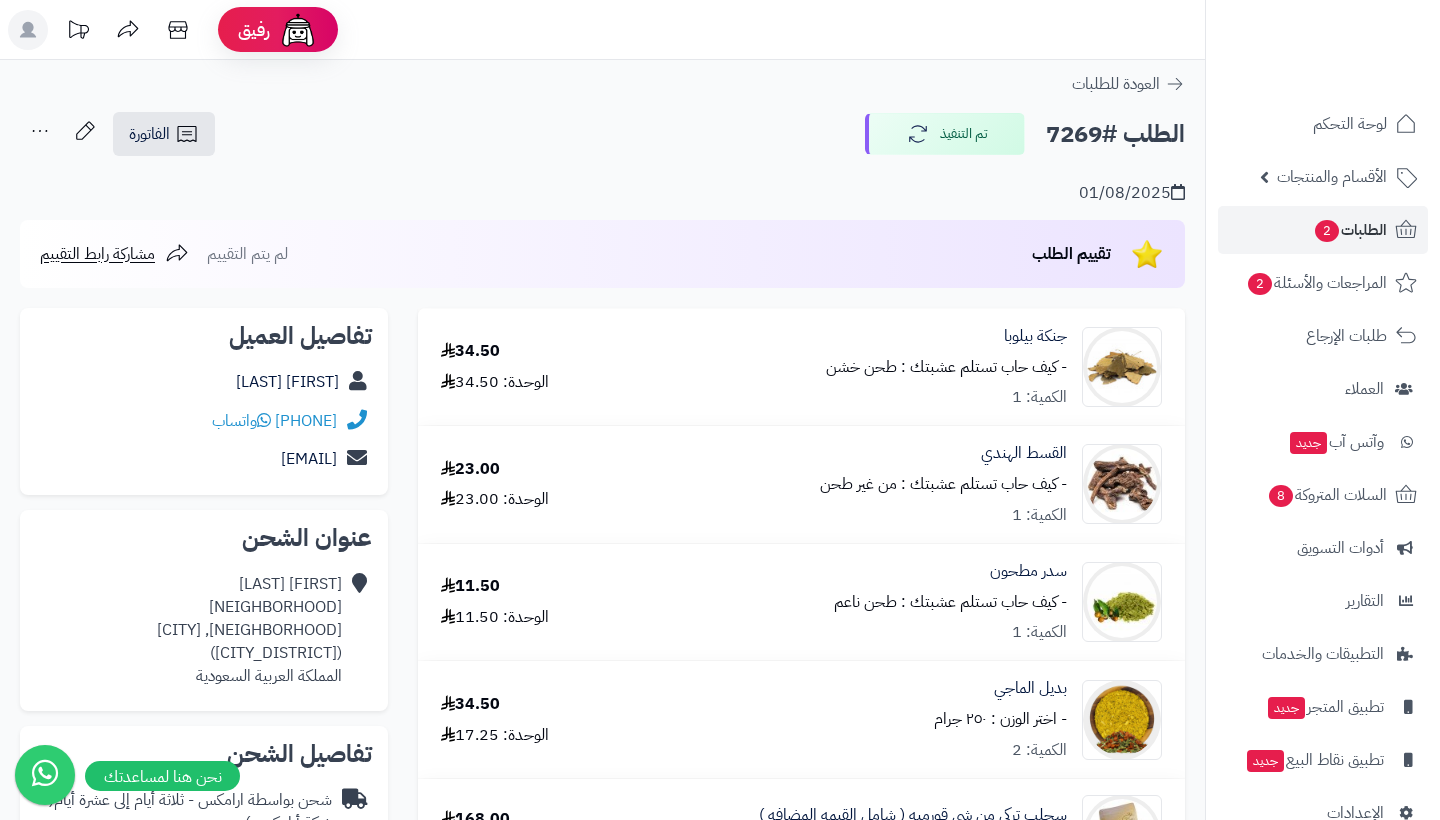 scroll, scrollTop: 0, scrollLeft: 0, axis: both 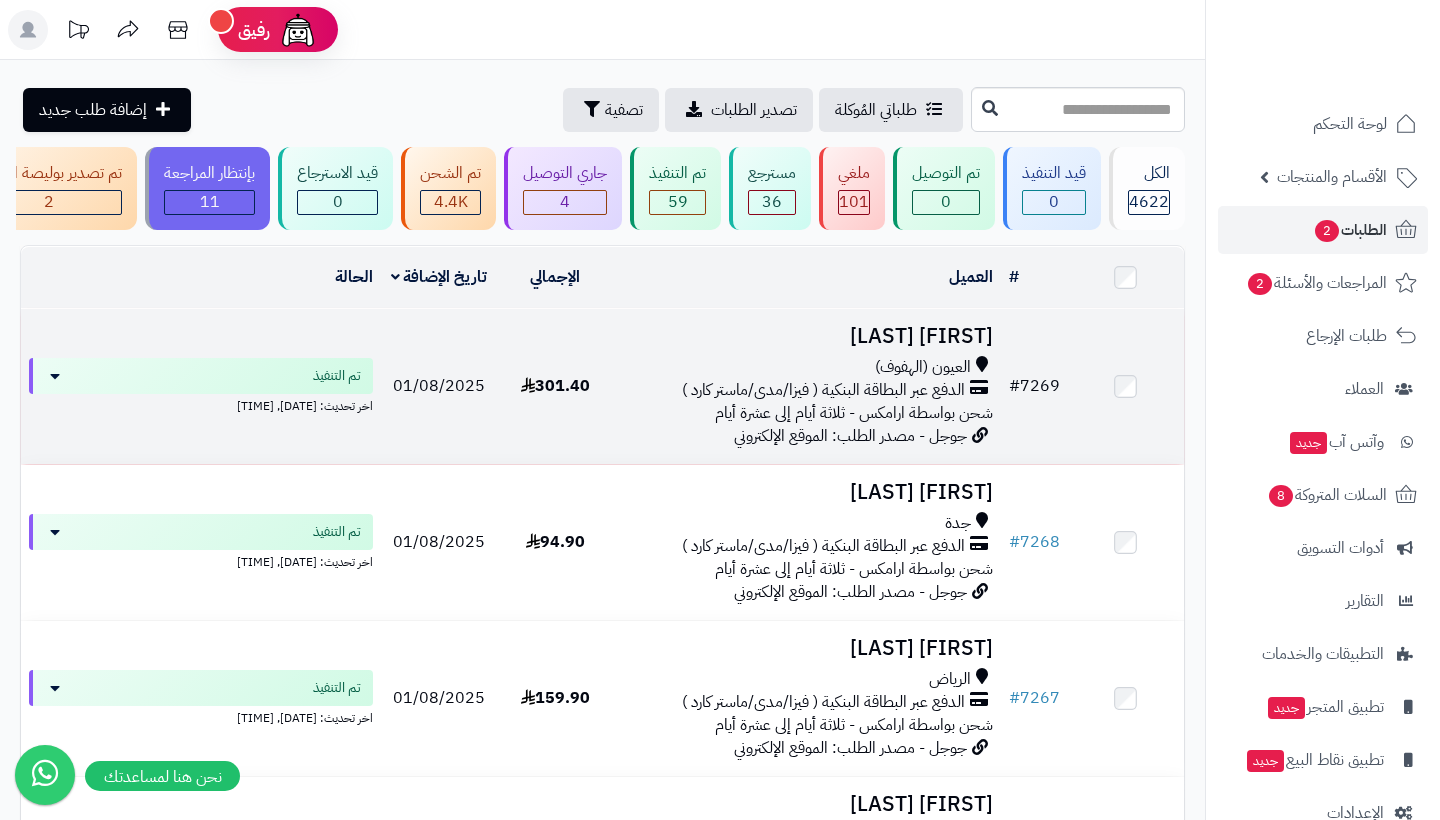 click on "# 7269" at bounding box center (1034, 386) 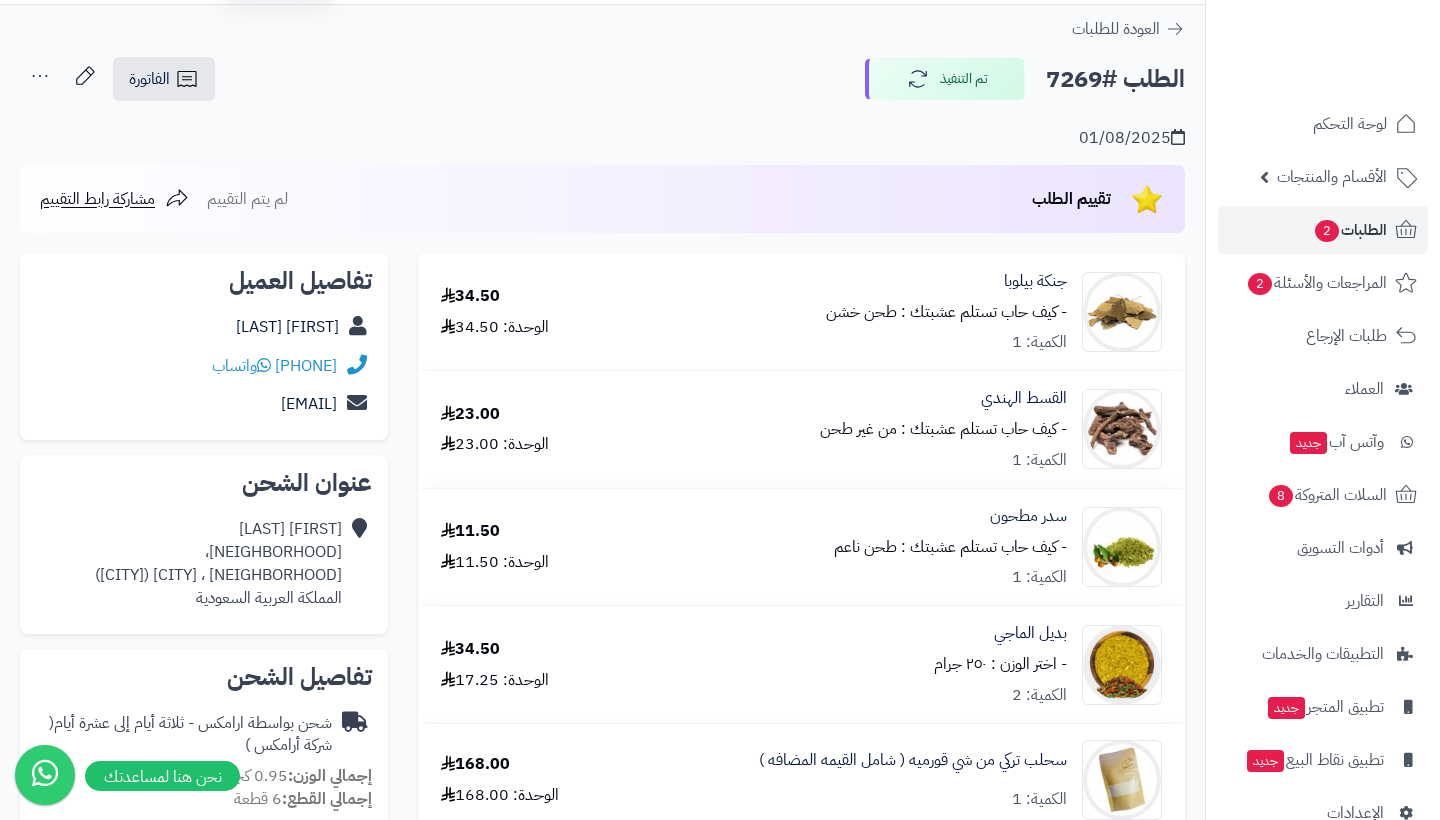 scroll, scrollTop: 72, scrollLeft: 0, axis: vertical 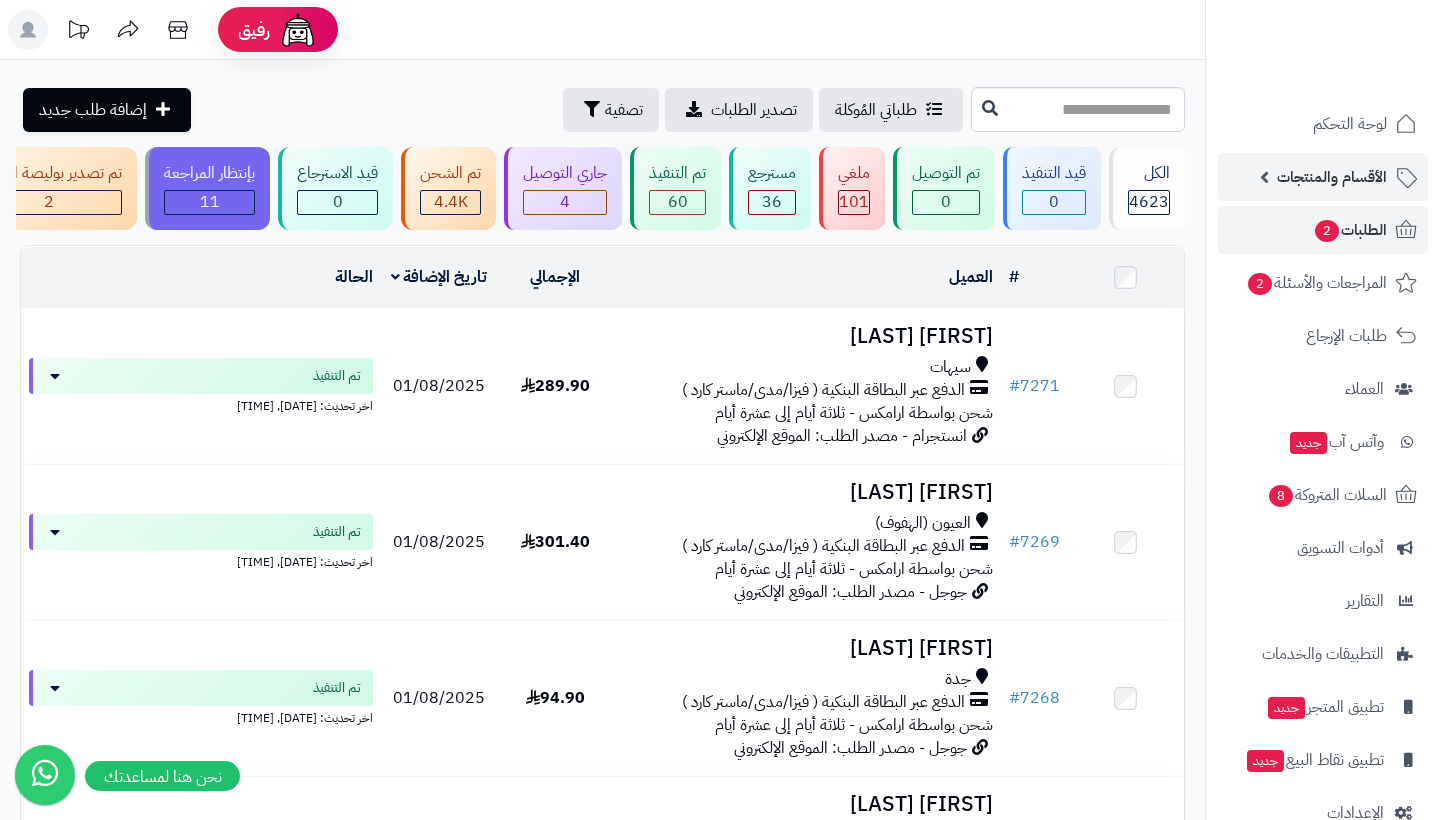 click on "الأقسام والمنتجات" at bounding box center [1332, 177] 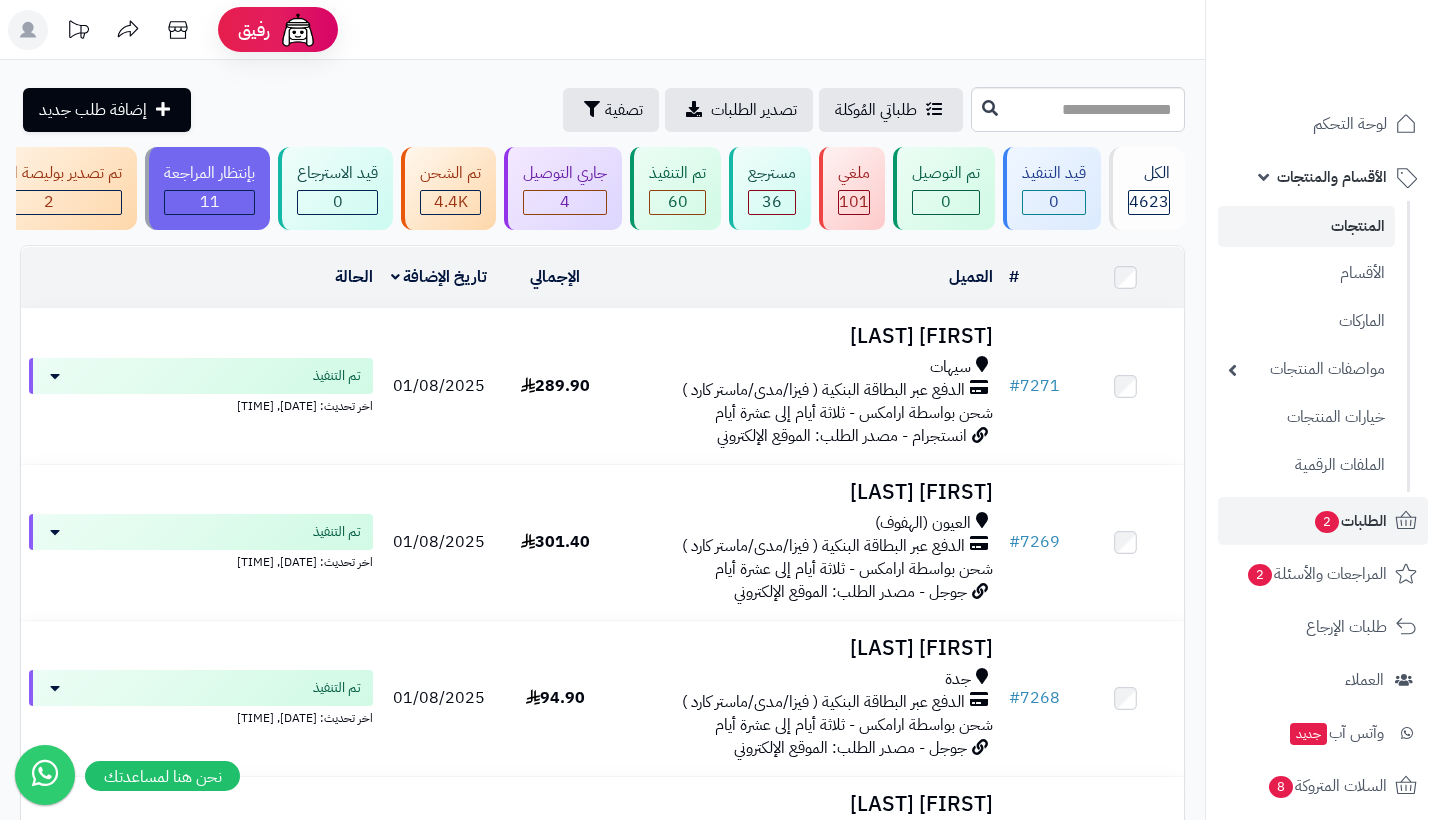 click on "المنتجات" at bounding box center (1306, 226) 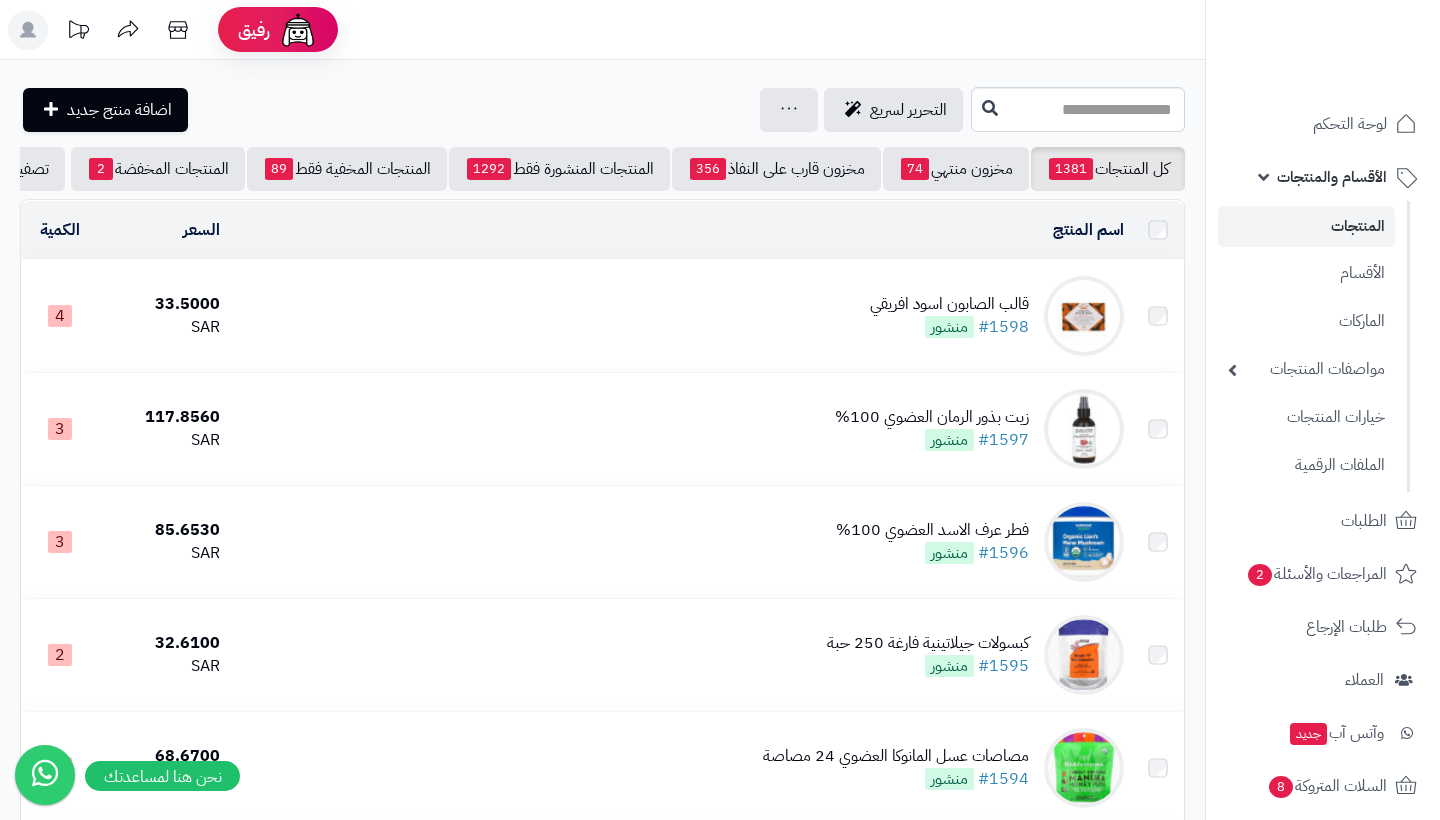 scroll, scrollTop: 0, scrollLeft: 0, axis: both 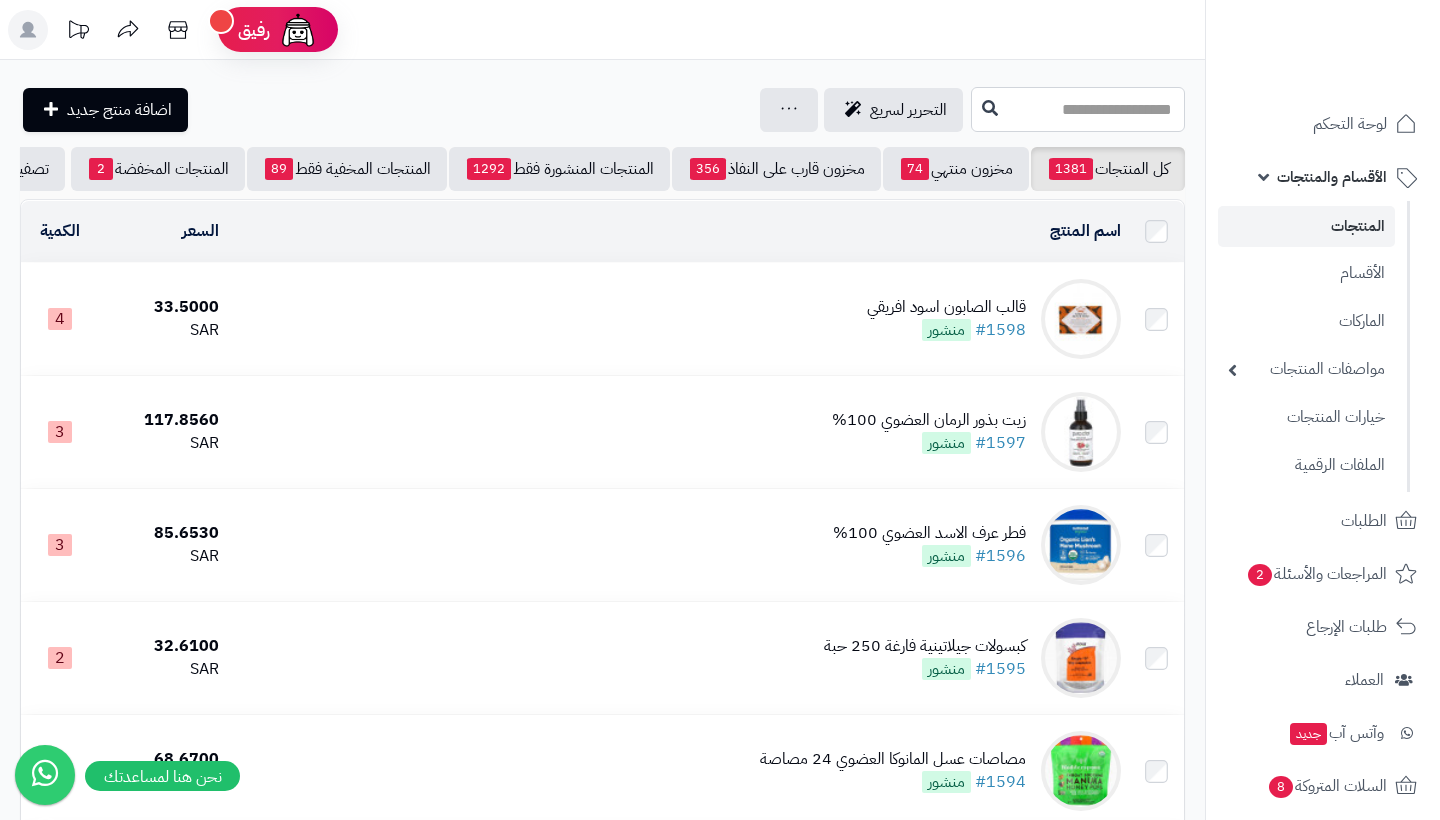 click at bounding box center [1078, 109] 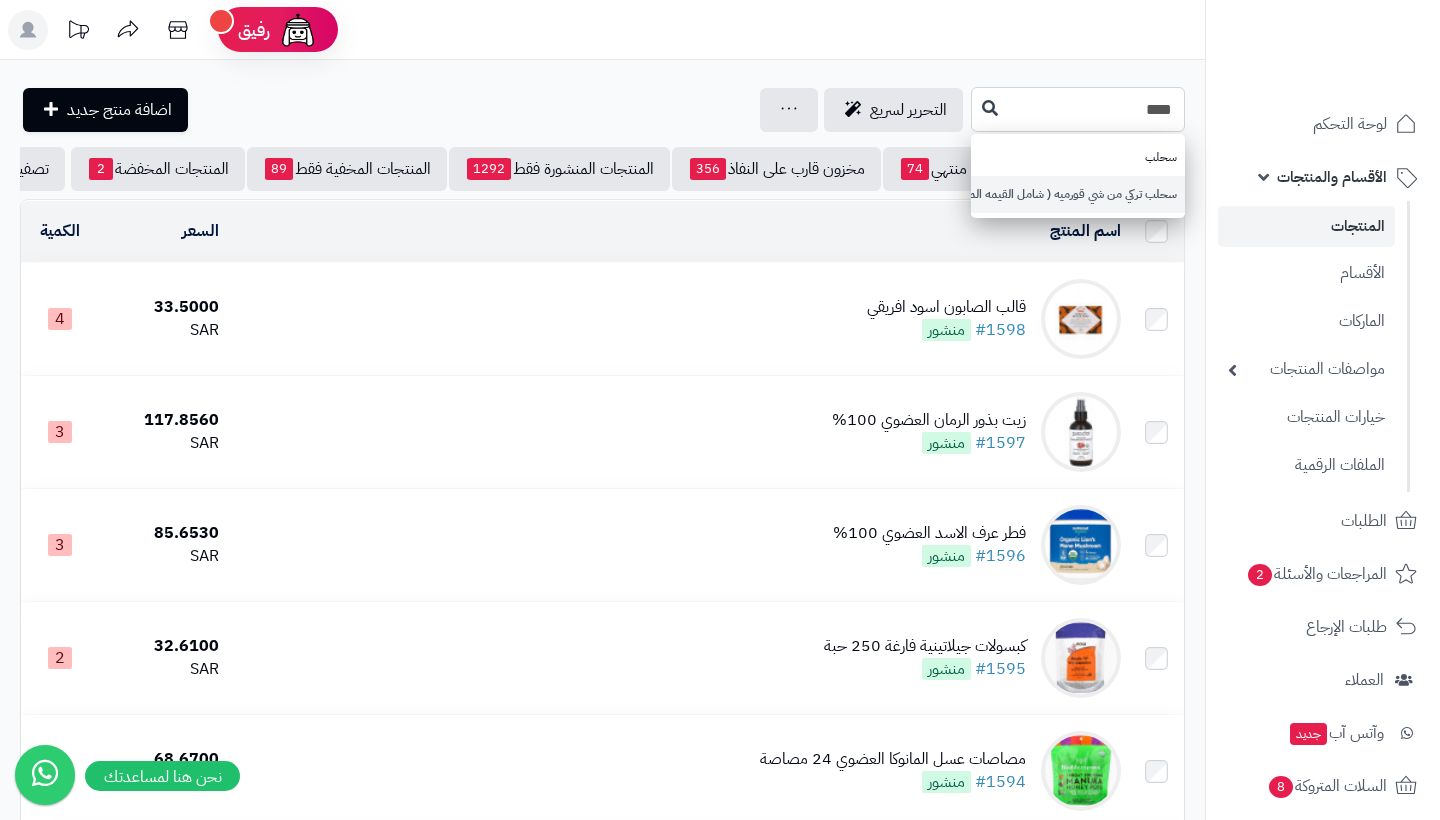 type on "****" 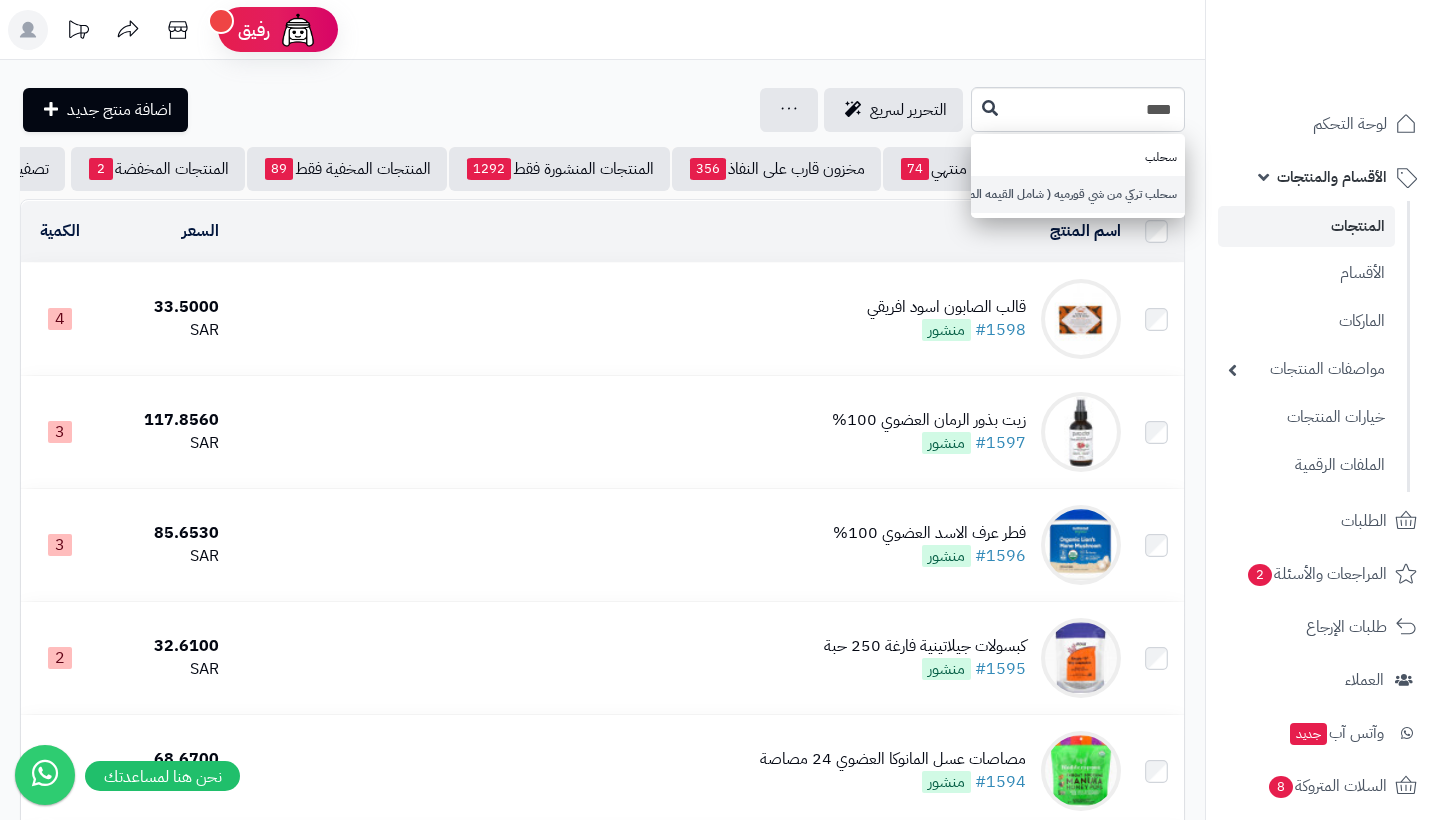 click on "سحلب تركي من شي قورميه ( شامل القيمه المضافه )" at bounding box center (1078, 194) 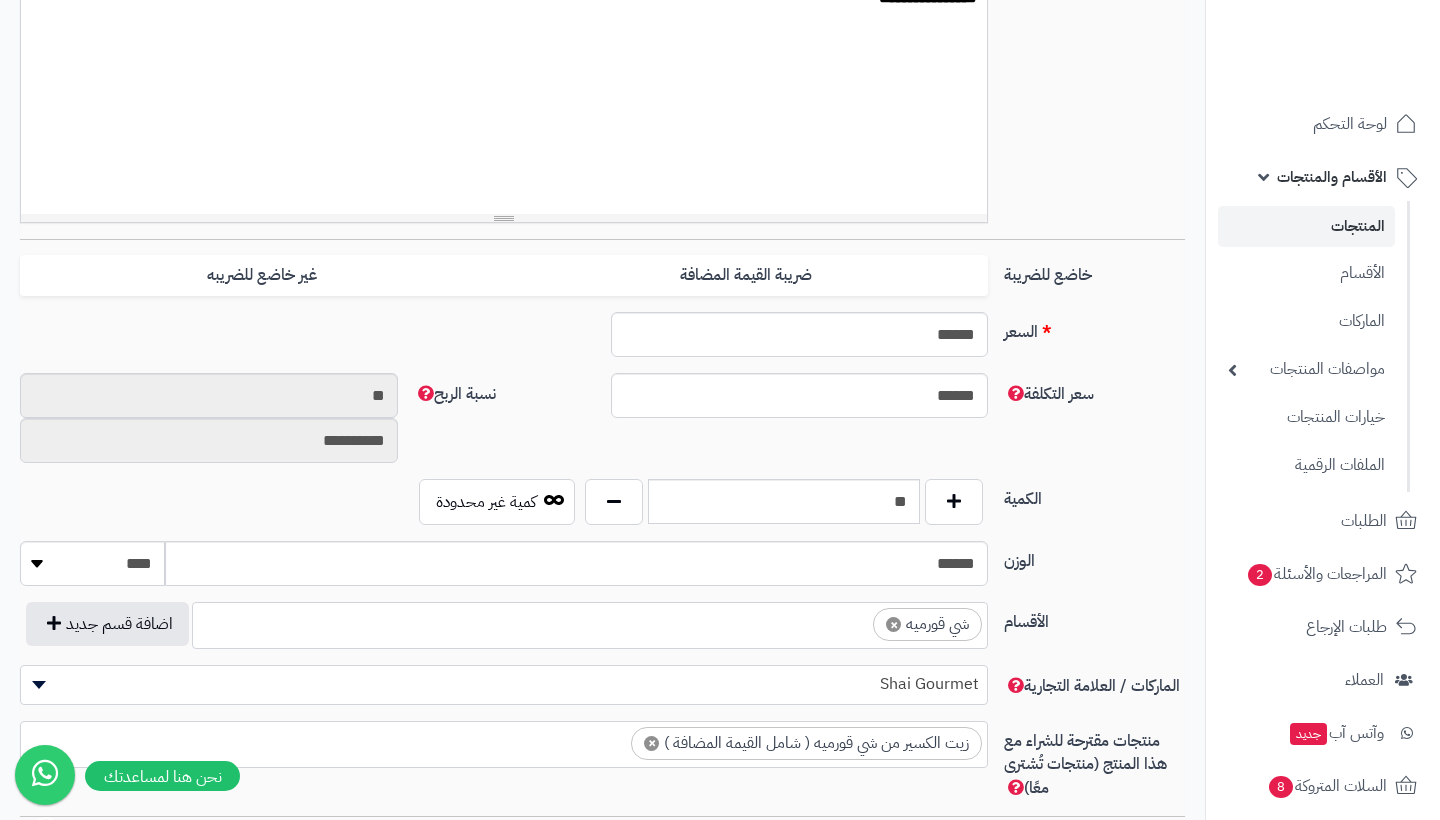 scroll, scrollTop: 651, scrollLeft: 0, axis: vertical 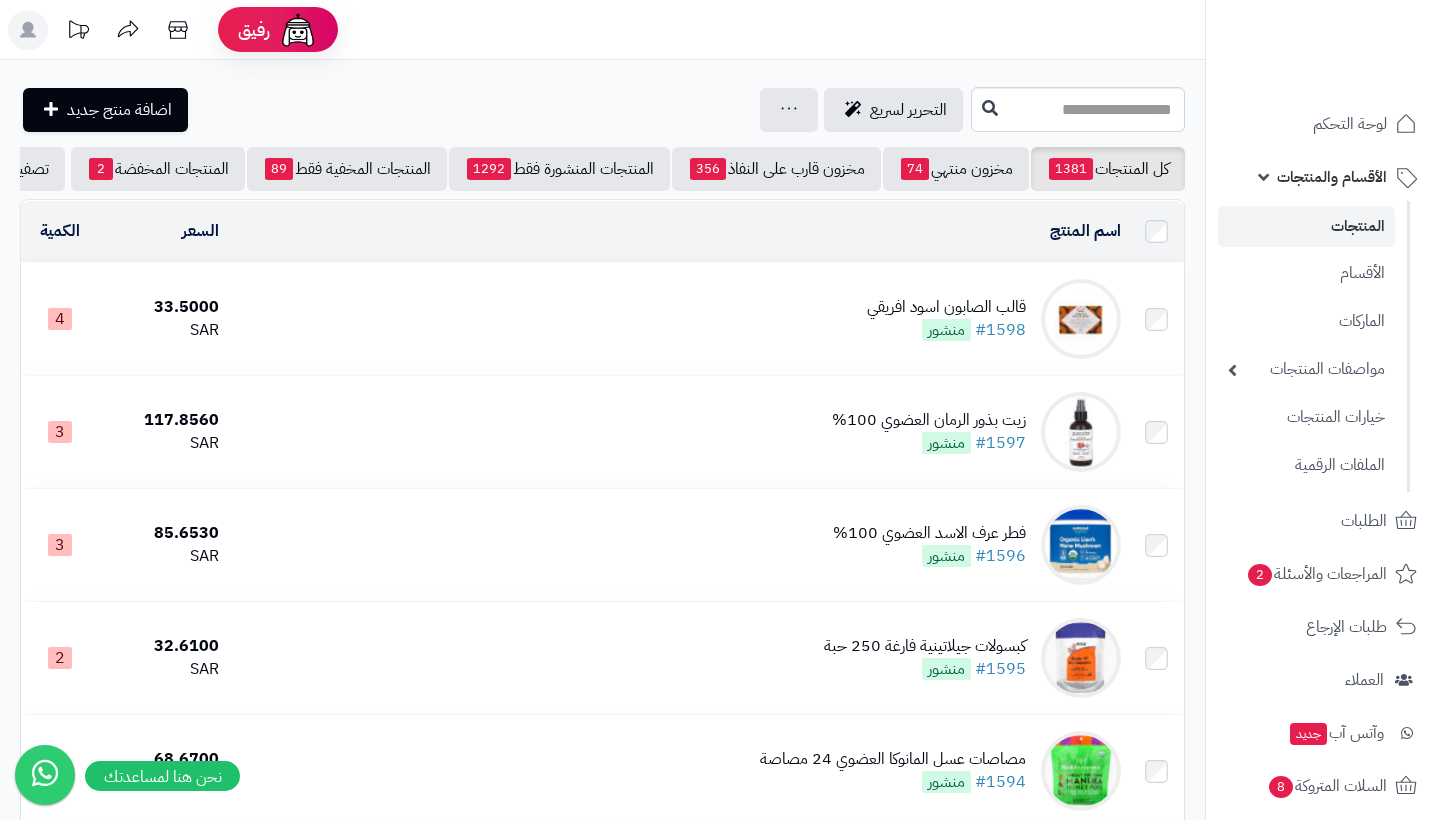 click on "المنتجات" at bounding box center [1306, 226] 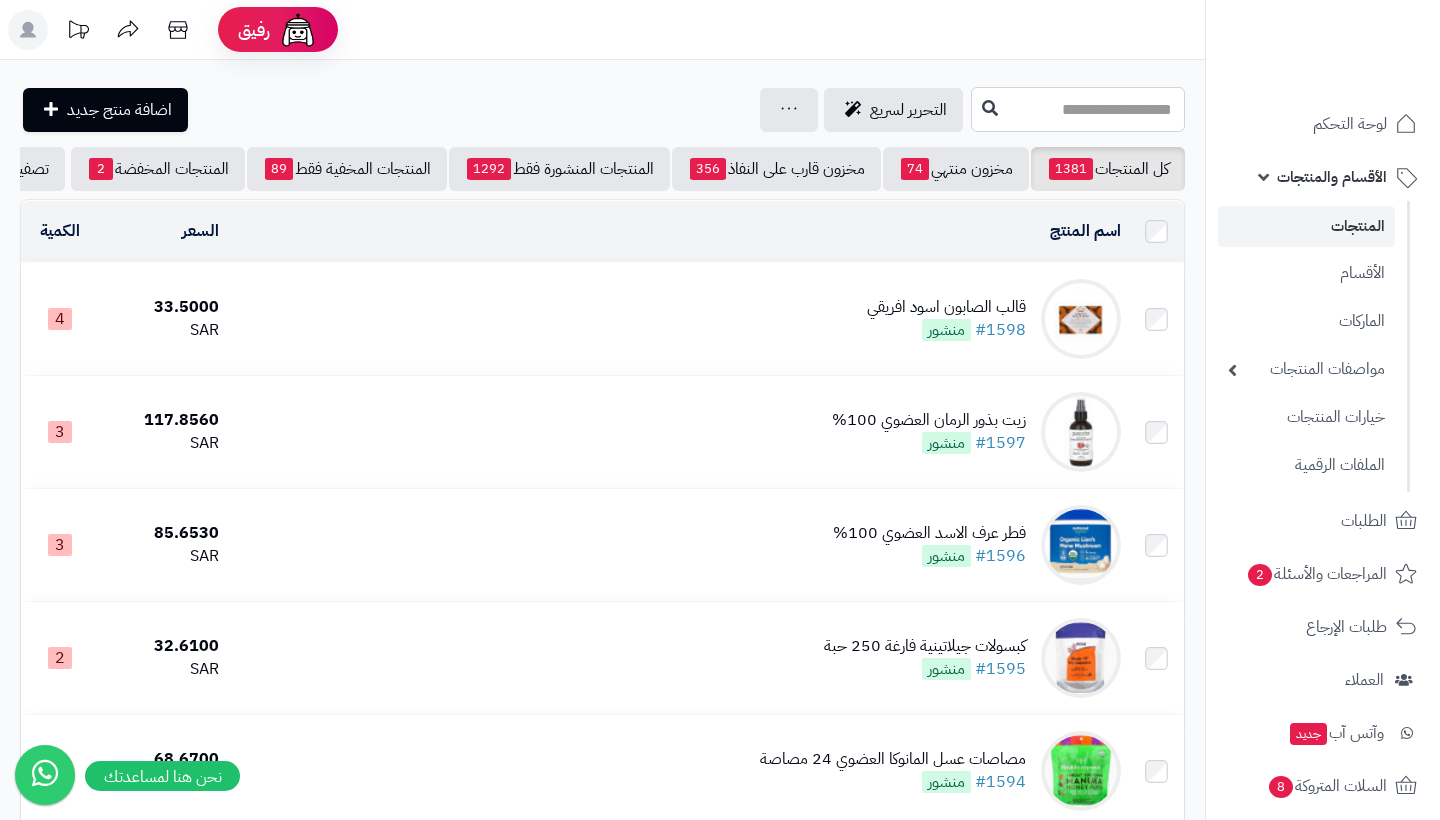 click at bounding box center (1078, 109) 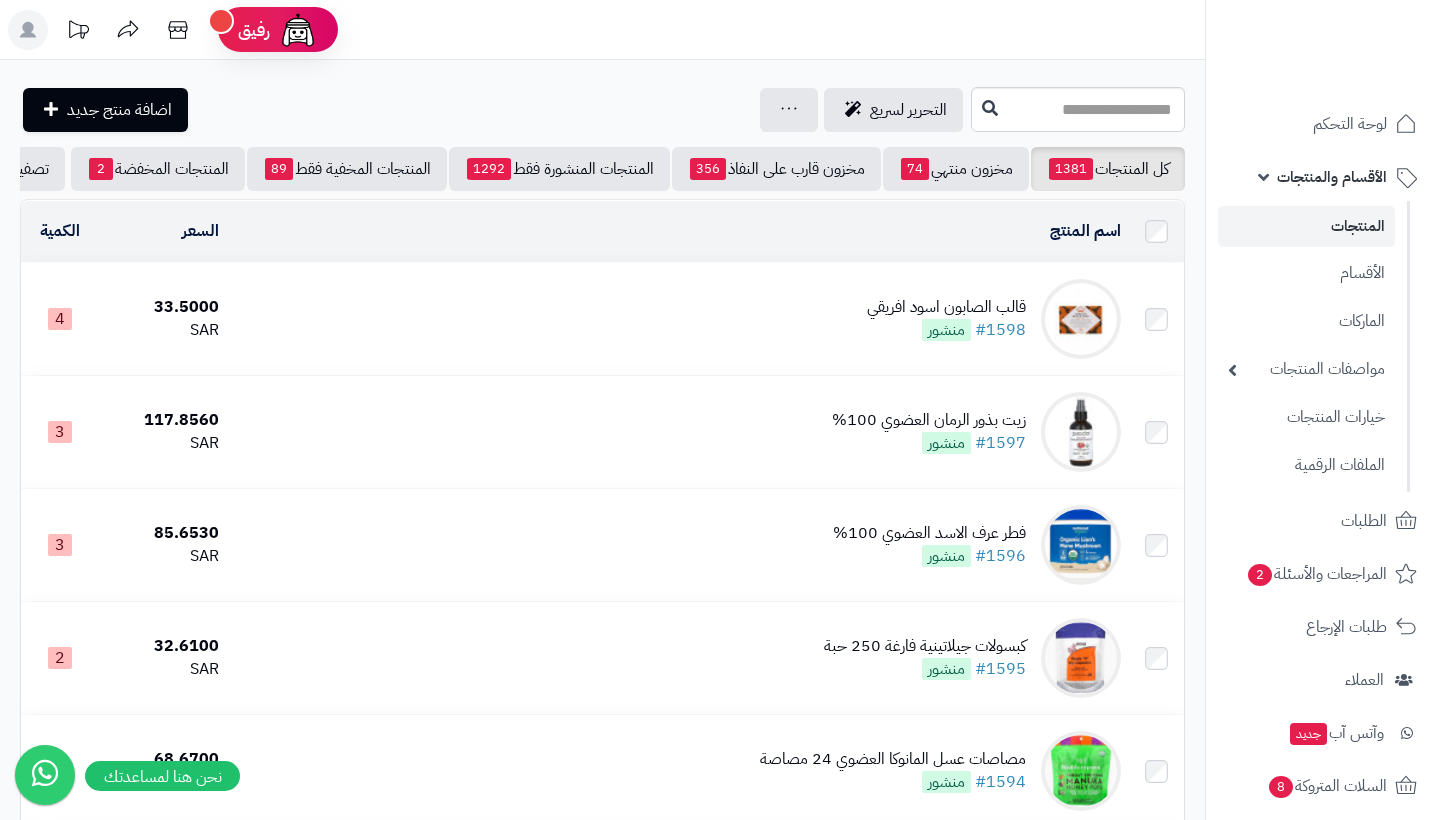 scroll, scrollTop: 0, scrollLeft: 0, axis: both 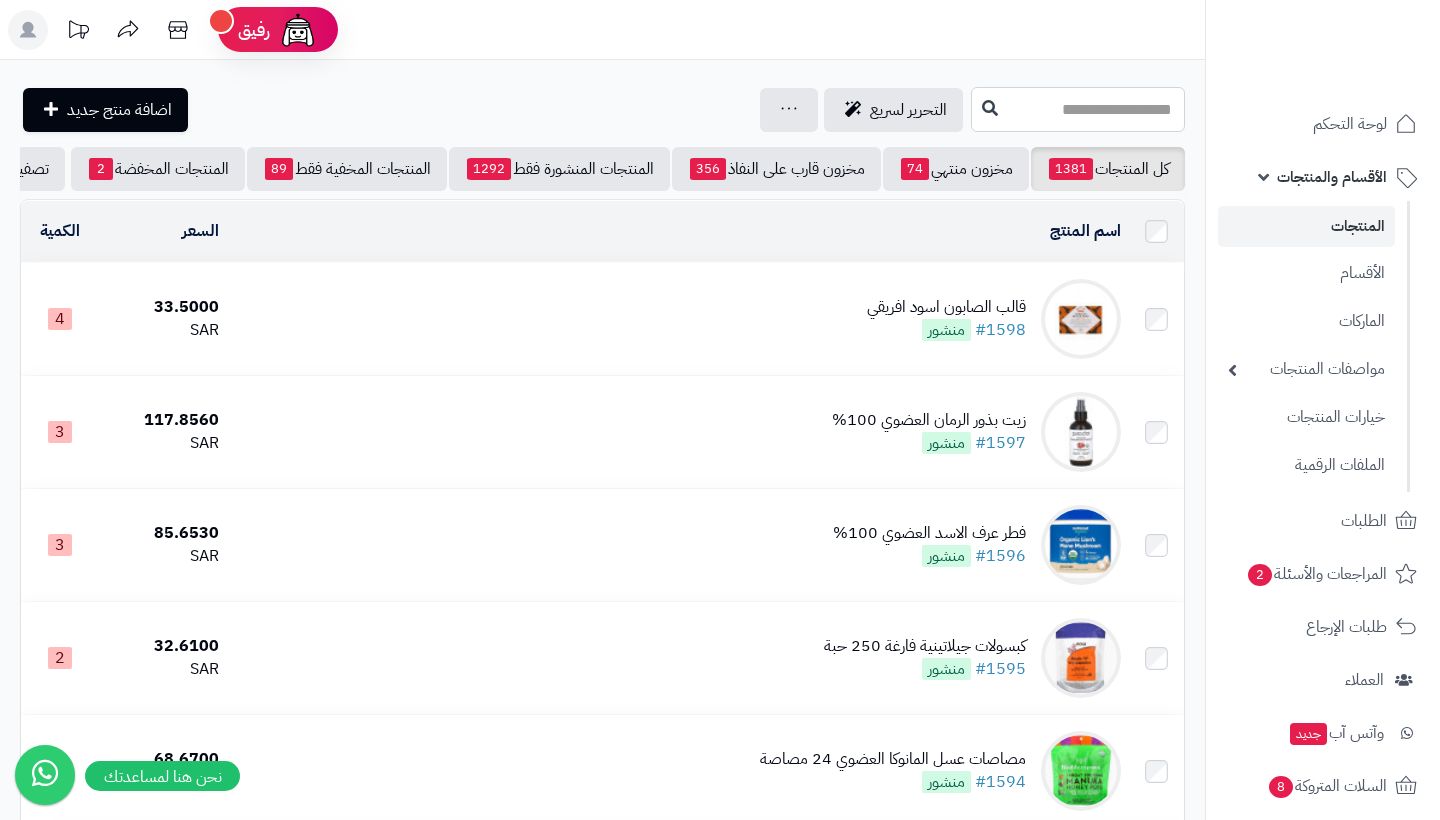 click at bounding box center (1078, 109) 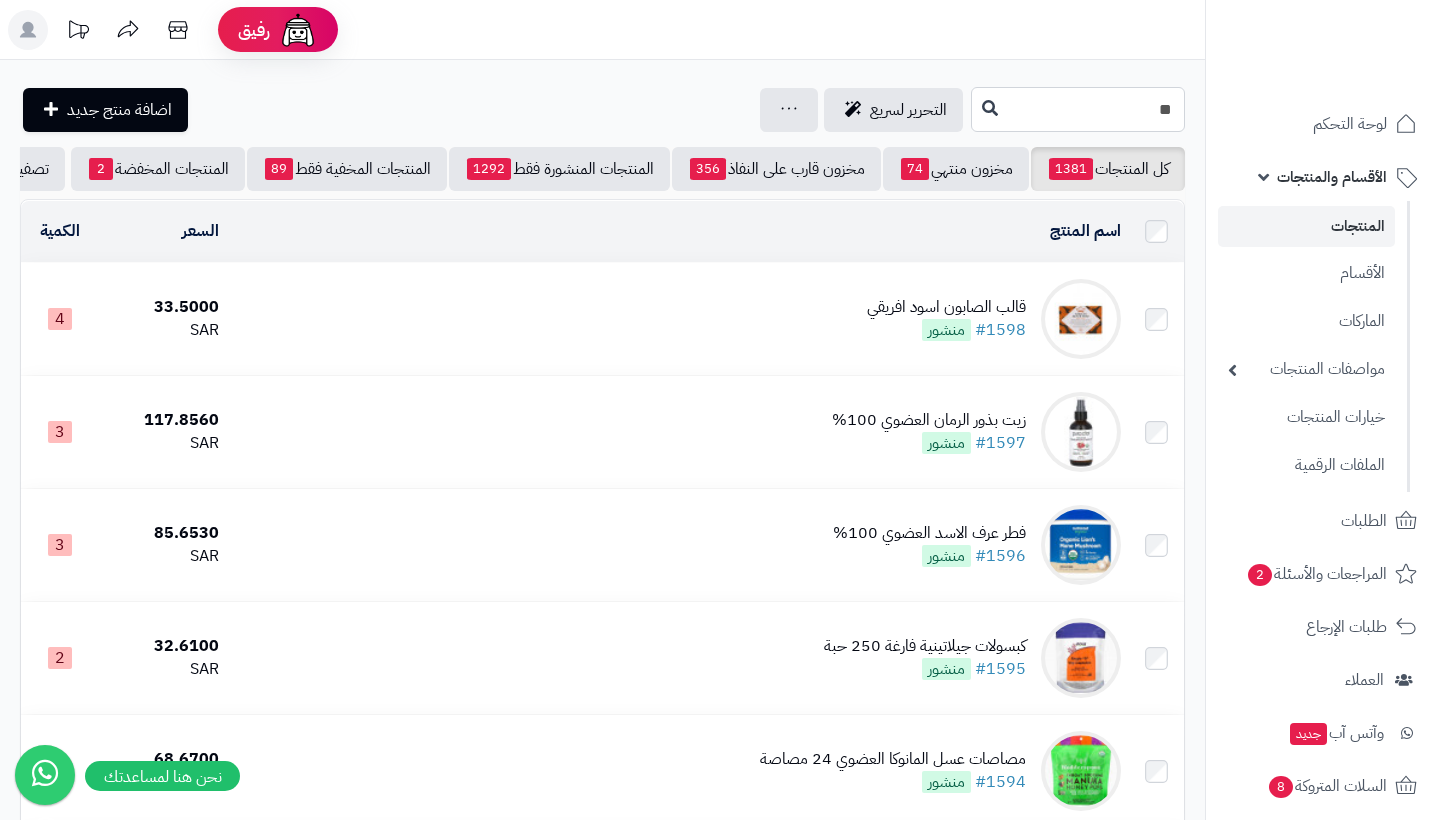 type on "*" 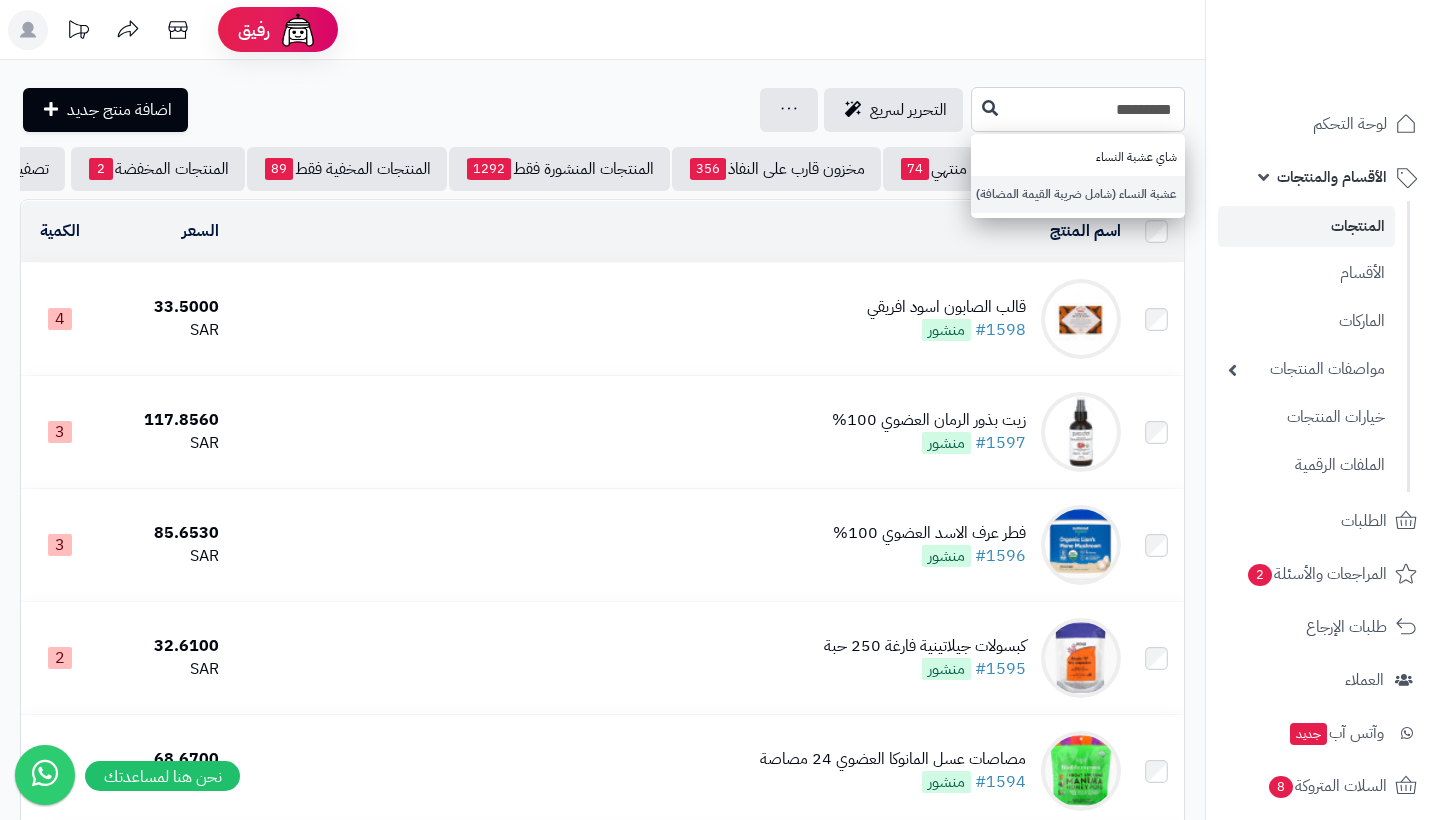 type on "*********" 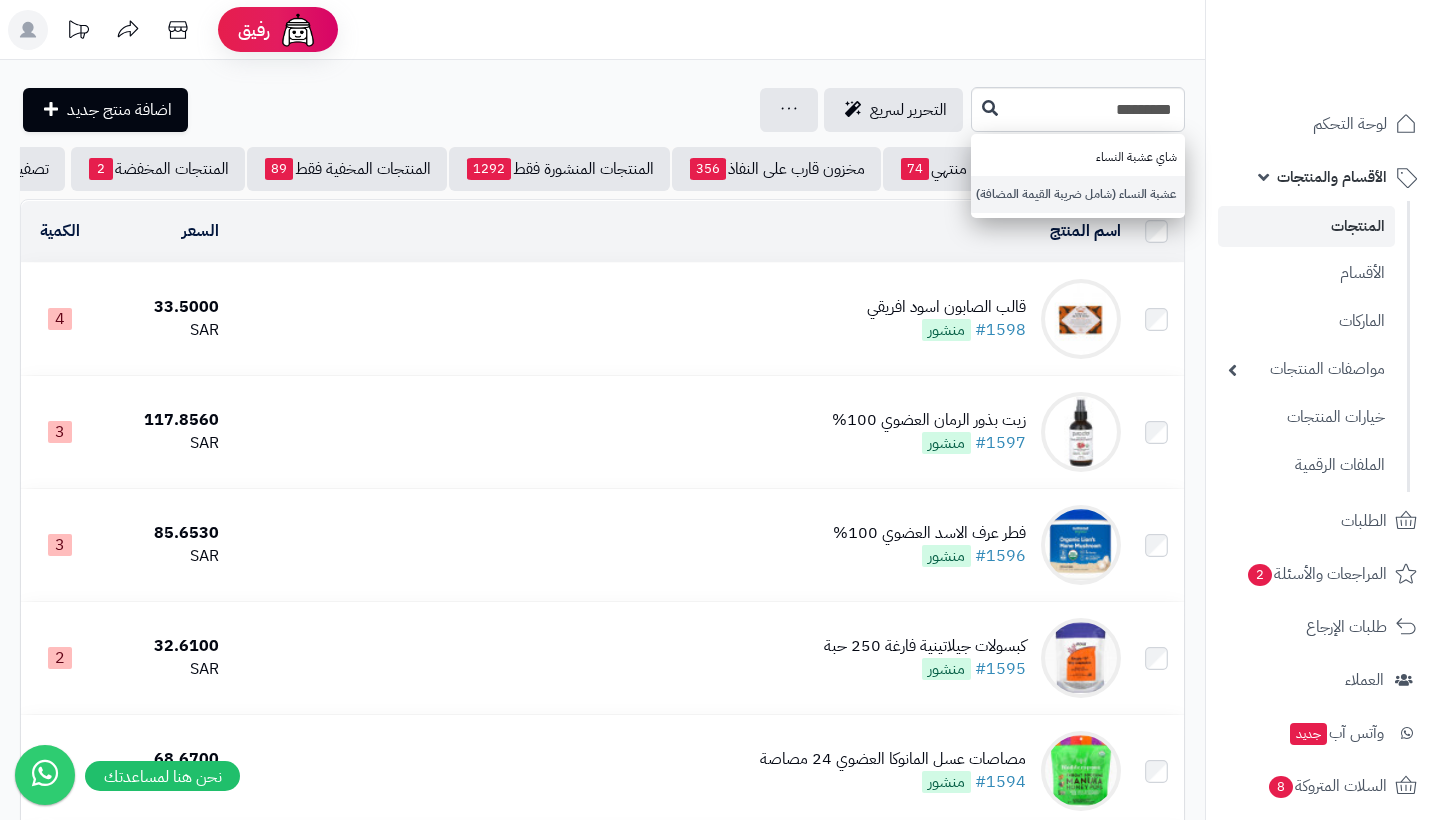 click on "عشبة النساء (شامل ضريبة القيمة المضافة)" at bounding box center [1078, 194] 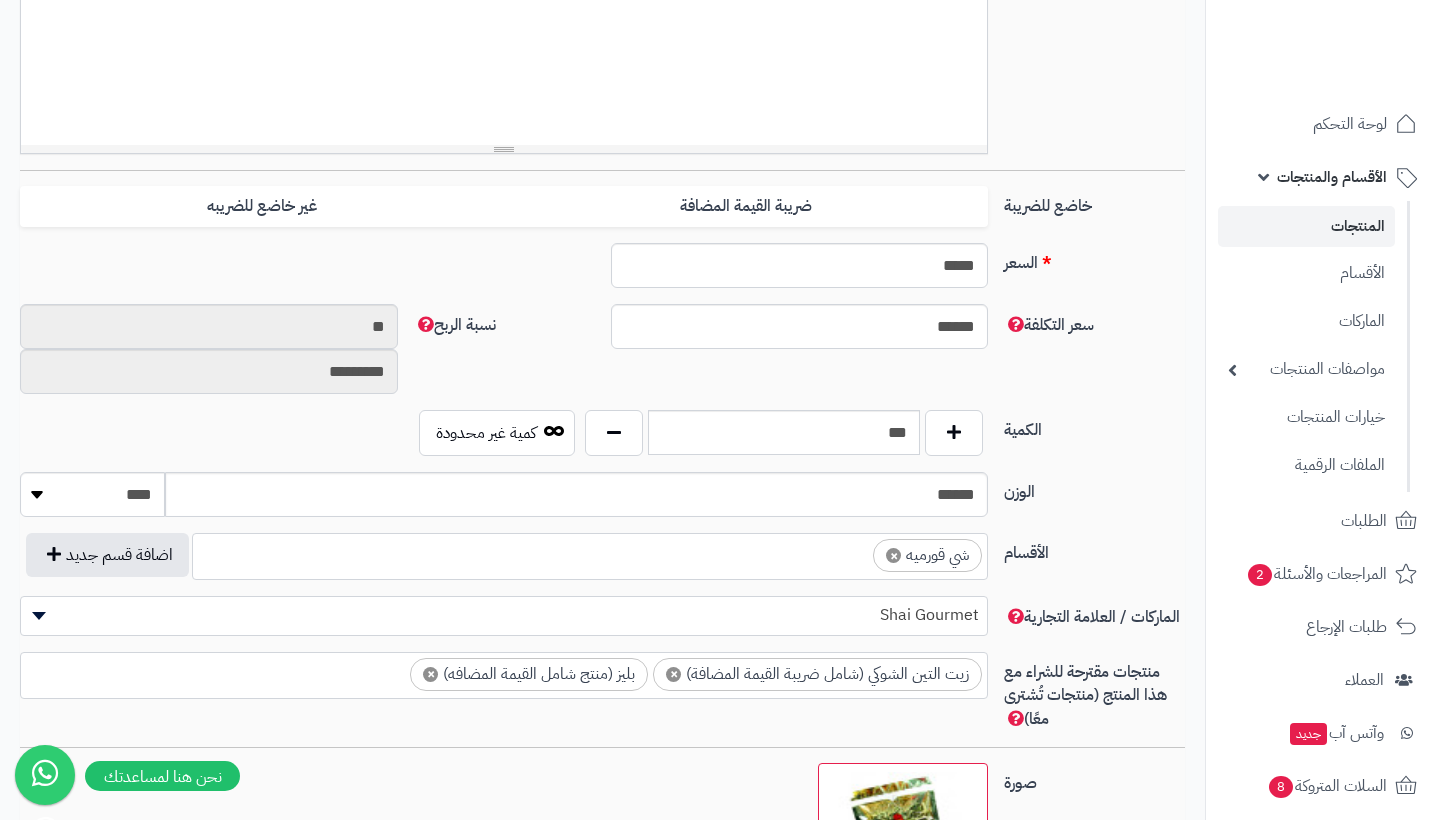 scroll, scrollTop: 720, scrollLeft: -2, axis: both 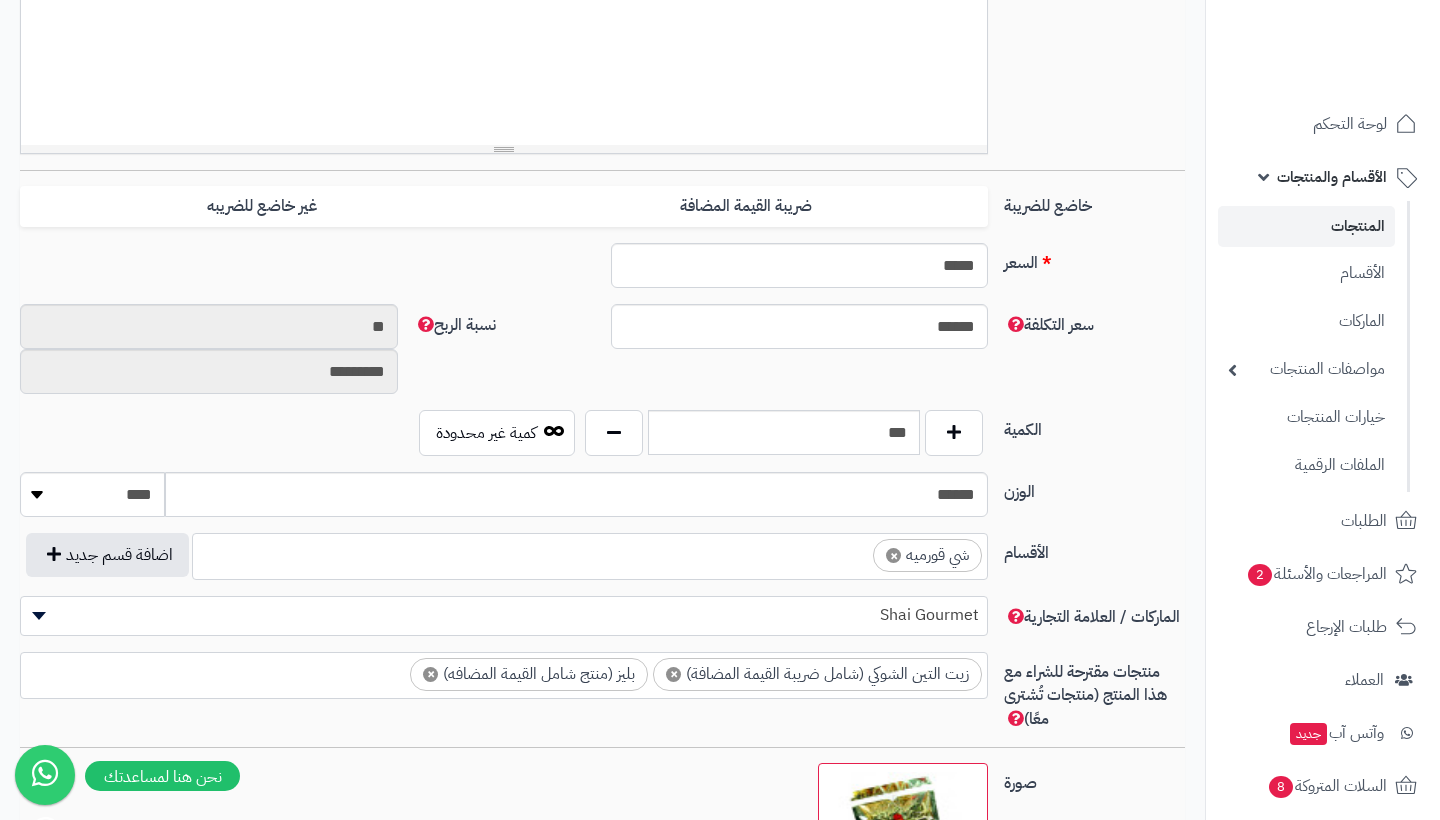 click on "**********" at bounding box center (504, -5) 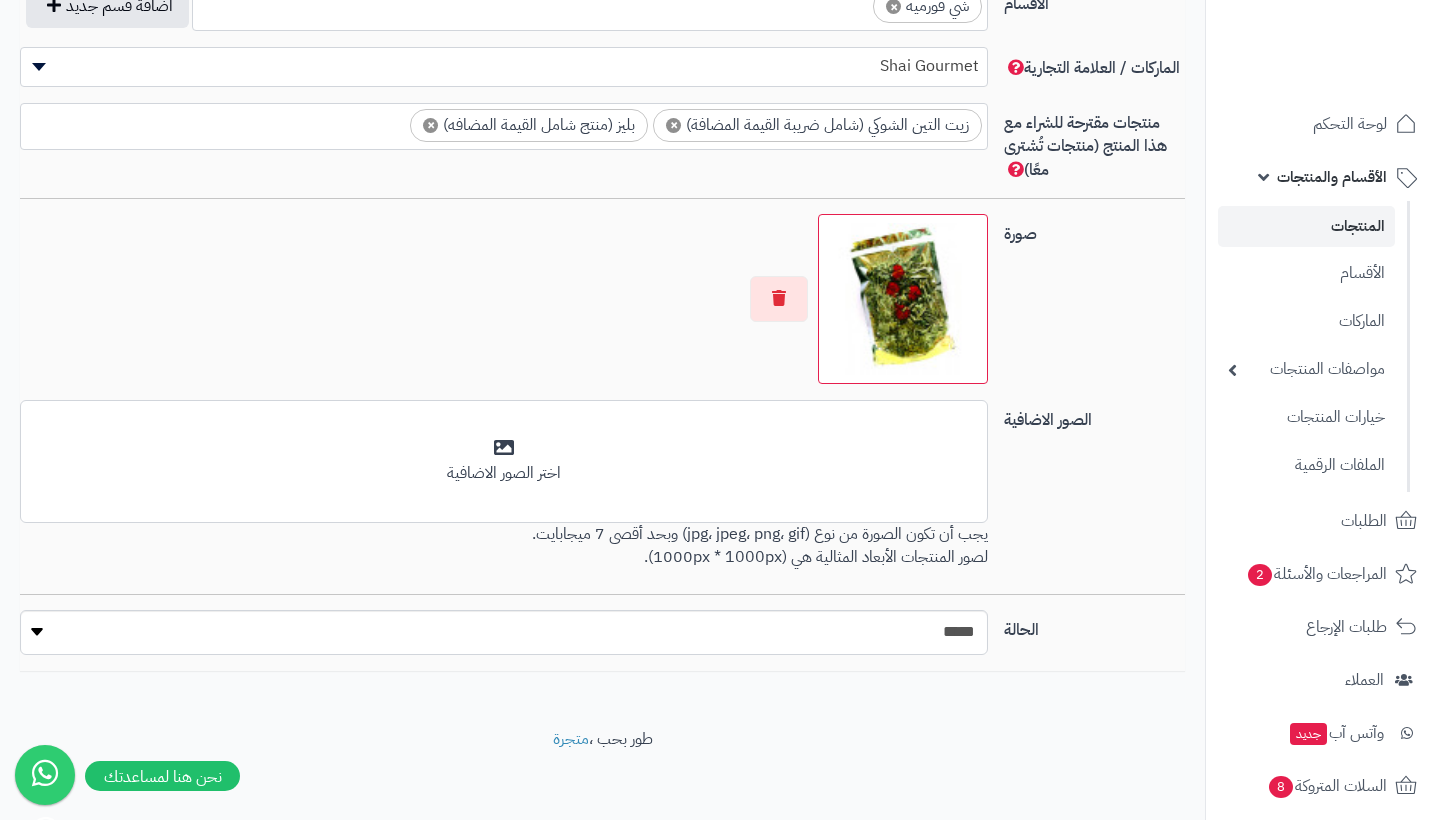 scroll, scrollTop: 1268, scrollLeft: -4, axis: both 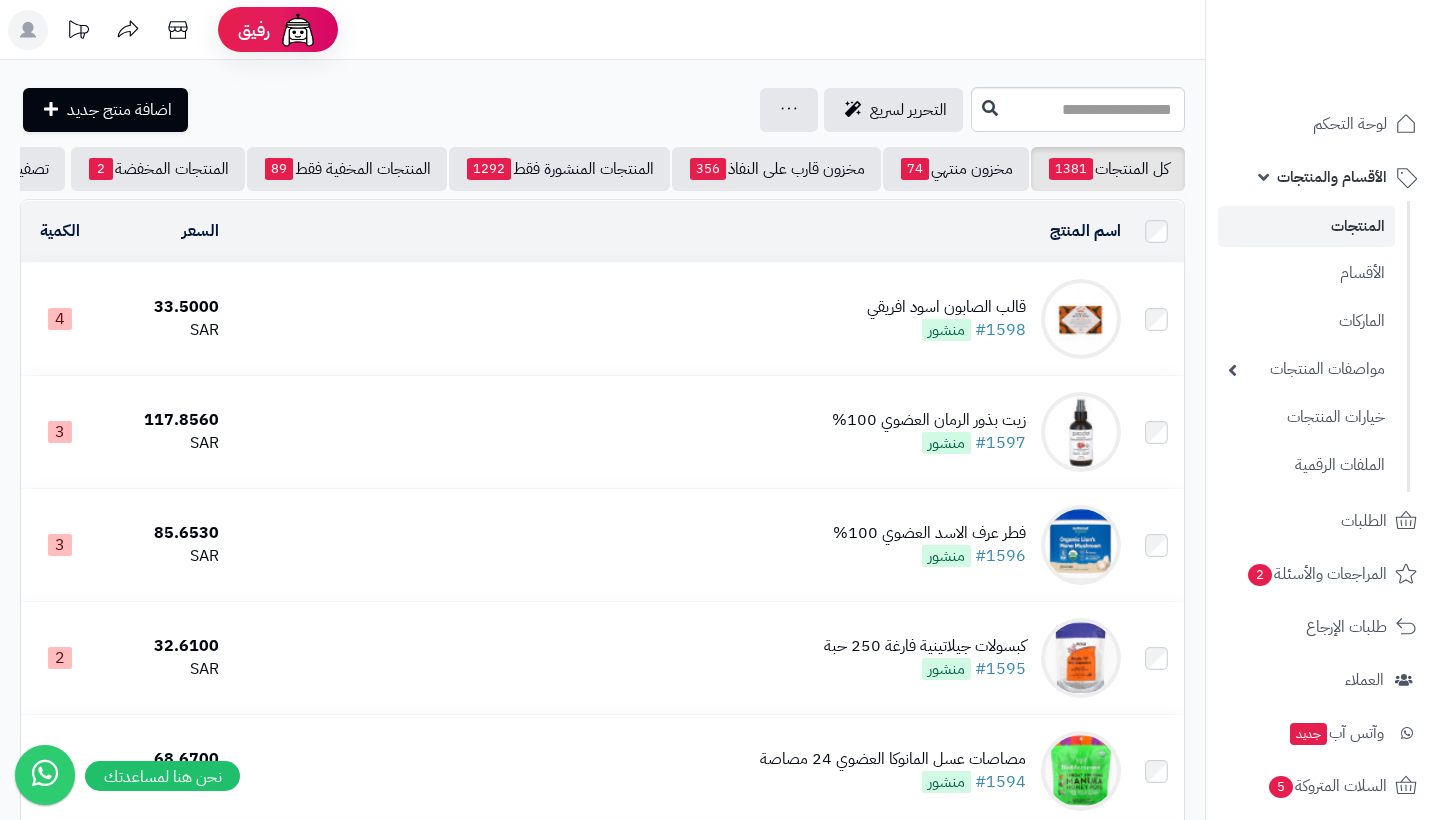 click on "المنتجات" at bounding box center [1306, 226] 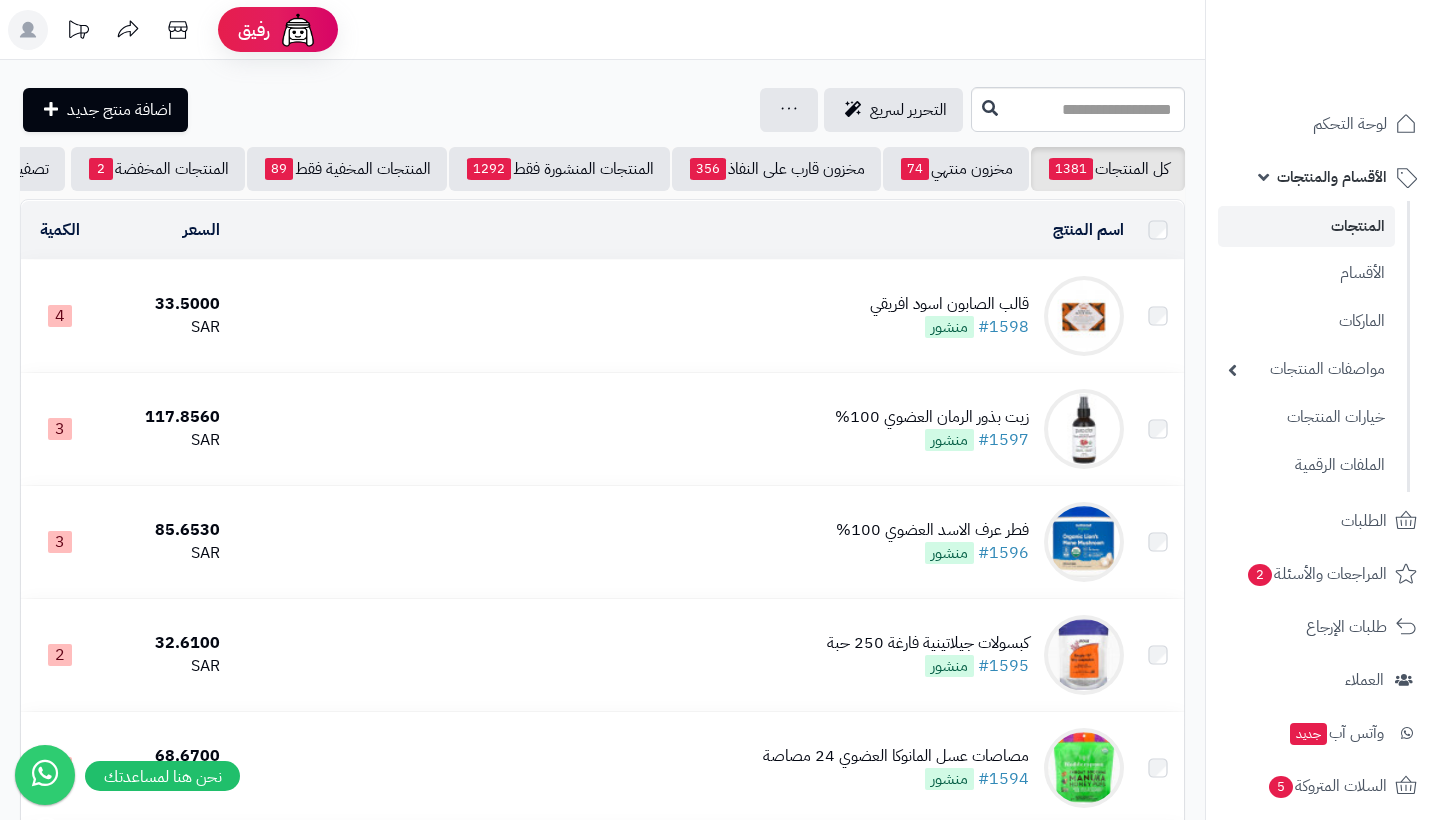 scroll, scrollTop: 0, scrollLeft: 0, axis: both 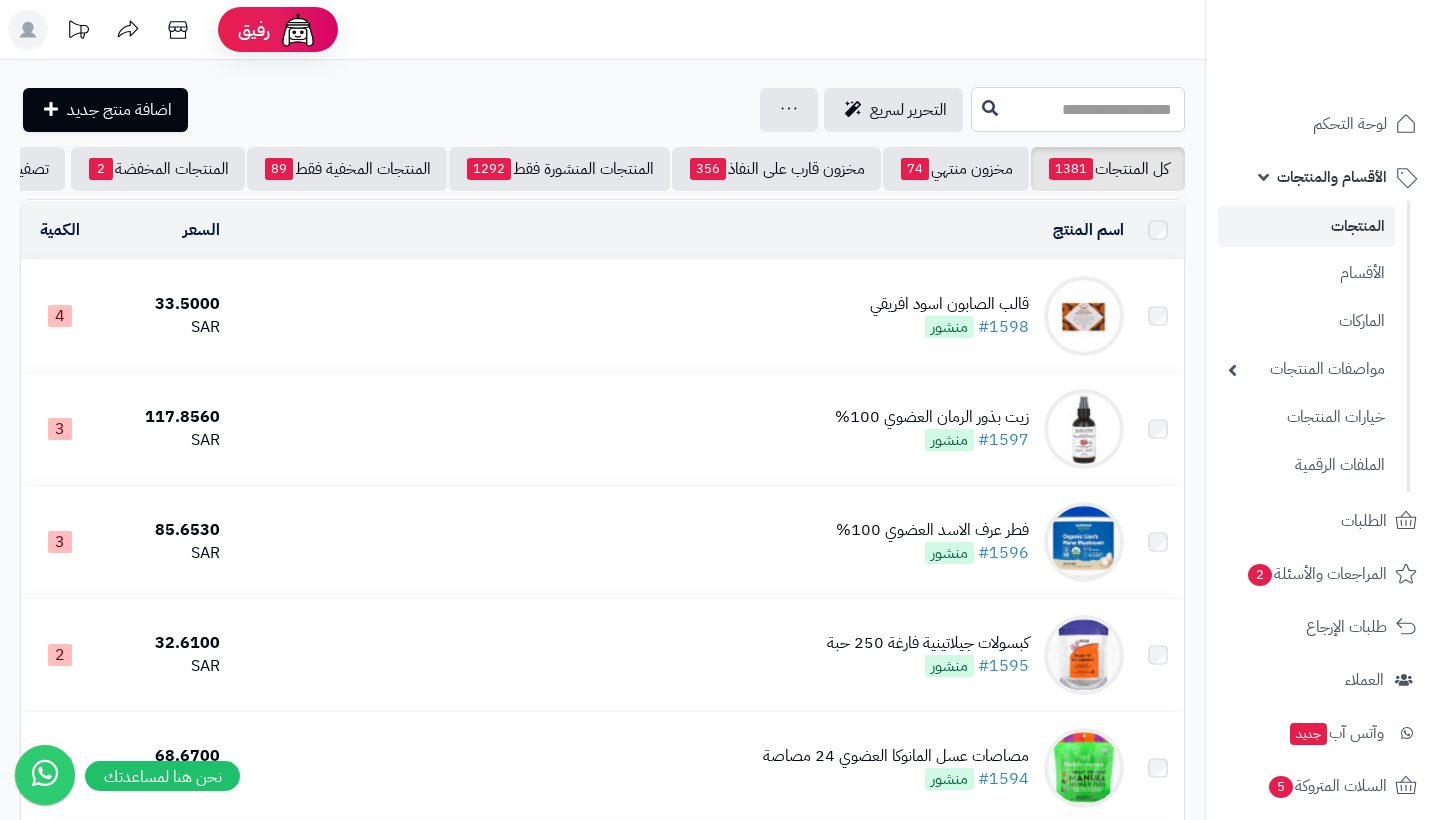 click at bounding box center (1078, 109) 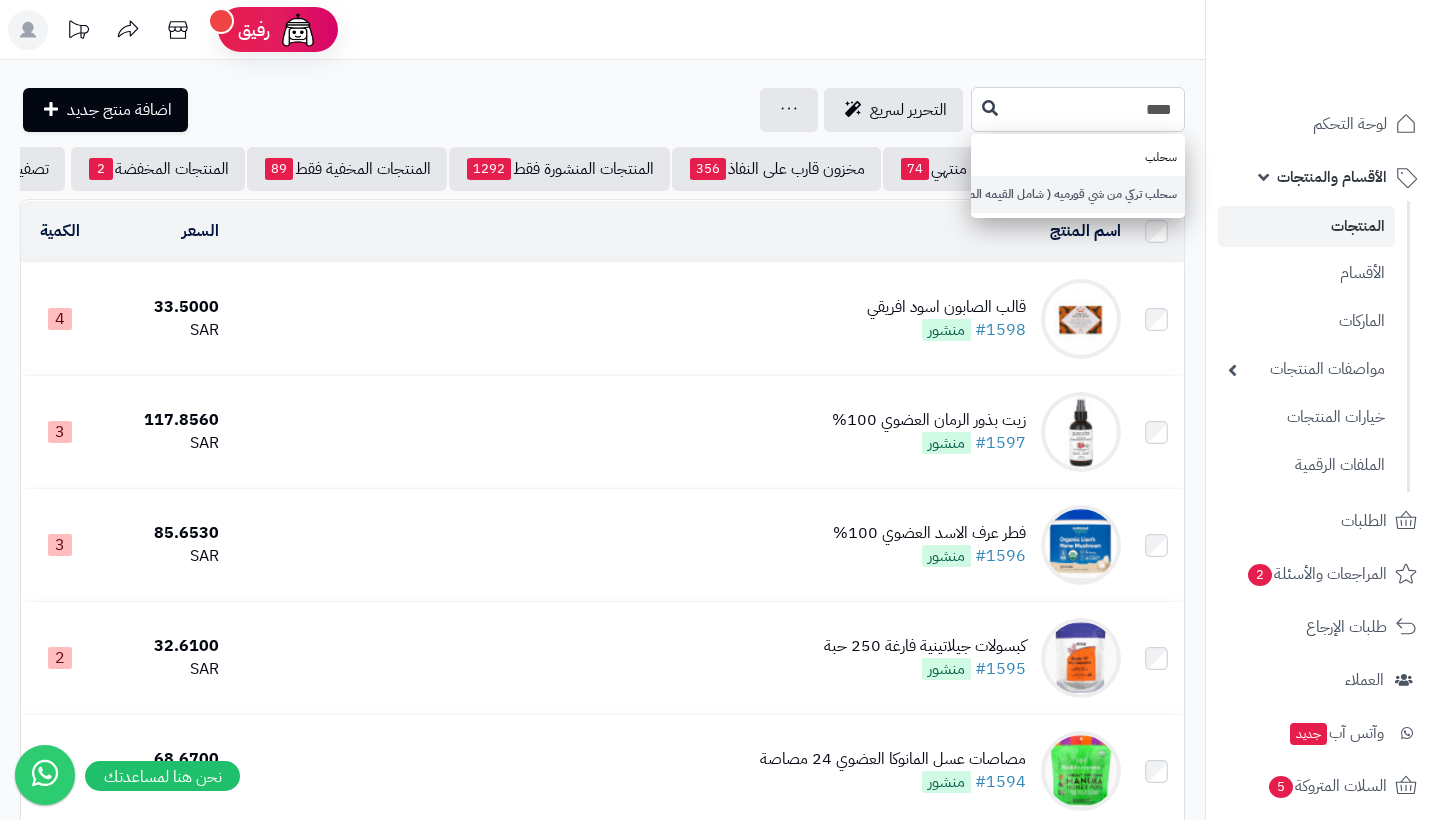 type on "****" 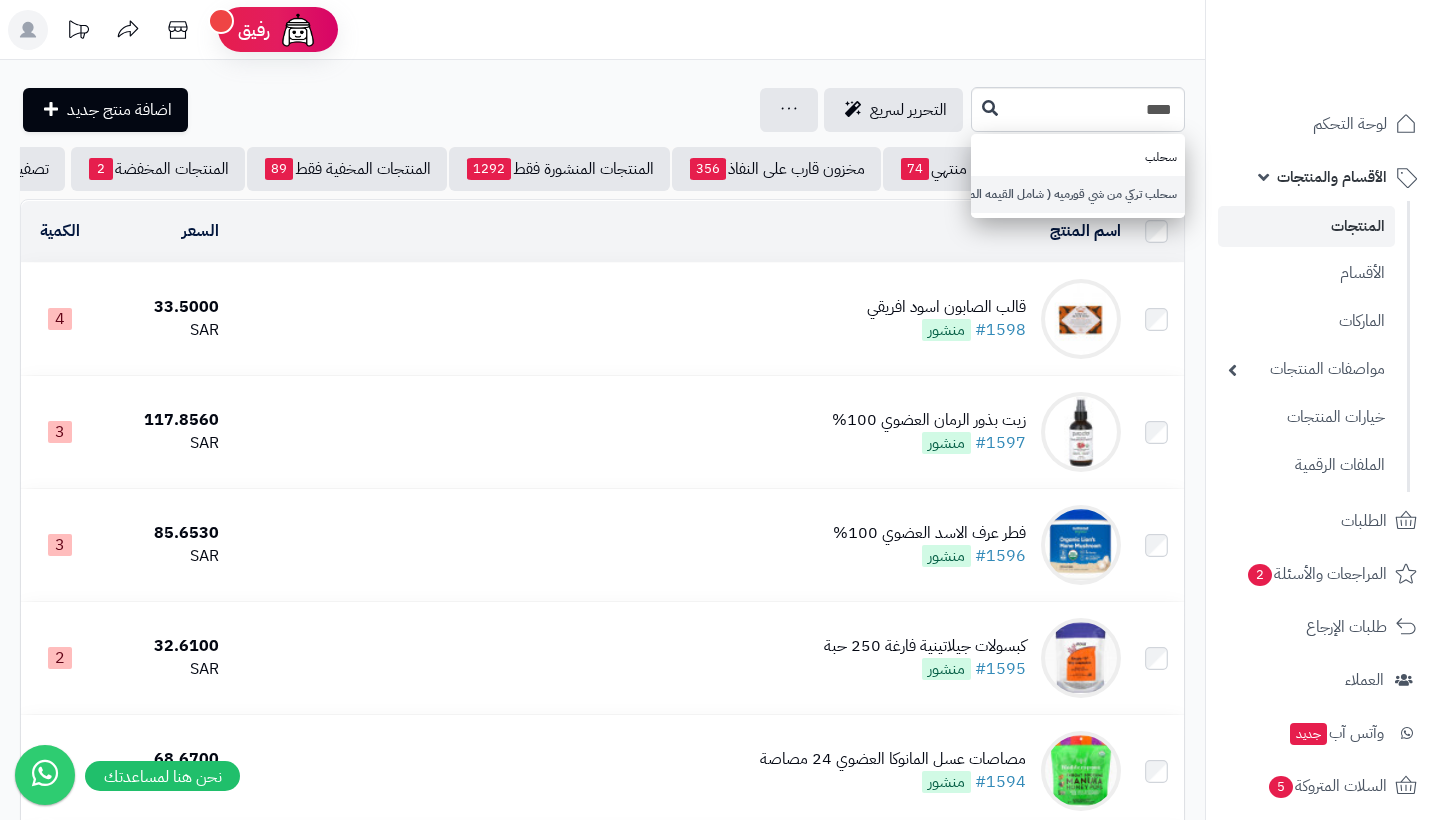 click on "سحلب تركي من شي قورميه ( شامل القيمه المضافه )" at bounding box center [1078, 194] 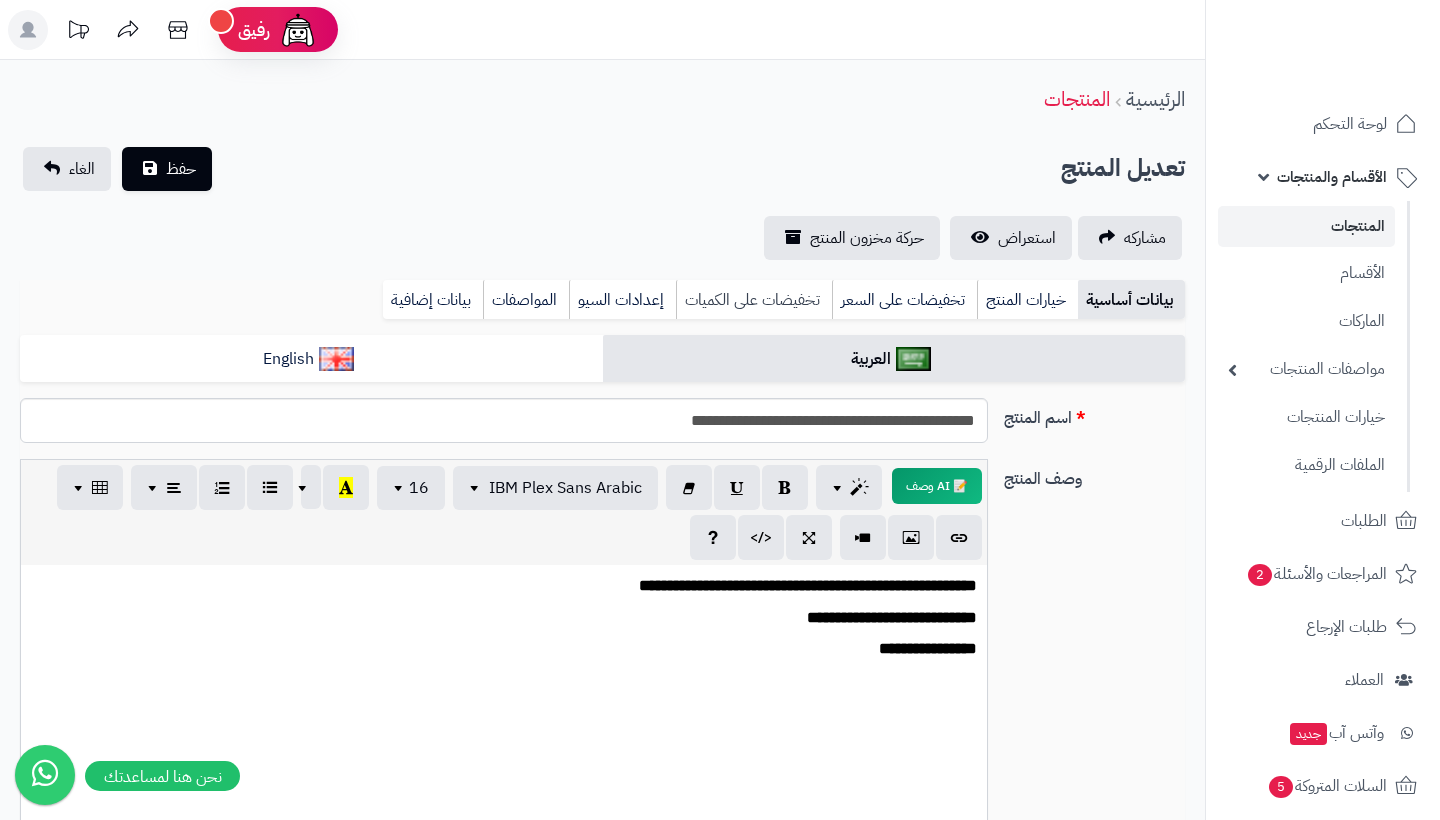 scroll, scrollTop: 0, scrollLeft: -4, axis: horizontal 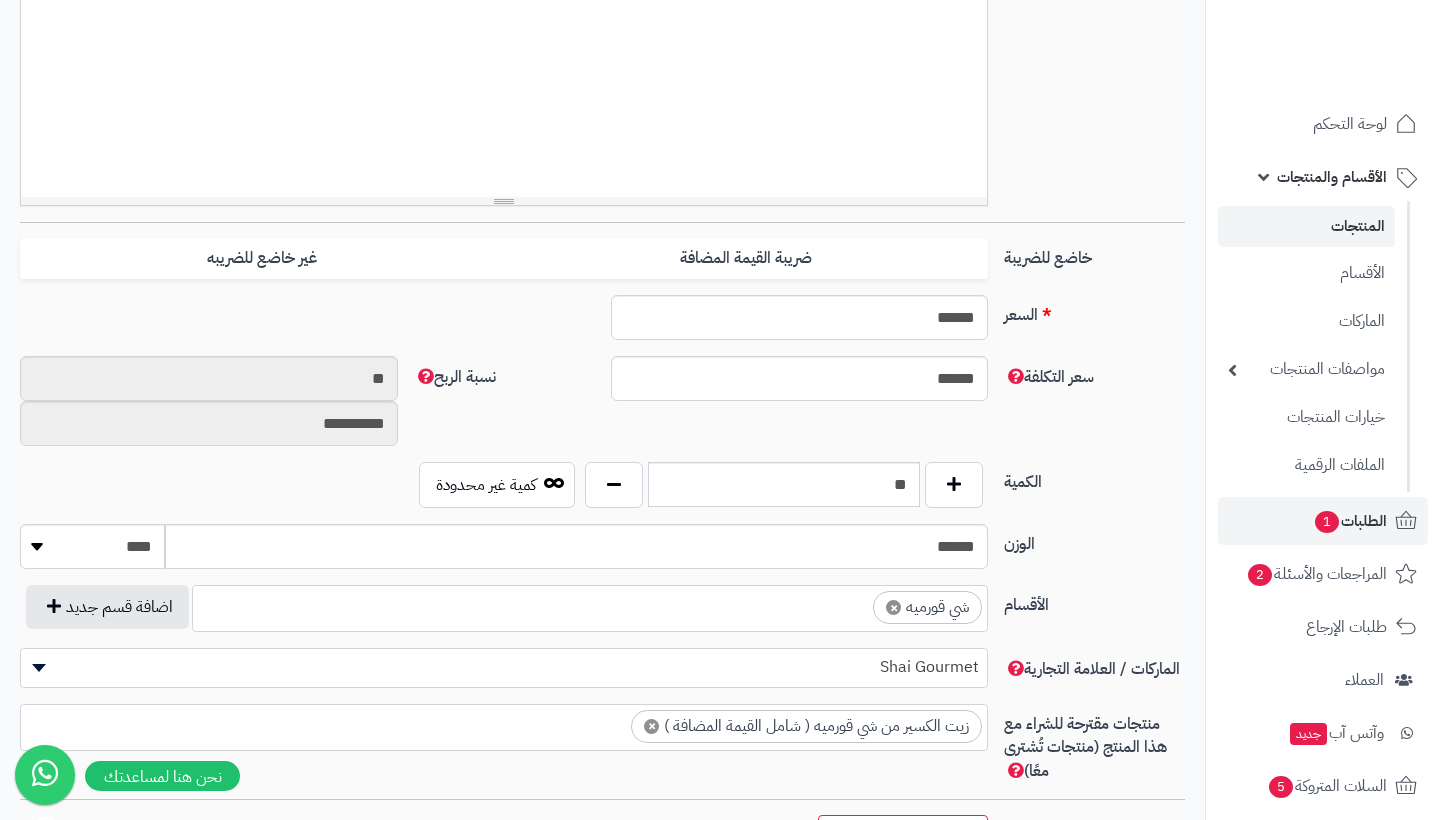 click on "الطلبات  1" at bounding box center [1350, 521] 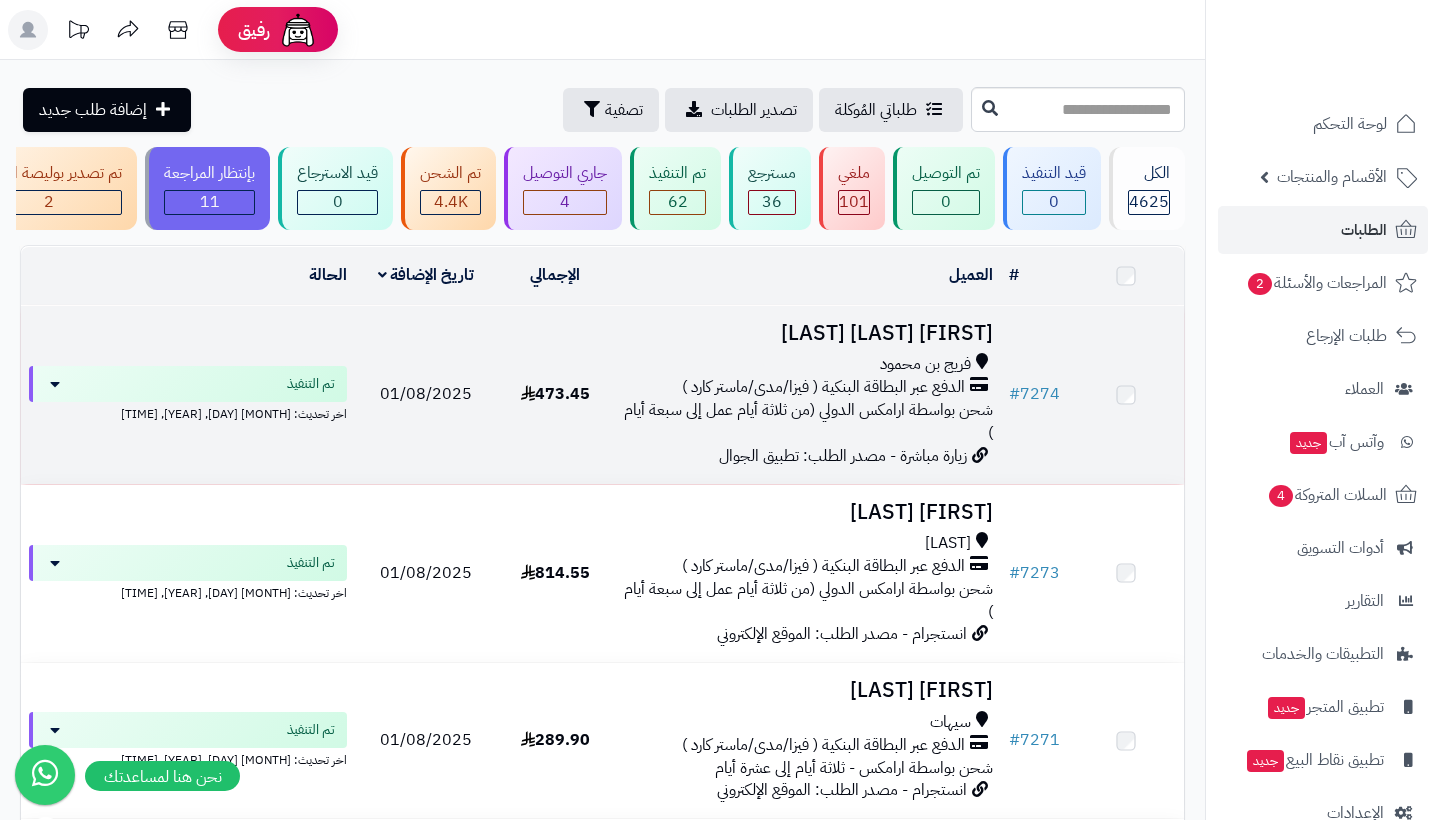 scroll, scrollTop: 0, scrollLeft: 0, axis: both 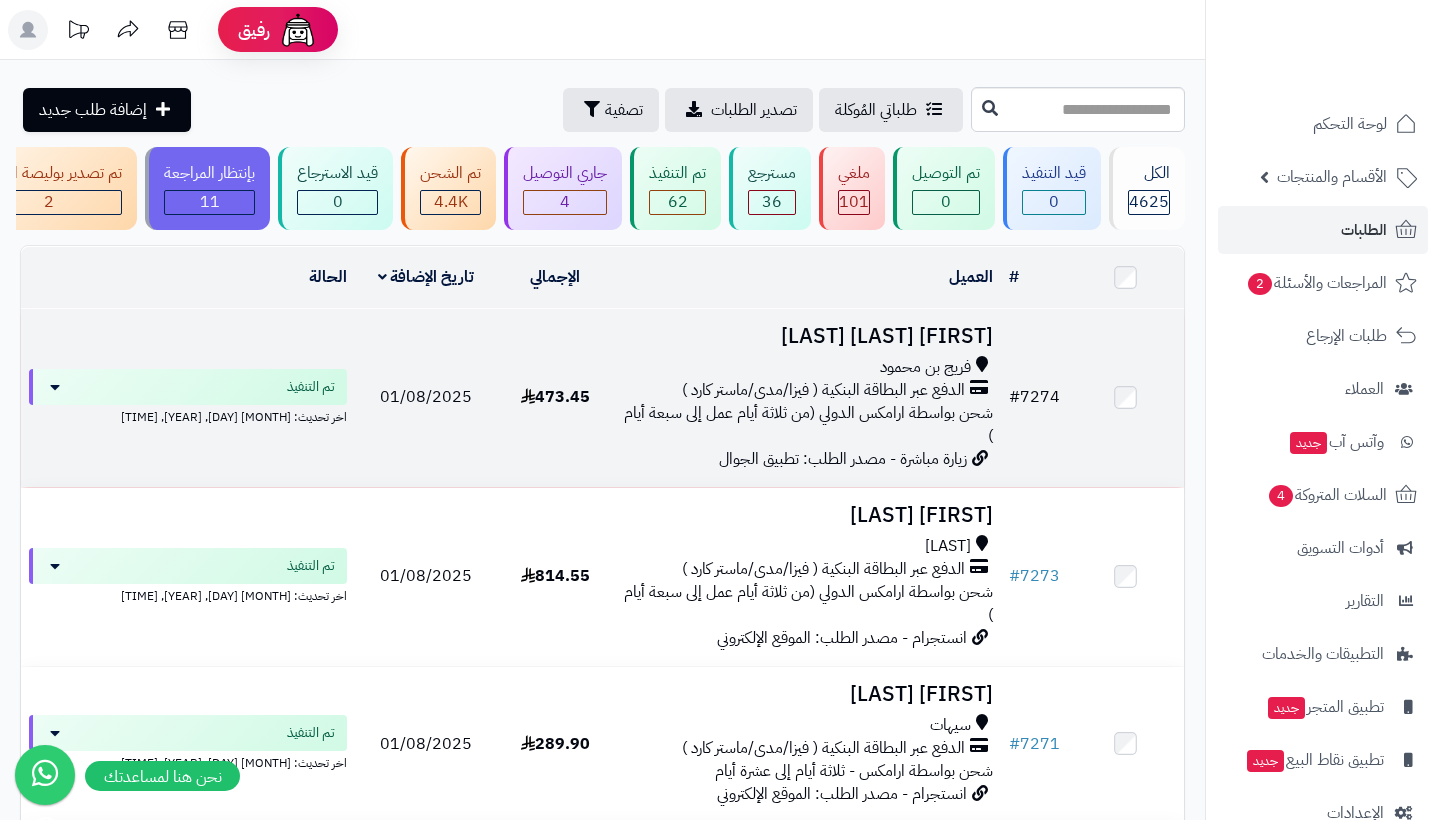 click on "# [NUMBER]" at bounding box center (1034, 397) 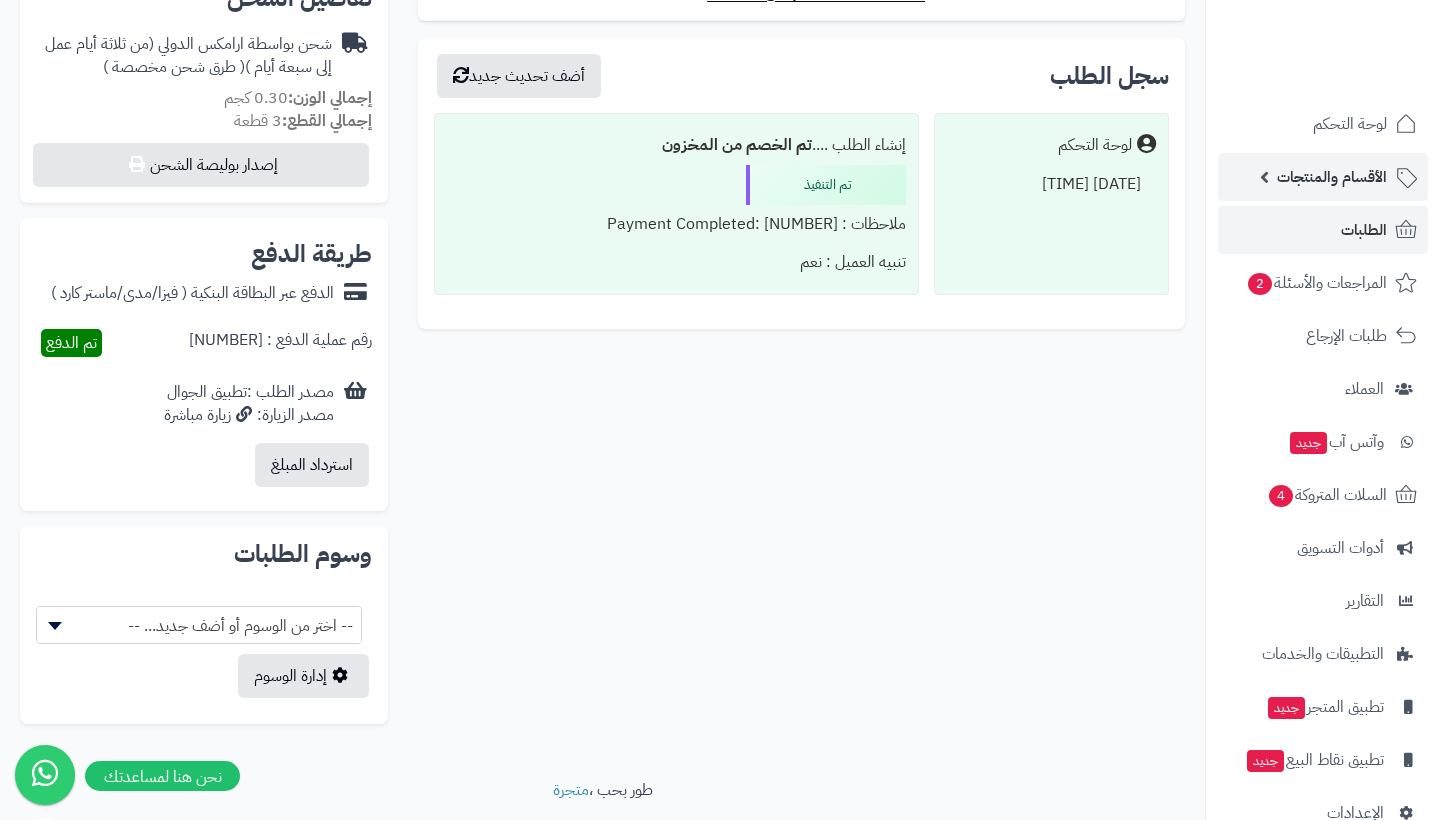 scroll, scrollTop: 780, scrollLeft: 0, axis: vertical 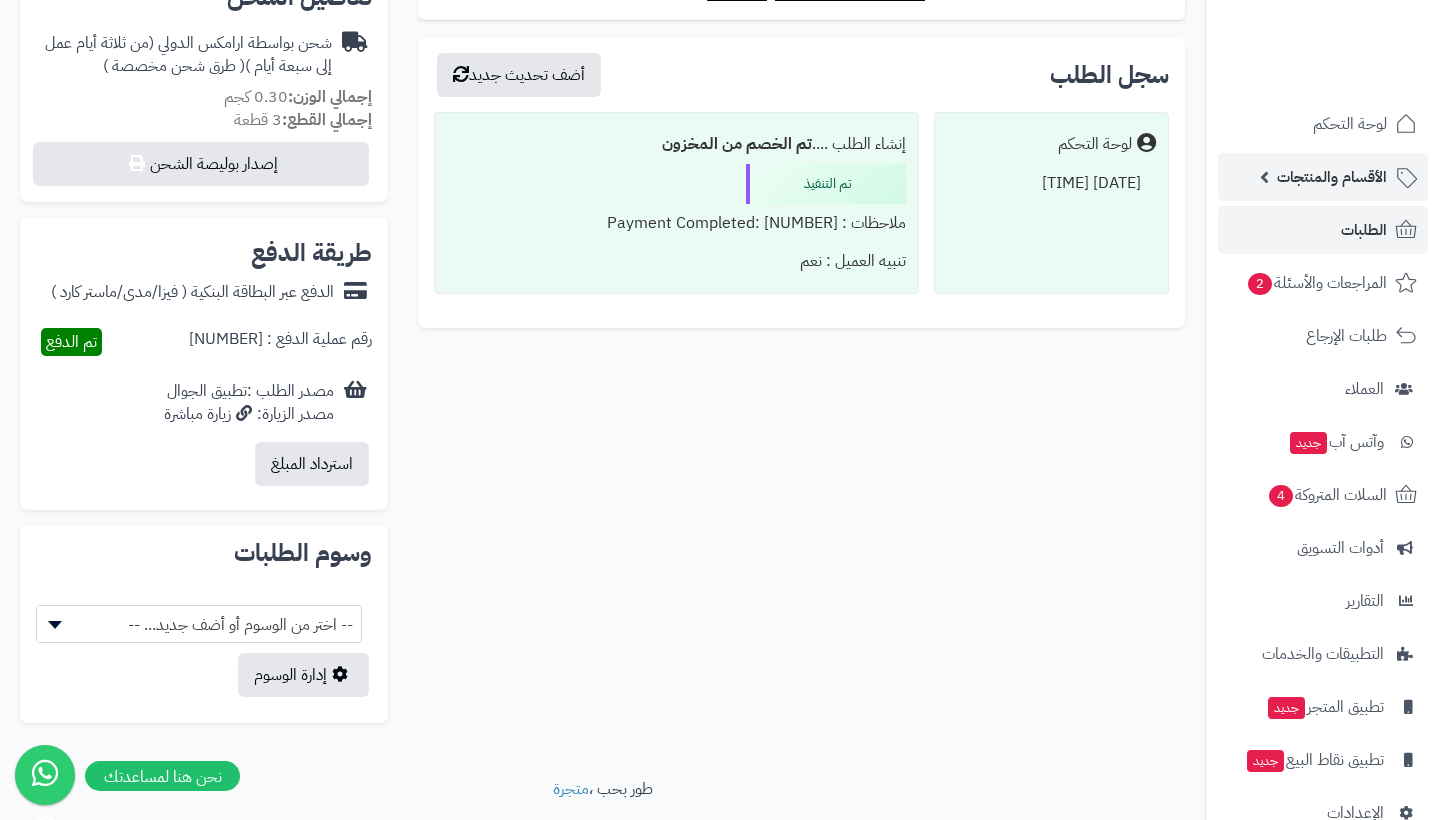 click on "الأقسام والمنتجات" at bounding box center (1332, 177) 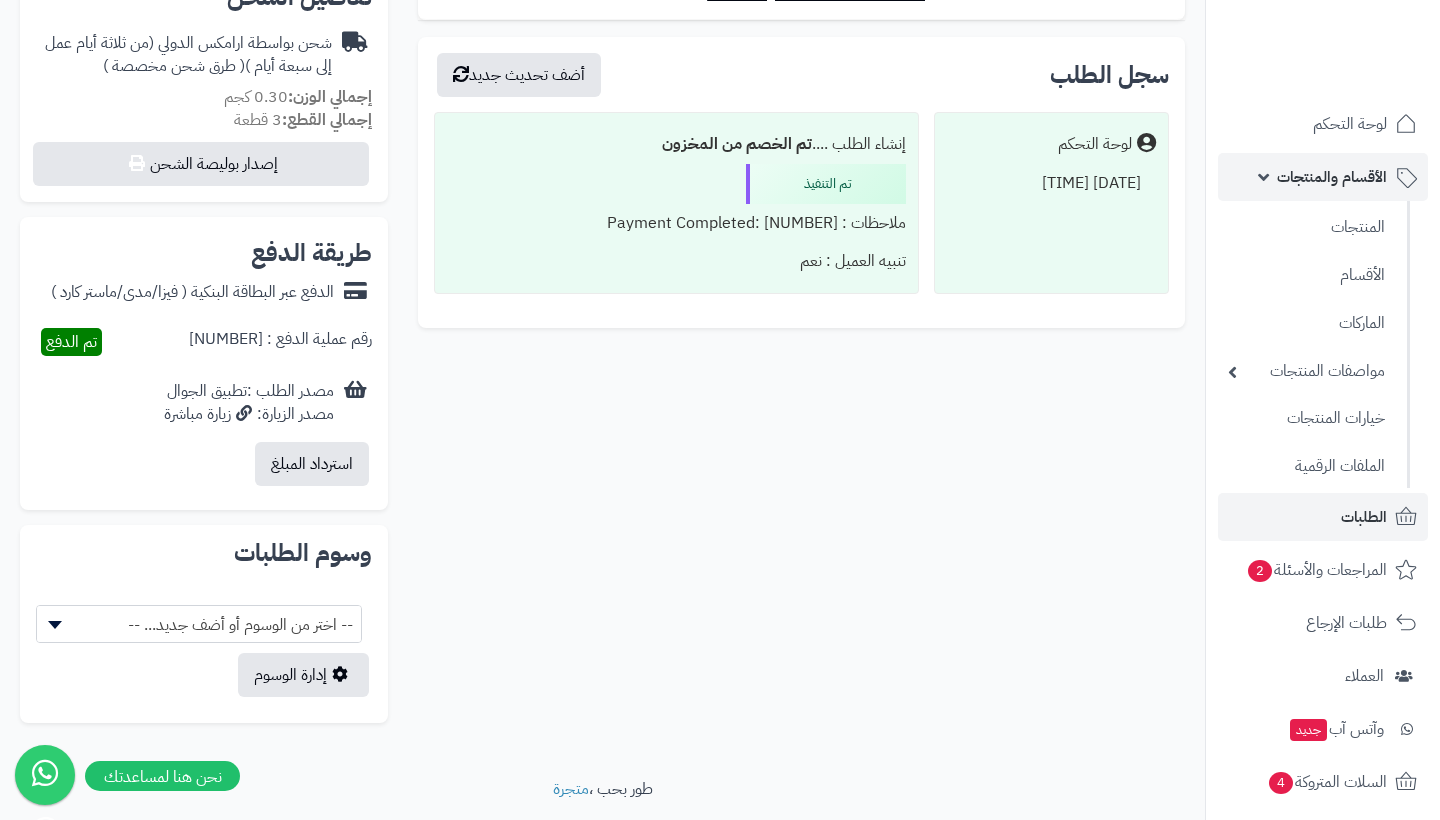 click on "الأقسام والمنتجات" at bounding box center [1332, 177] 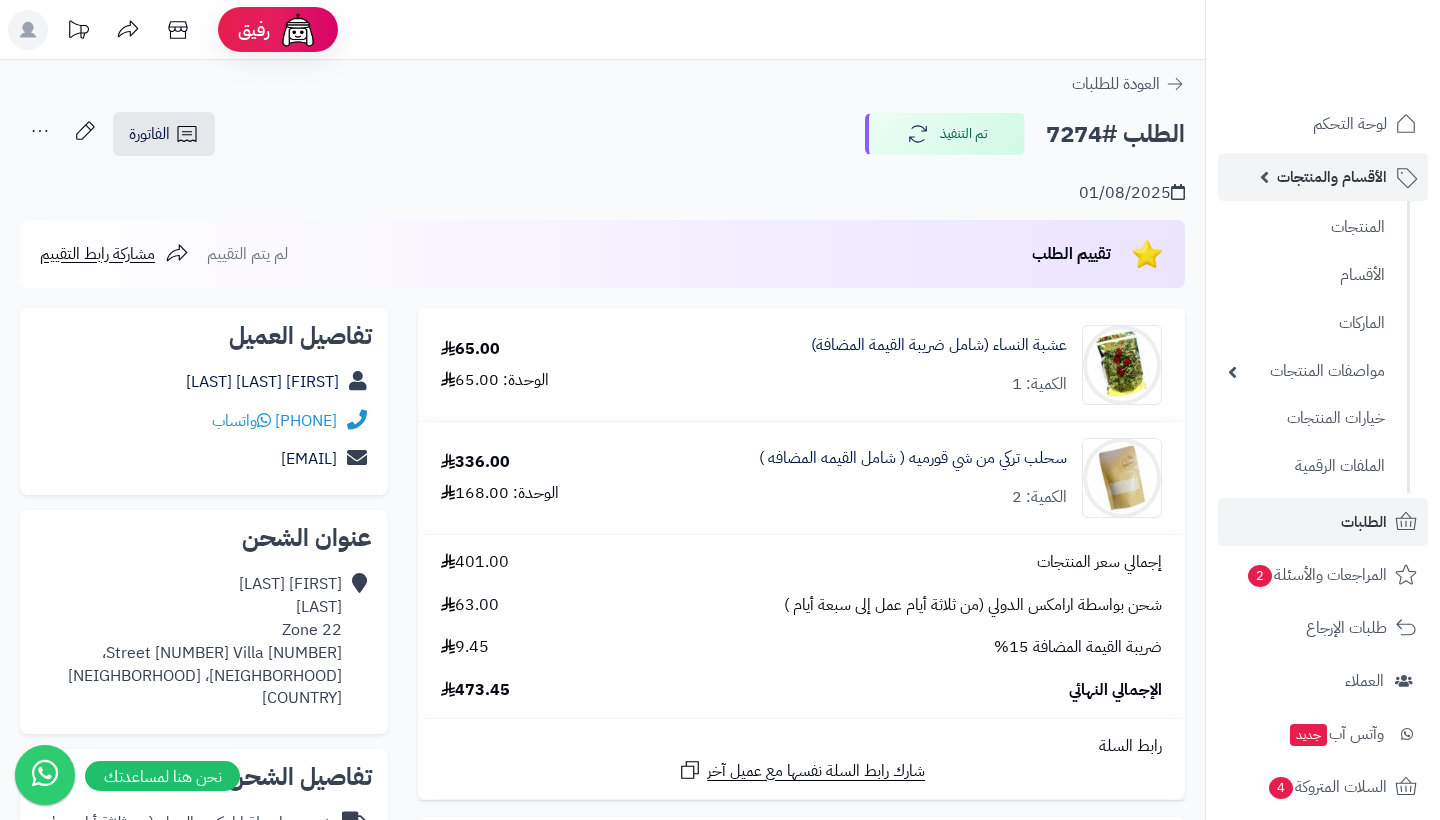 scroll, scrollTop: 0, scrollLeft: 0, axis: both 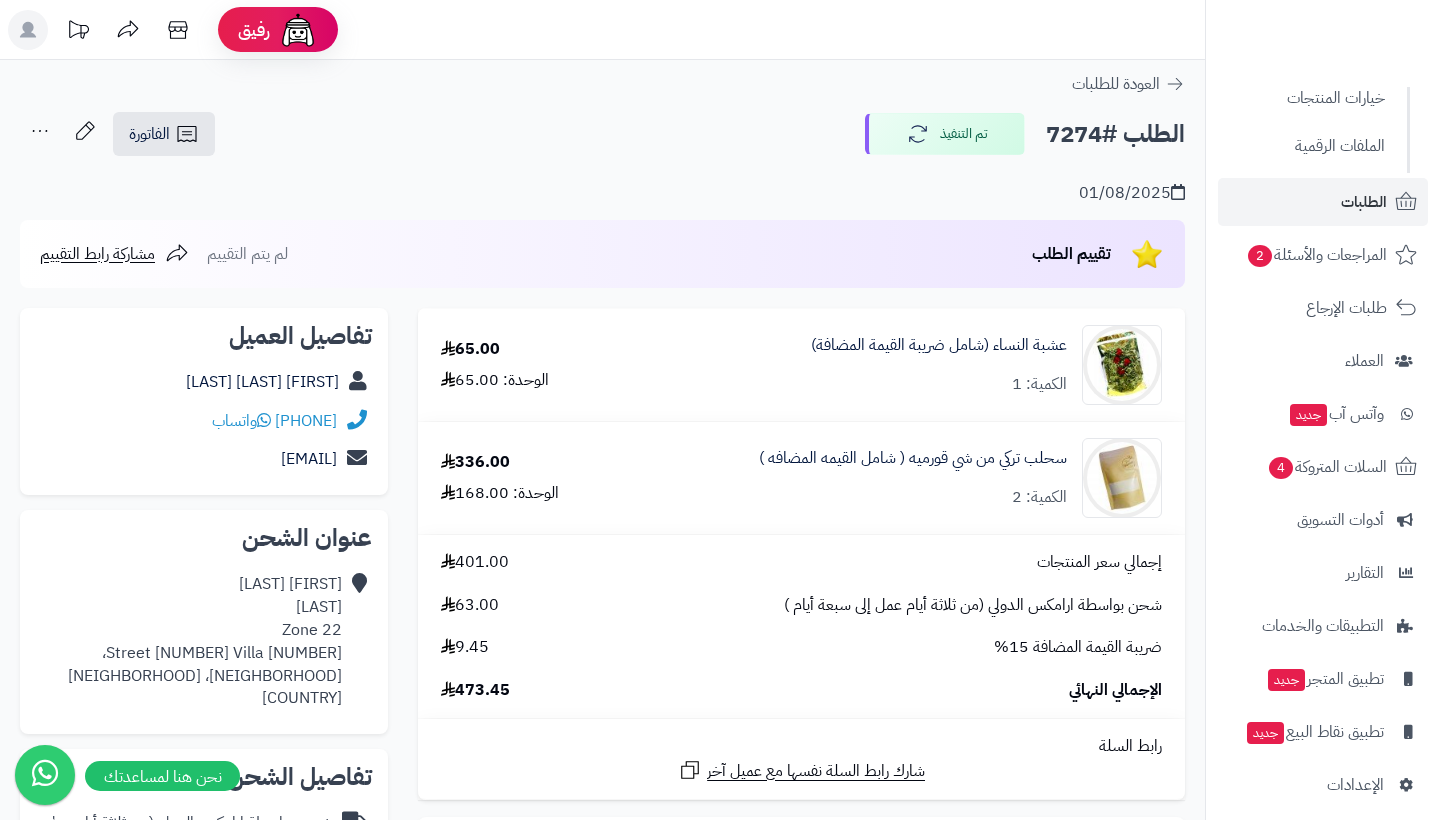 drag, startPoint x: 1323, startPoint y: 309, endPoint x: 1184, endPoint y: 282, distance: 141.59802 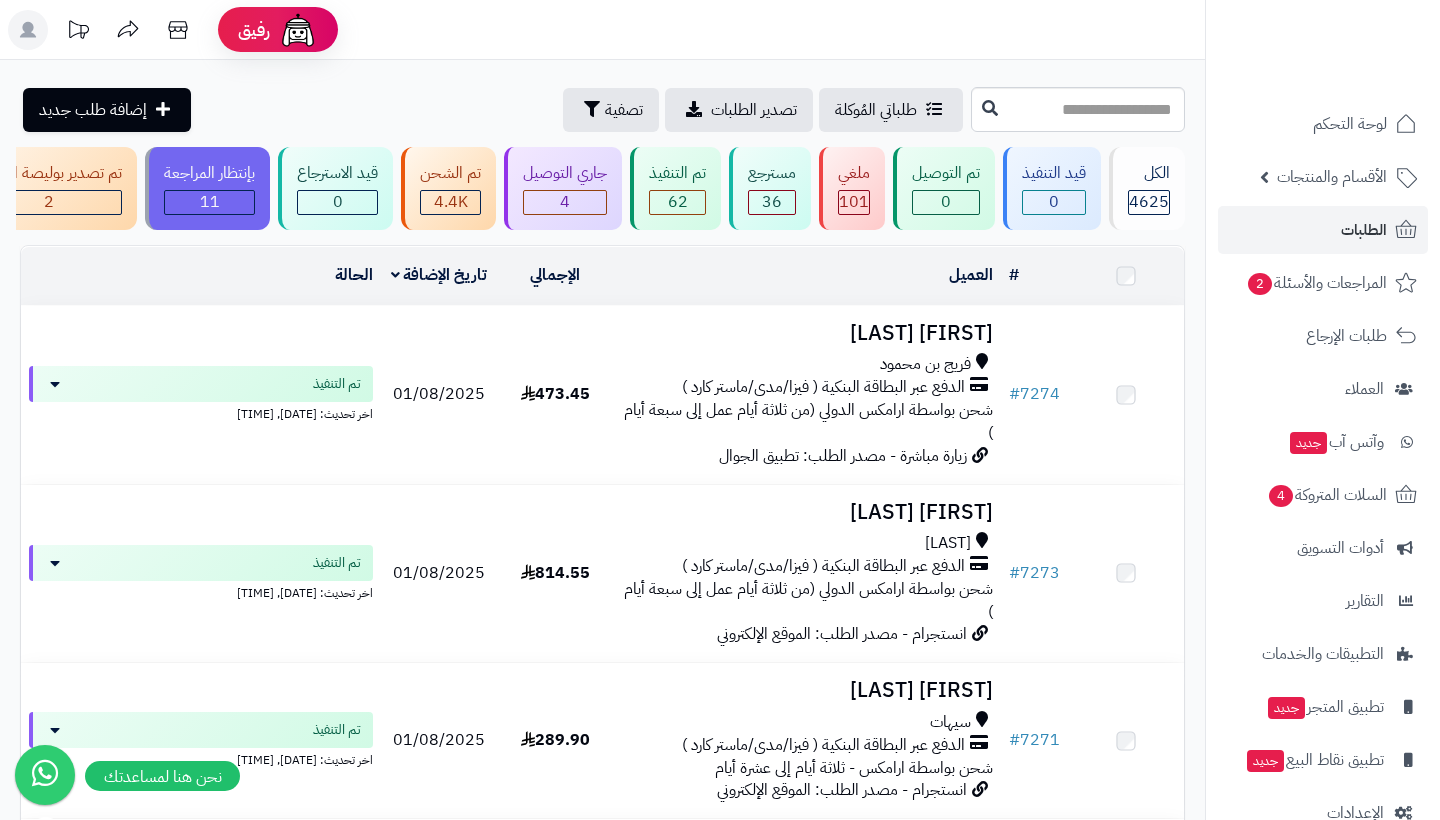 scroll, scrollTop: 0, scrollLeft: 0, axis: both 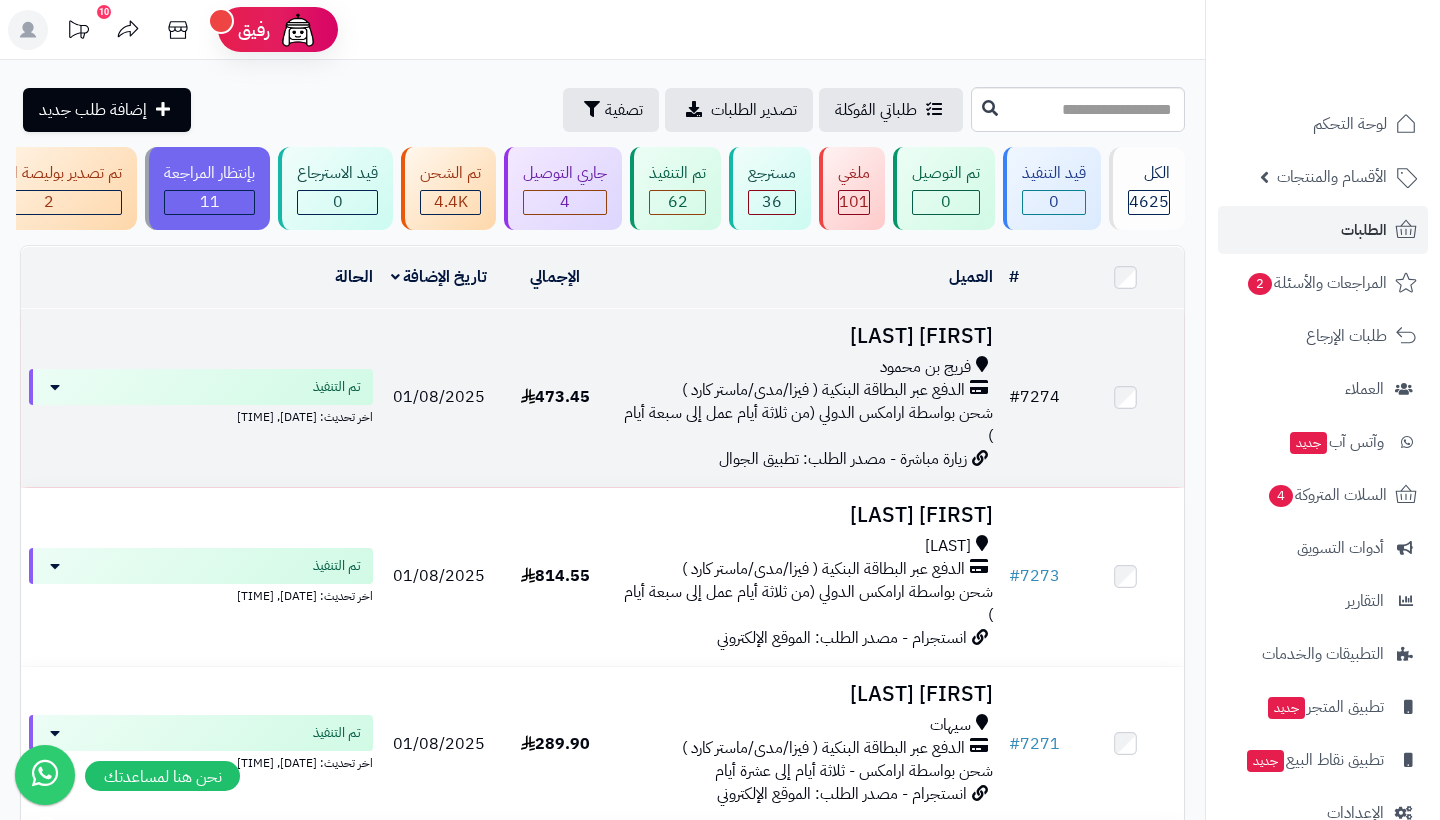 click on "# 7274" at bounding box center [1034, 397] 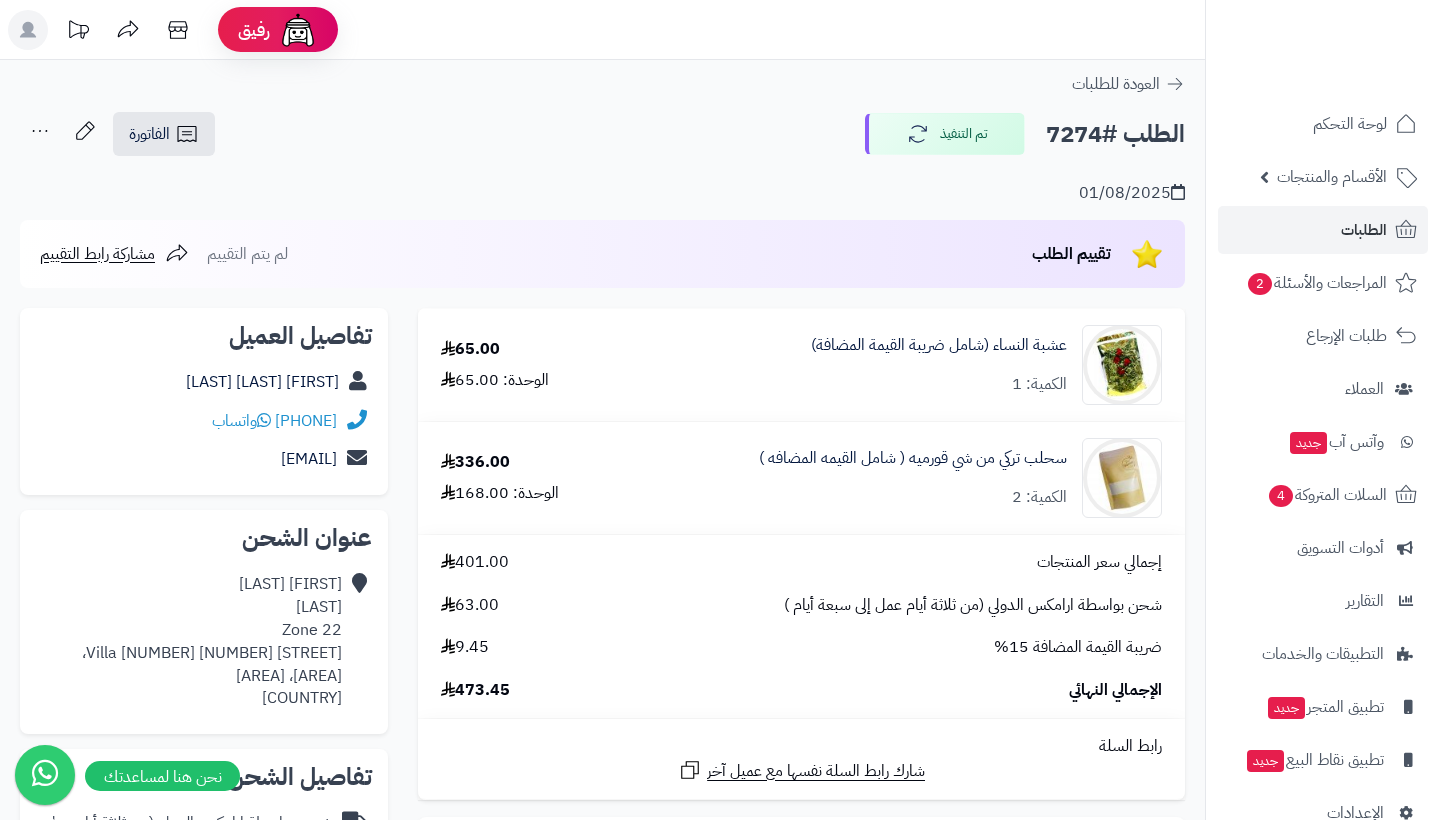 scroll, scrollTop: 0, scrollLeft: 0, axis: both 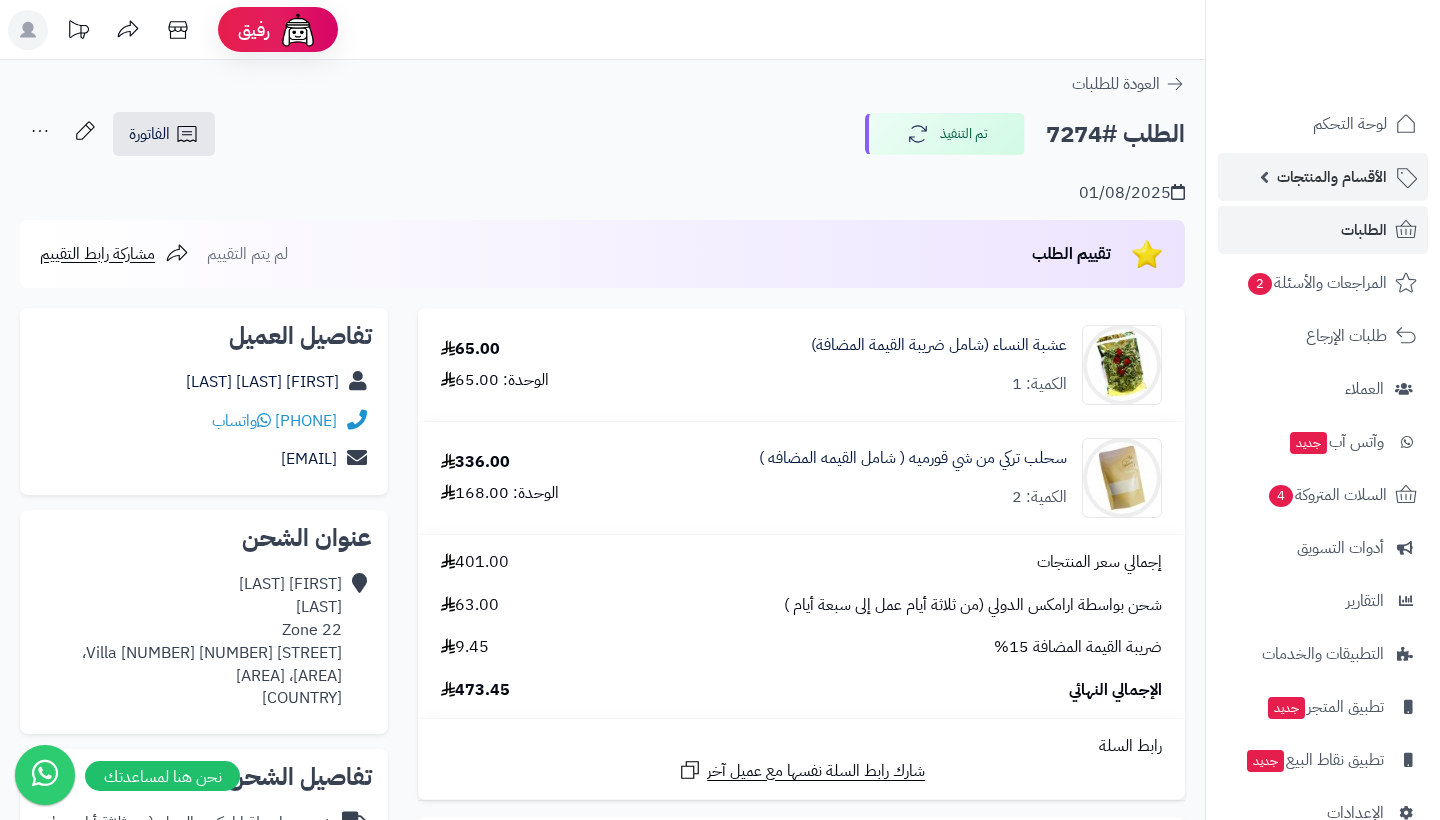 click on "الأقسام والمنتجات" at bounding box center (1332, 177) 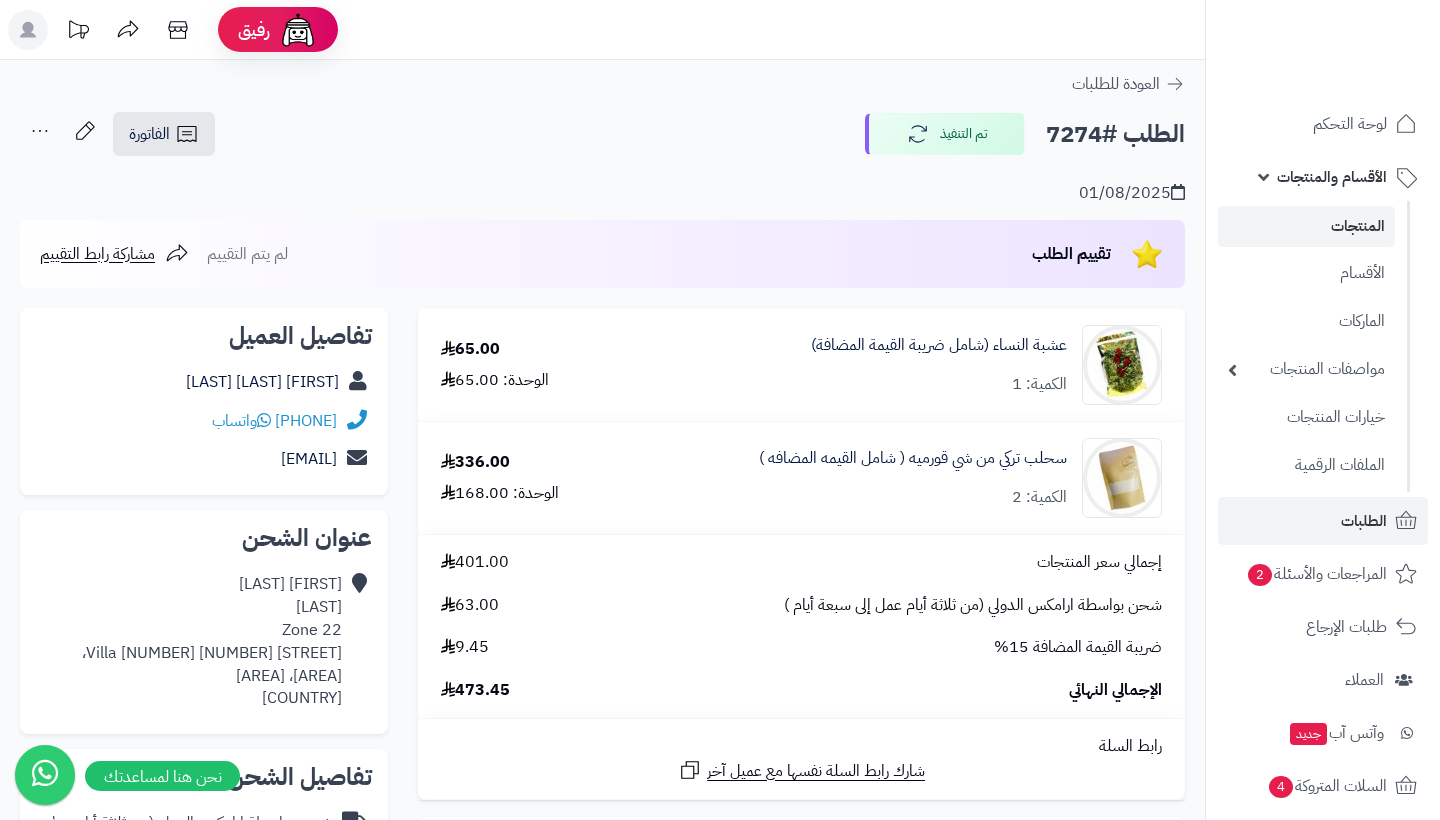 click on "المنتجات" at bounding box center [1306, 226] 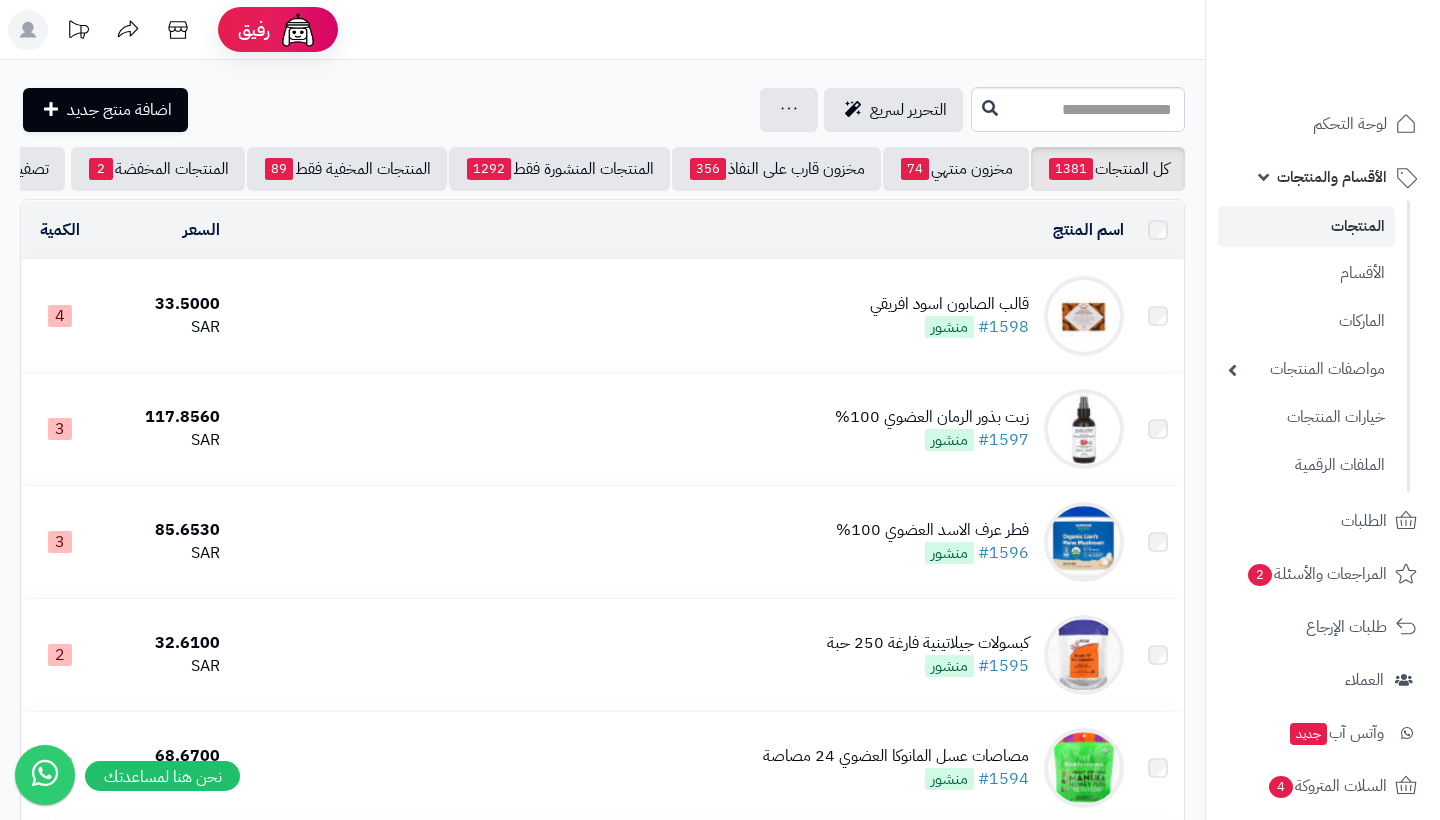 scroll, scrollTop: 0, scrollLeft: 0, axis: both 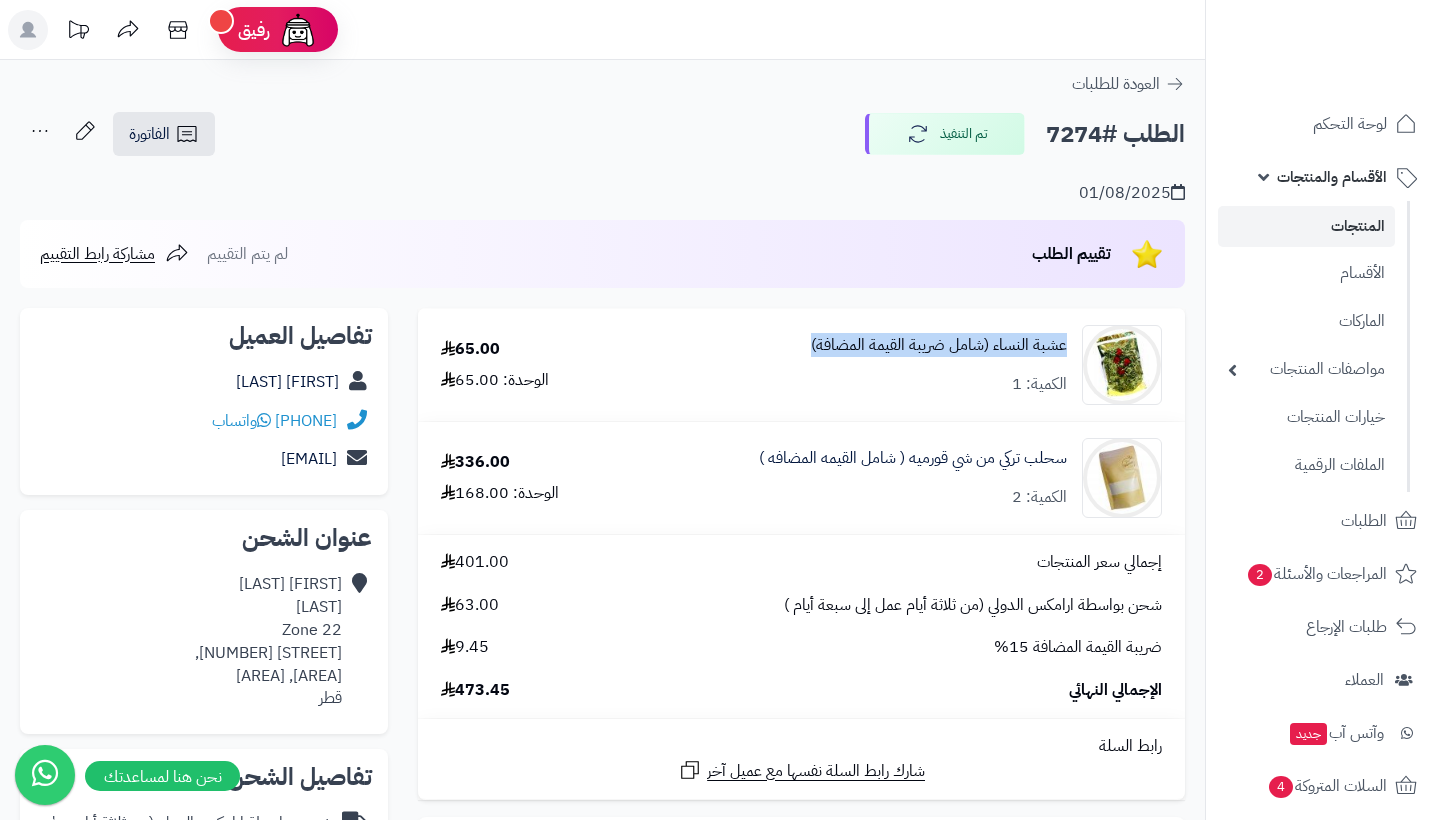 drag, startPoint x: 793, startPoint y: 344, endPoint x: 1066, endPoint y: 339, distance: 273.04578 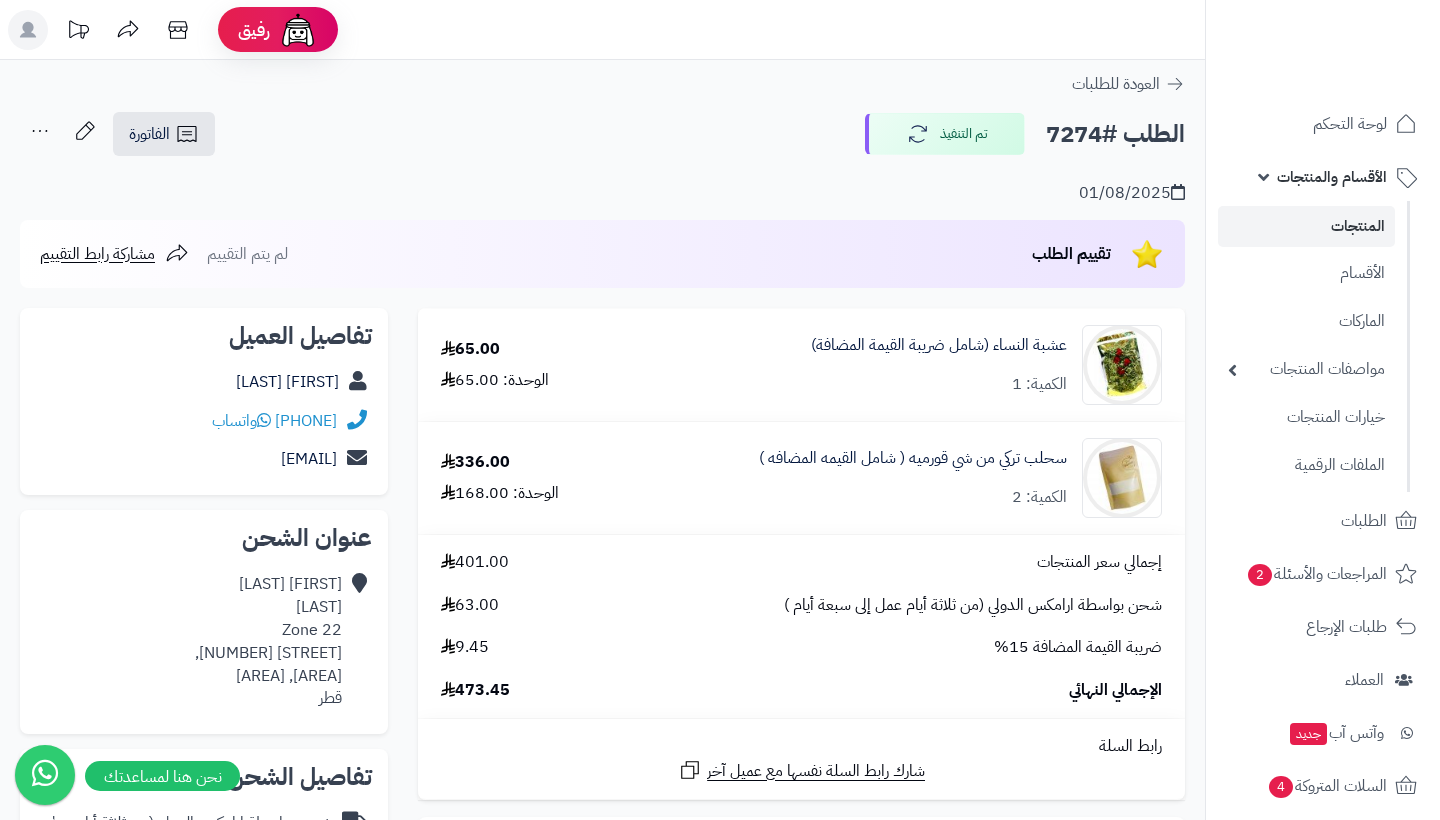 click on "سحلب تركي من شي قورميه ( شامل القيمه المضافه )  الكمية: 2" at bounding box center (904, 478) 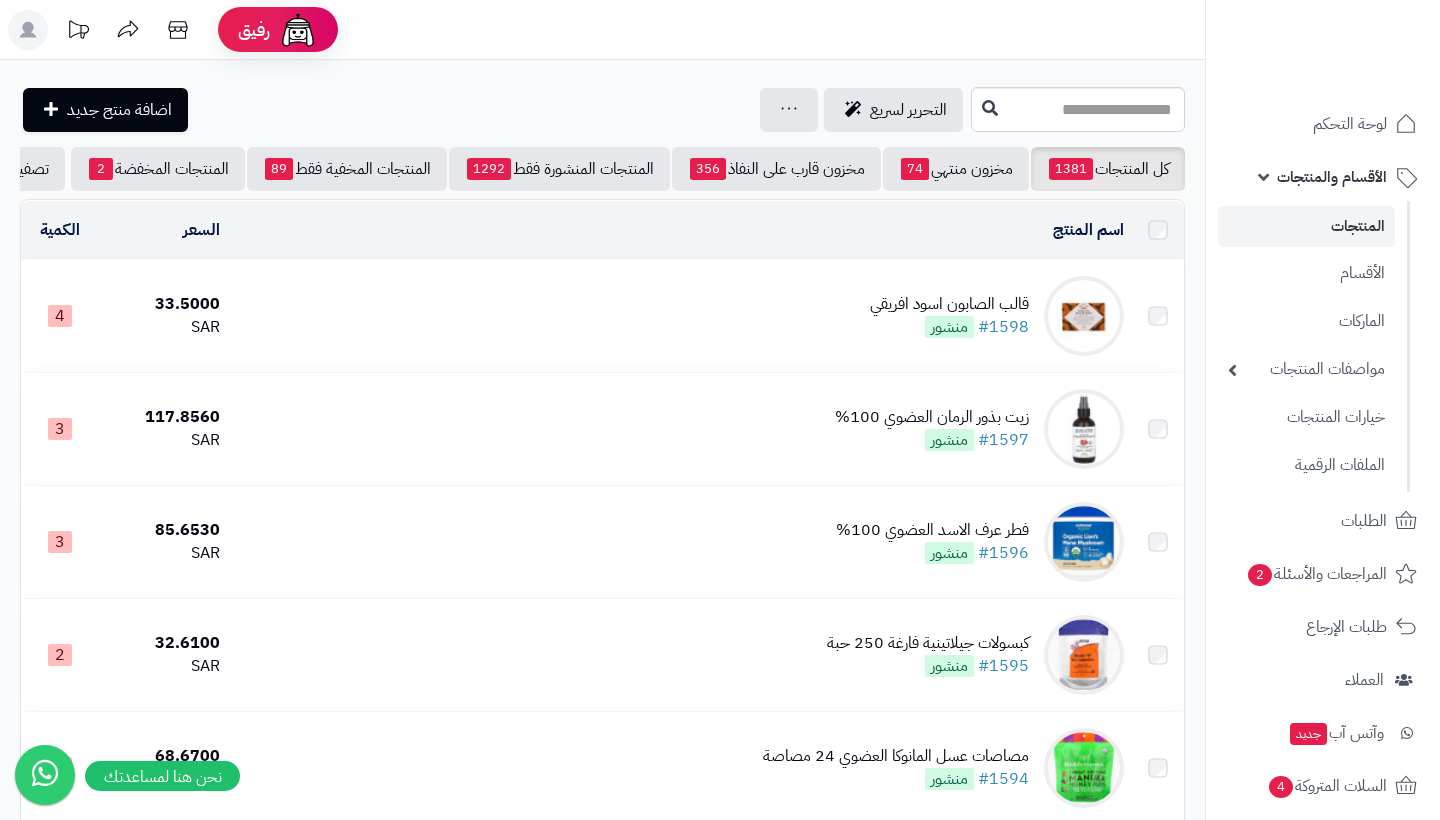 scroll, scrollTop: 0, scrollLeft: 0, axis: both 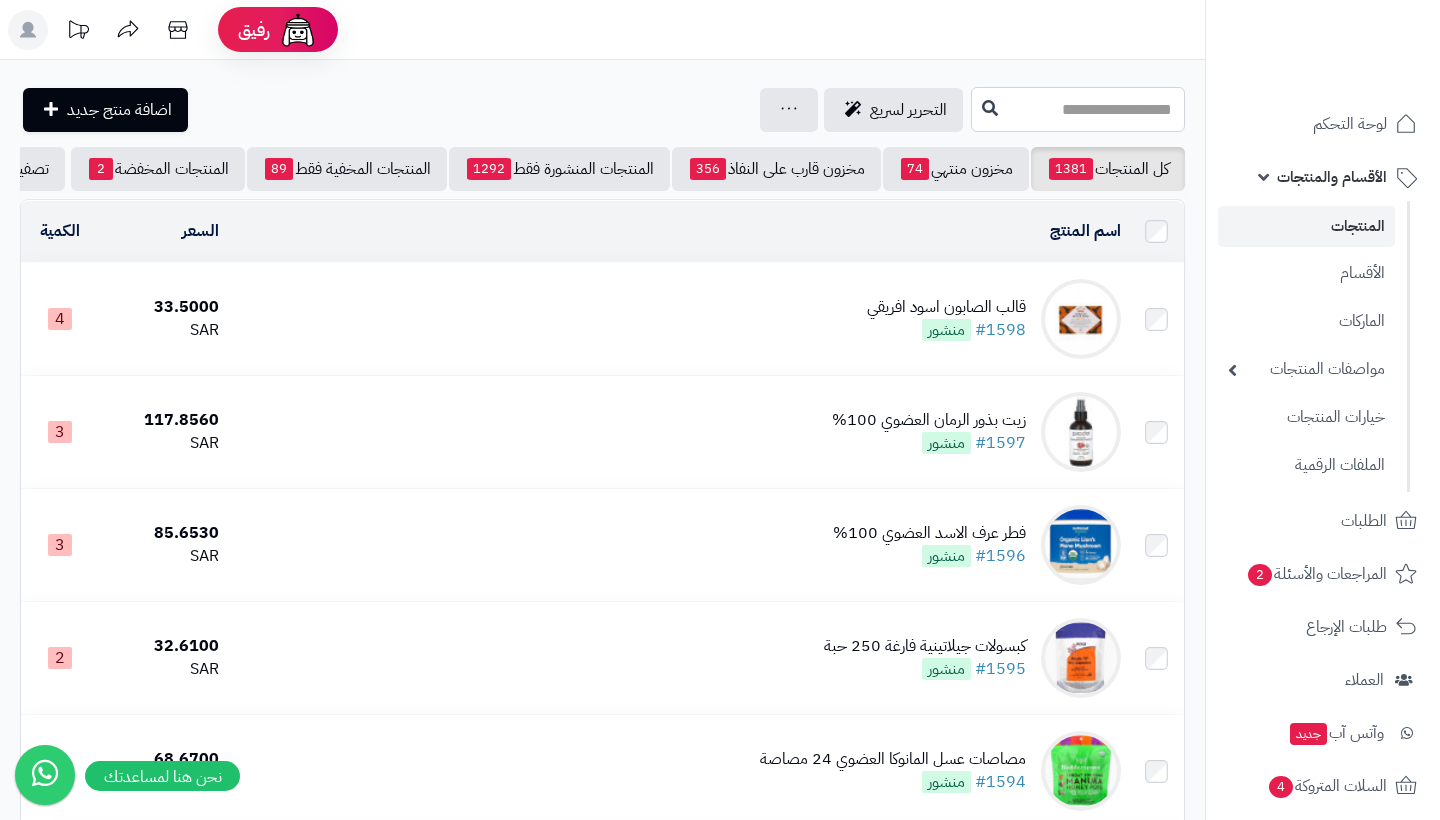 click at bounding box center (1078, 109) 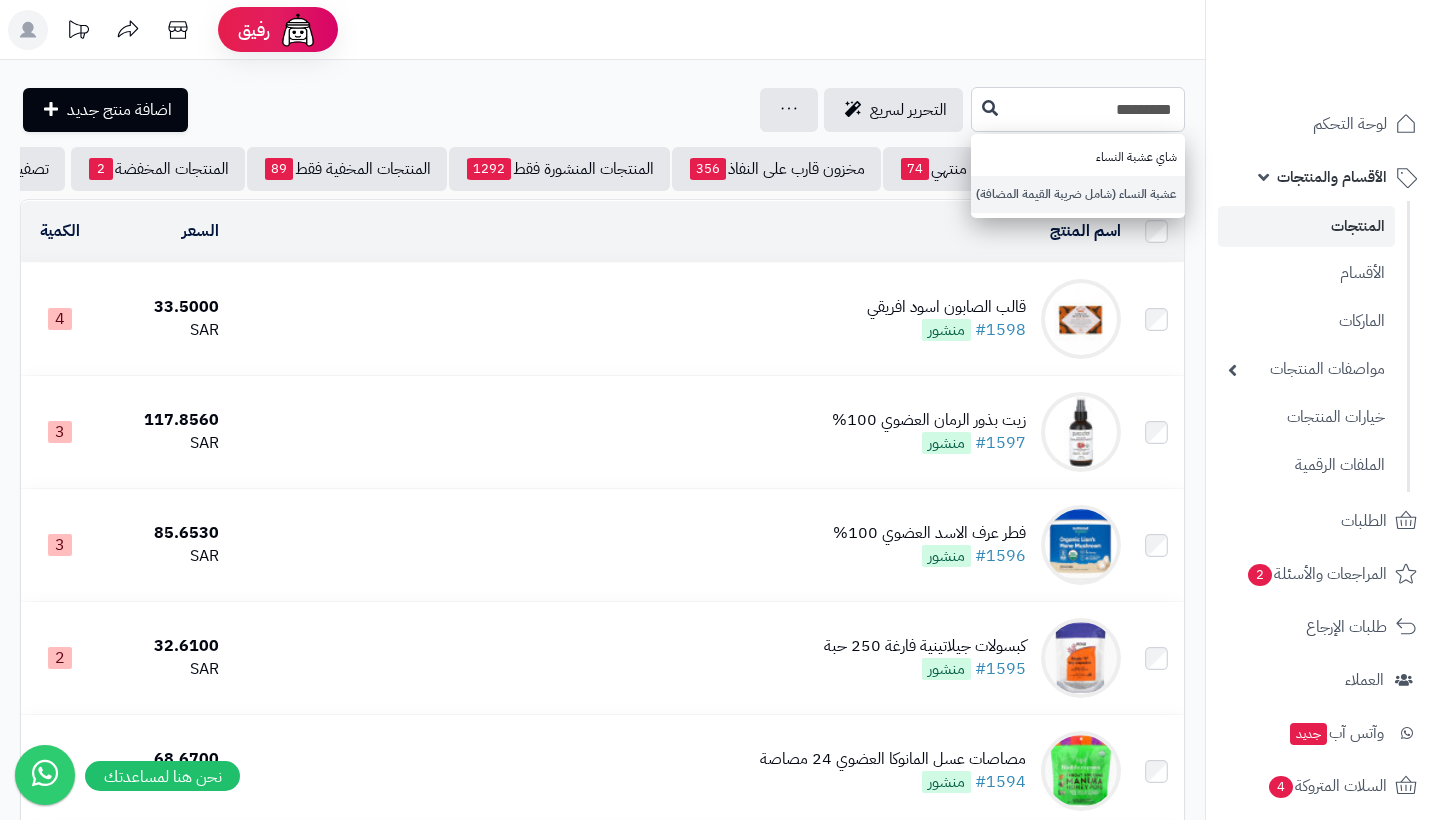type on "*********" 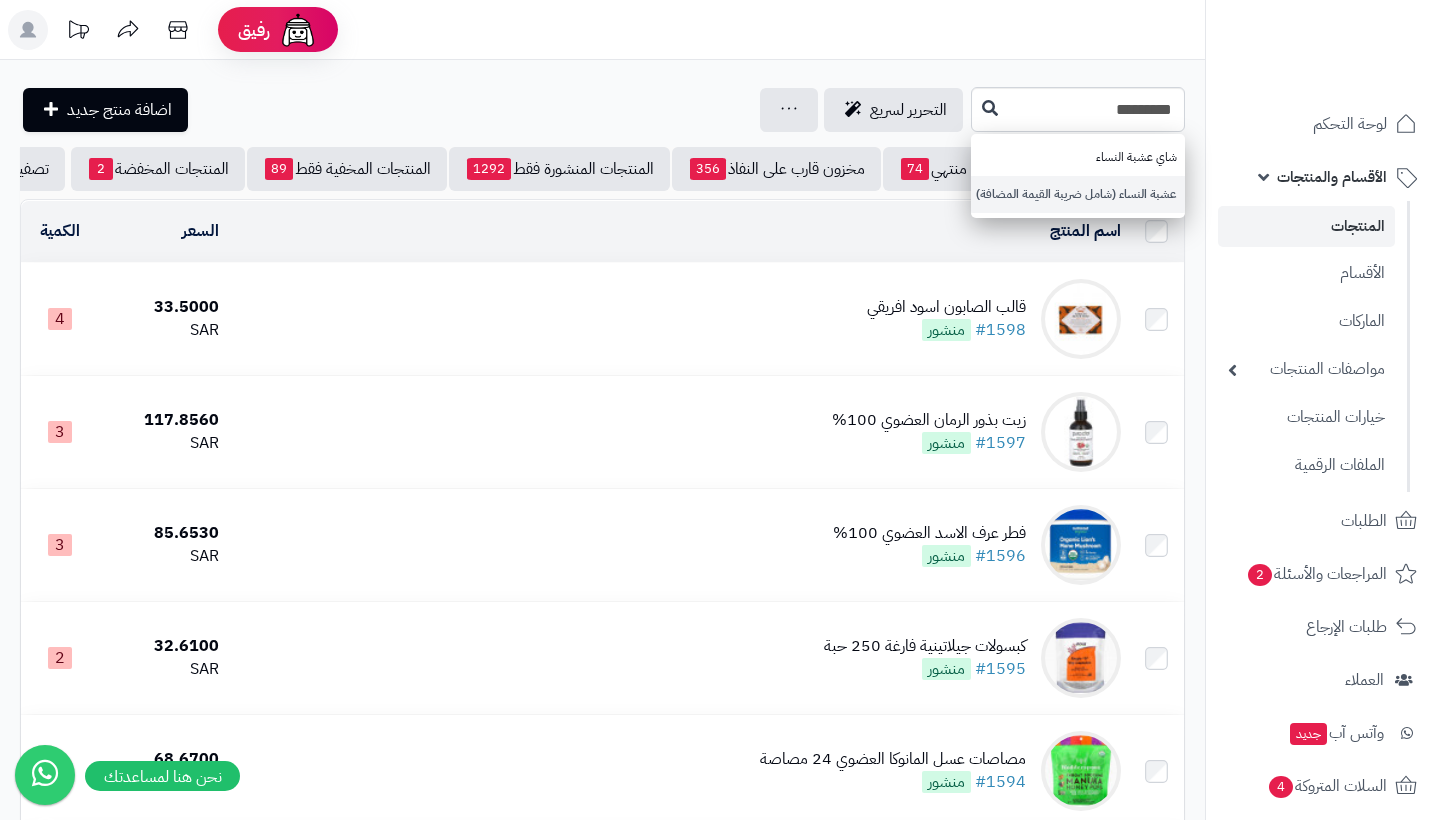 click on "عشبة النساء (شامل ضريبة القيمة المضافة)" at bounding box center [1078, 194] 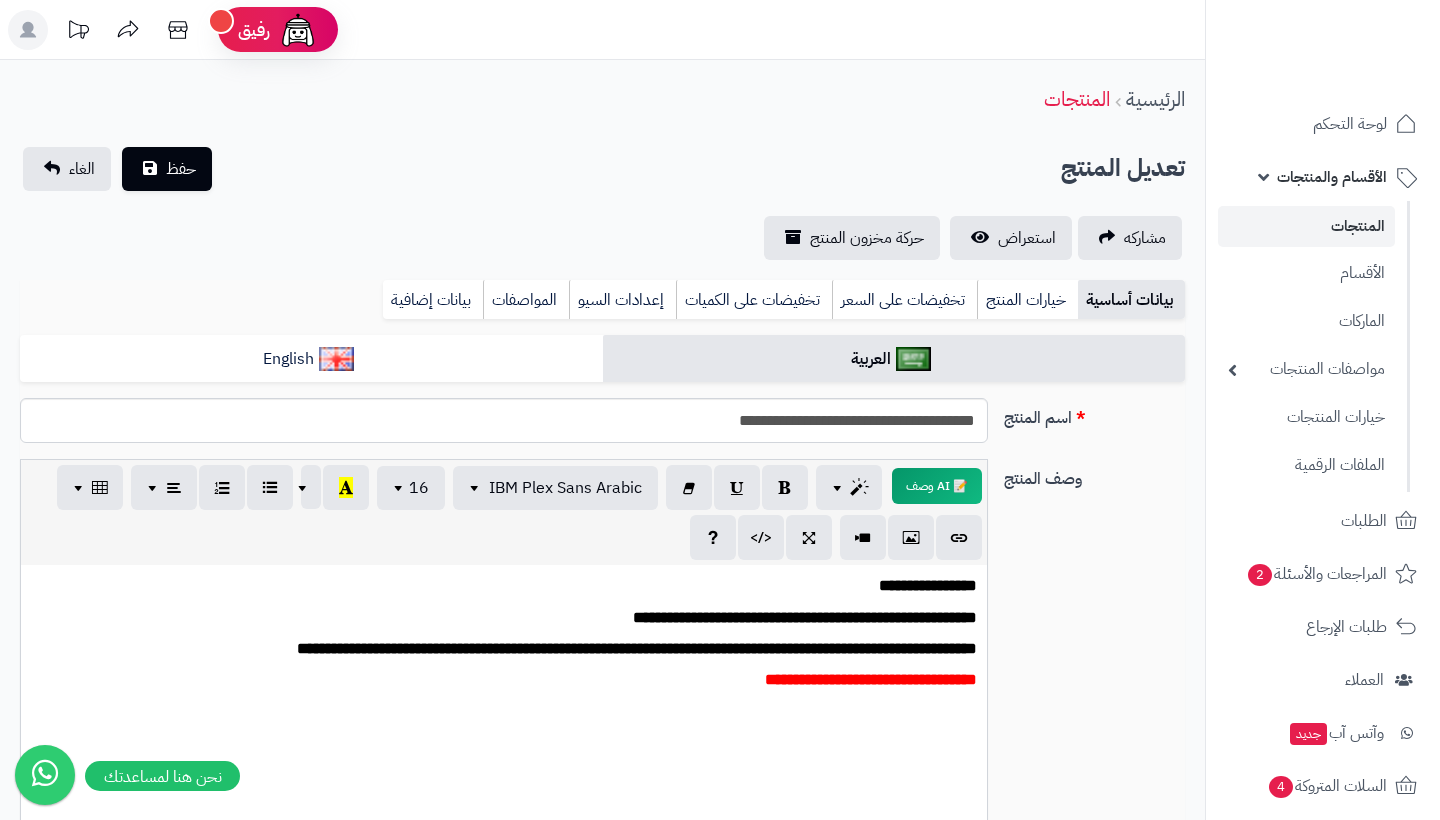 scroll, scrollTop: 0, scrollLeft: 0, axis: both 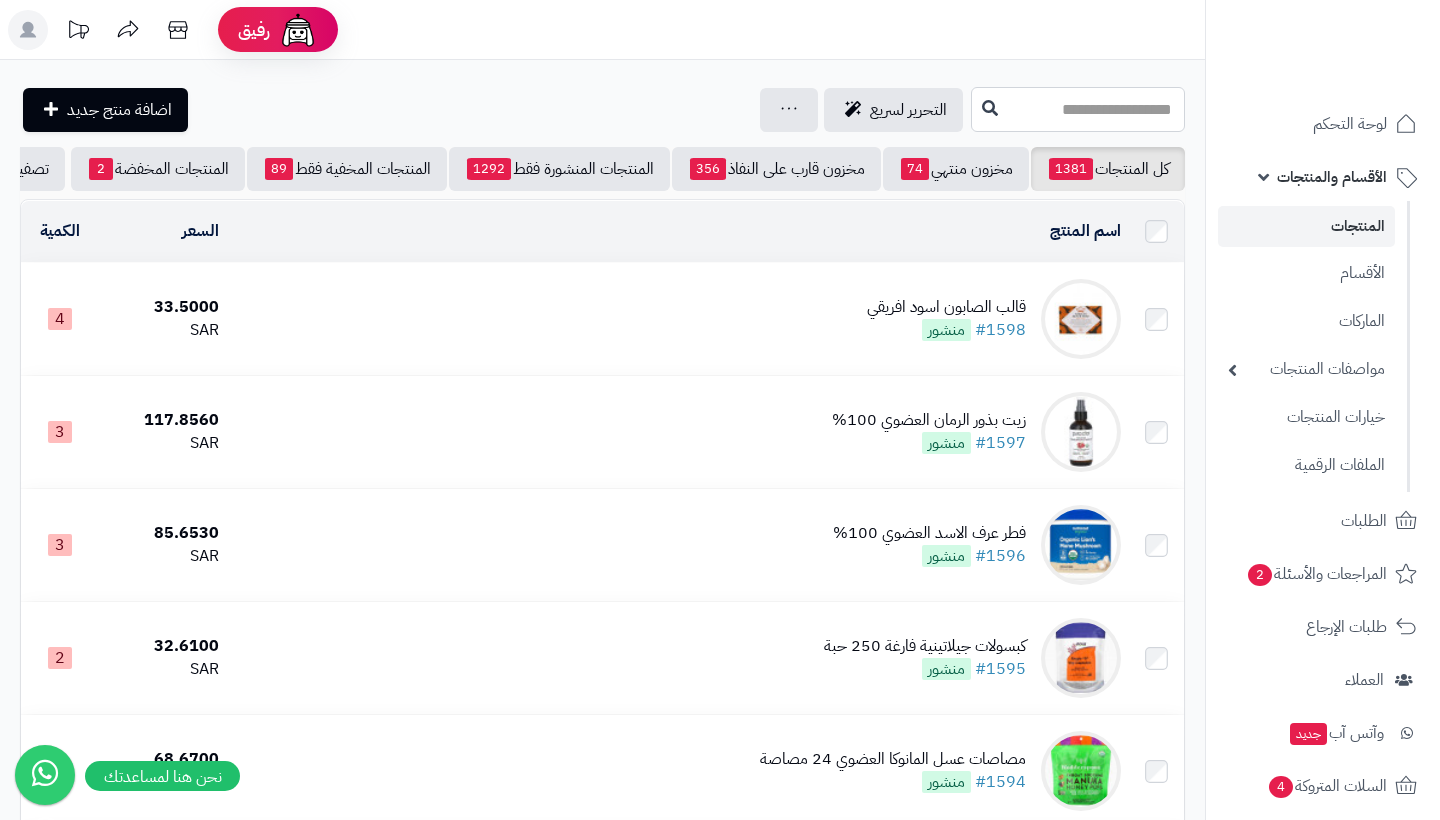 click at bounding box center (1078, 109) 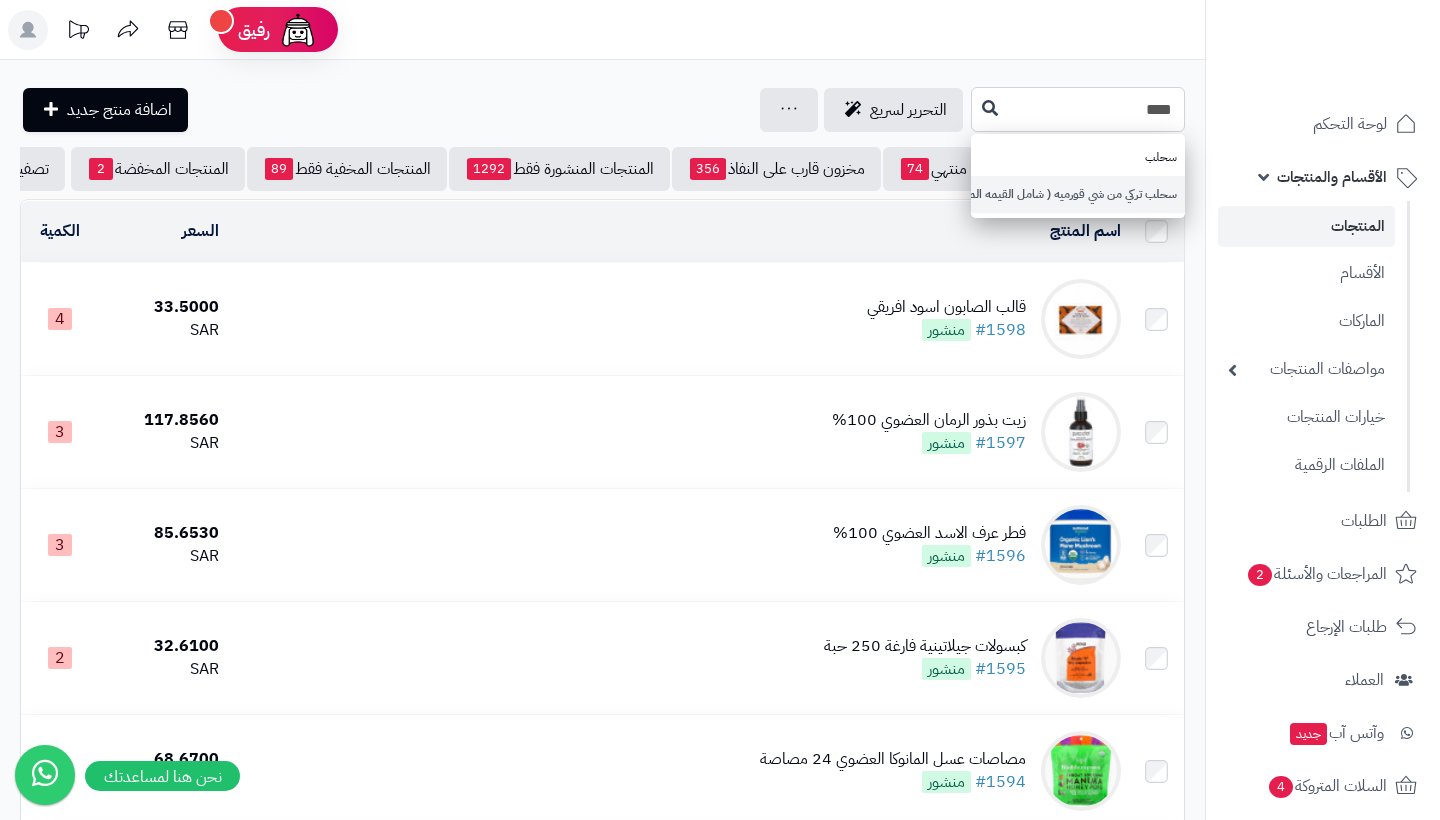 type on "****" 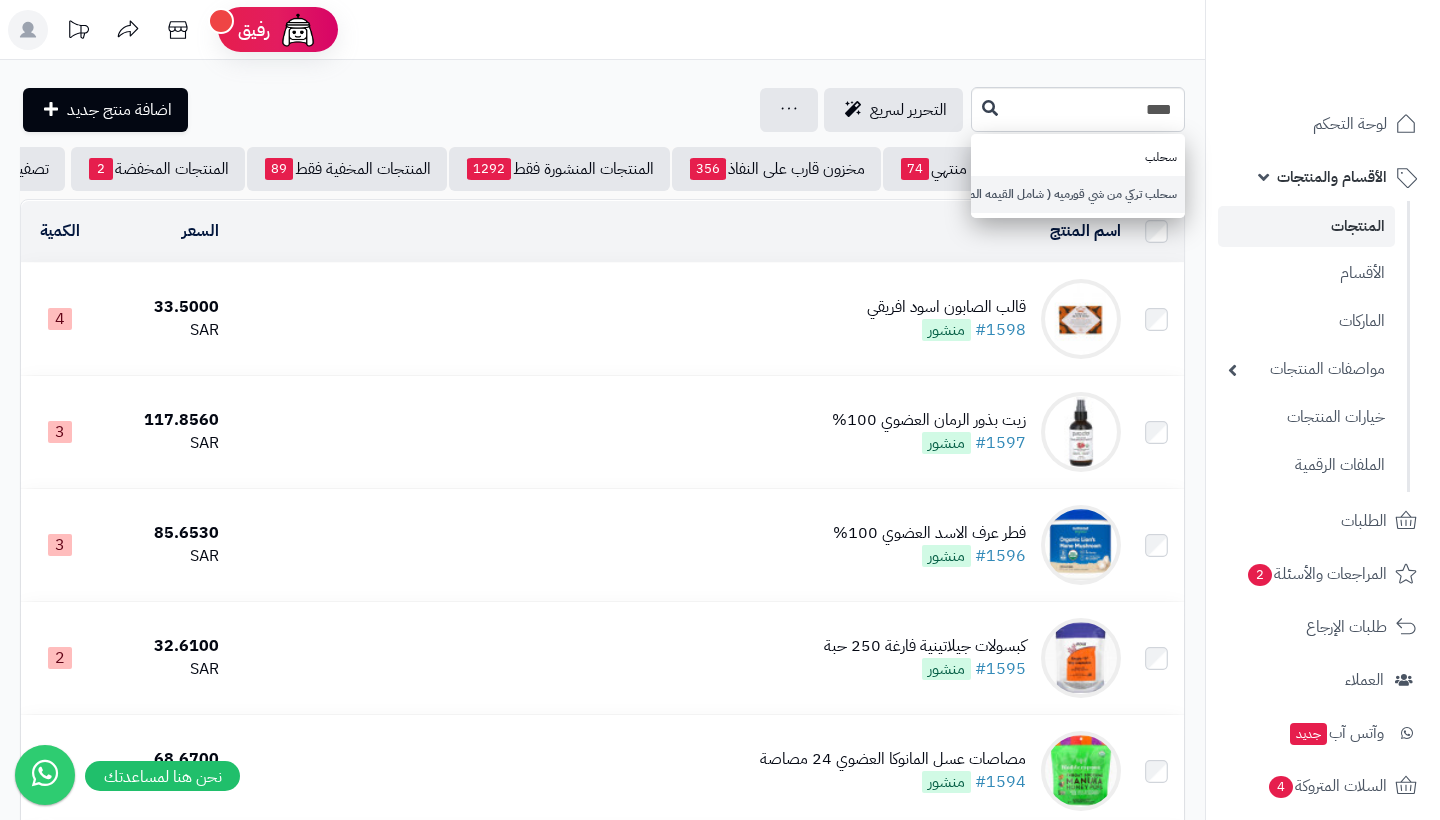 click on "سحلب تركي من شي قورميه ( شامل القيمه المضافه )" at bounding box center (1078, 194) 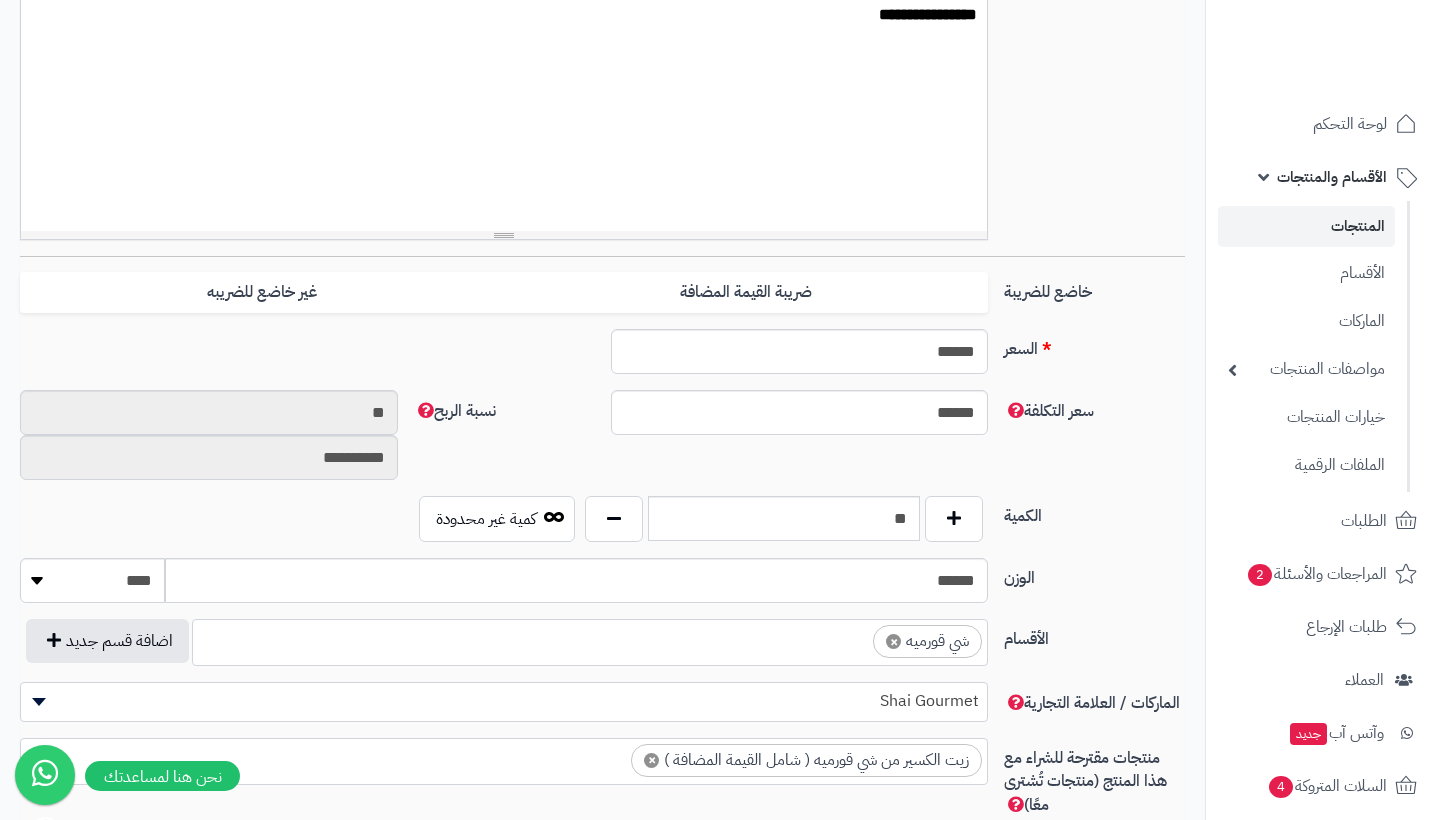 scroll, scrollTop: 637, scrollLeft: 0, axis: vertical 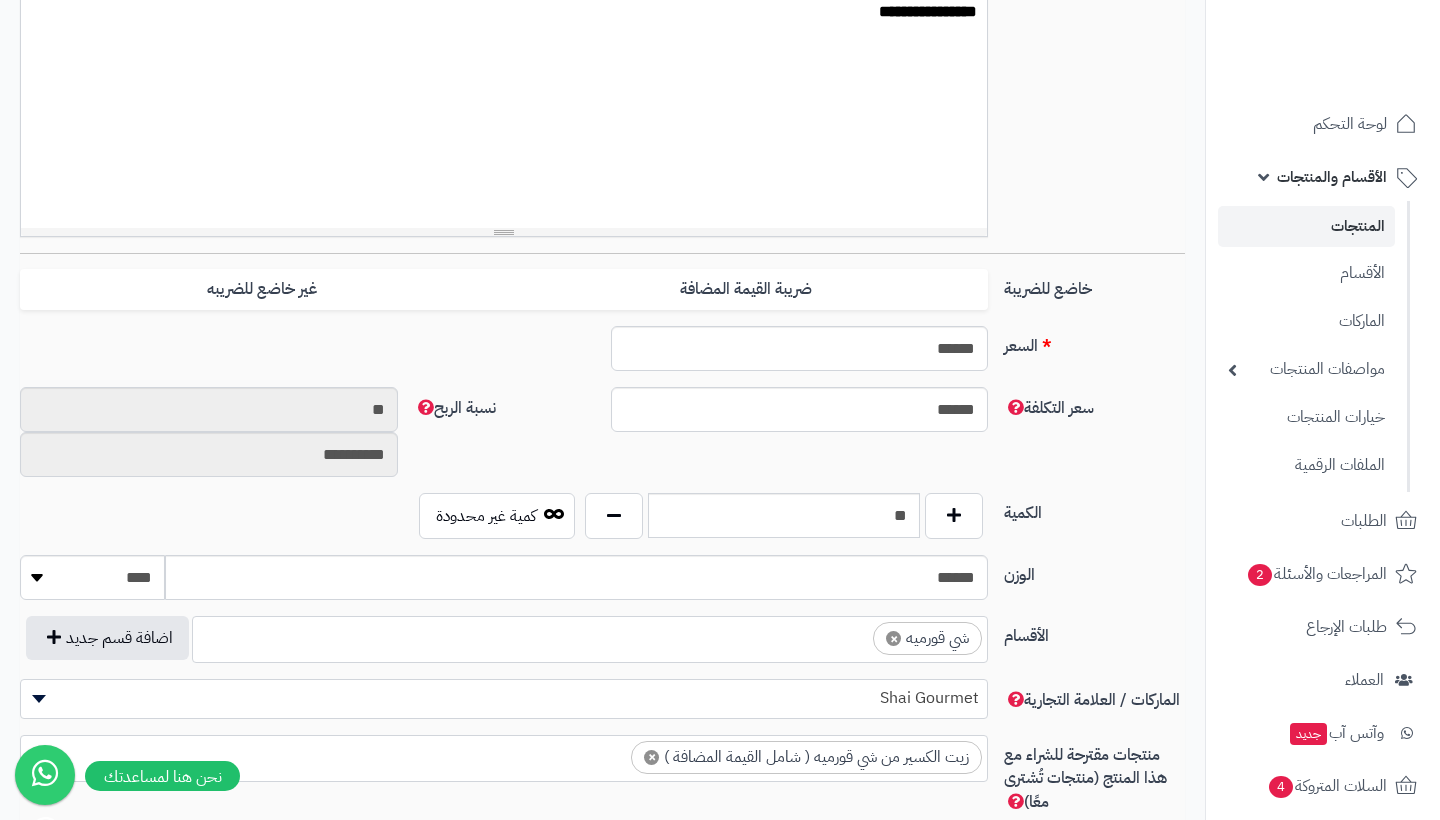 click on "المنتجات" at bounding box center [1306, 226] 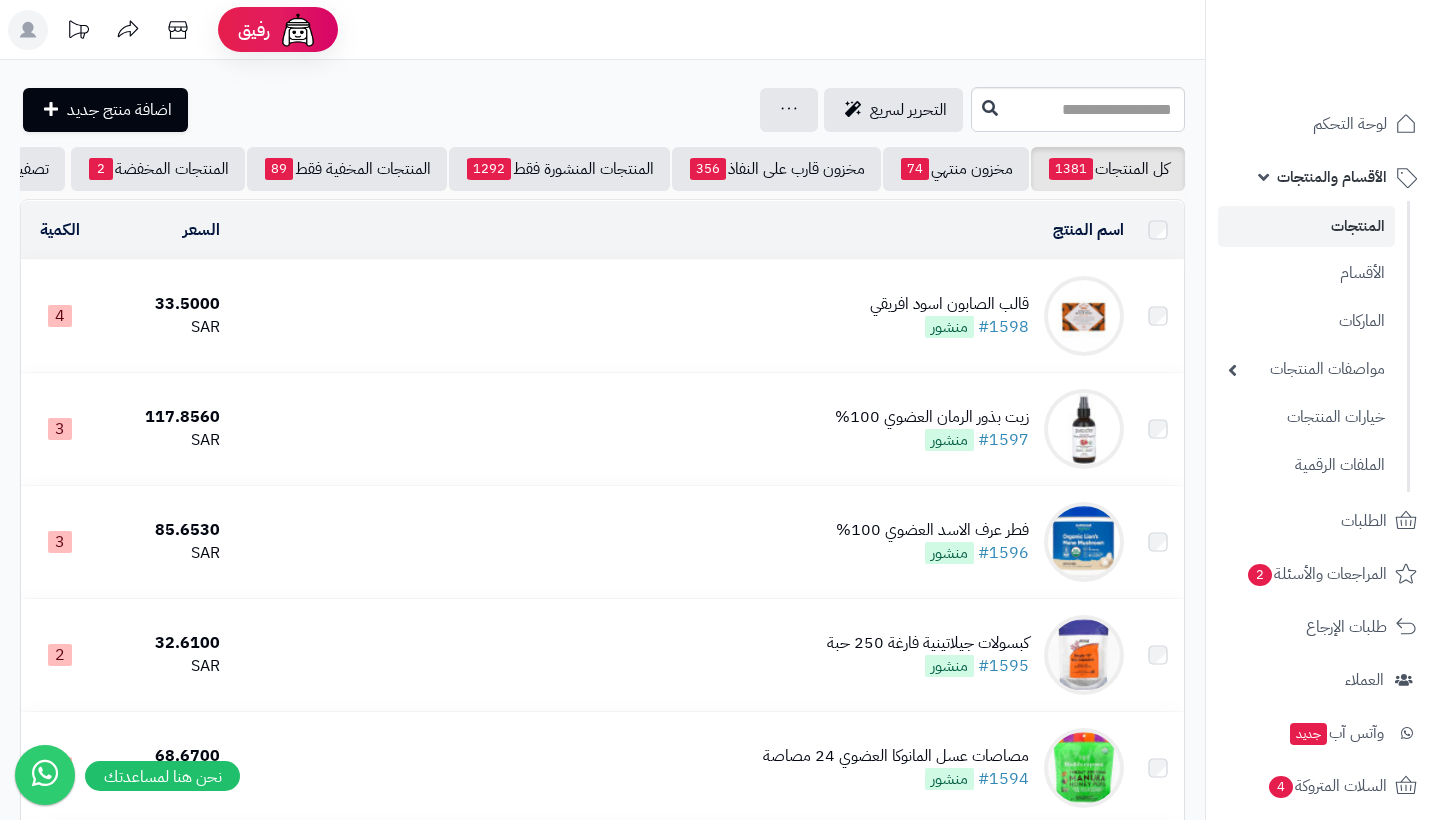 scroll, scrollTop: 0, scrollLeft: 0, axis: both 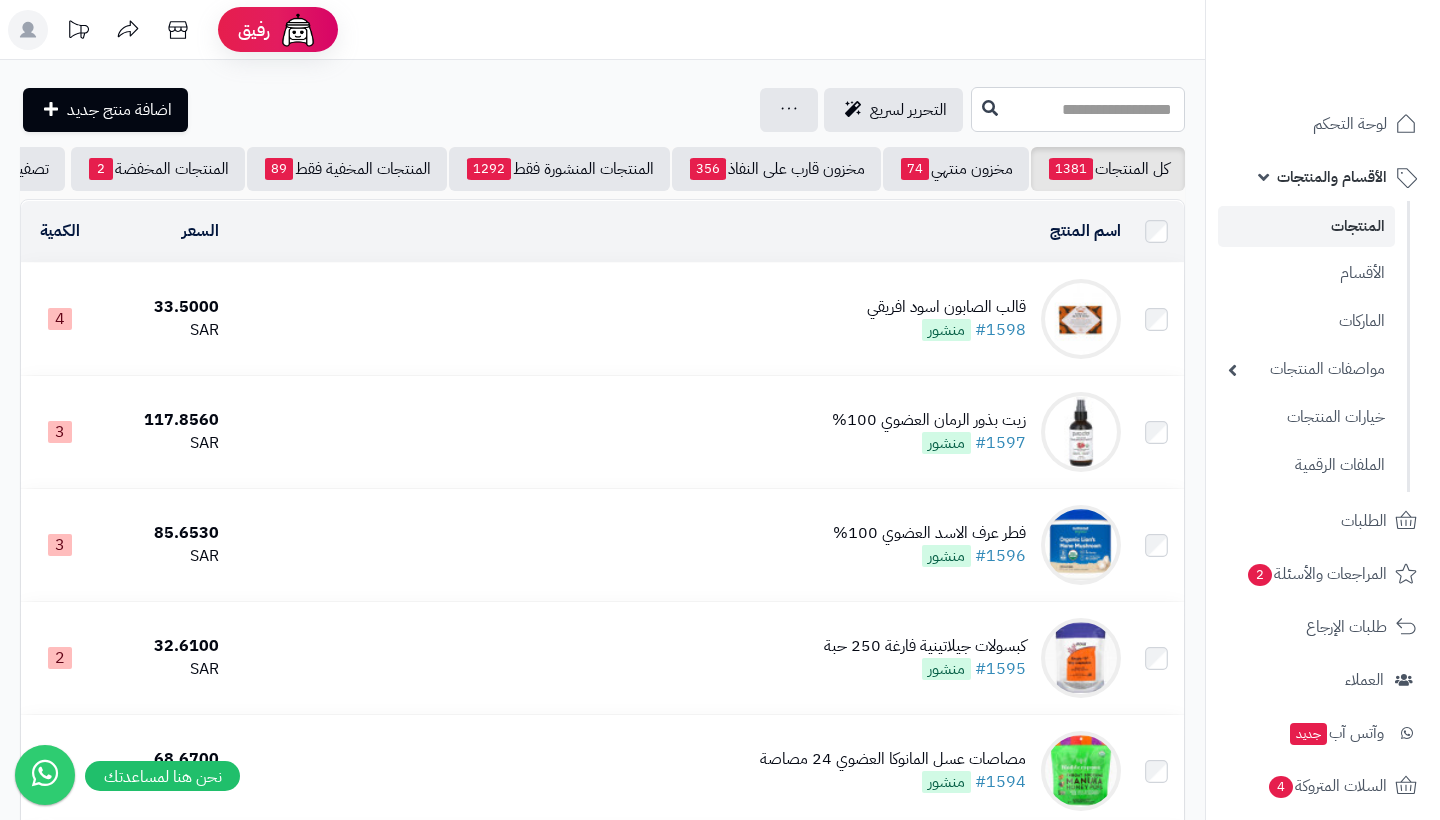 click at bounding box center (1078, 109) 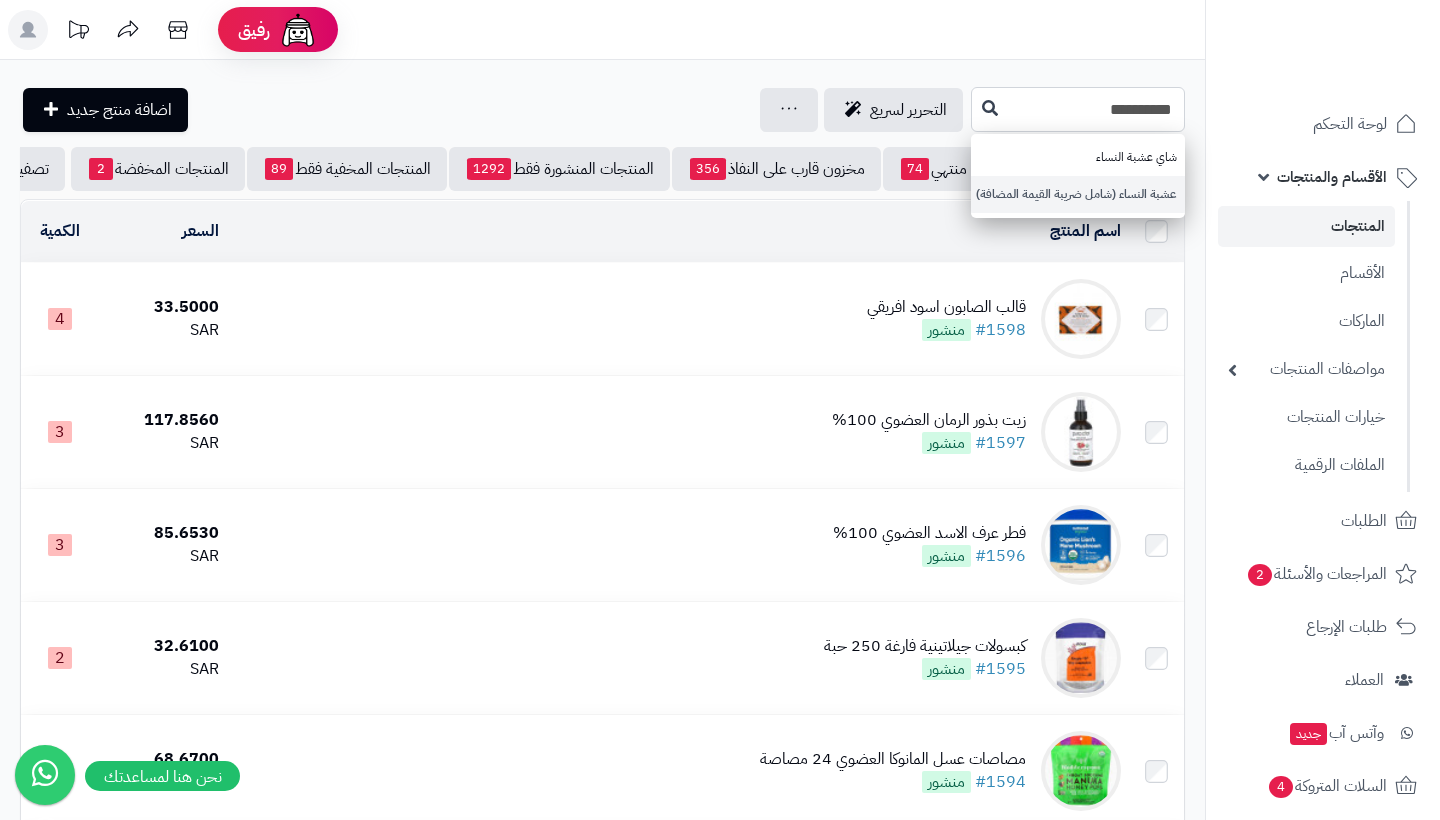 type on "**********" 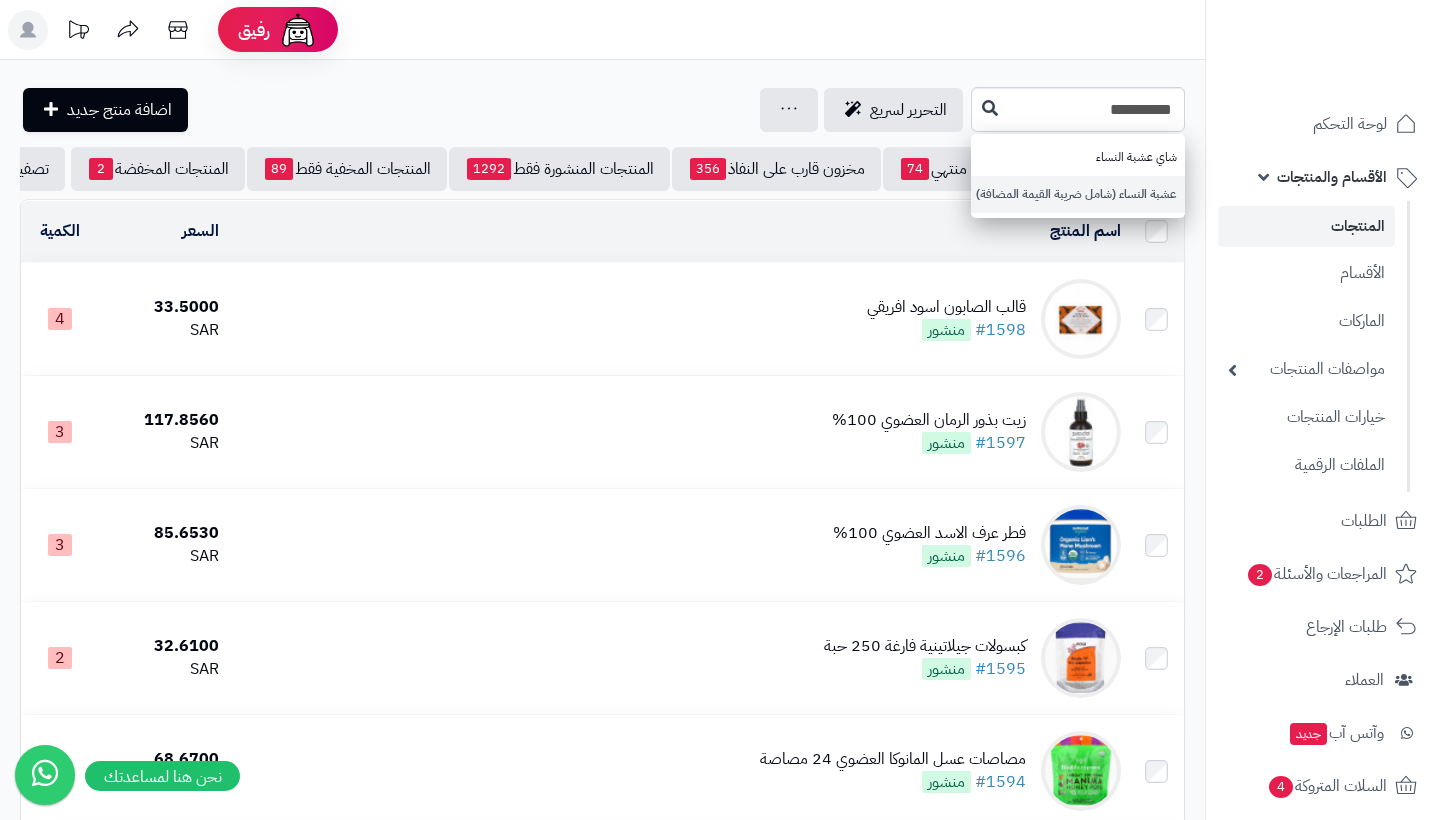 click on "عشبة النساء (شامل ضريبة القيمة المضافة)" at bounding box center (1078, 194) 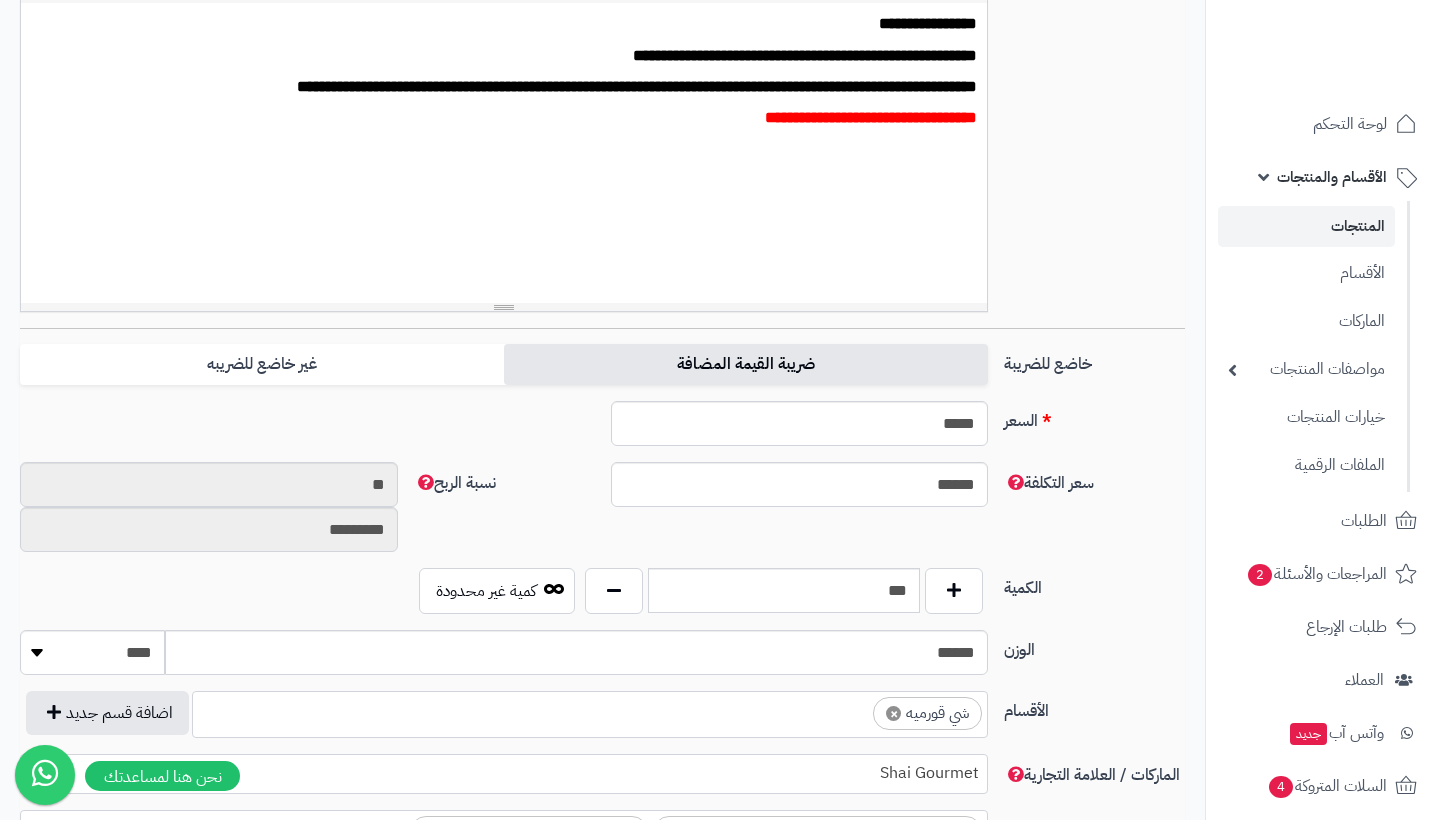 scroll, scrollTop: 566, scrollLeft: 0, axis: vertical 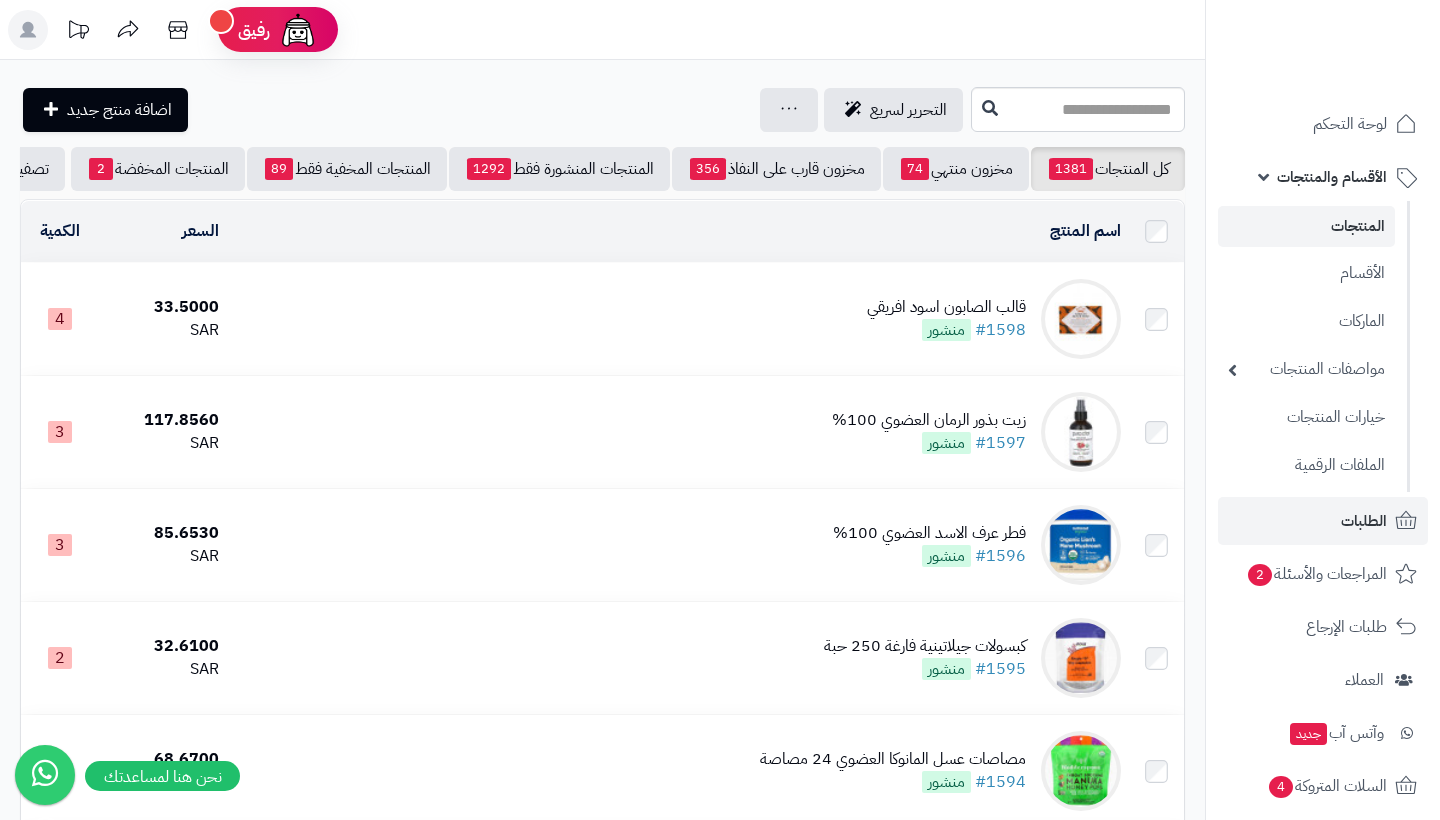 click on "الطلبات" at bounding box center (1364, 521) 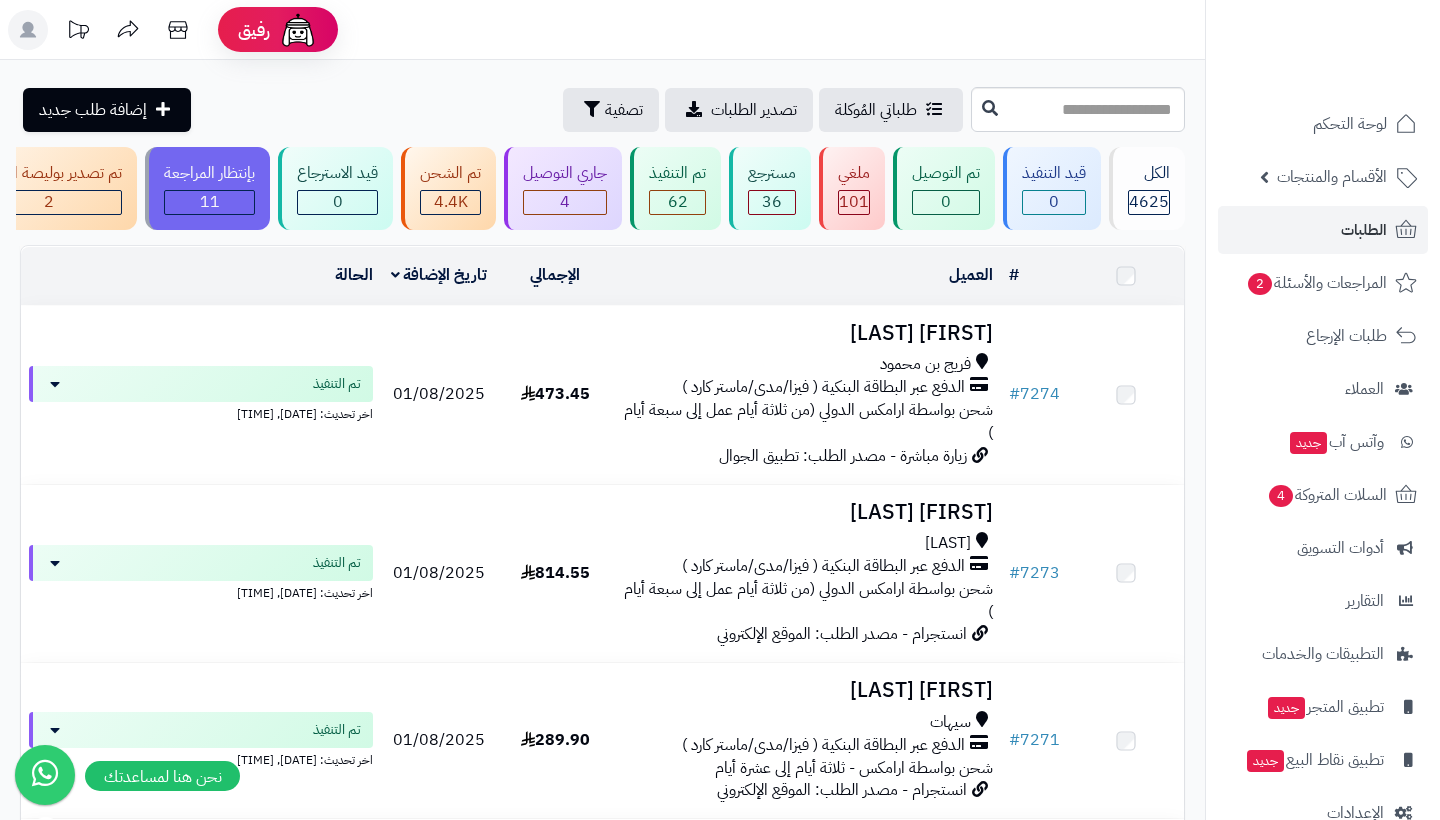 scroll, scrollTop: 0, scrollLeft: 0, axis: both 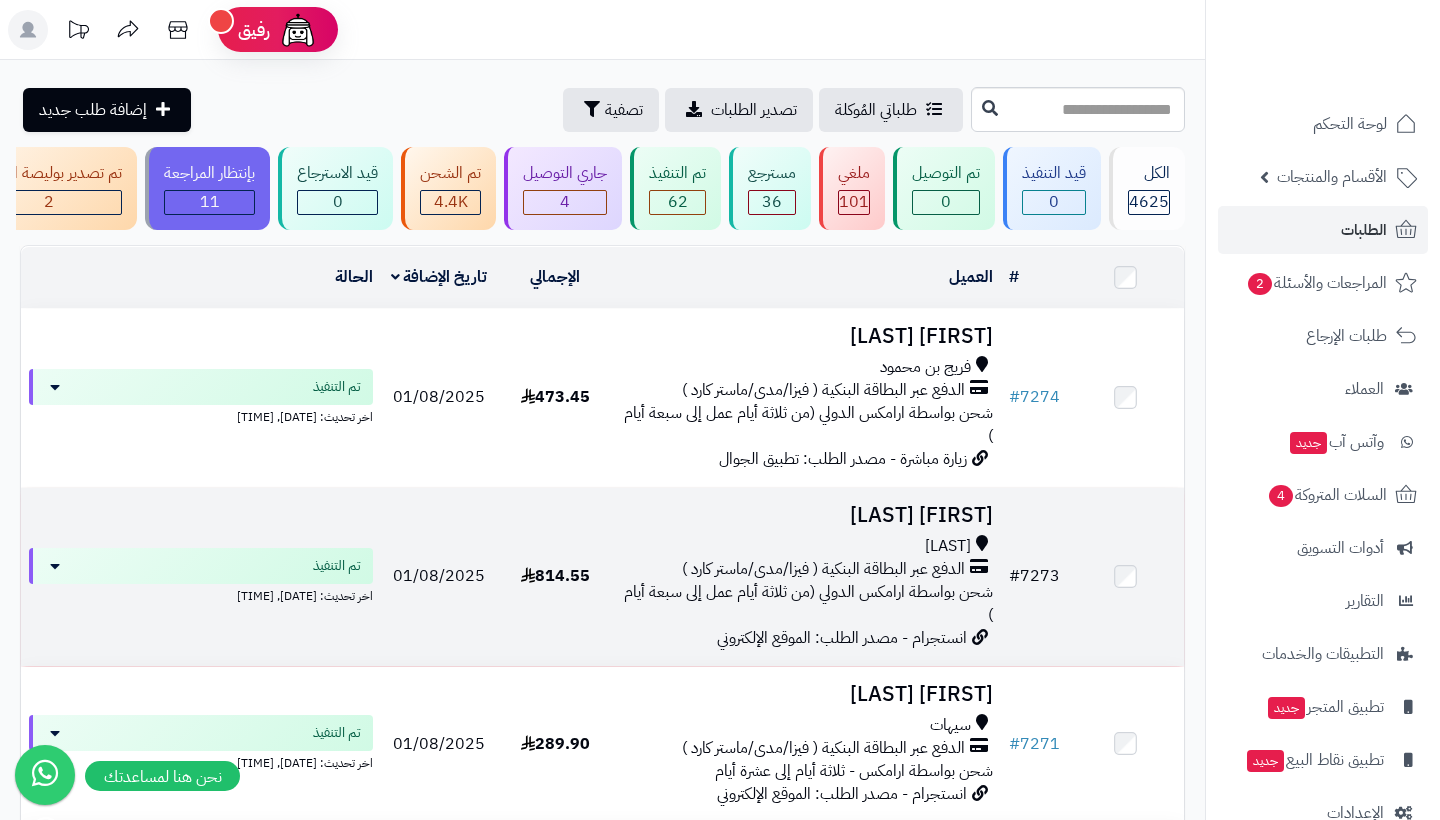 click on "# 7273" at bounding box center (1034, 576) 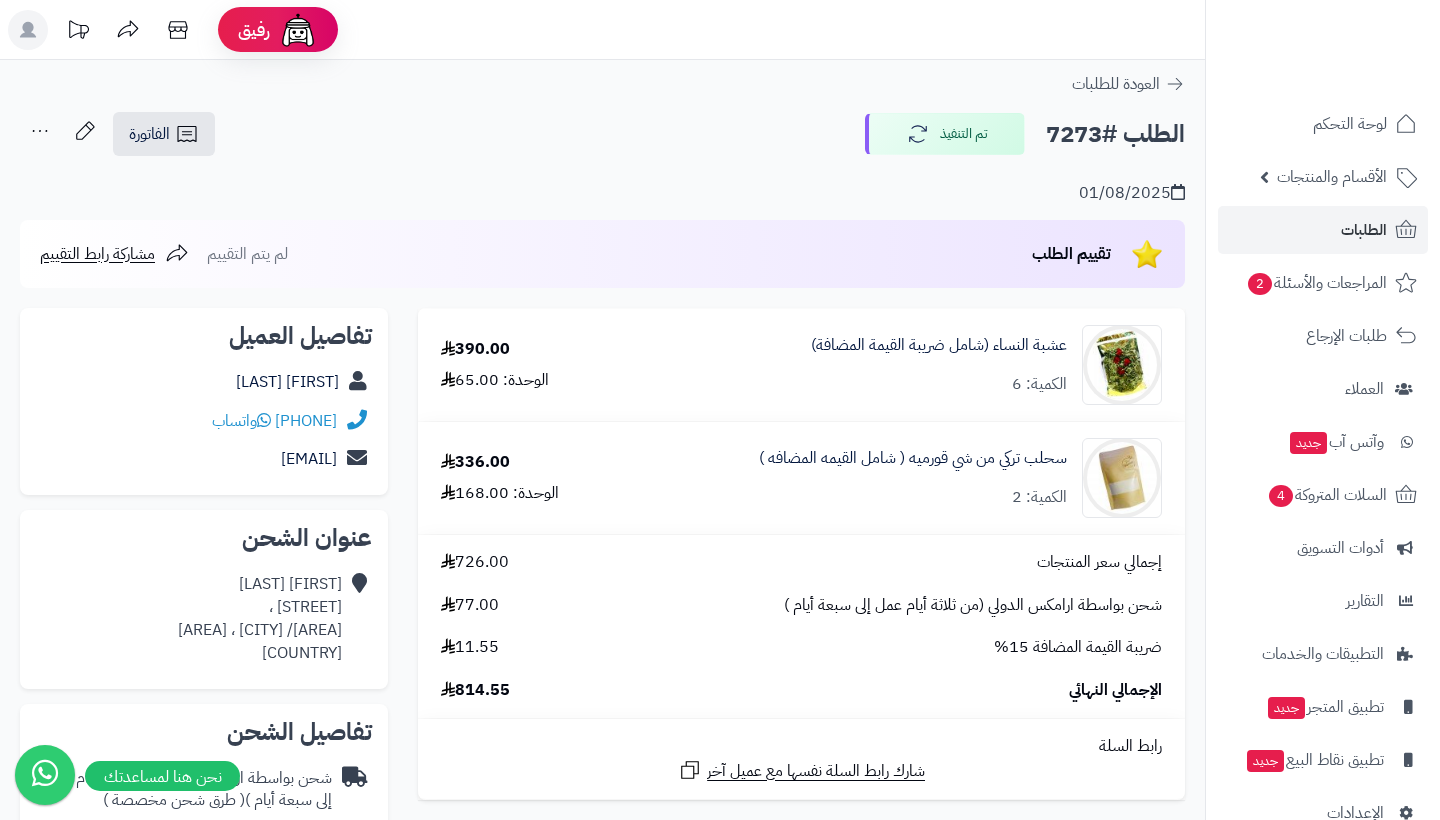 scroll, scrollTop: 0, scrollLeft: 0, axis: both 